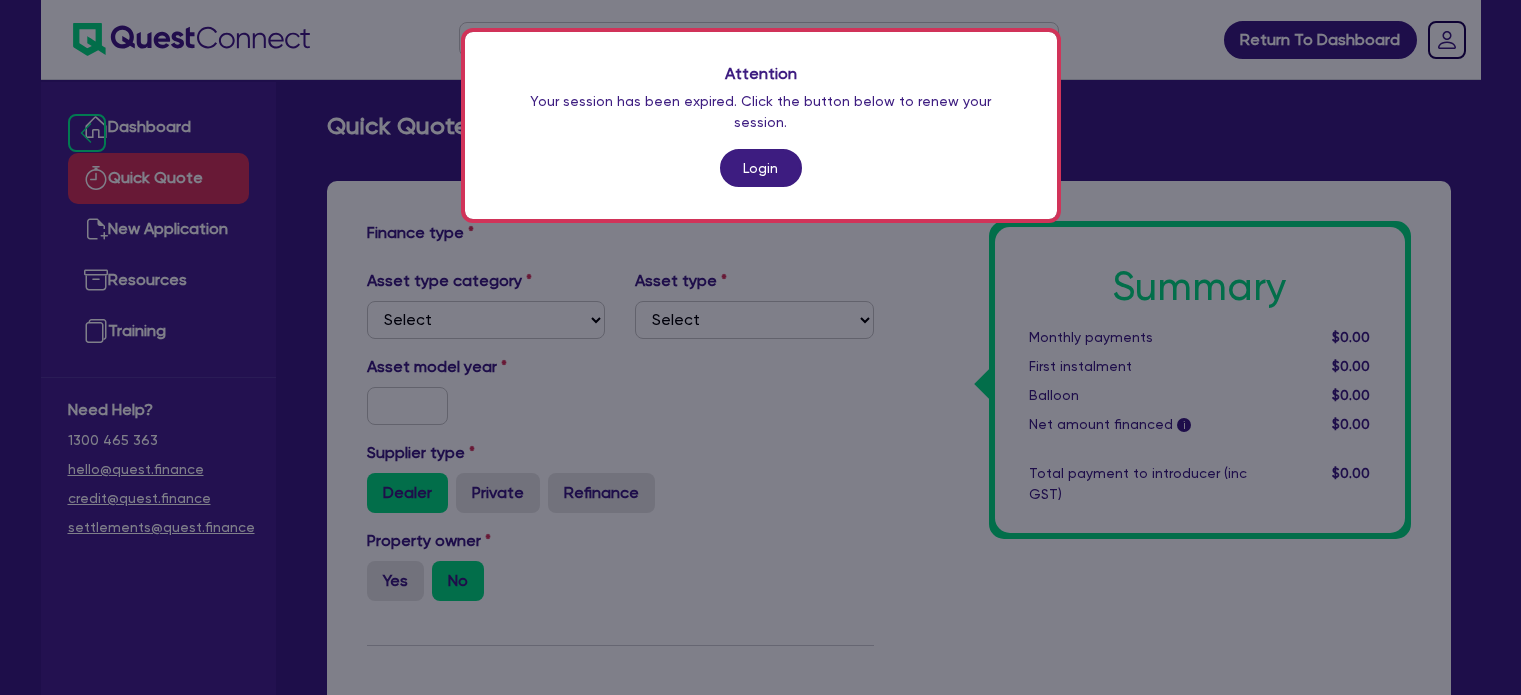 scroll, scrollTop: 603, scrollLeft: 0, axis: vertical 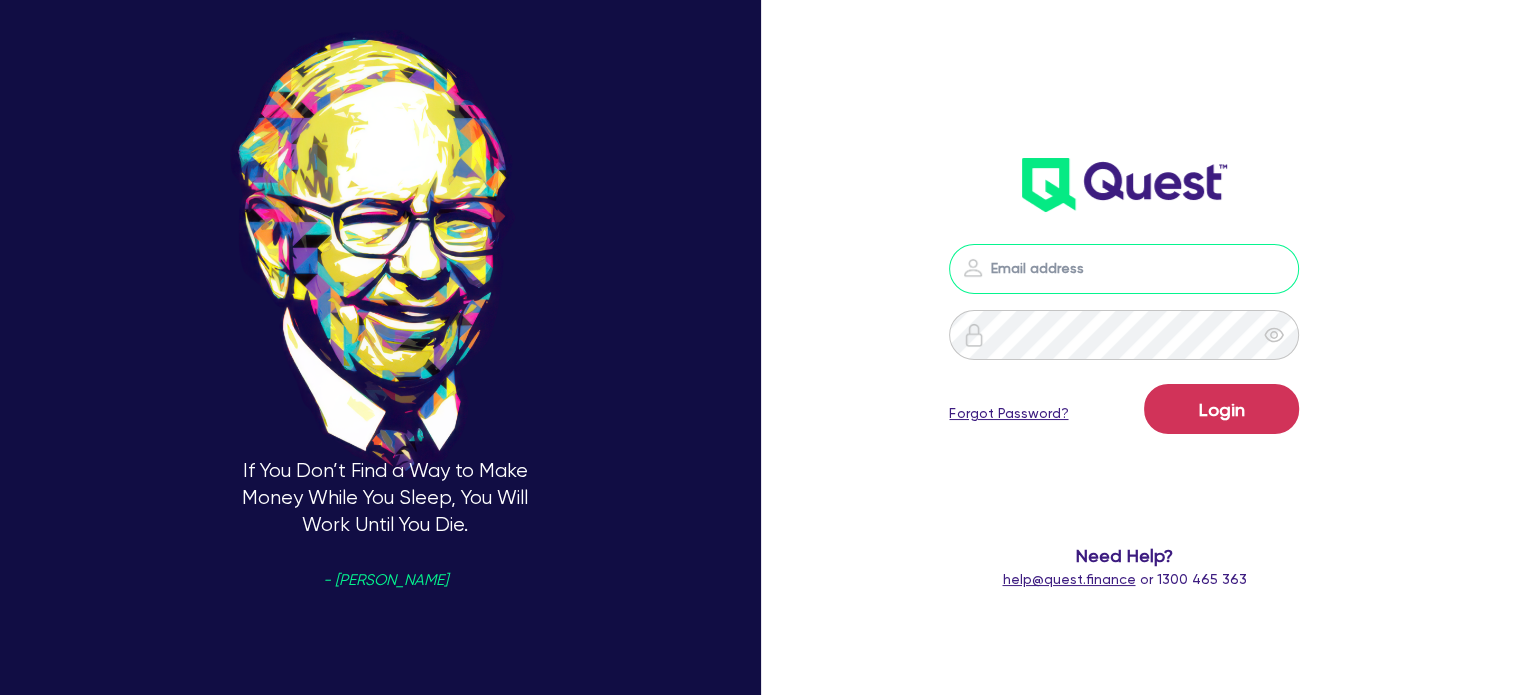 click at bounding box center [1124, 269] 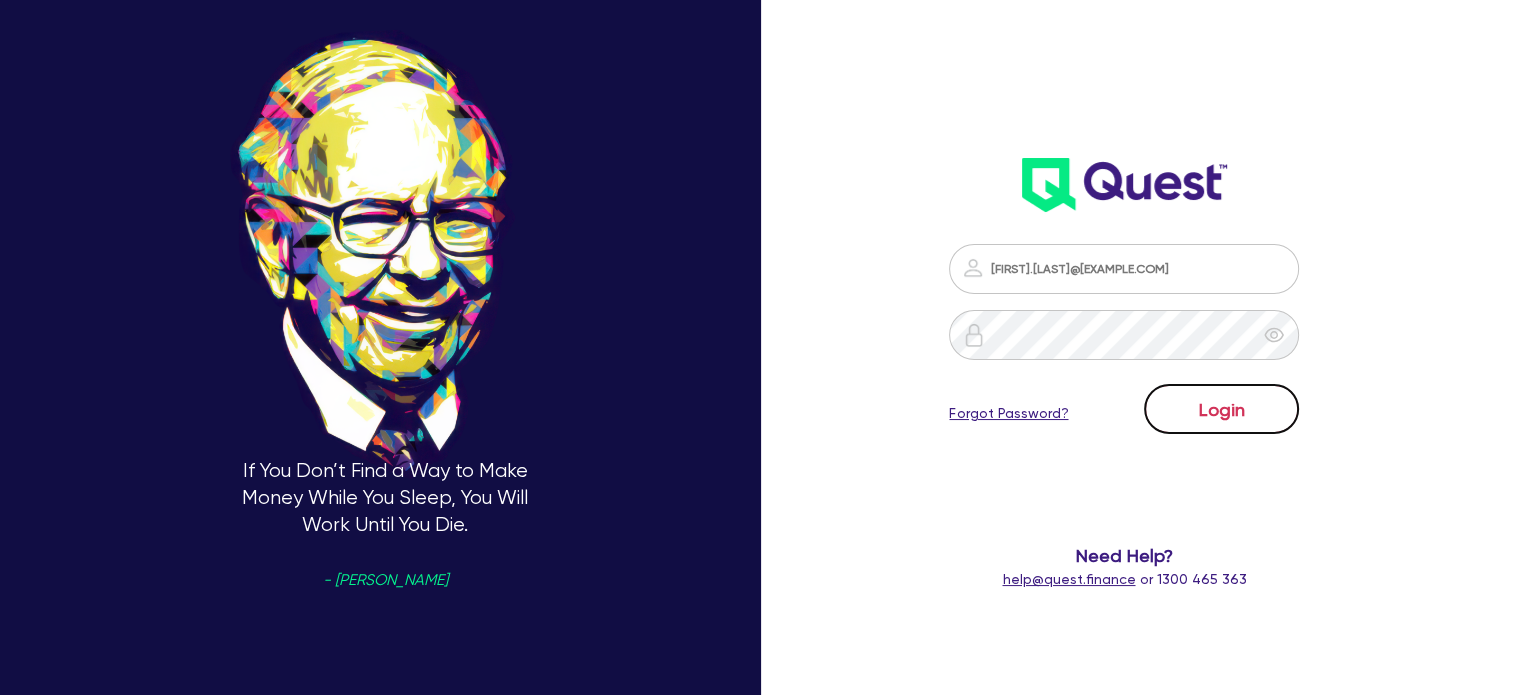 click on "Login" at bounding box center [1221, 409] 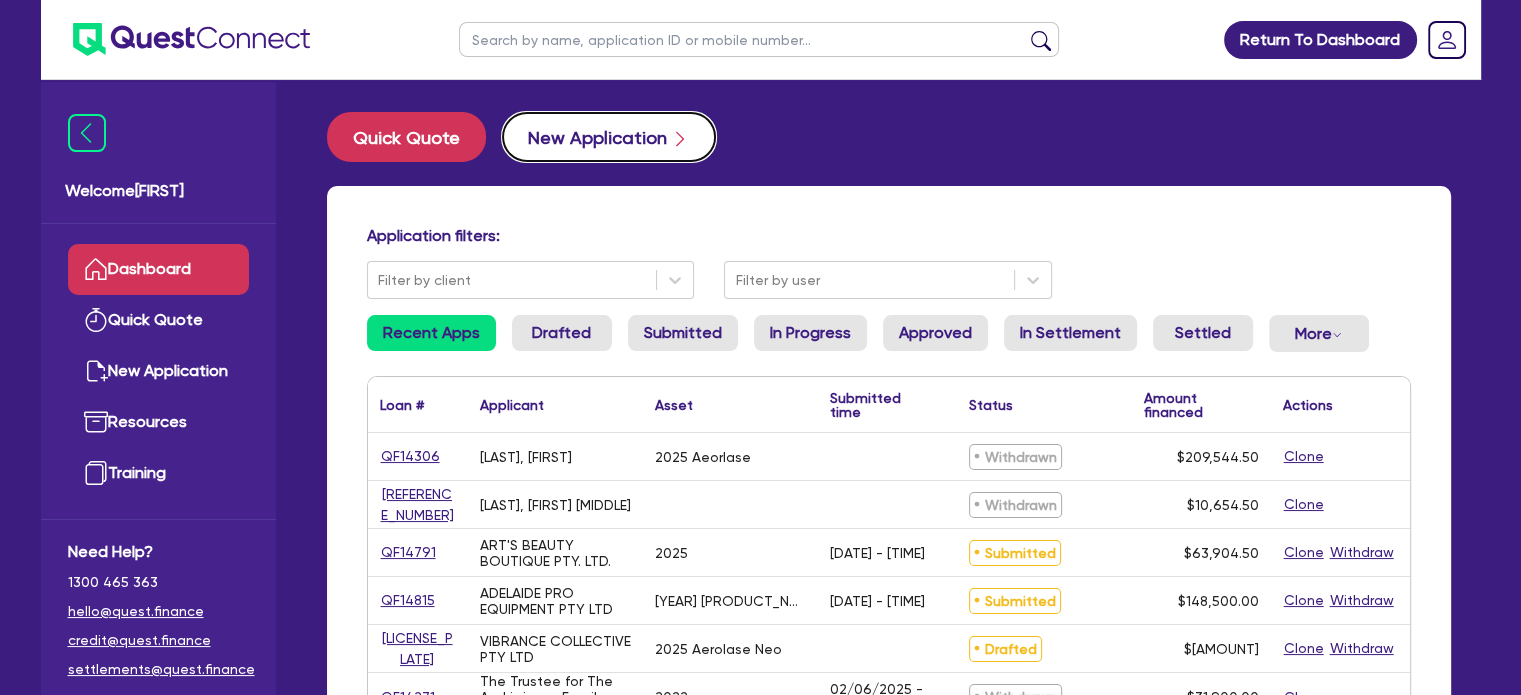 click on "New Application" at bounding box center [609, 137] 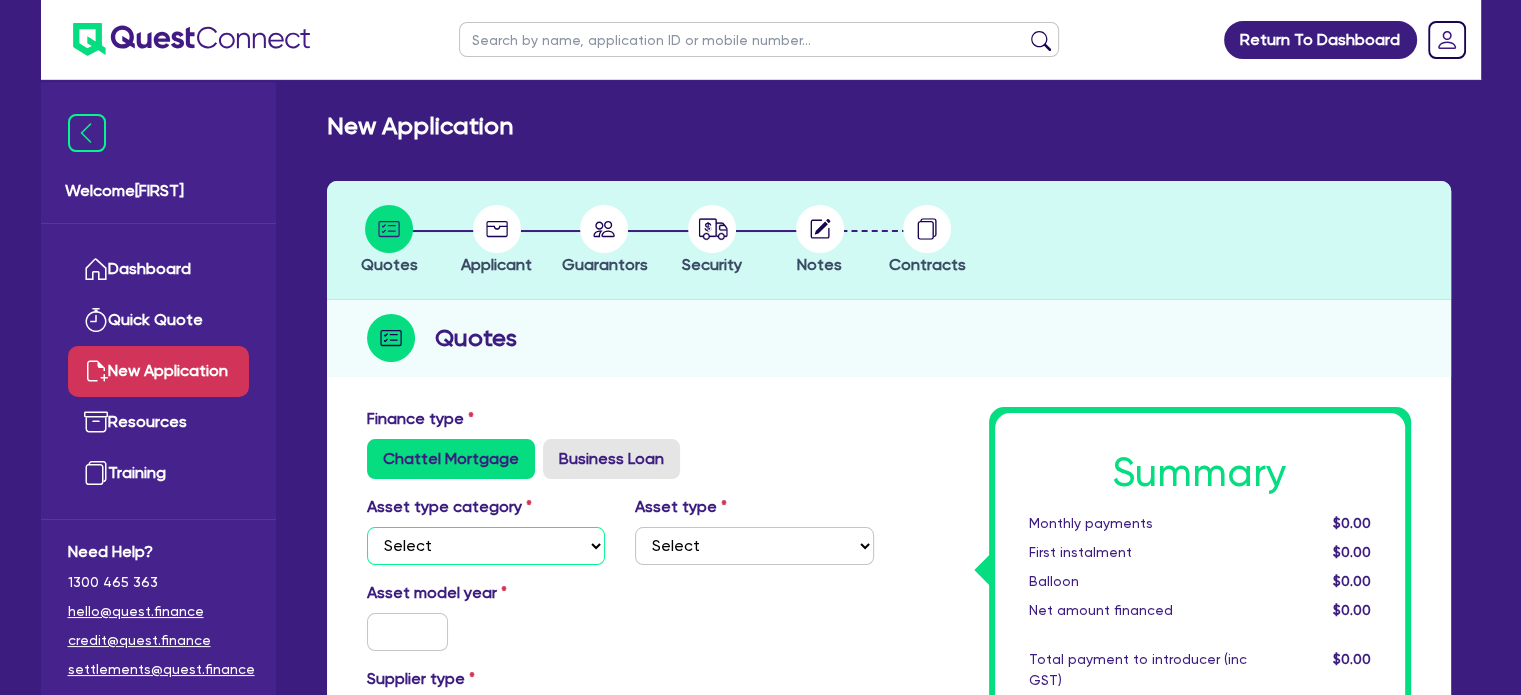 click on "Select Cars and light trucks Primary assets Secondary assets Tertiary assets" at bounding box center (486, 546) 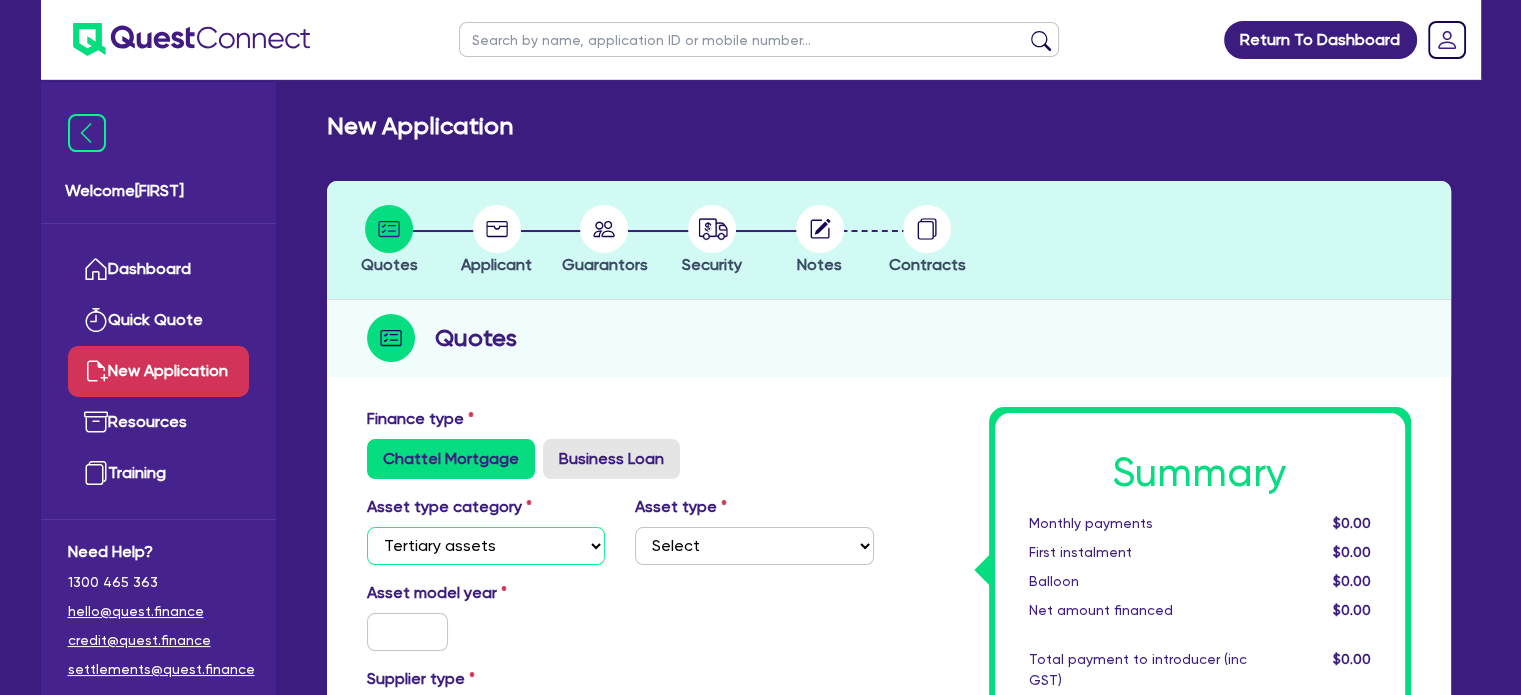 click on "Select Cars and light trucks Primary assets Secondary assets Tertiary assets" at bounding box center (486, 546) 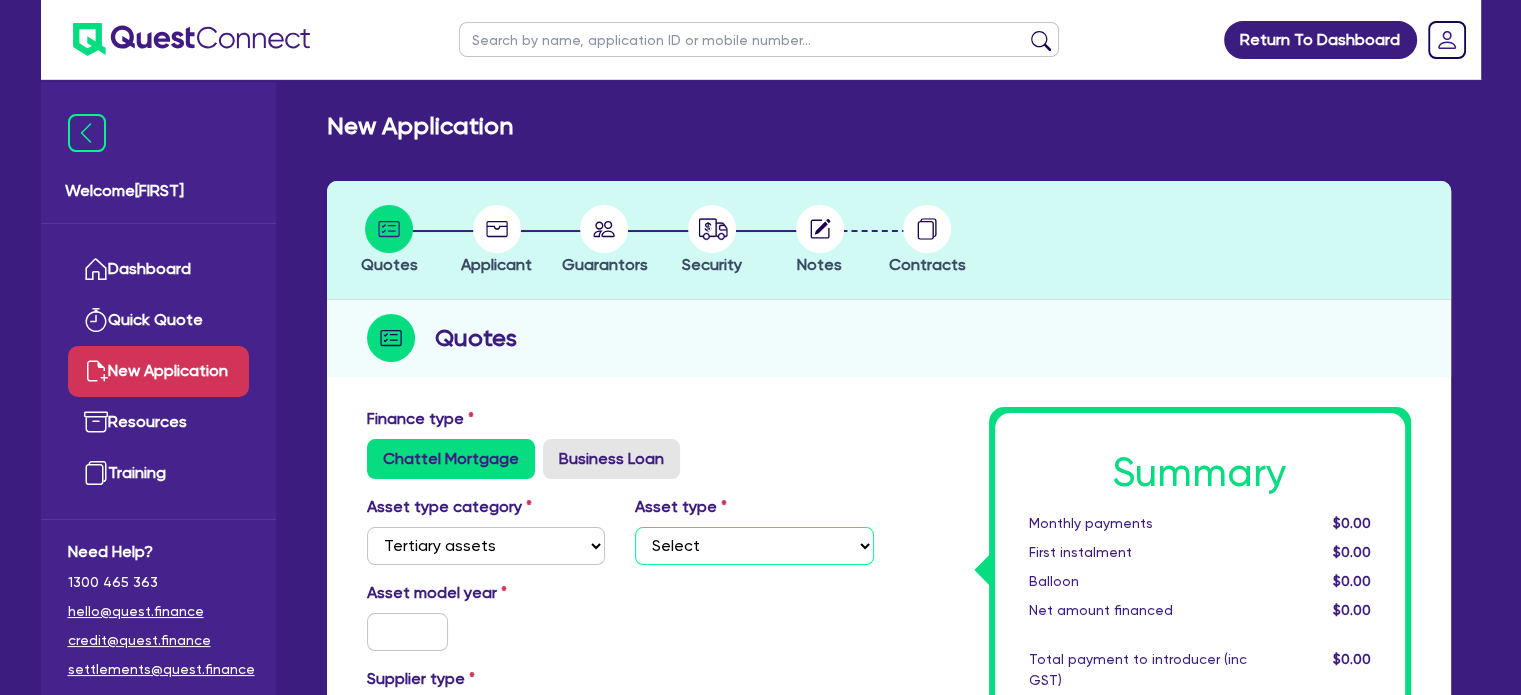 click on "Select Beauty equipment IT equipment IT software Watercraft Other" at bounding box center [754, 546] 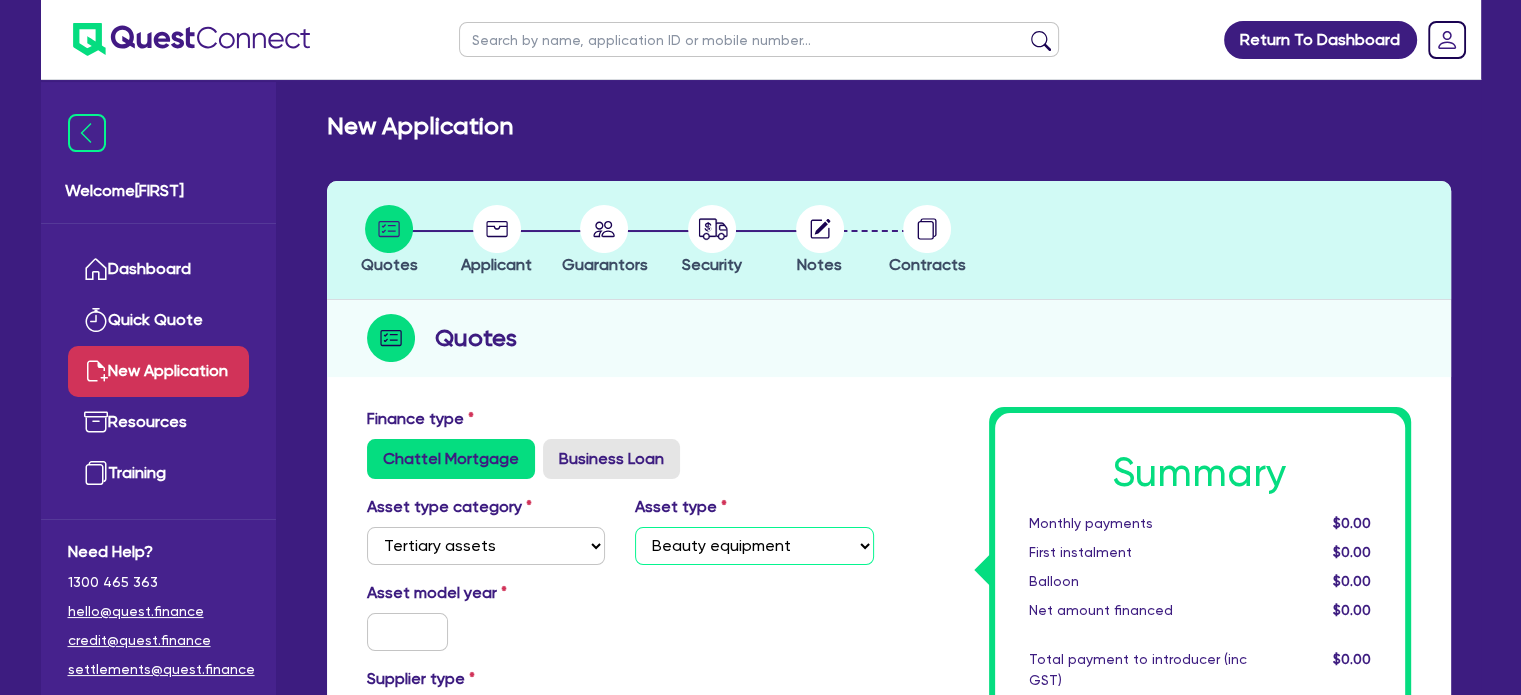 click on "Select Beauty equipment IT equipment IT software Watercraft Other" at bounding box center (754, 546) 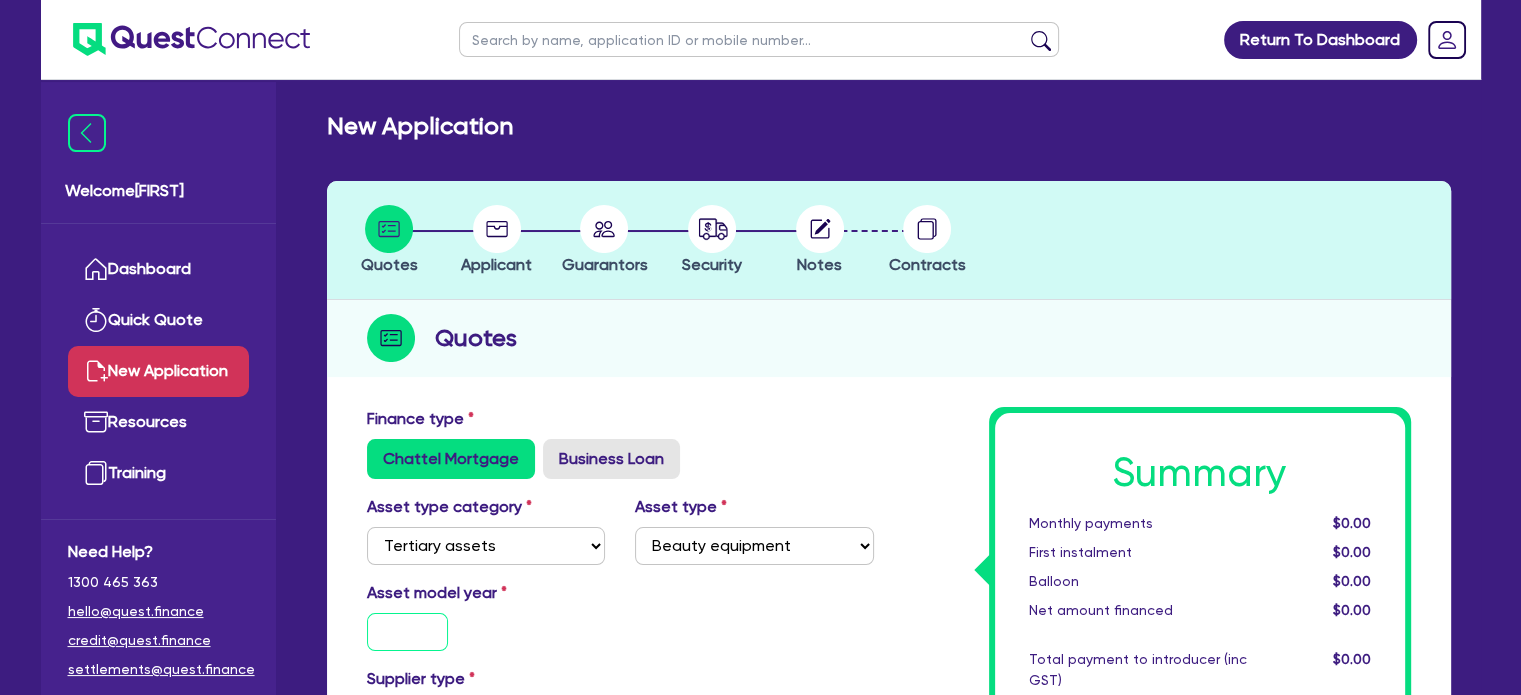 click at bounding box center [408, 632] 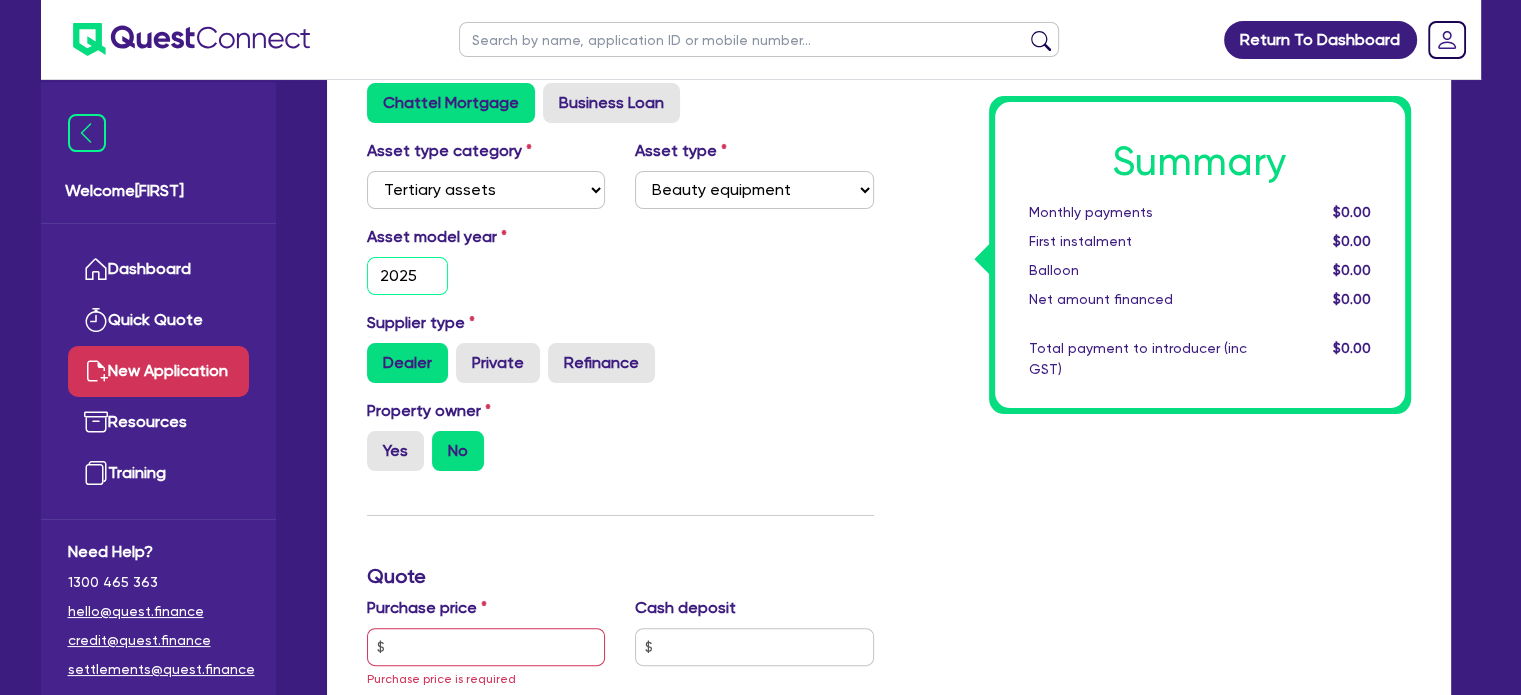 scroll, scrollTop: 356, scrollLeft: 0, axis: vertical 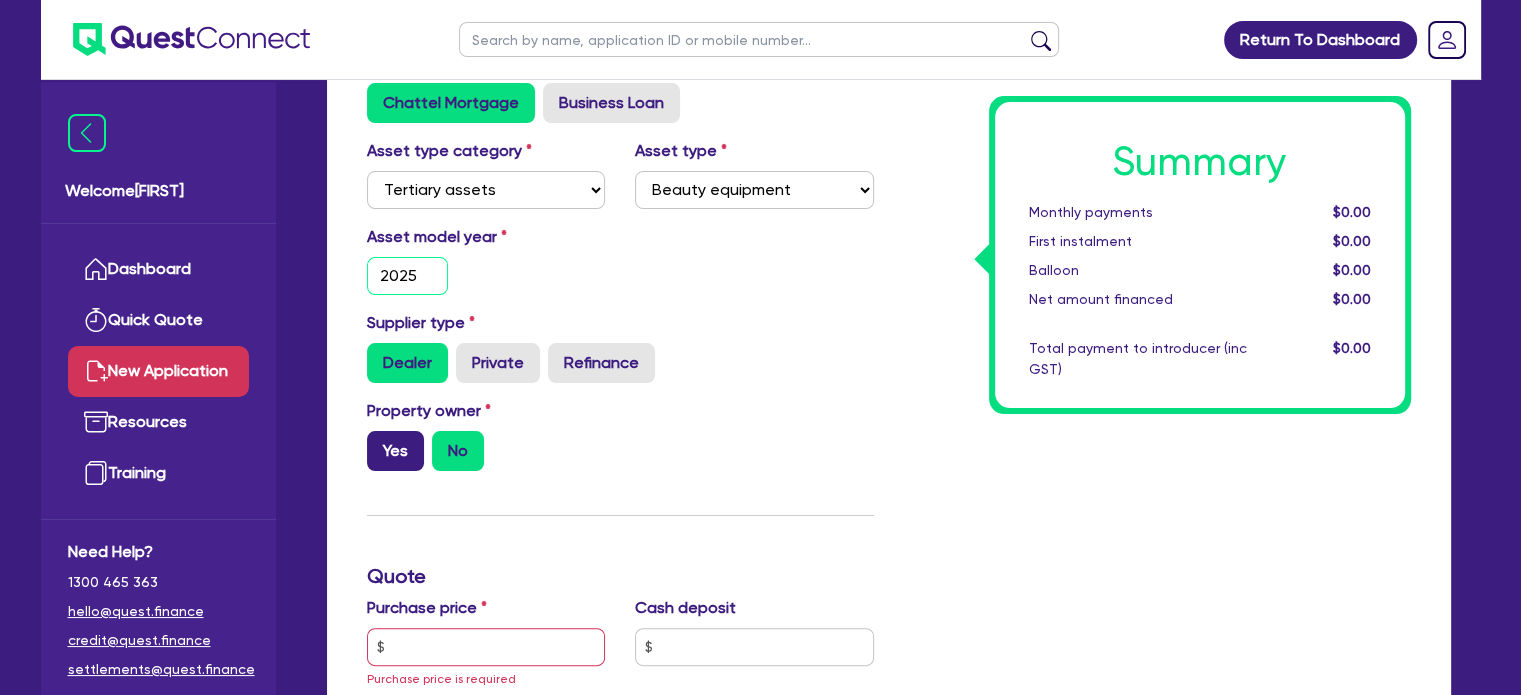 type on "2025" 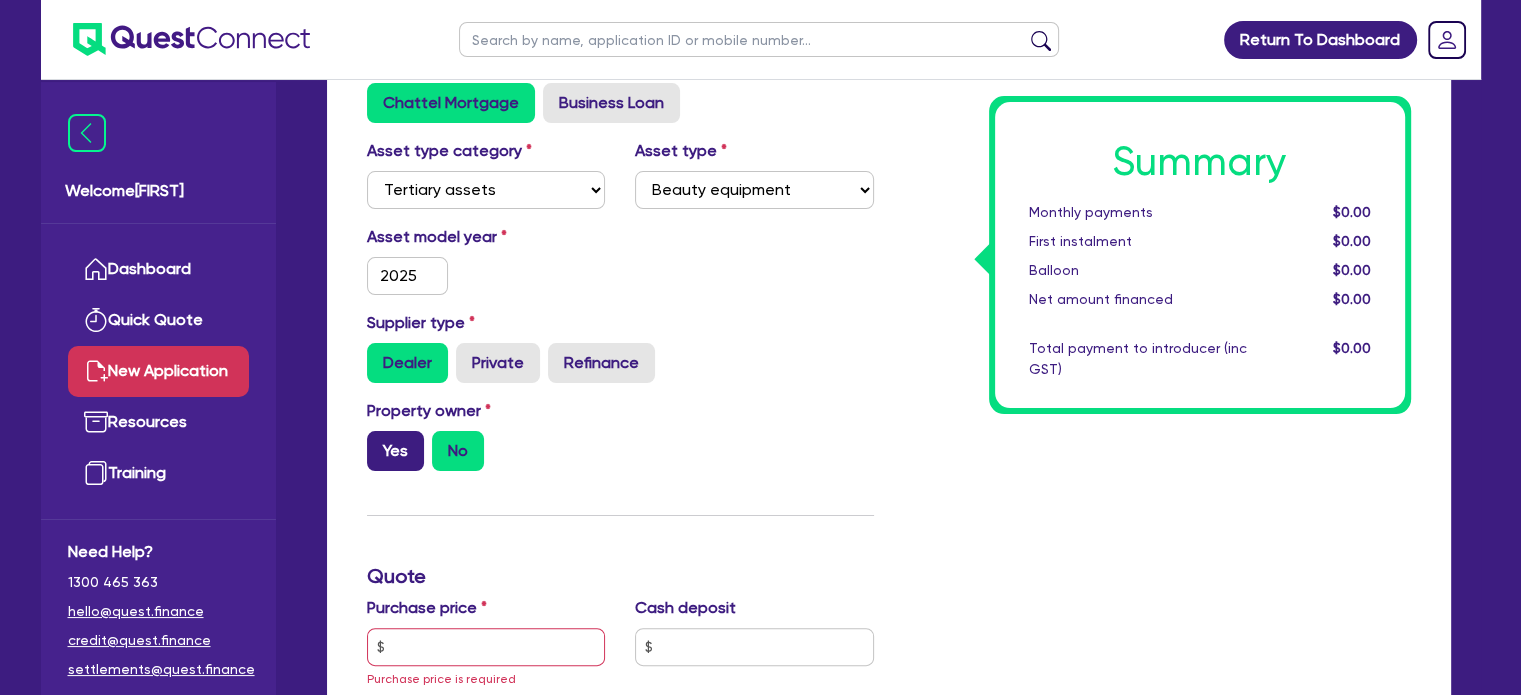 click on "Yes" at bounding box center [395, 451] 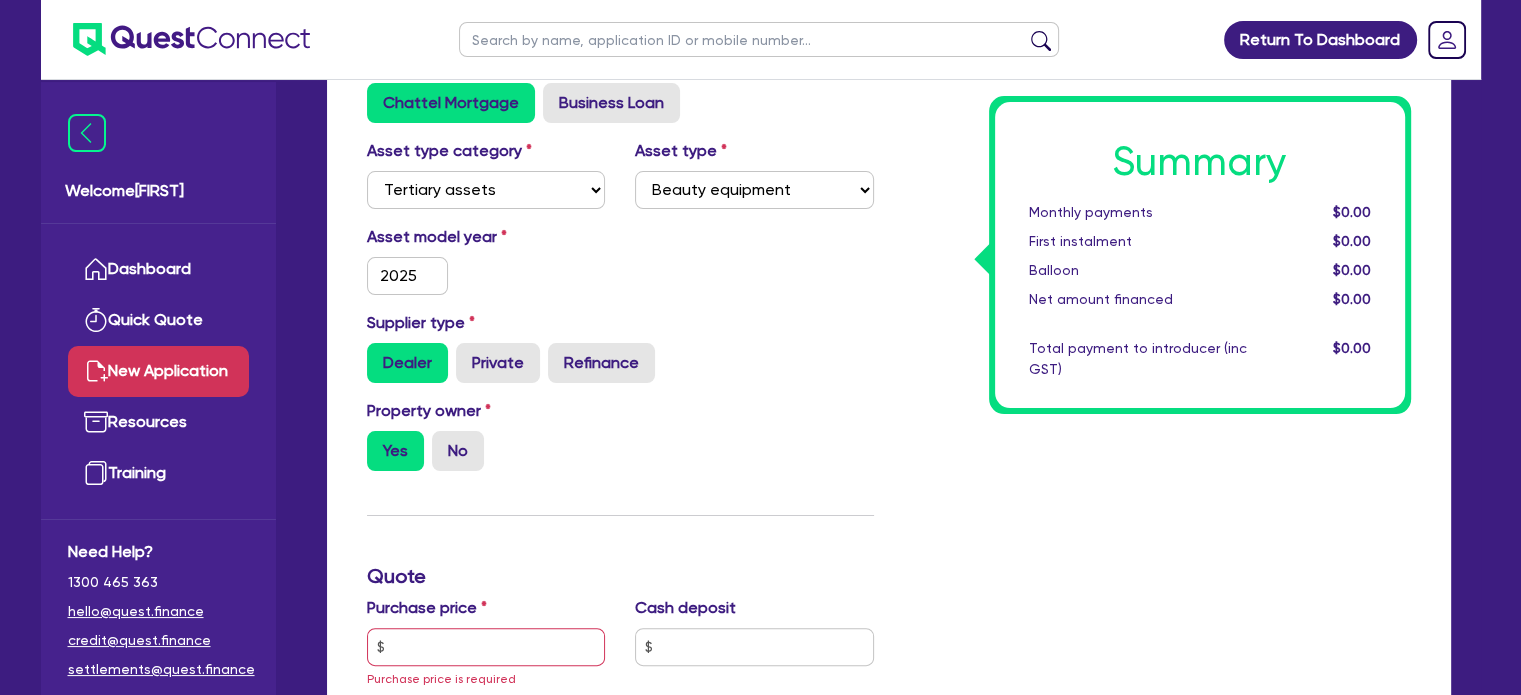 click at bounding box center [759, 39] 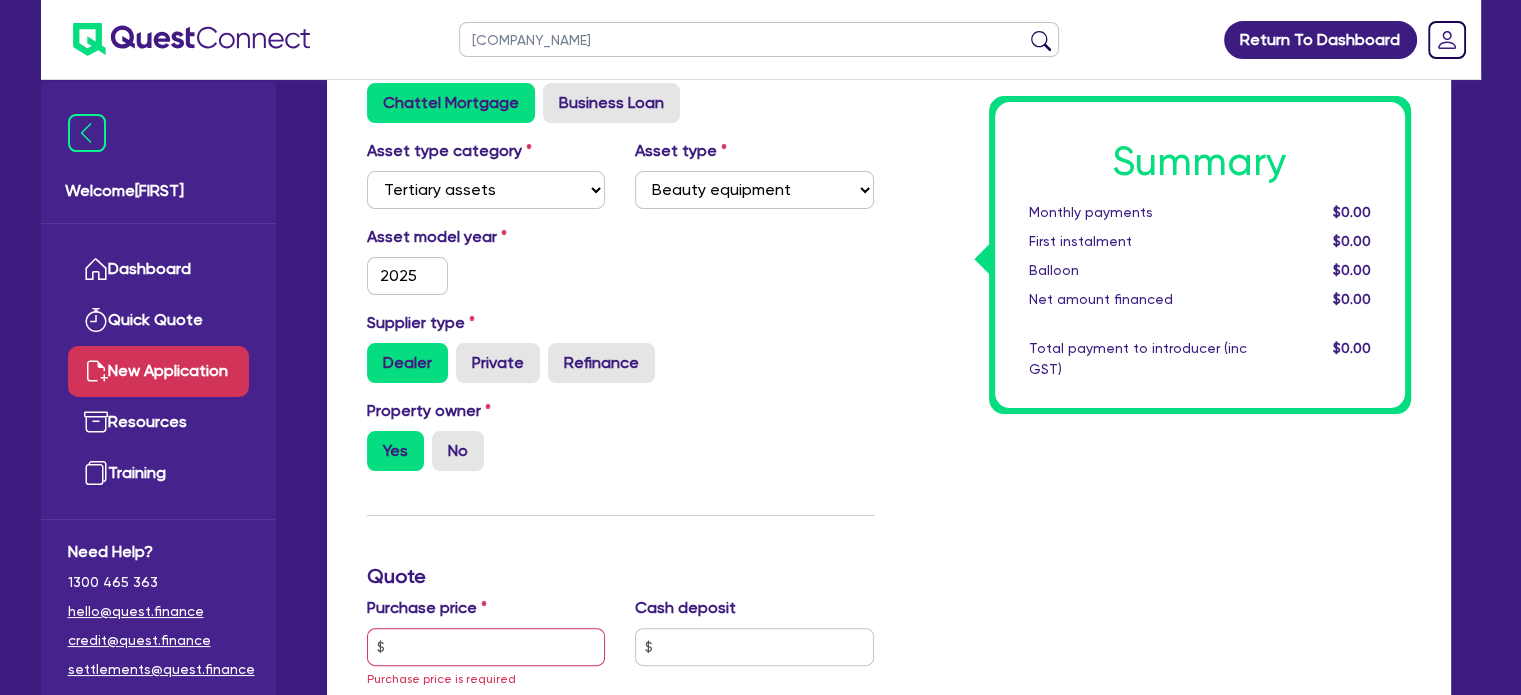 type on "havana" 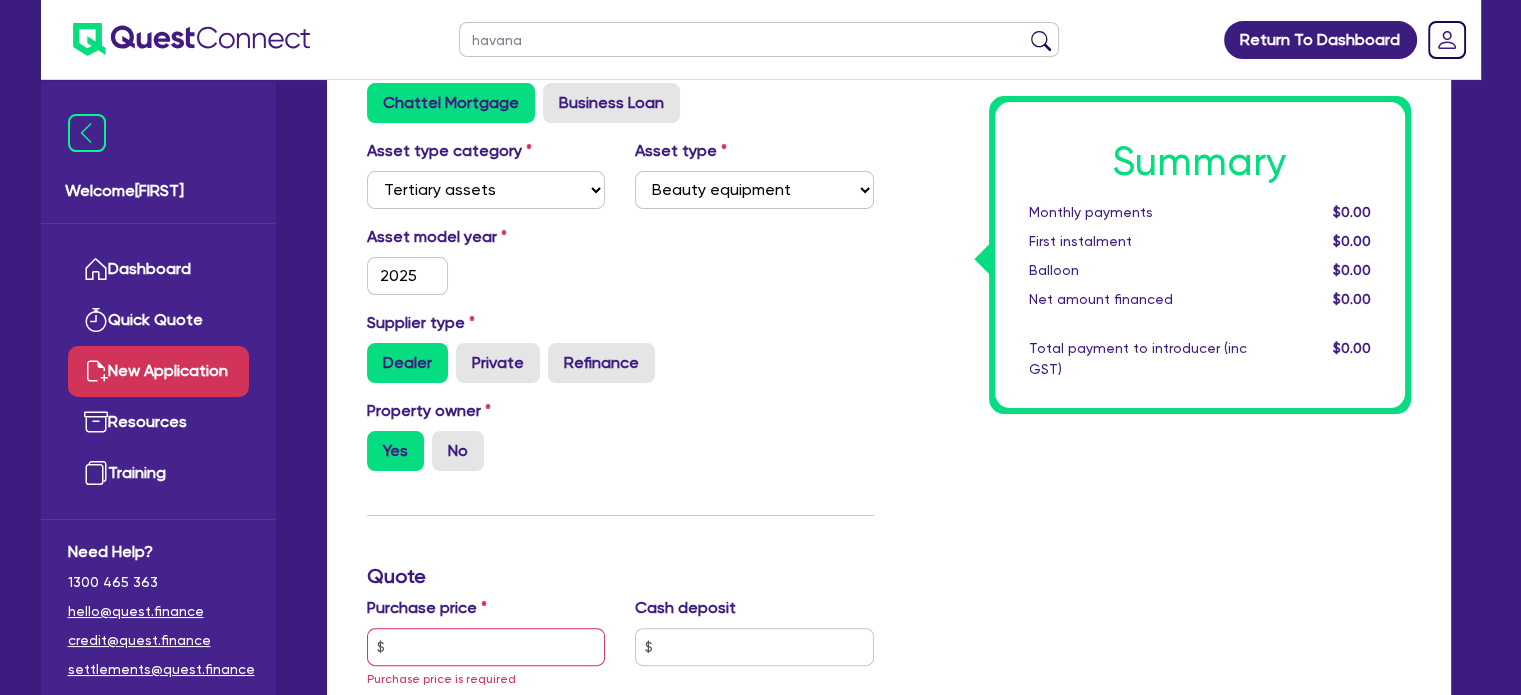 click at bounding box center [1041, 44] 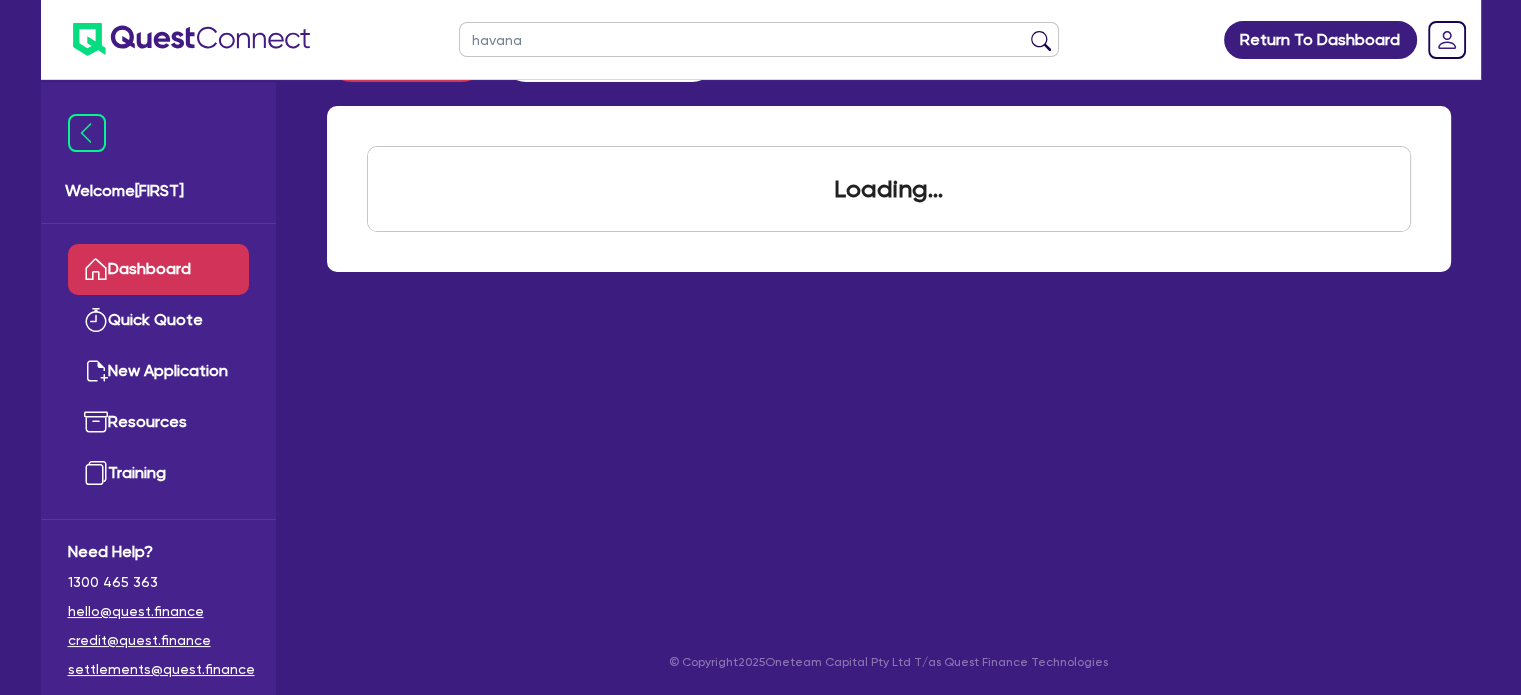 scroll, scrollTop: 0, scrollLeft: 0, axis: both 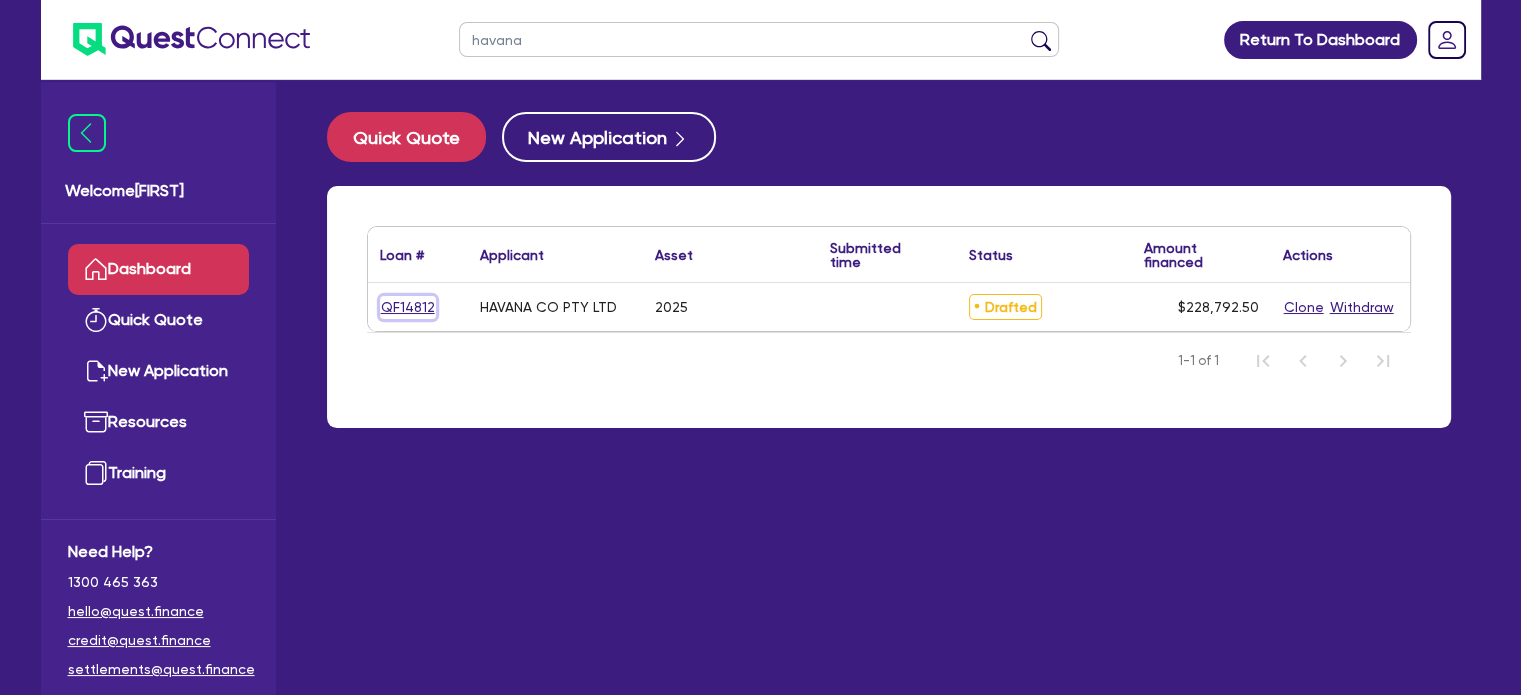 click on "QF14812" at bounding box center [408, 307] 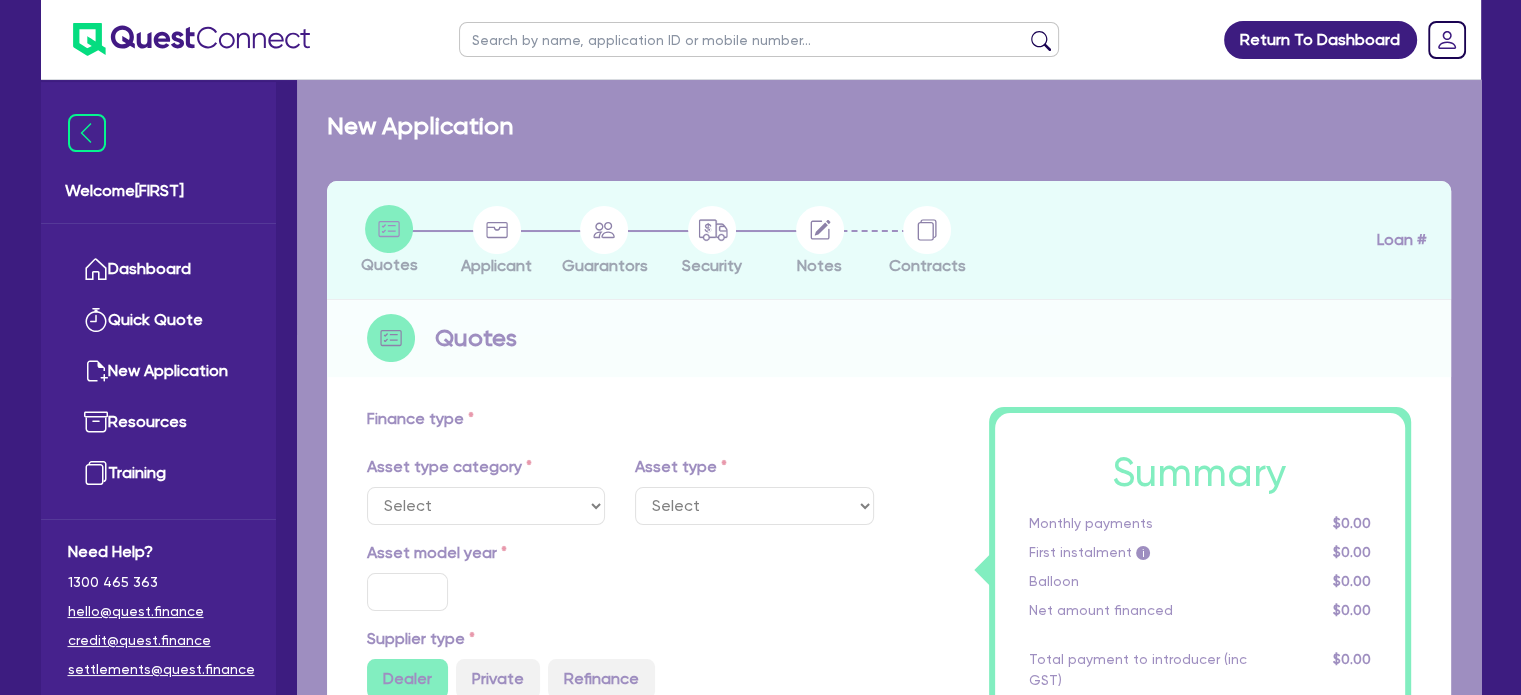 select on "TERTIARY_ASSETS" 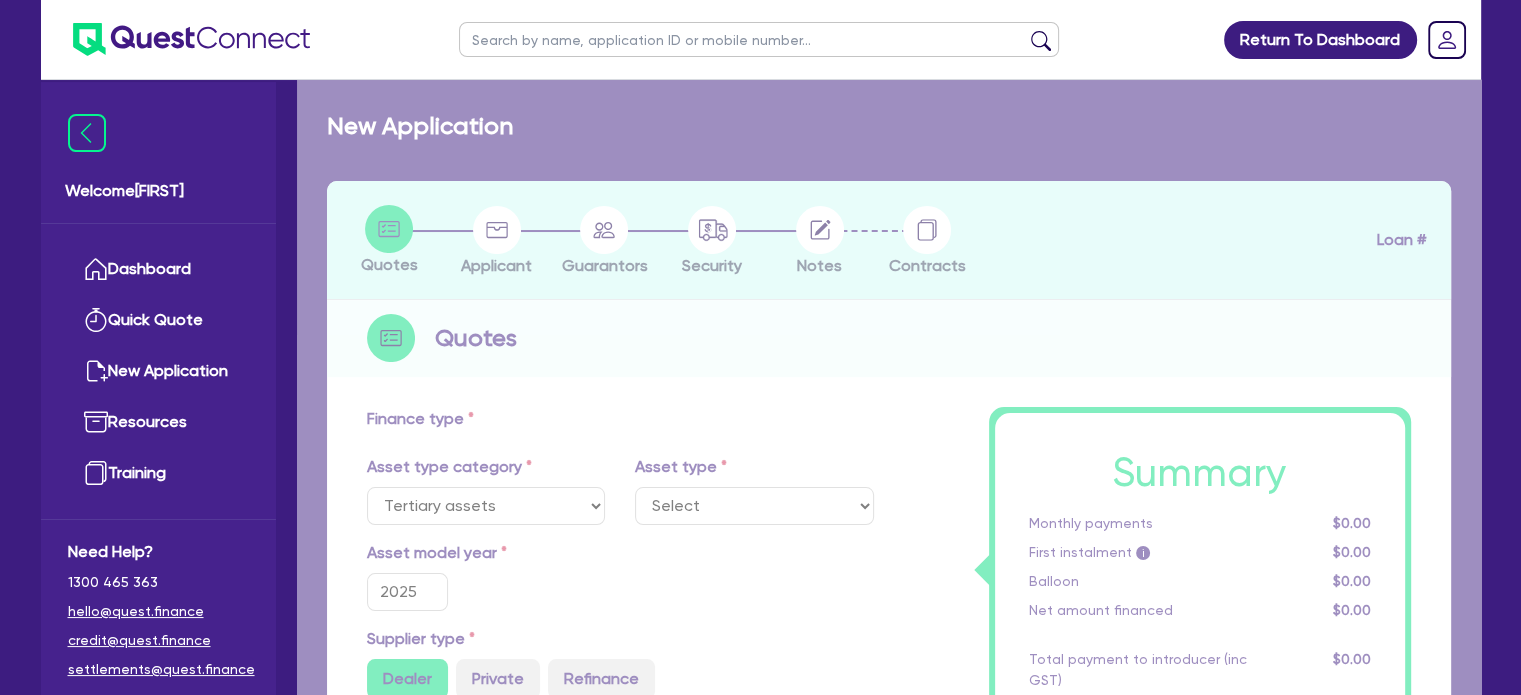 select on "BEAUTY_EQUIPMENT" 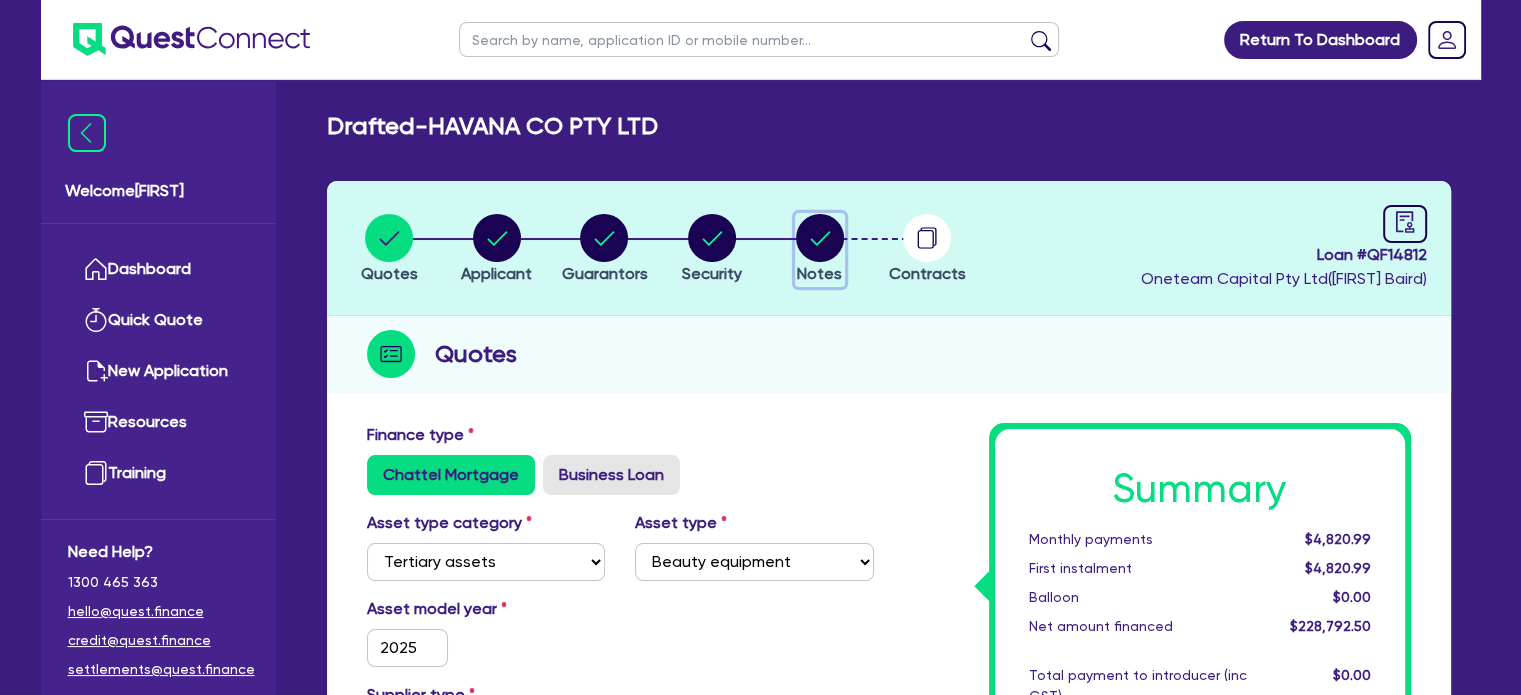 click 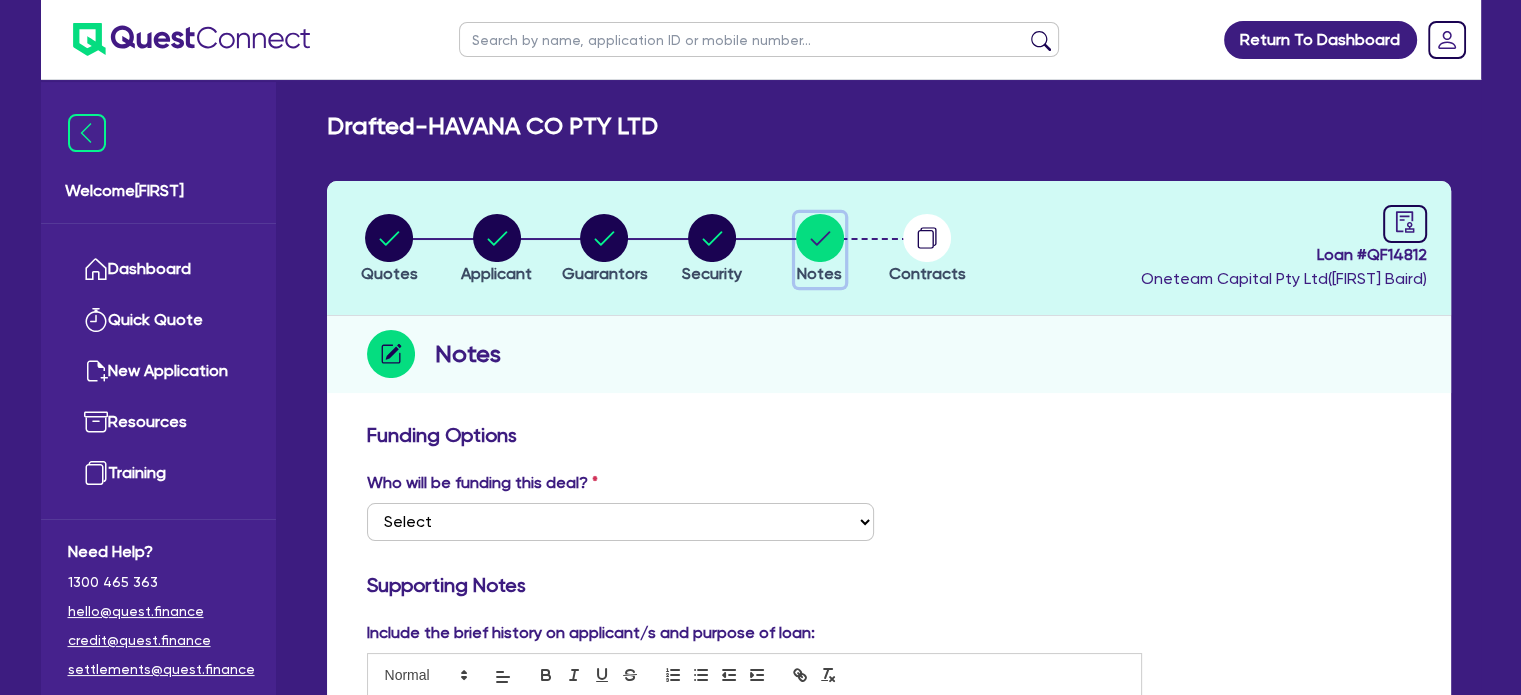 scroll, scrollTop: 340, scrollLeft: 0, axis: vertical 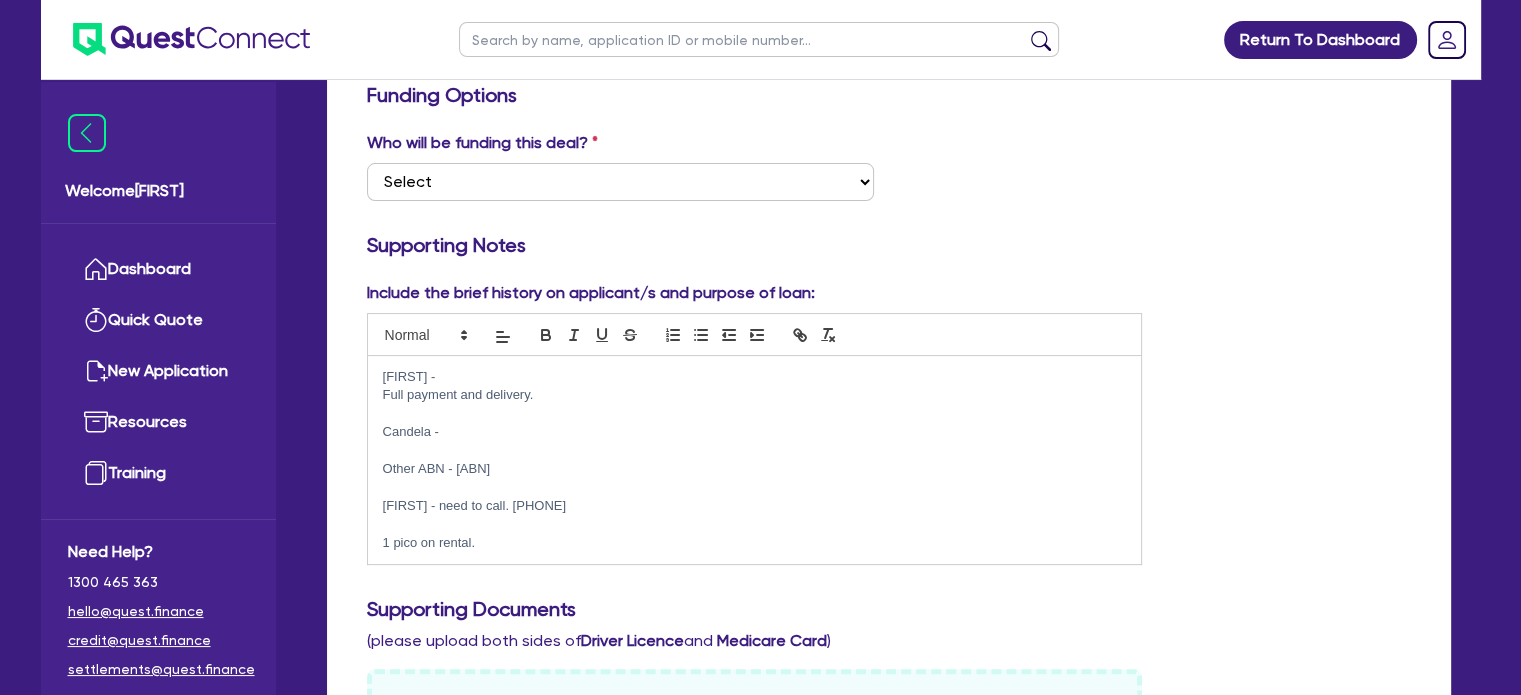 click on "1 pico on rental." at bounding box center [755, 543] 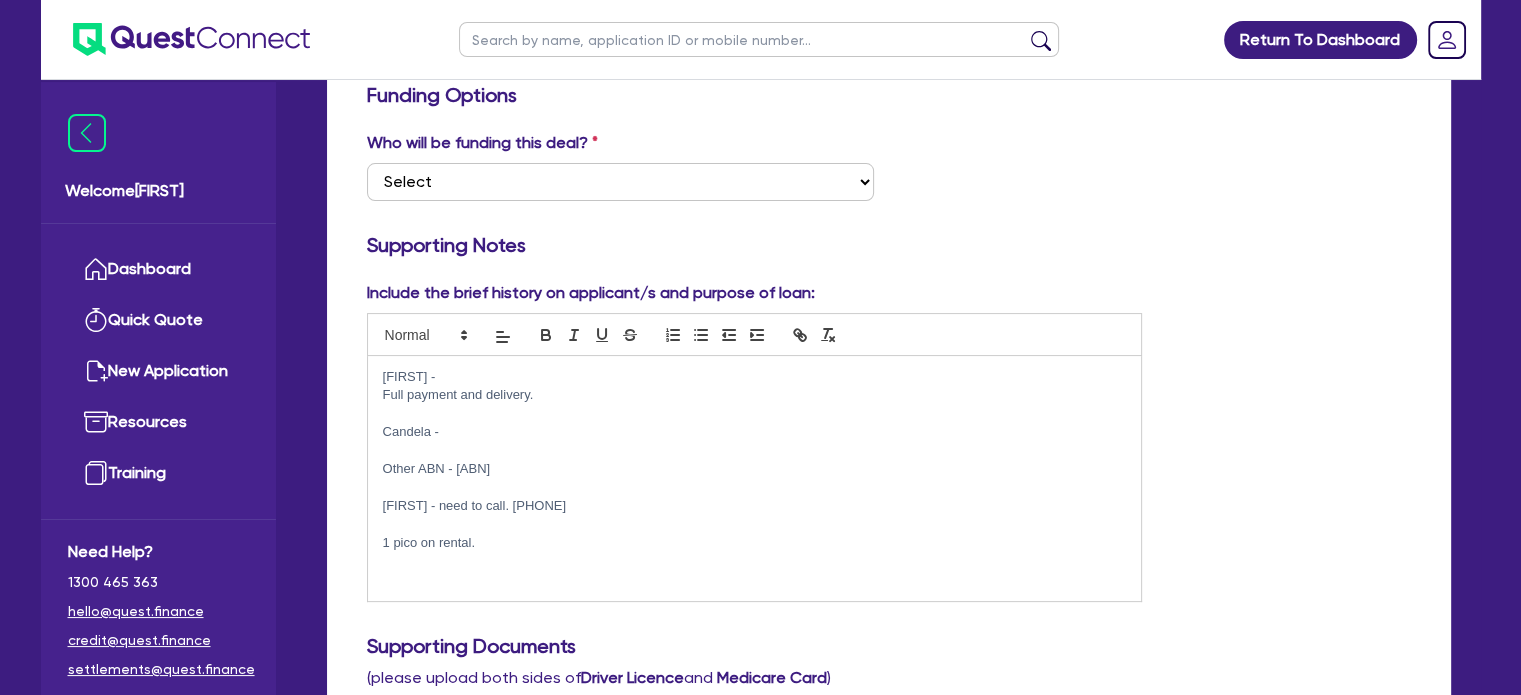 type 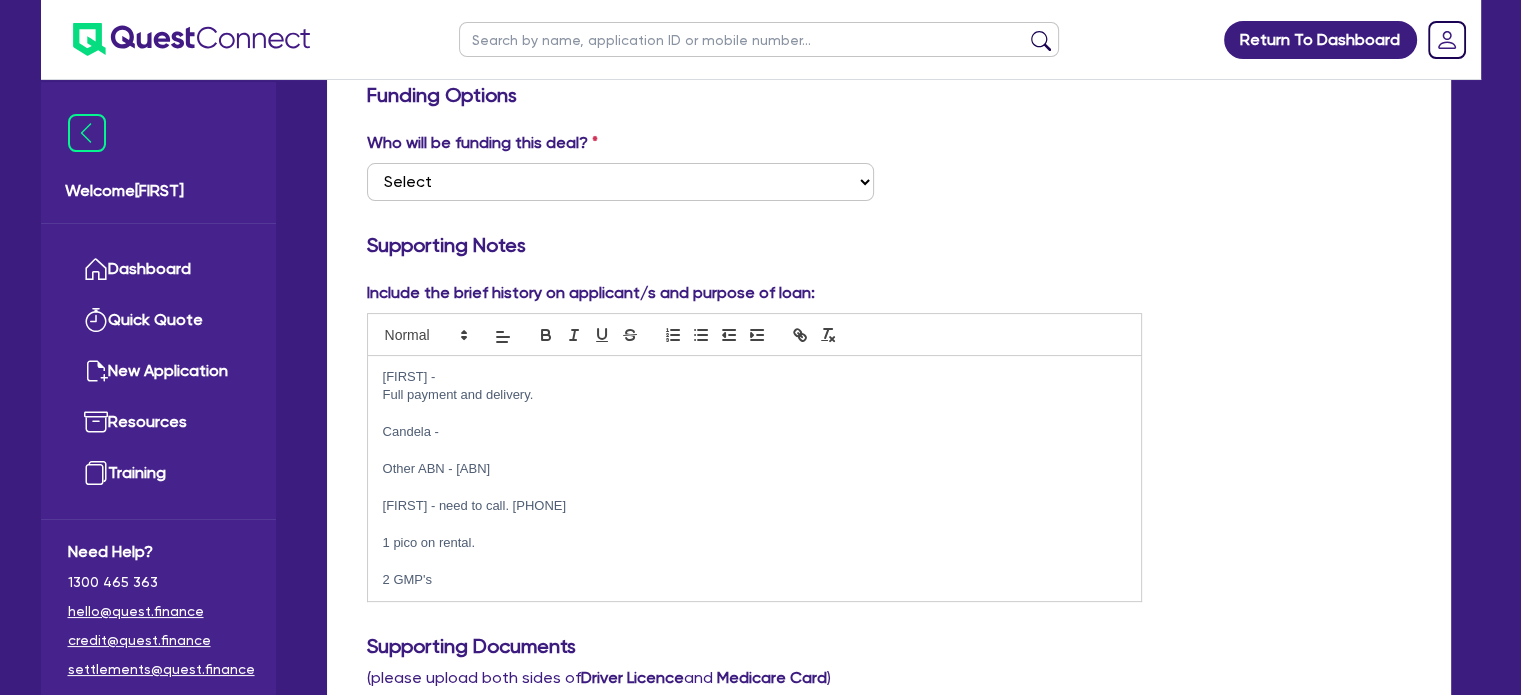 drag, startPoint x: 448, startPoint y: 581, endPoint x: 351, endPoint y: 546, distance: 103.121284 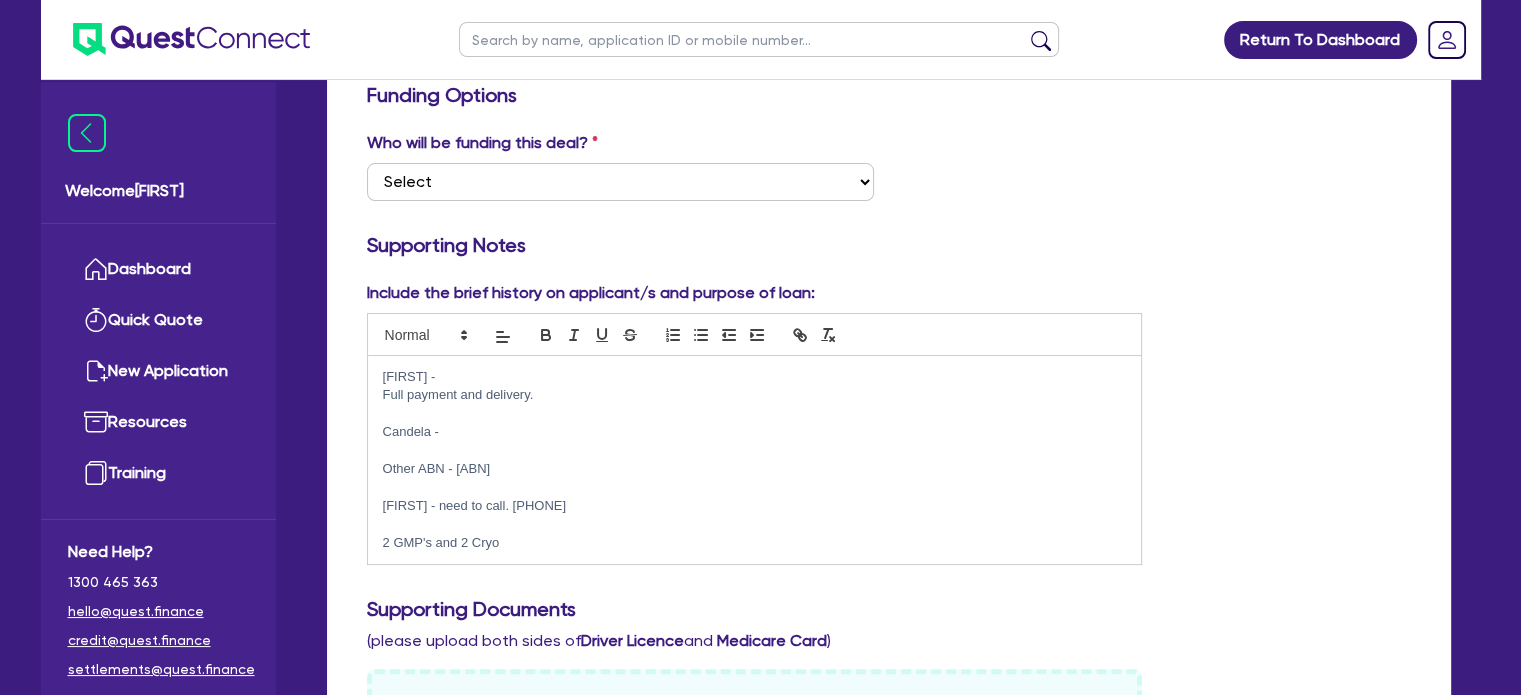 scroll, scrollTop: 0, scrollLeft: 0, axis: both 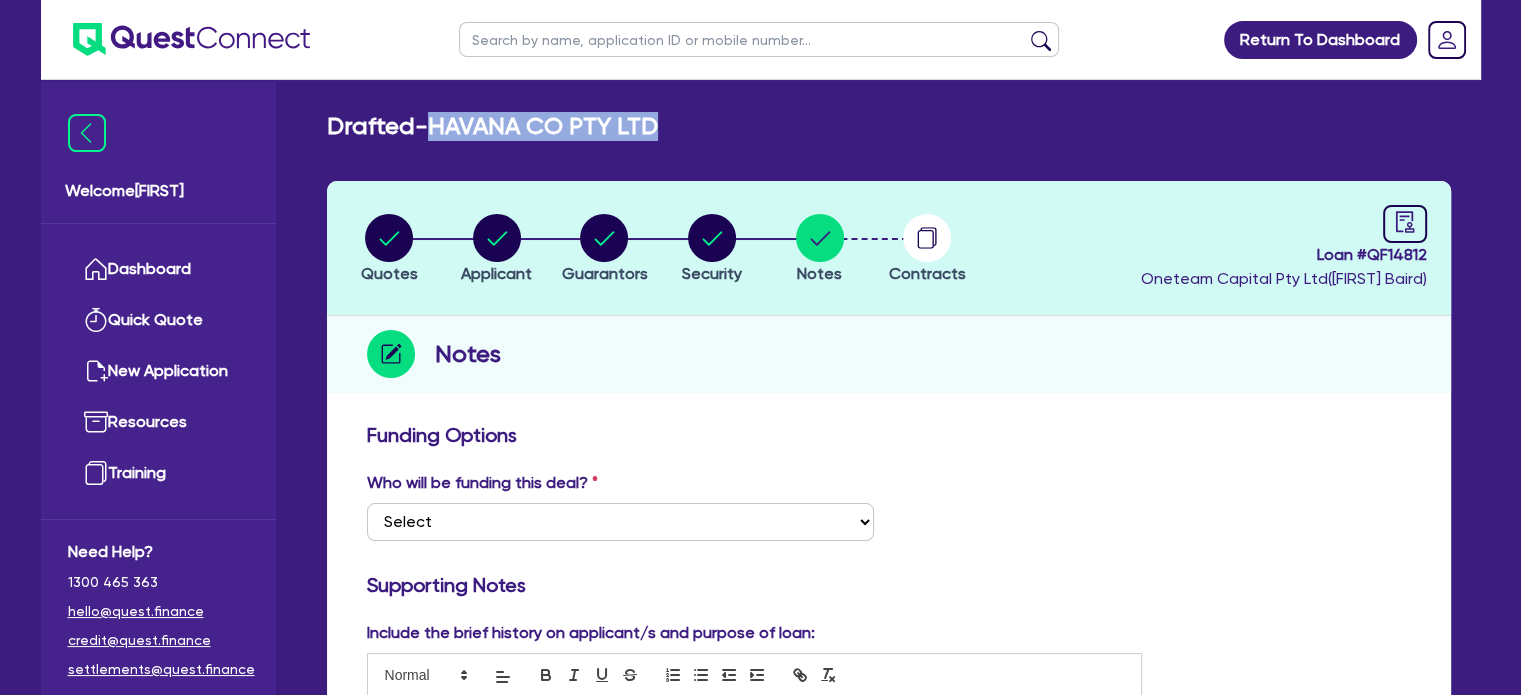 drag, startPoint x: 673, startPoint y: 126, endPoint x: 440, endPoint y: 131, distance: 233.05363 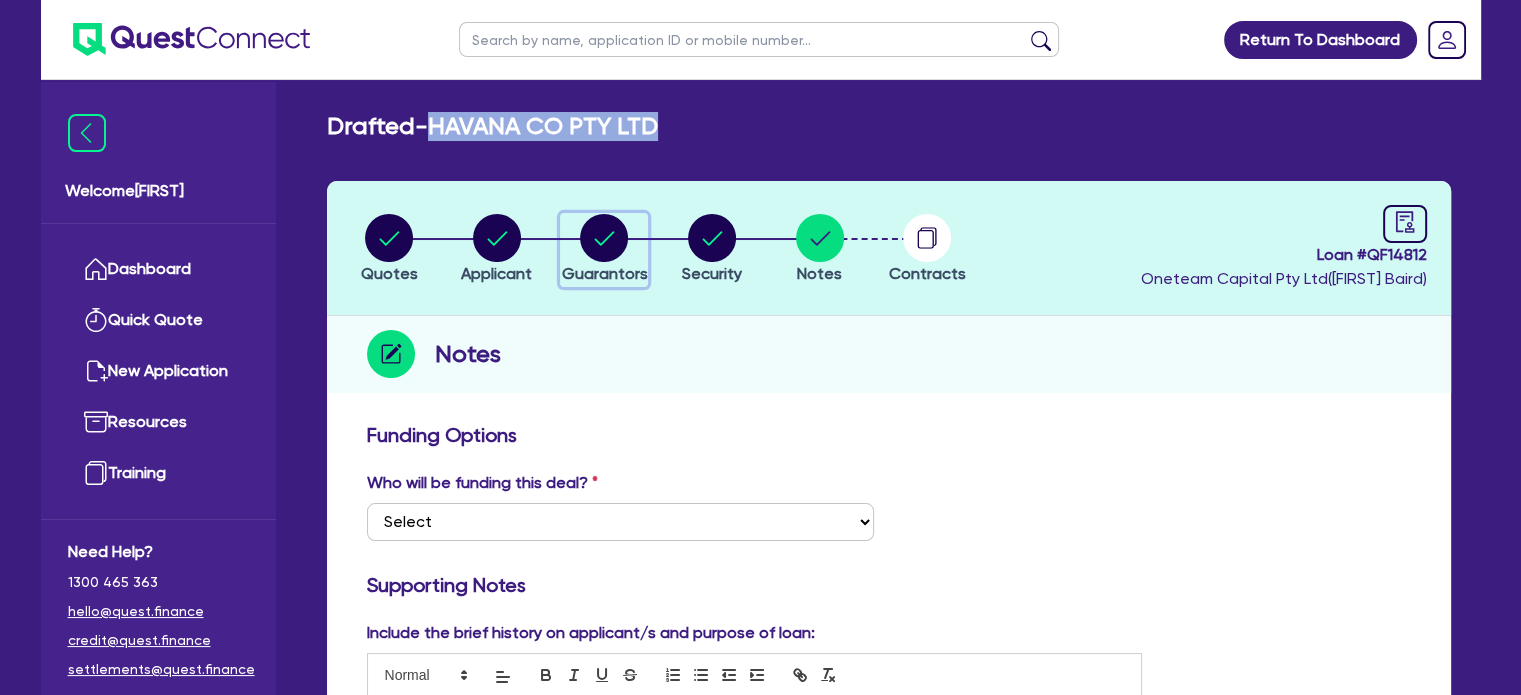 click 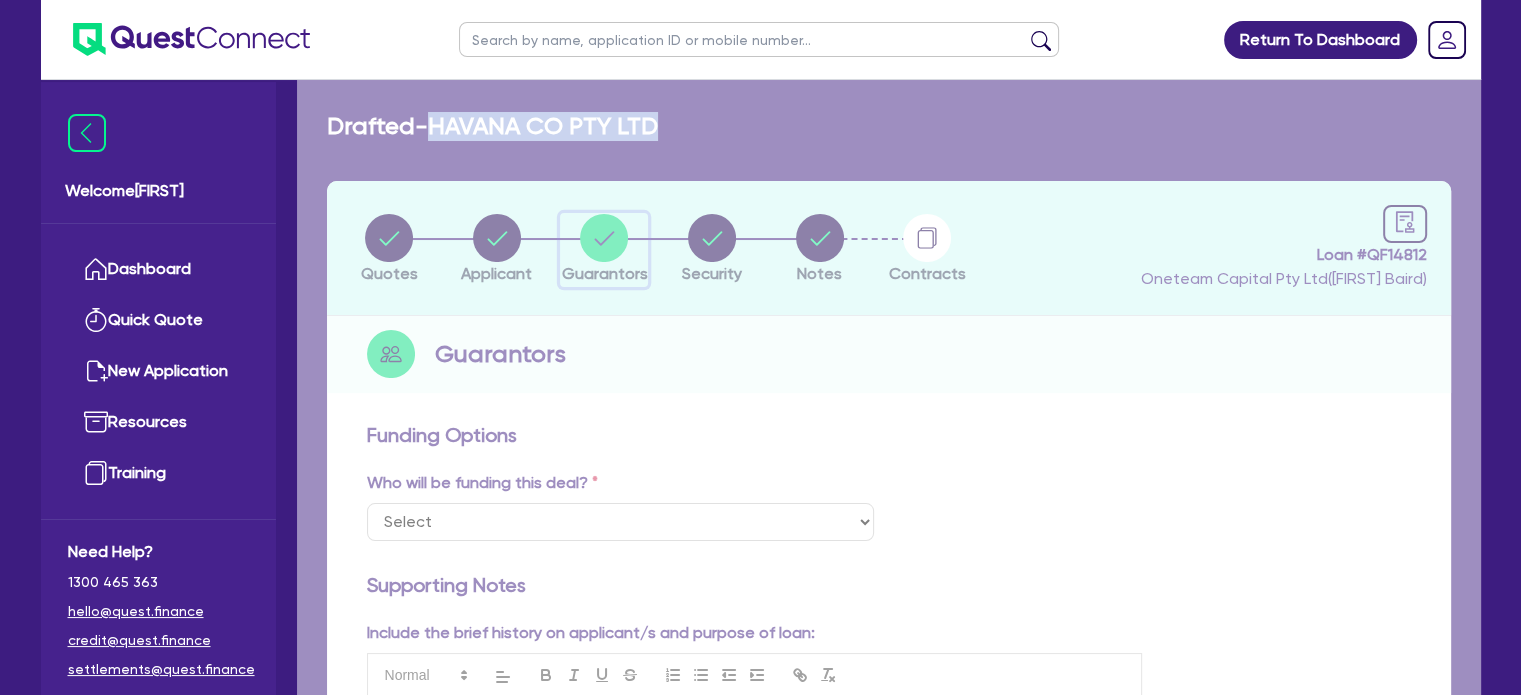 select on "MISS" 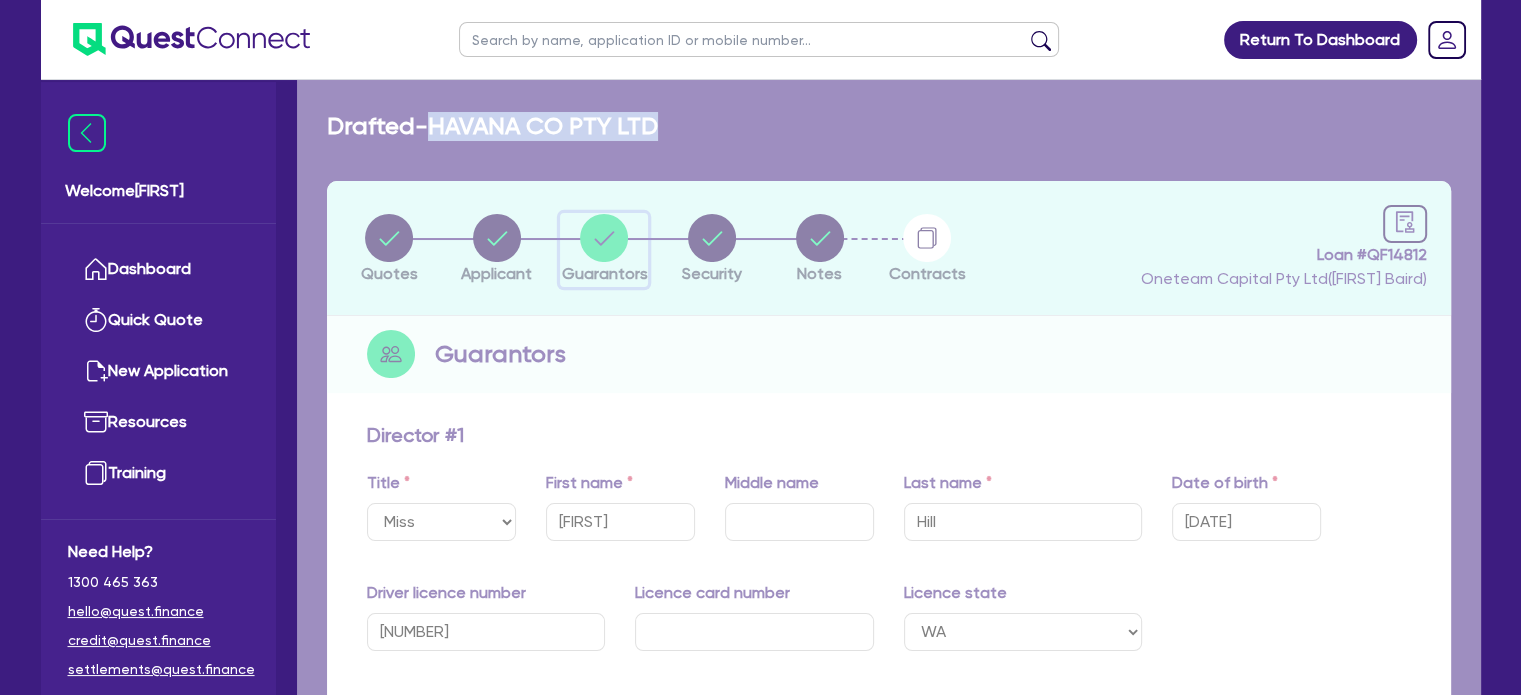 type on "0" 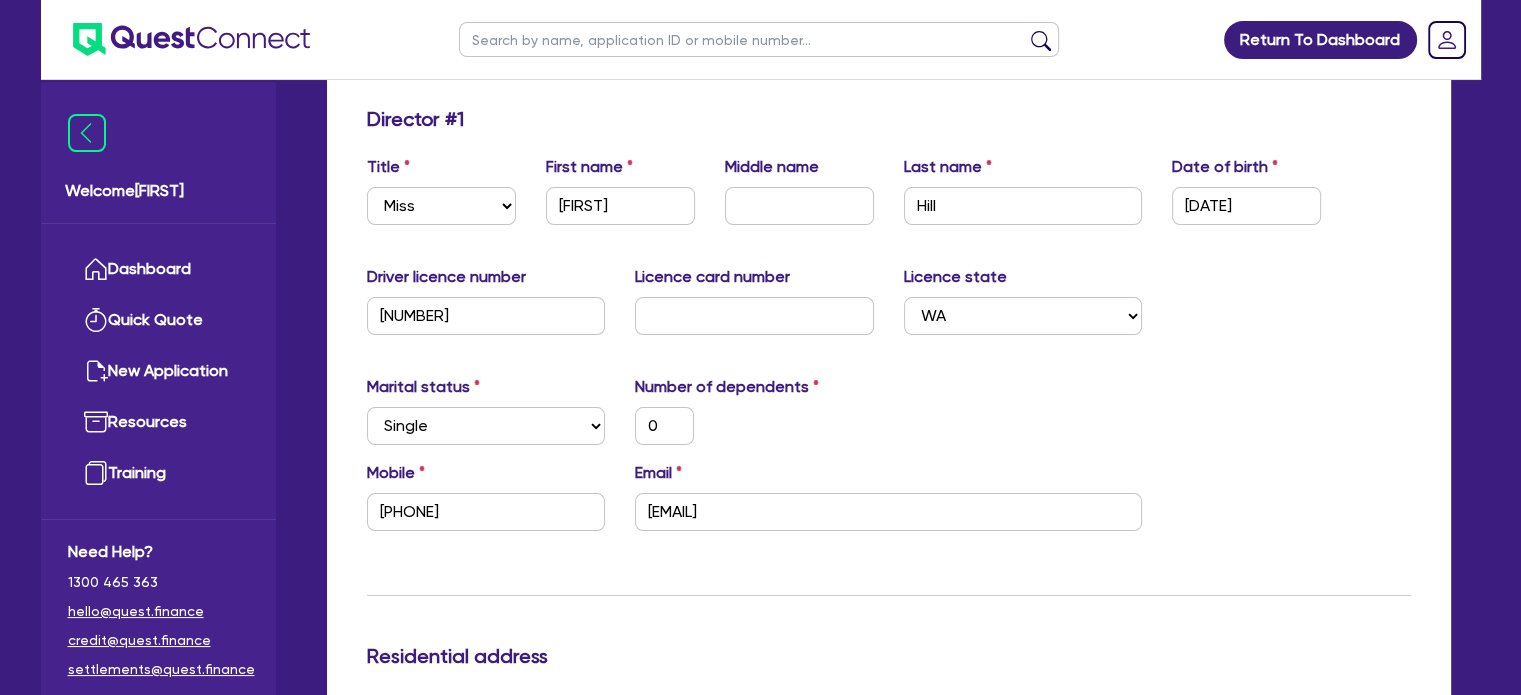 scroll, scrollTop: 0, scrollLeft: 0, axis: both 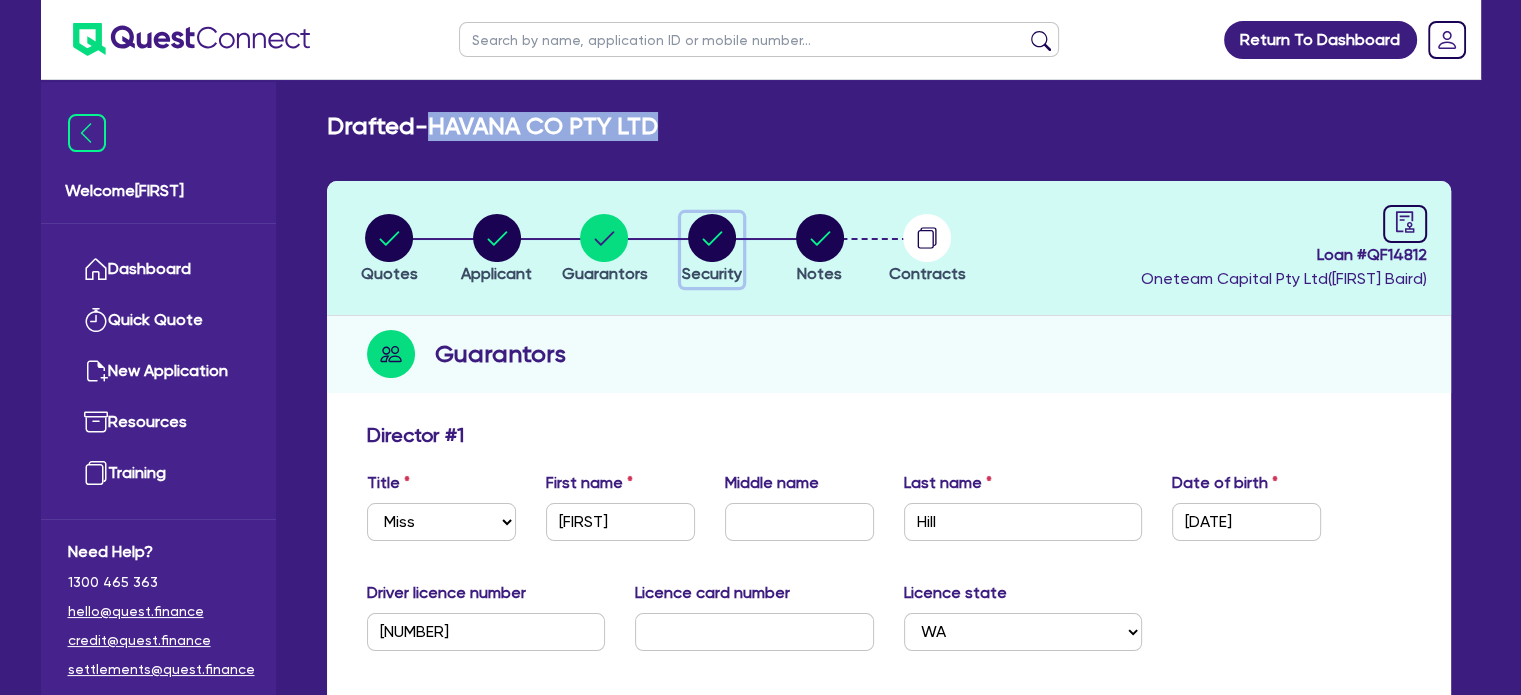 click 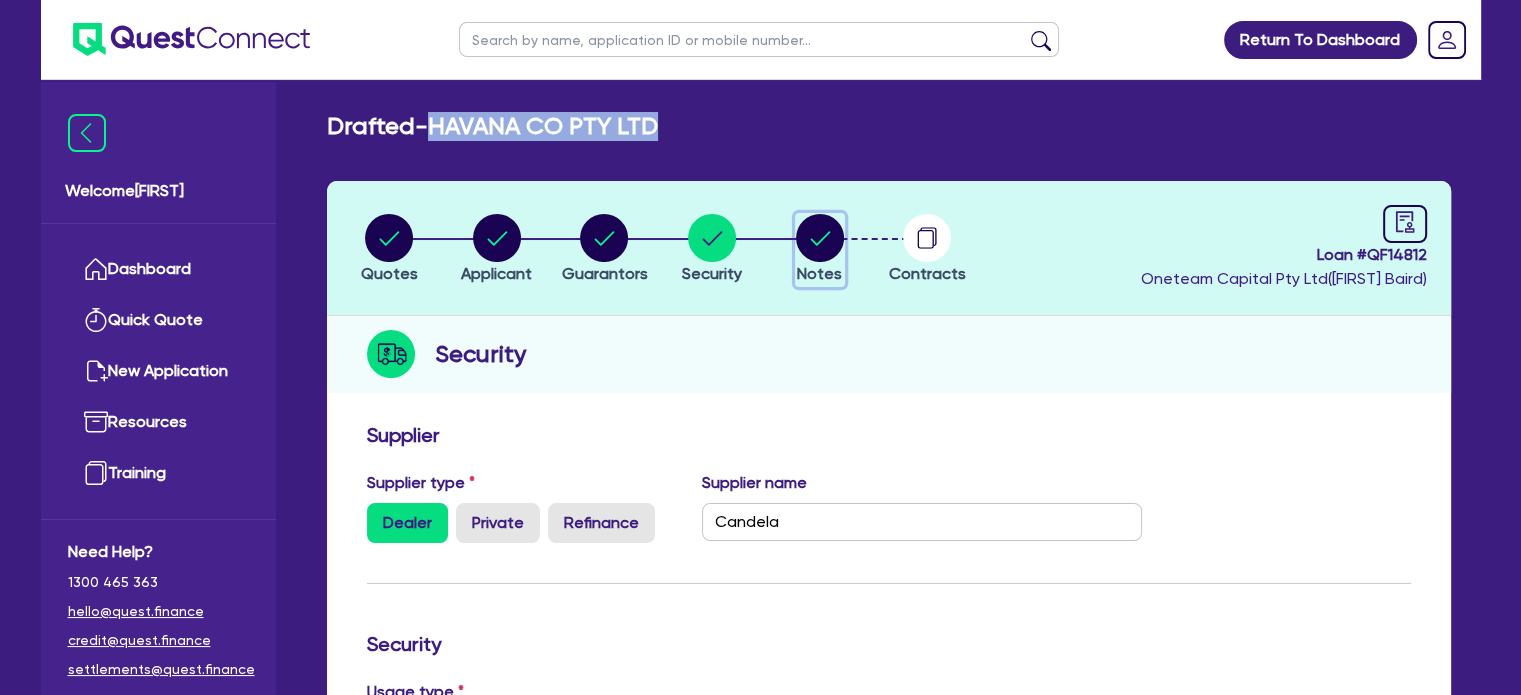 click 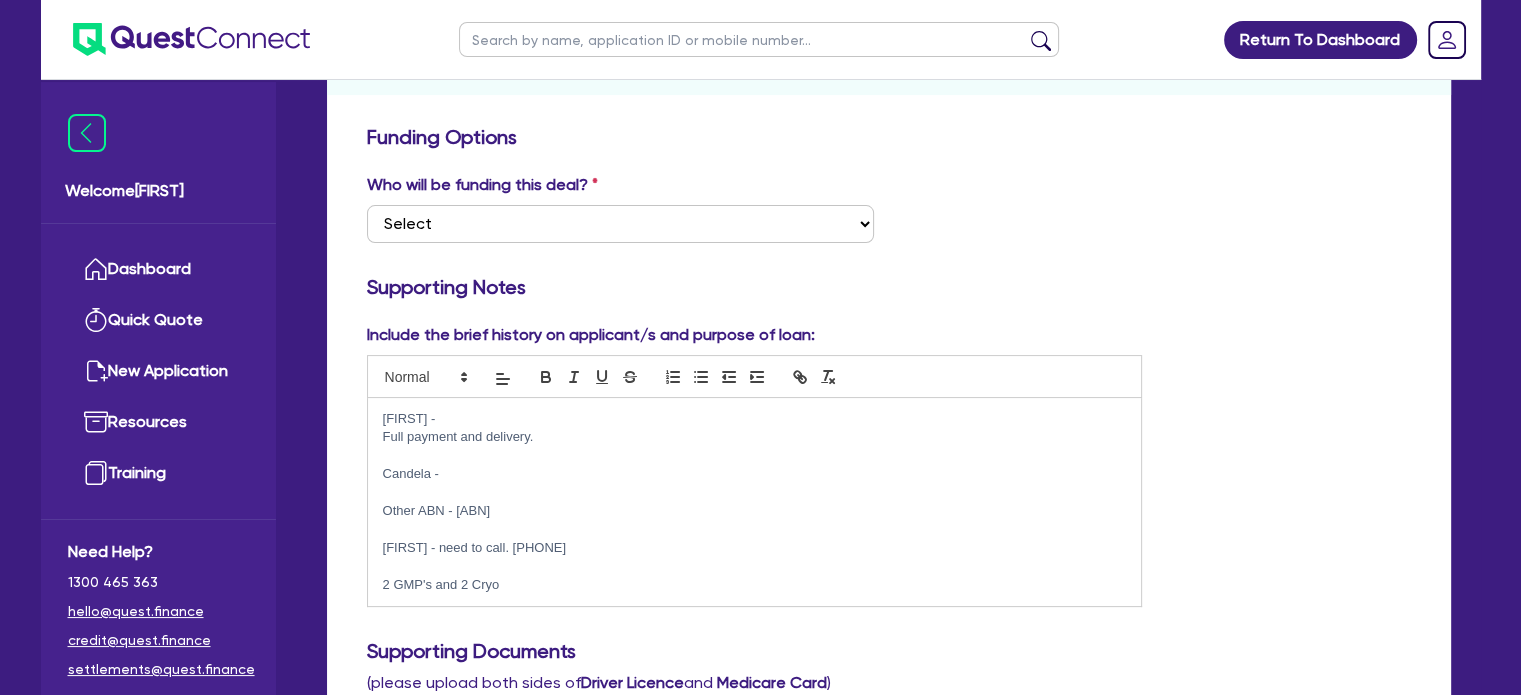 scroll, scrollTop: 0, scrollLeft: 0, axis: both 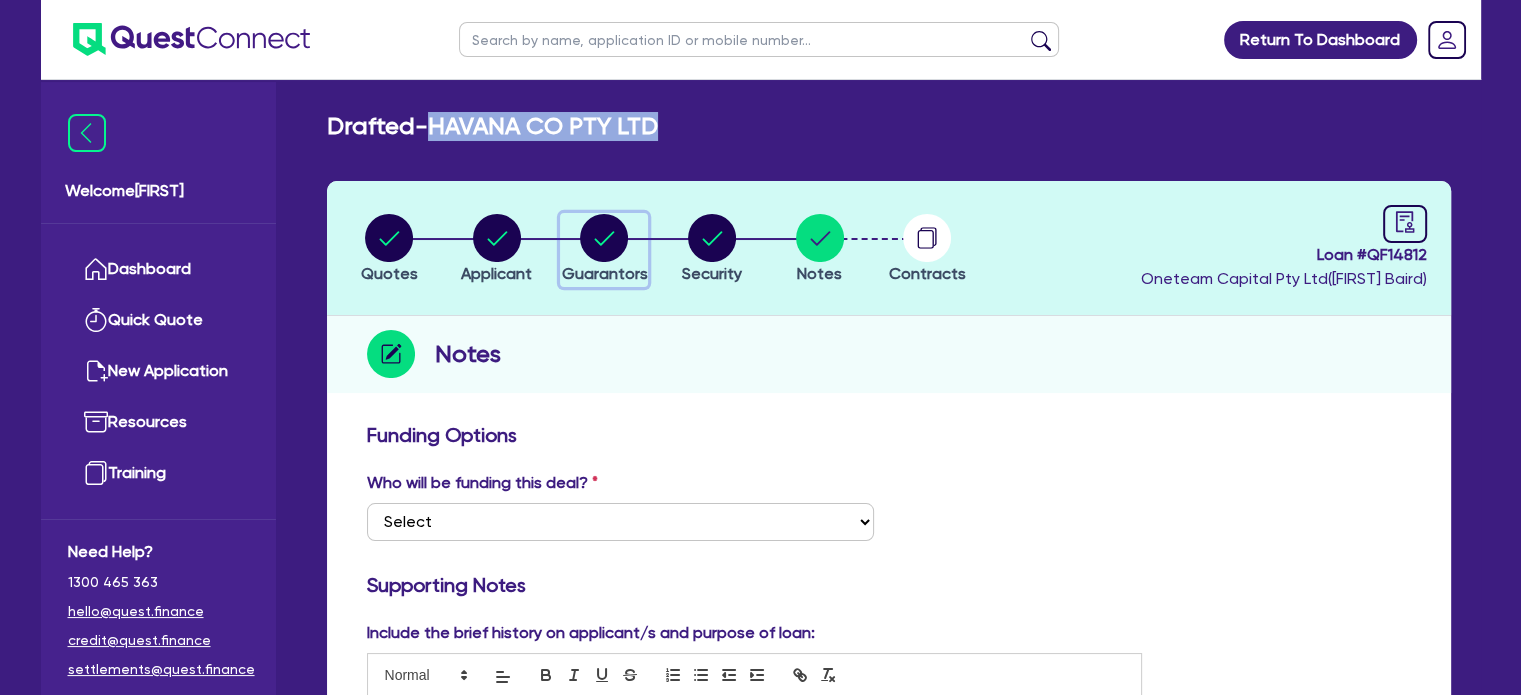 click 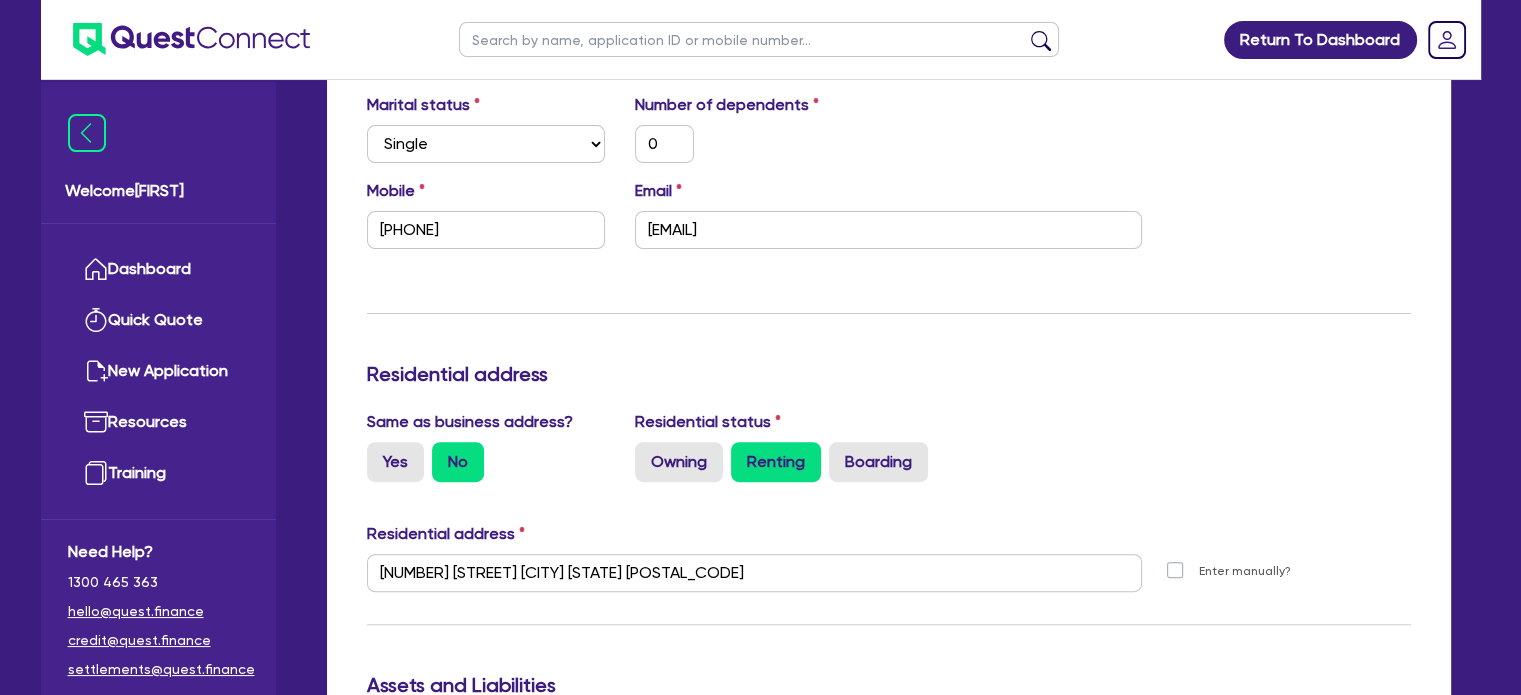 scroll, scrollTop: 0, scrollLeft: 0, axis: both 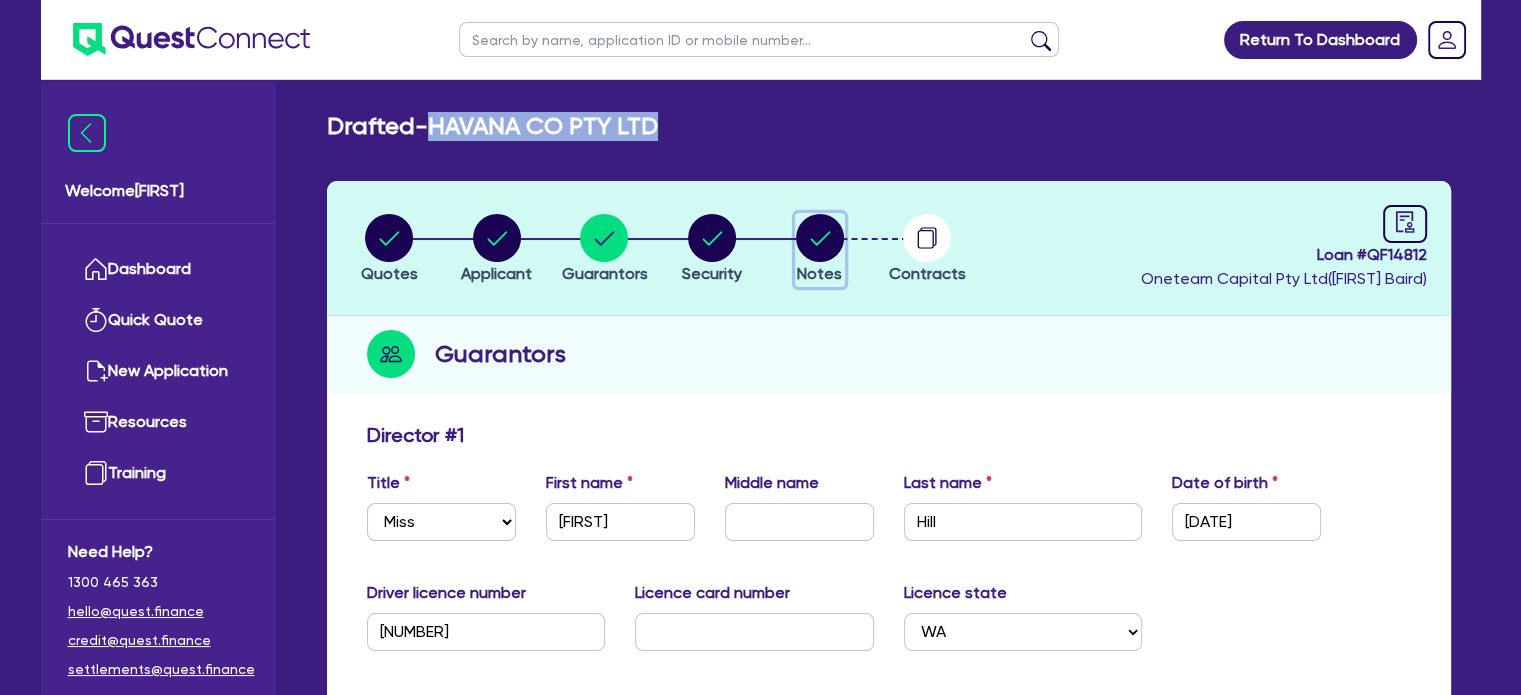 click 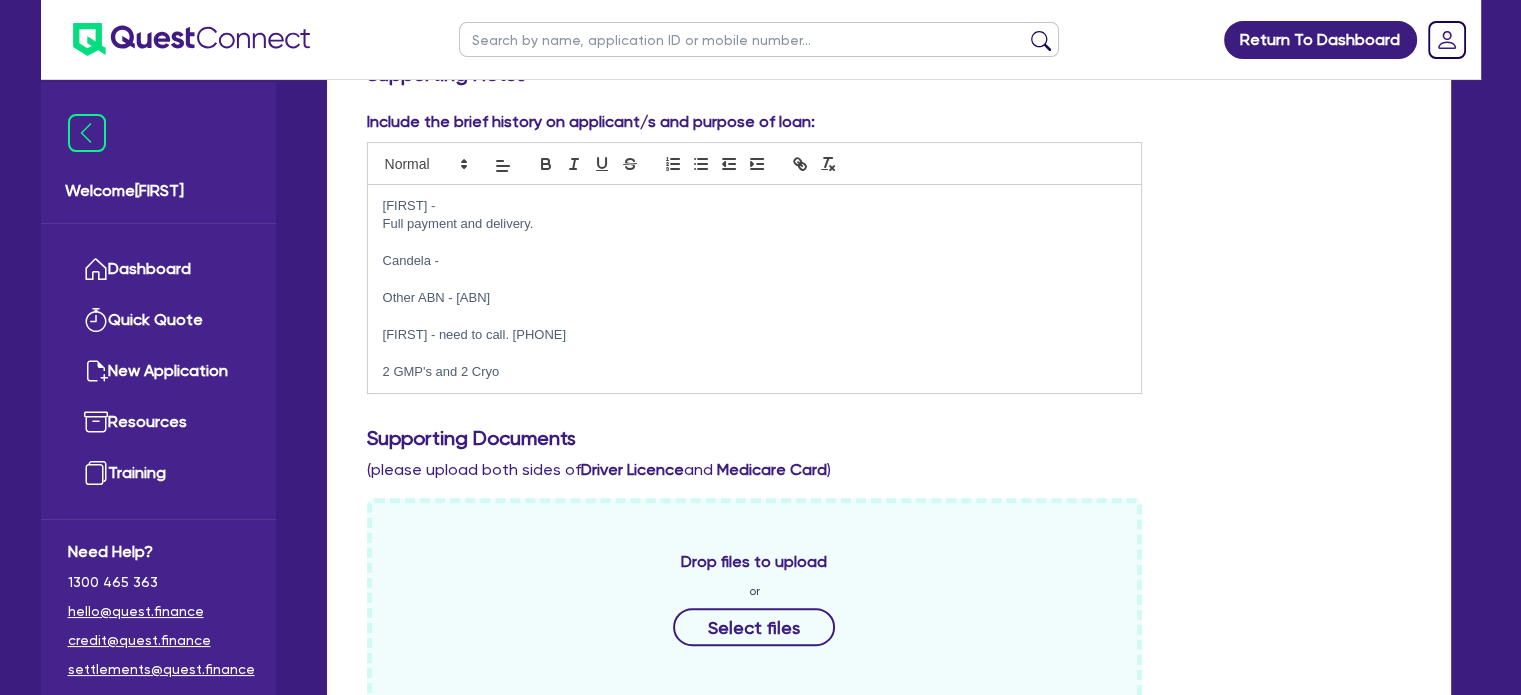 scroll, scrollTop: 512, scrollLeft: 0, axis: vertical 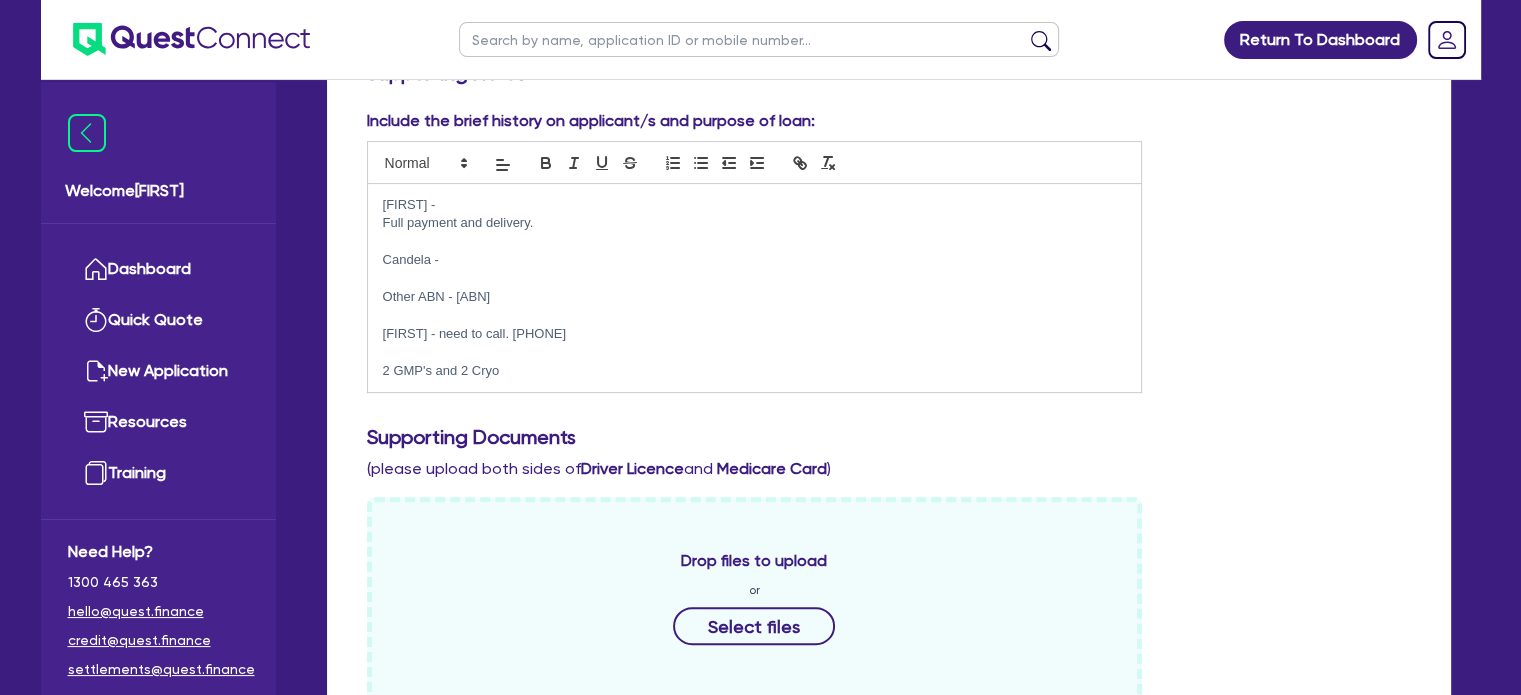 drag, startPoint x: 563, startPoint y: 294, endPoint x: 456, endPoint y: 295, distance: 107.00467 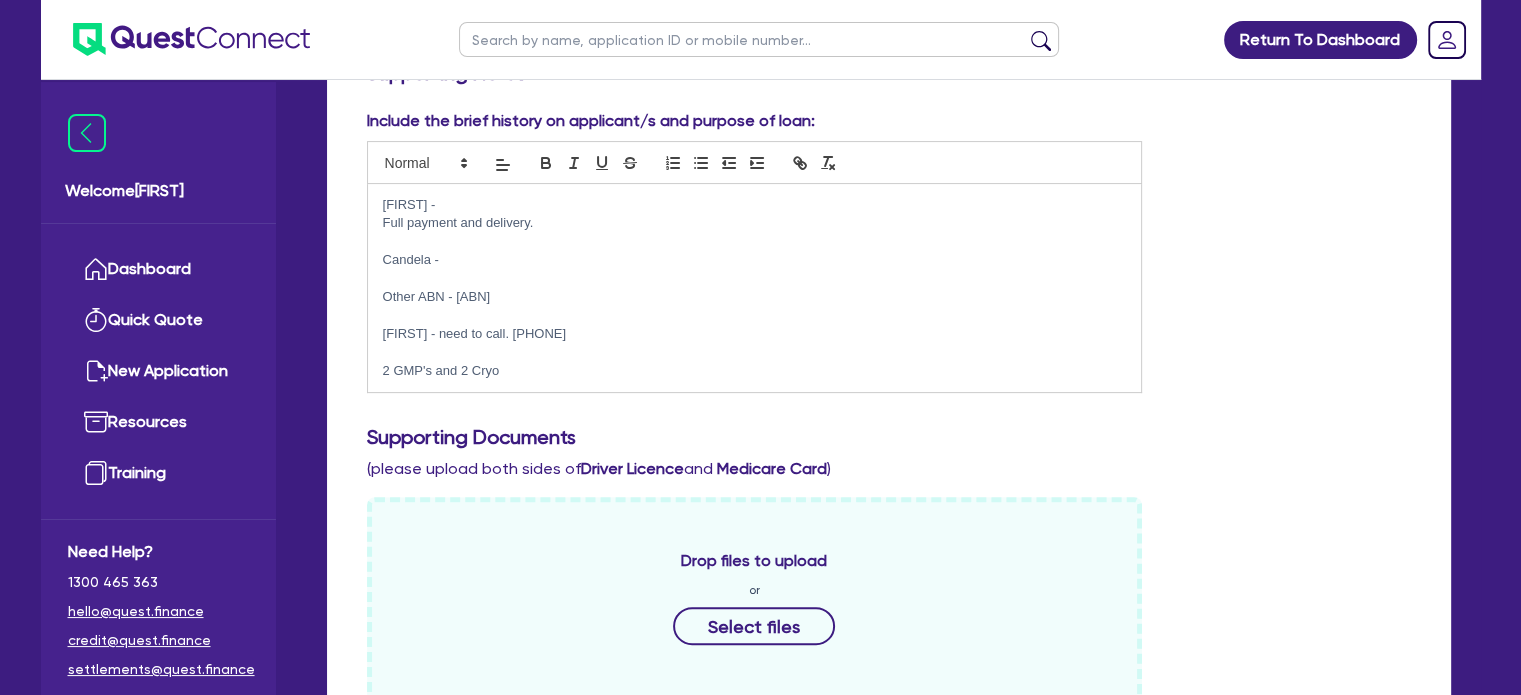 copy on "[PHONE]" 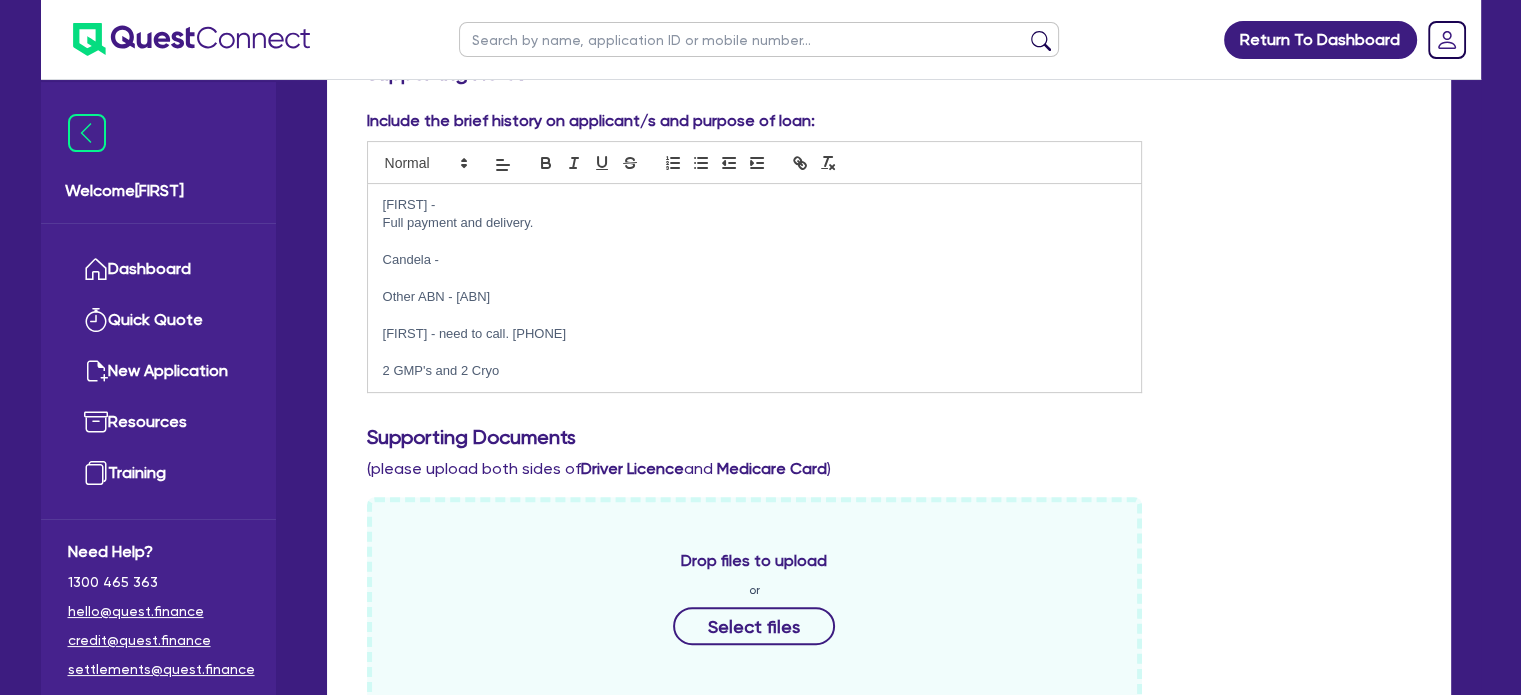 click on "2 GMP's and 2 Cryo" at bounding box center (755, 371) 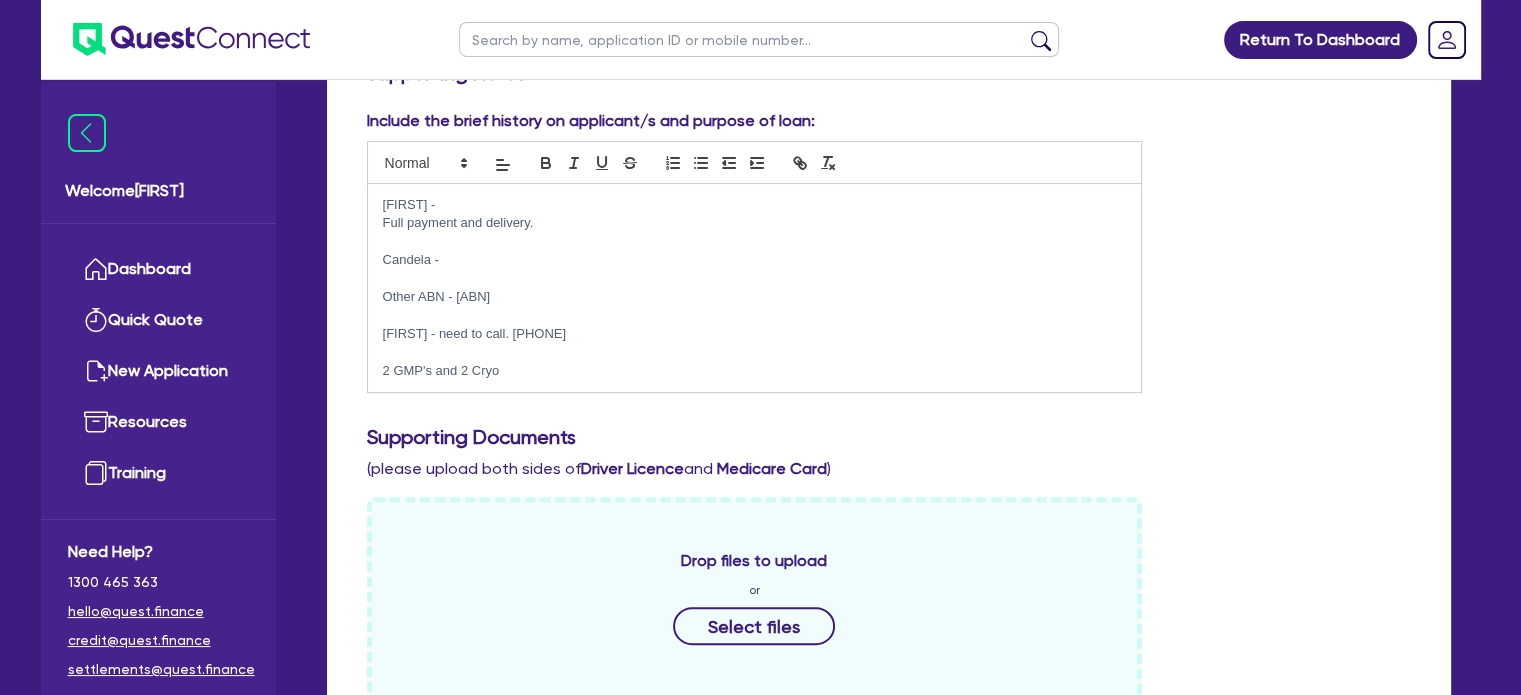 click on "2 GMP's and 2 Cryo" at bounding box center [755, 371] 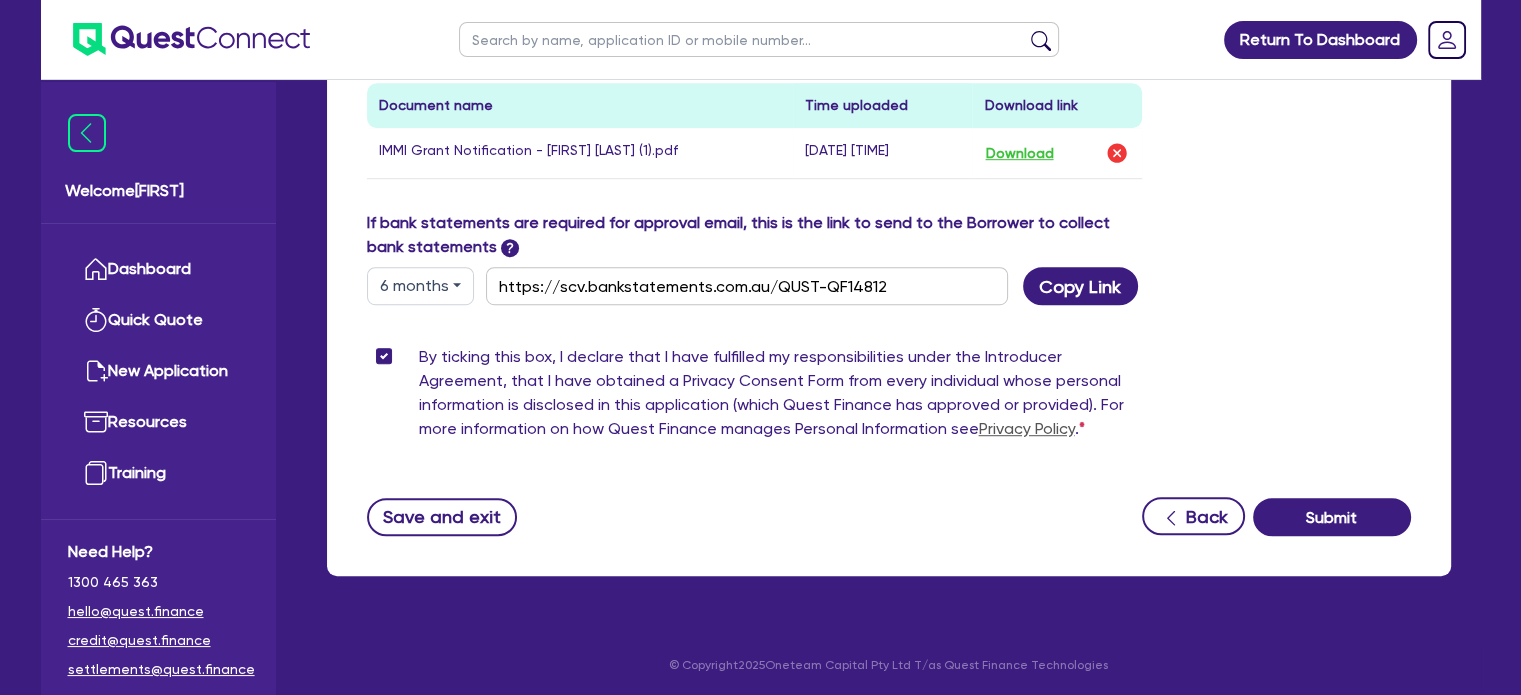 scroll, scrollTop: 1165, scrollLeft: 0, axis: vertical 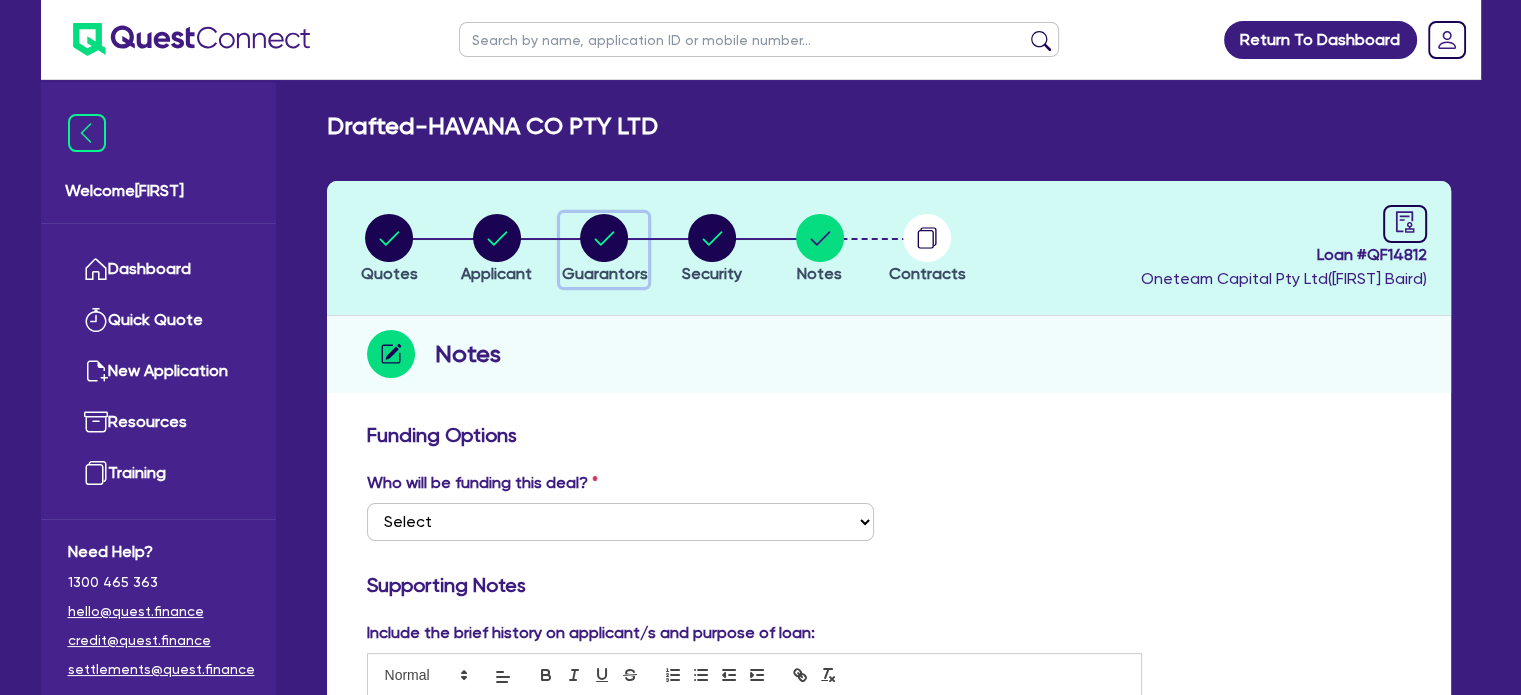 click 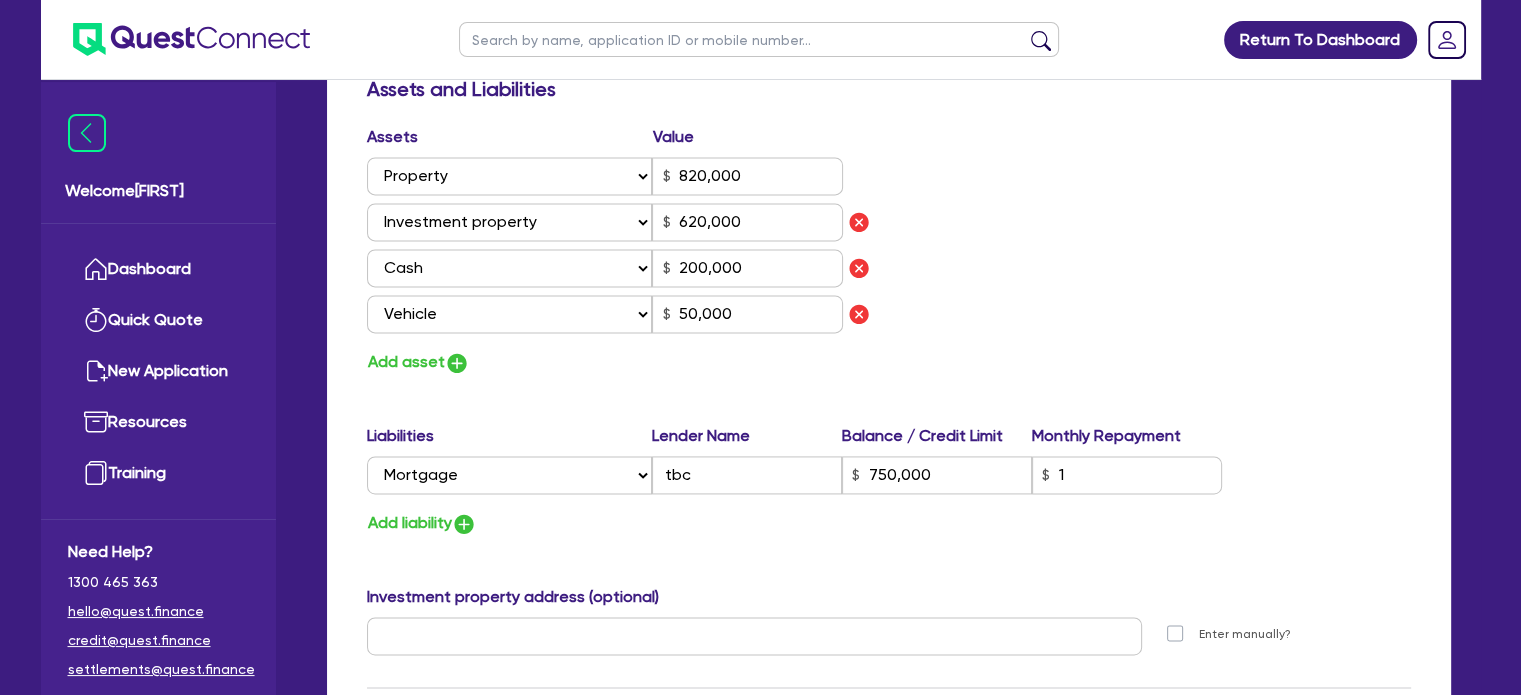 scroll, scrollTop: 2772, scrollLeft: 0, axis: vertical 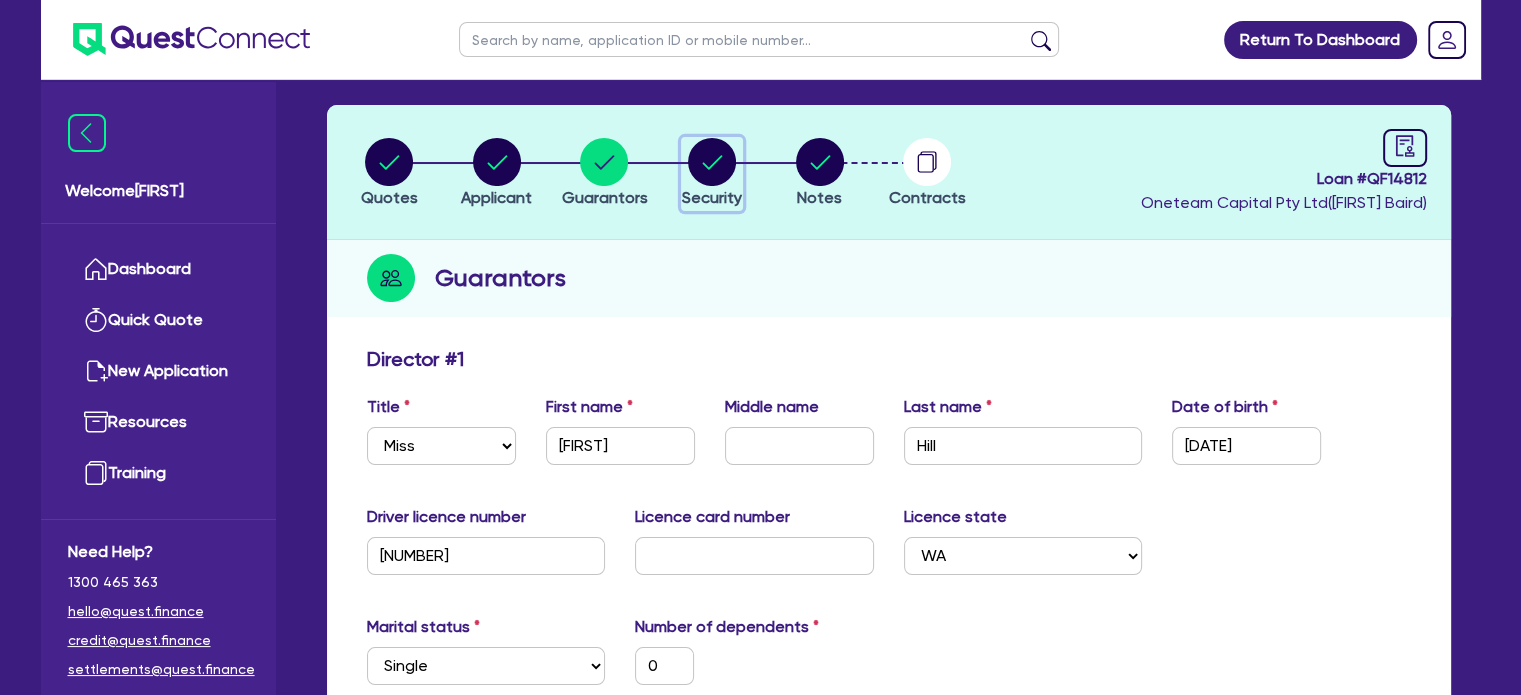 click 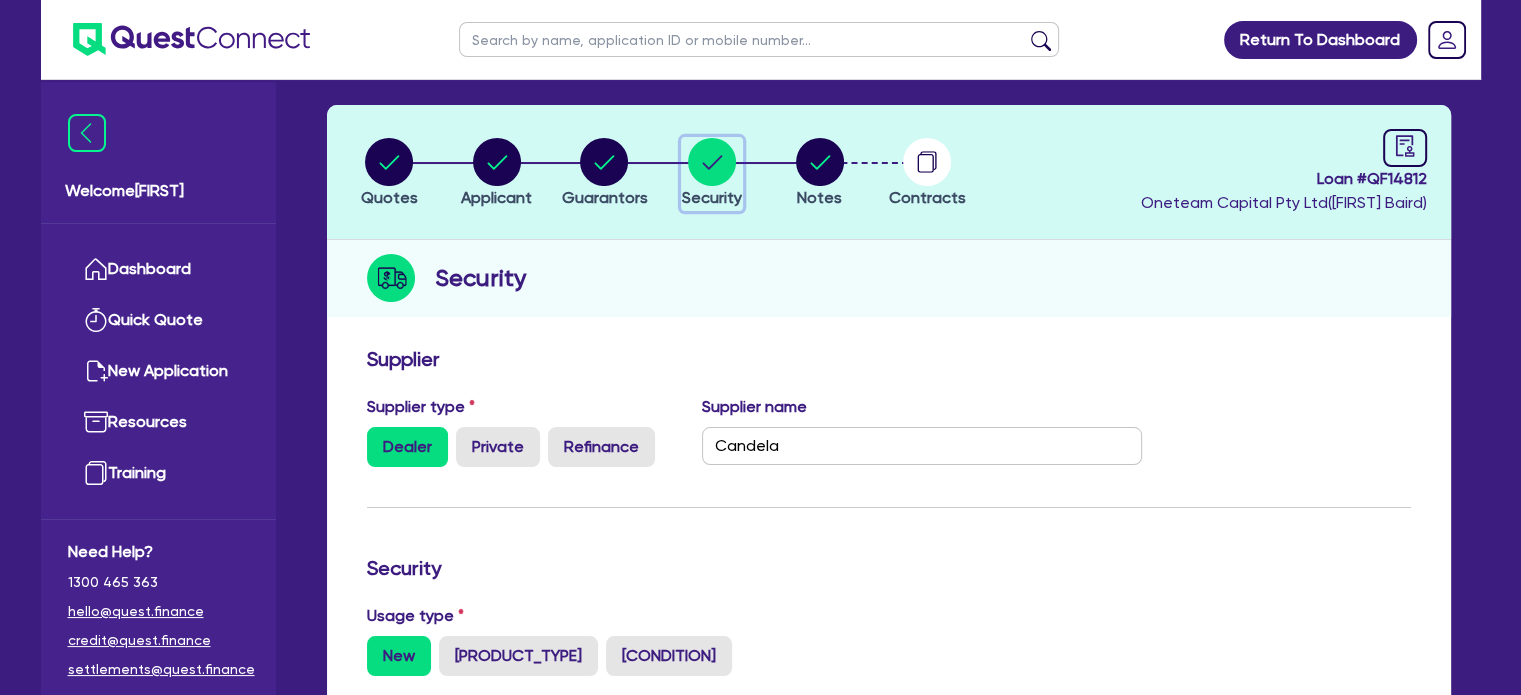 scroll, scrollTop: 0, scrollLeft: 0, axis: both 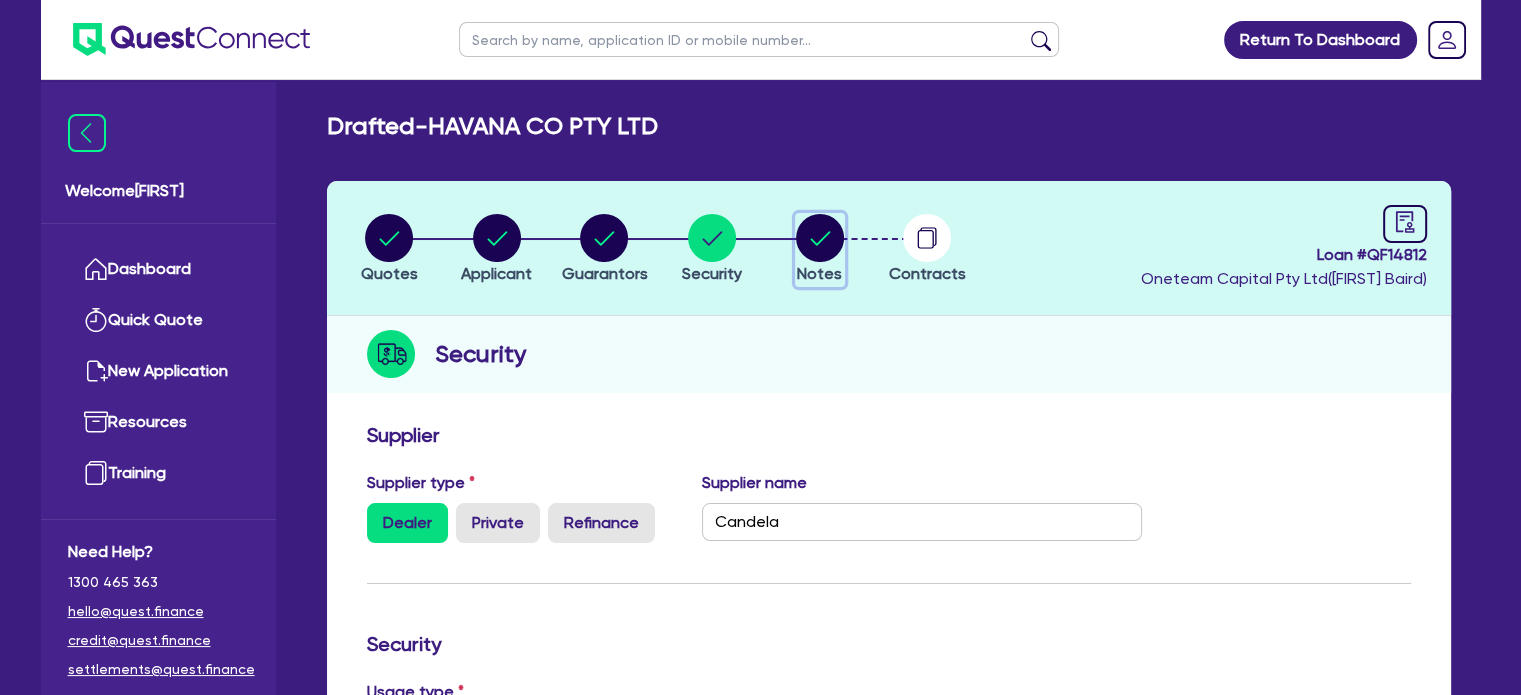 click 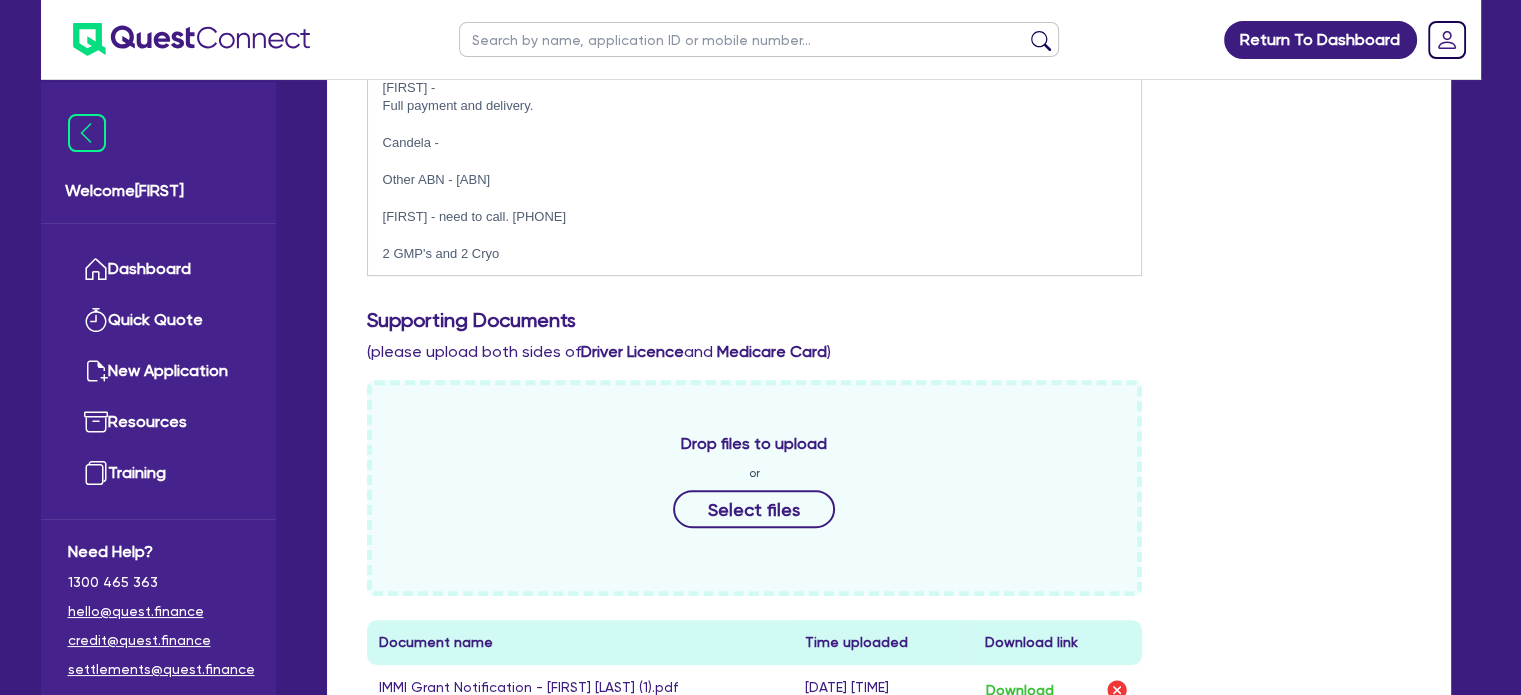 scroll, scrollTop: 630, scrollLeft: 0, axis: vertical 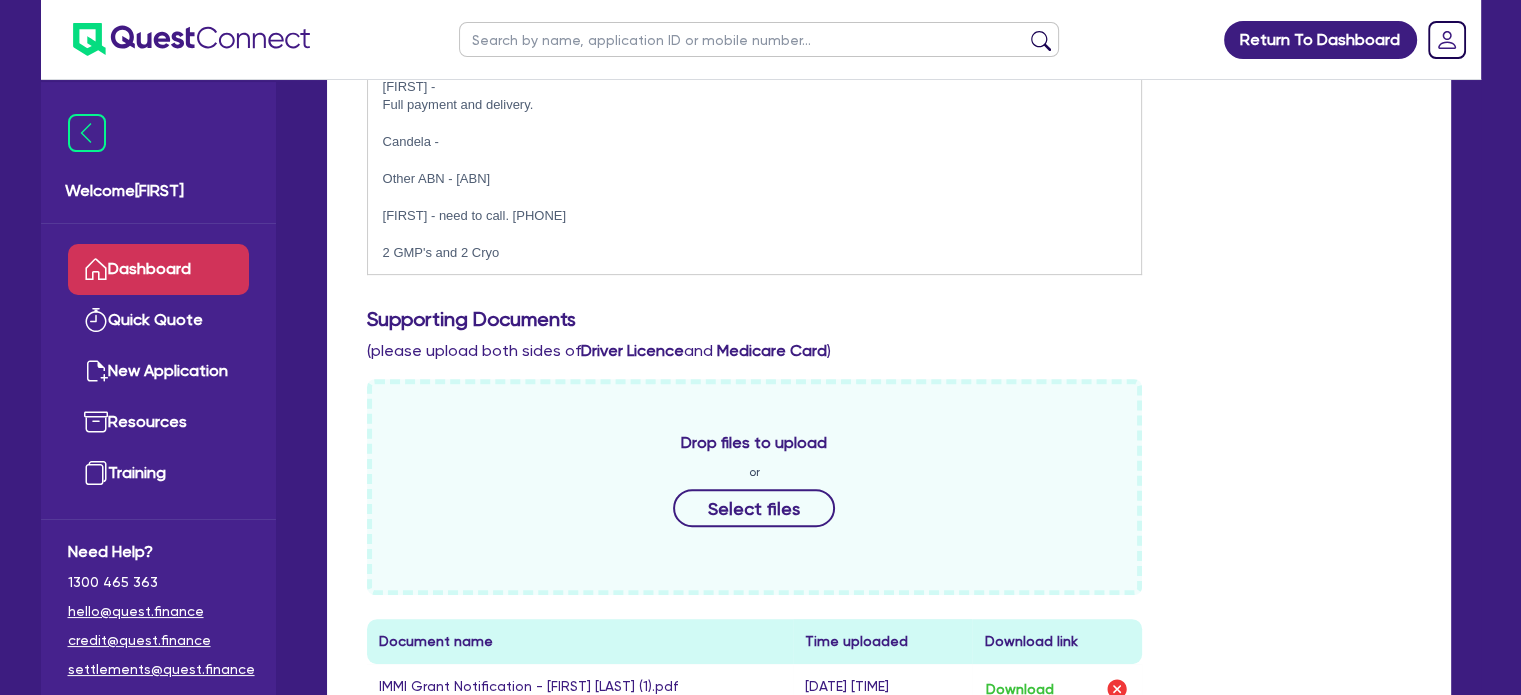 click on "Dashboard" at bounding box center (158, 269) 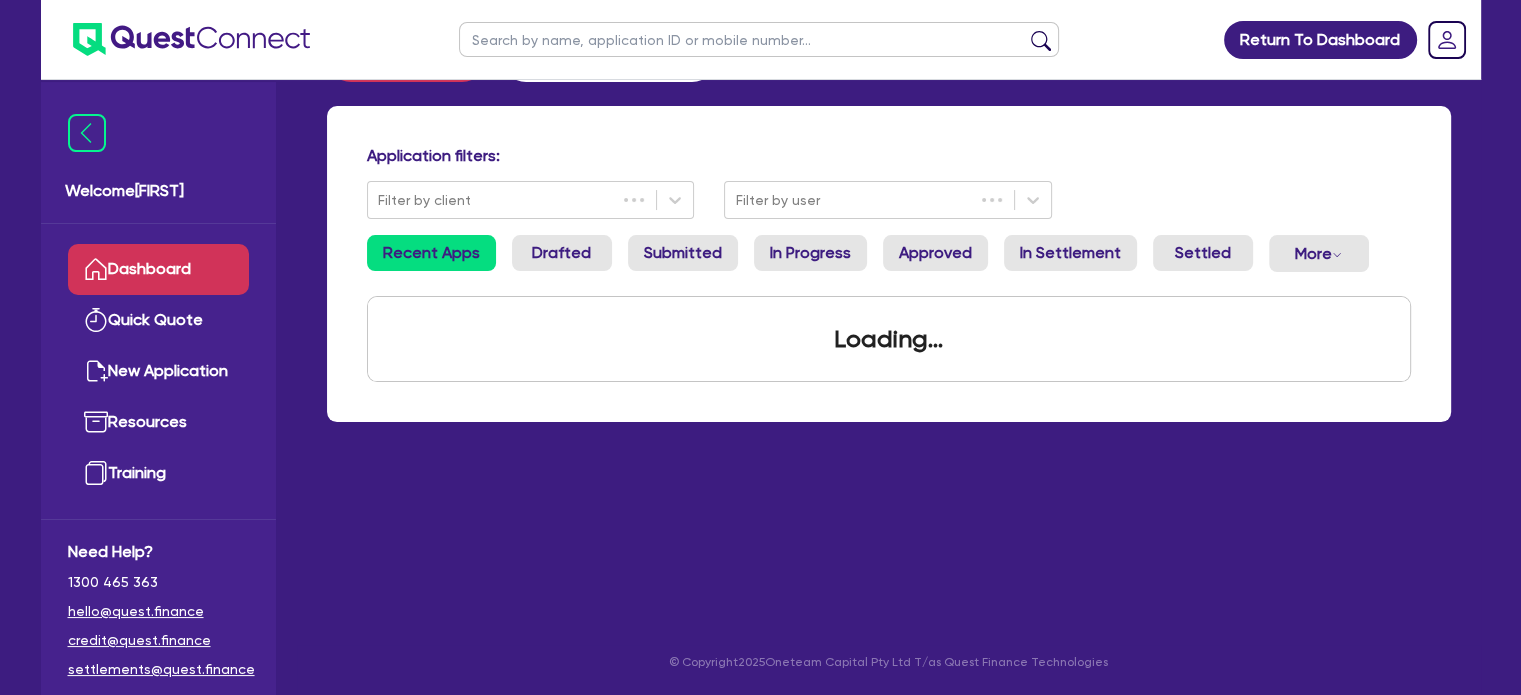 scroll, scrollTop: 0, scrollLeft: 0, axis: both 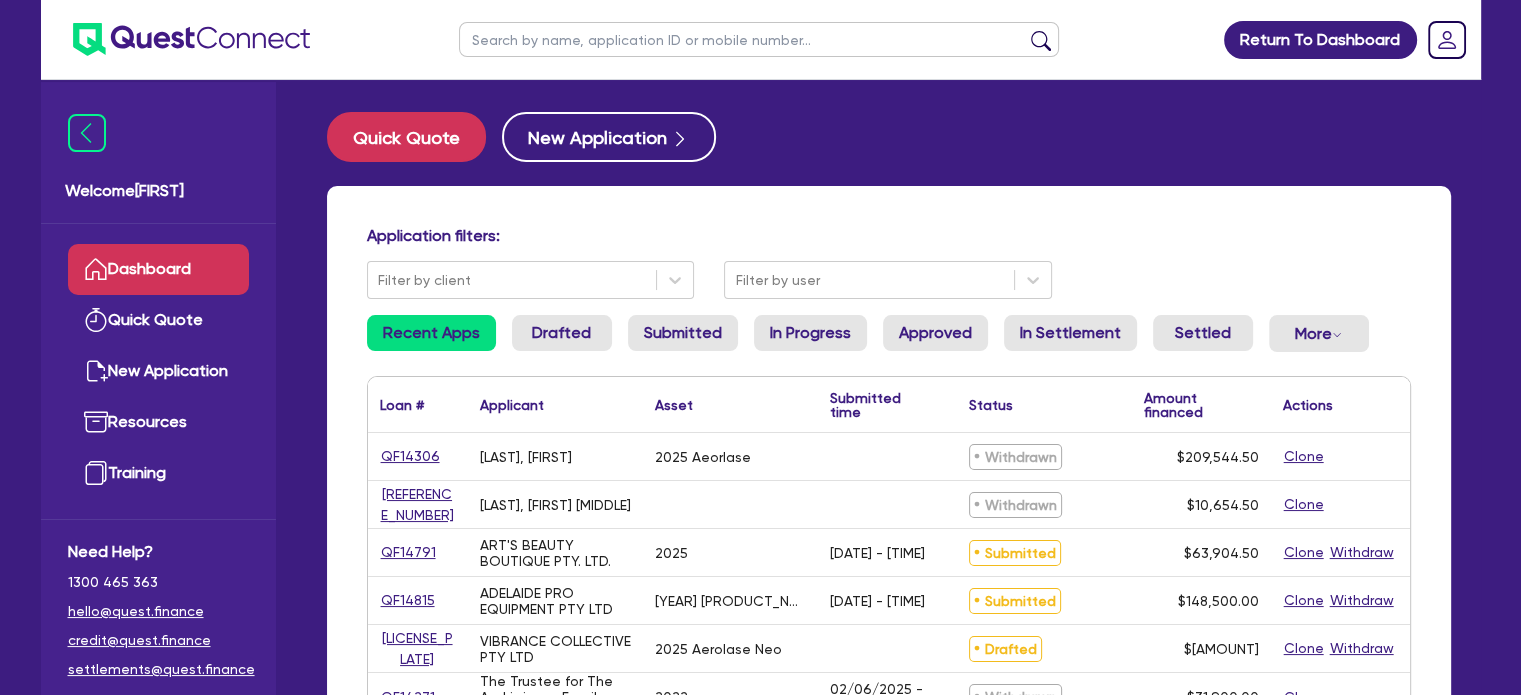 click at bounding box center (759, 39) 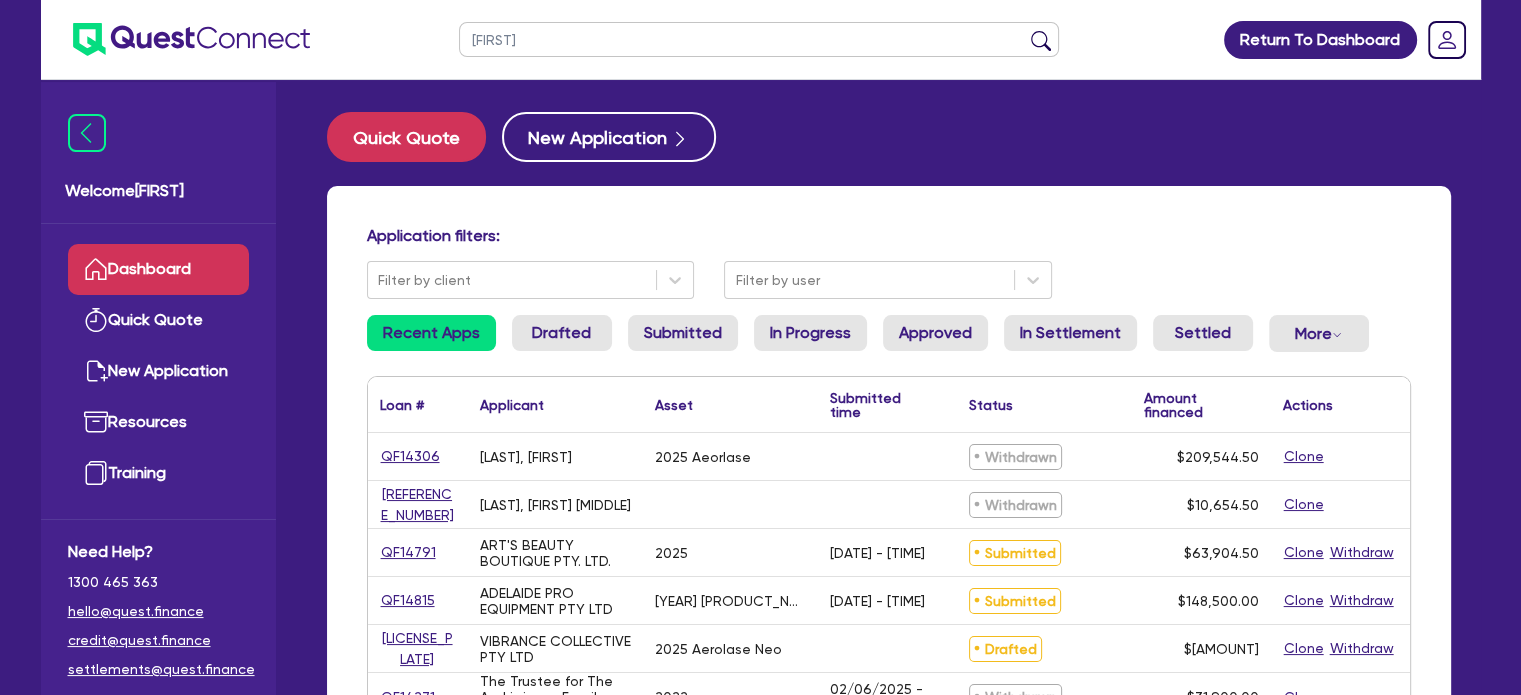 click at bounding box center [1041, 44] 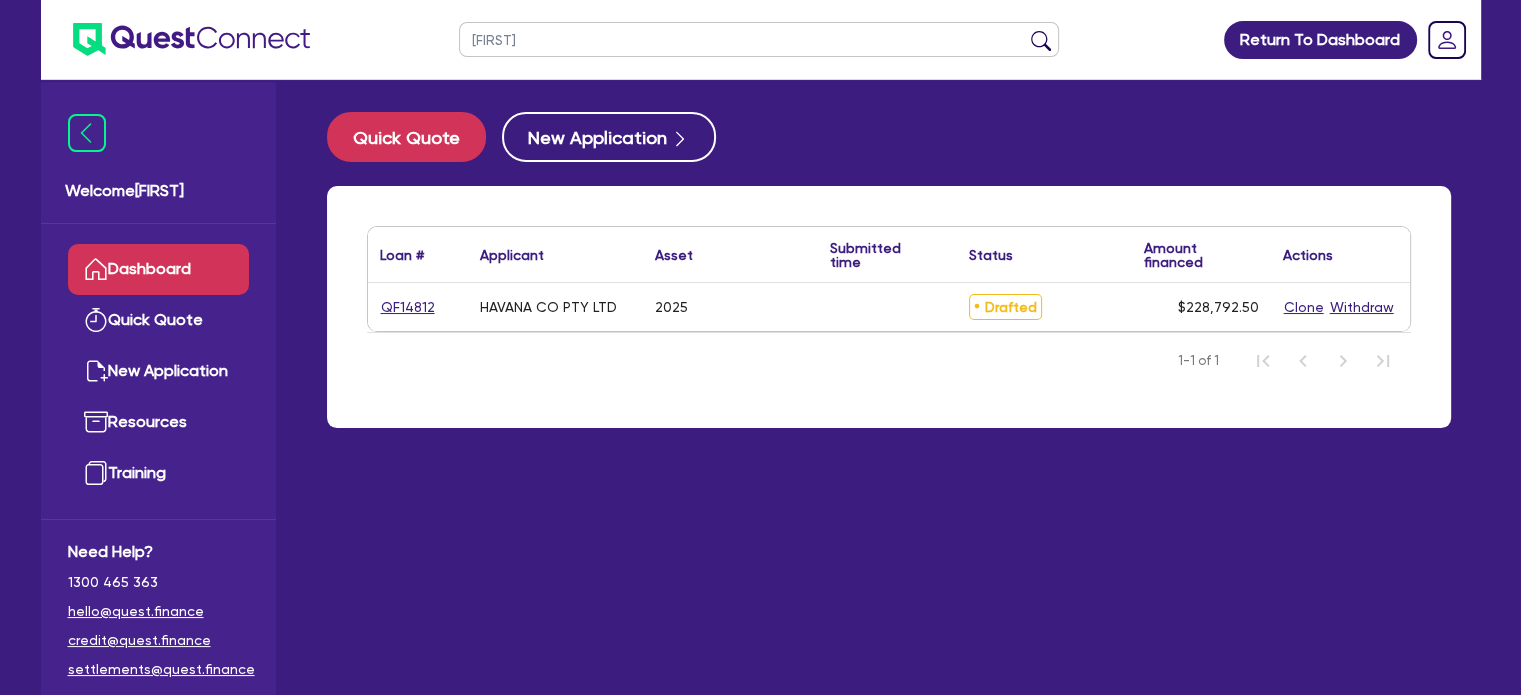 drag, startPoint x: 539, startPoint y: 43, endPoint x: 310, endPoint y: 28, distance: 229.49074 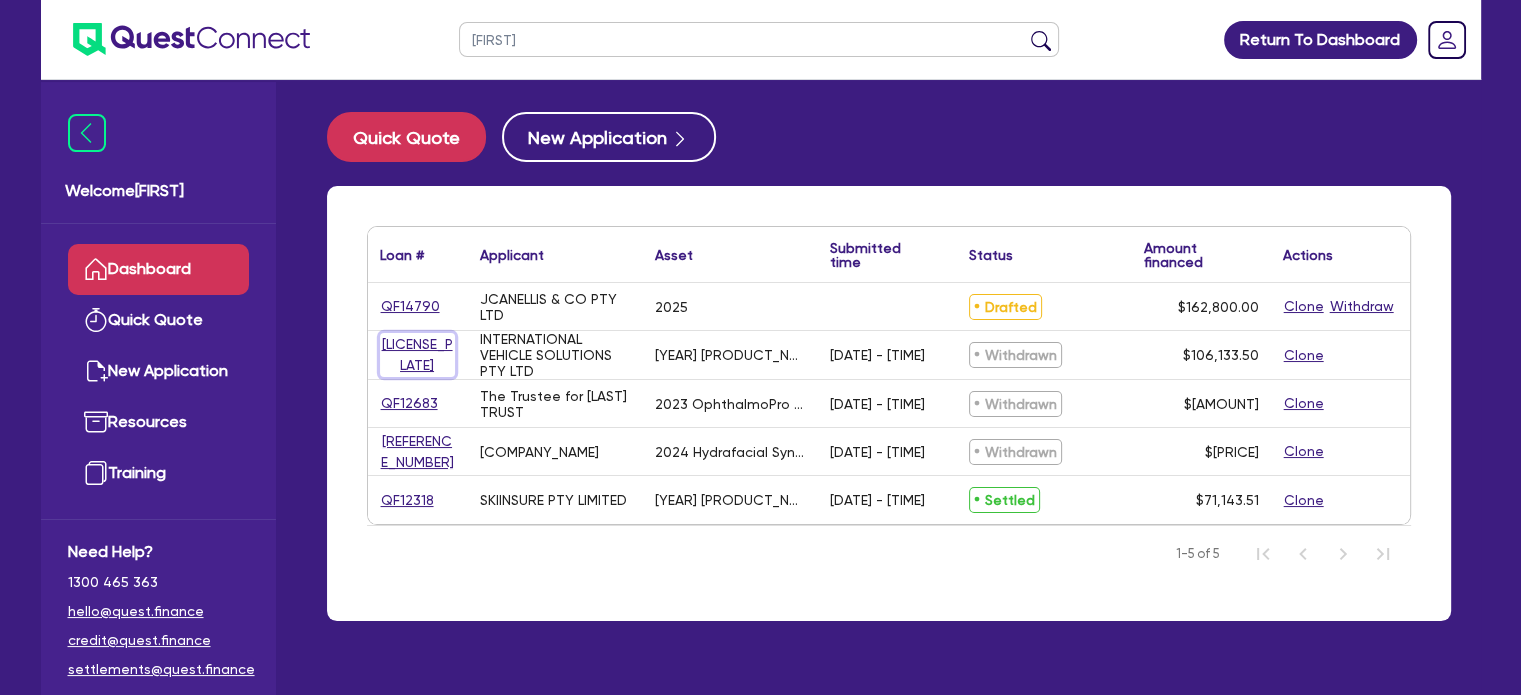 click on "[LICENSE_PLATE]" at bounding box center (417, 355) 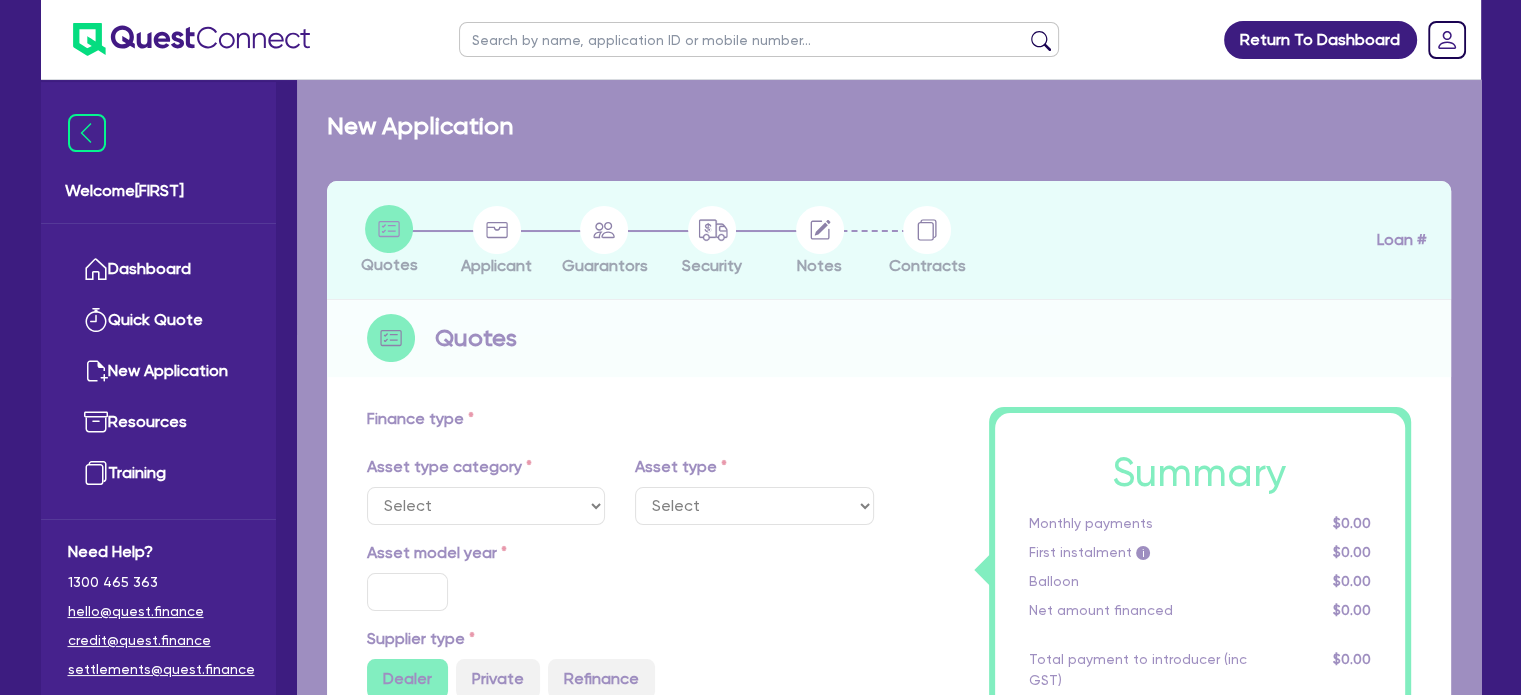 select on "TERTIARY_ASSETS" 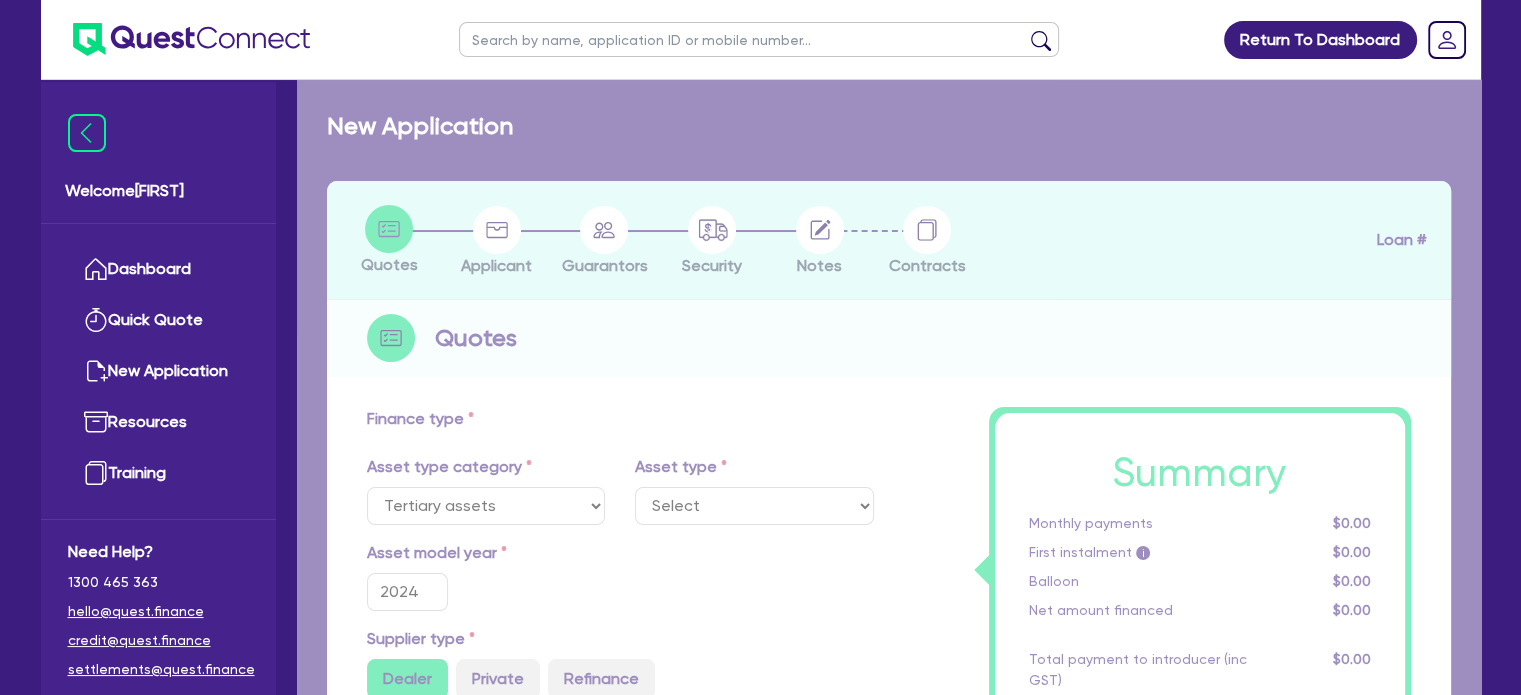 select on "BEAUTY_EQUIPMENT" 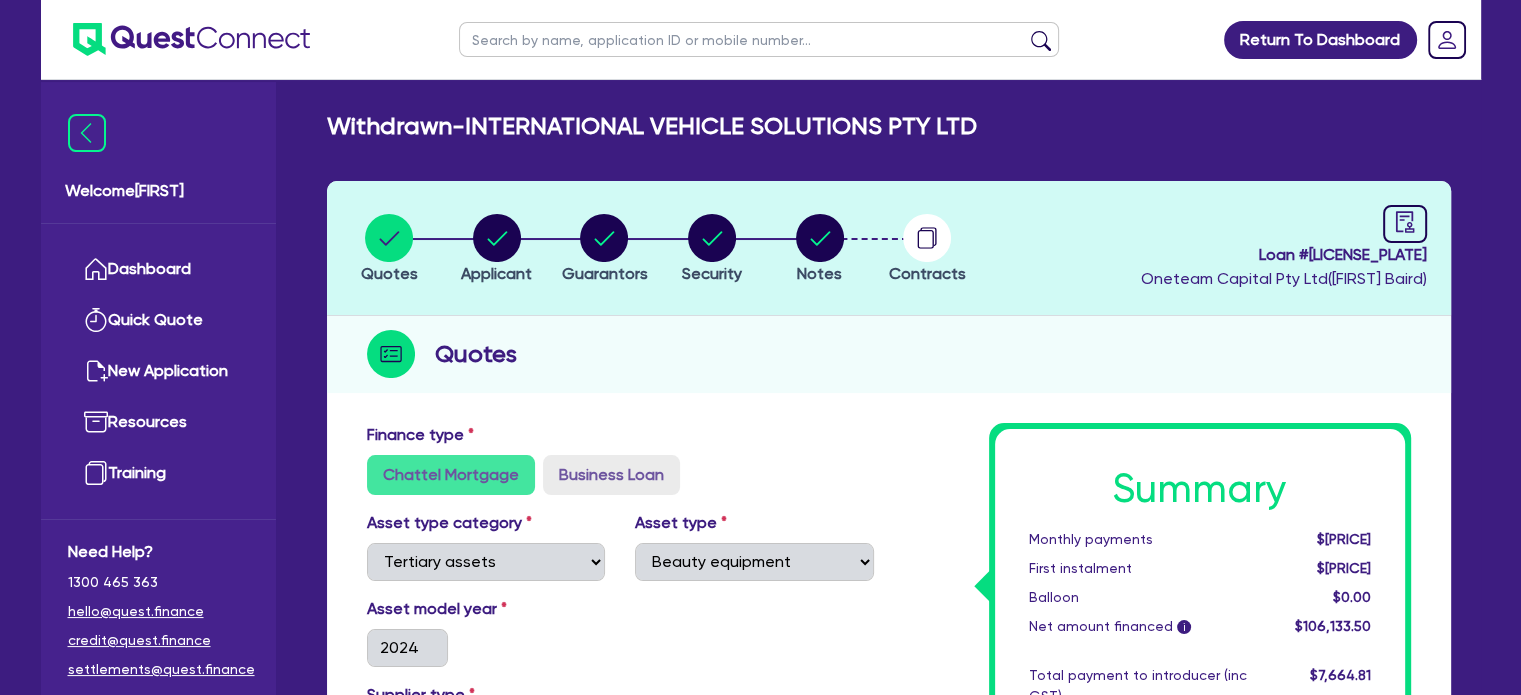 click on "Notes" at bounding box center [820, 248] 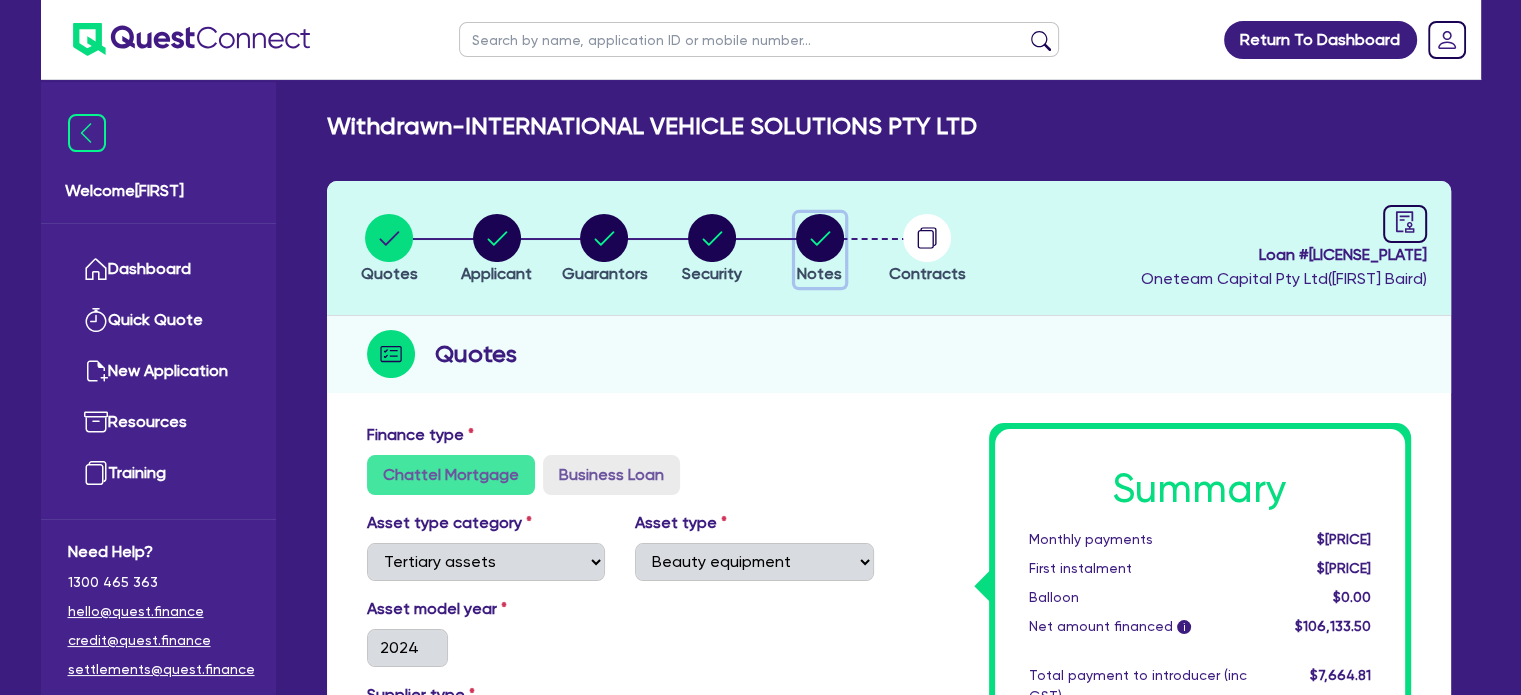 click 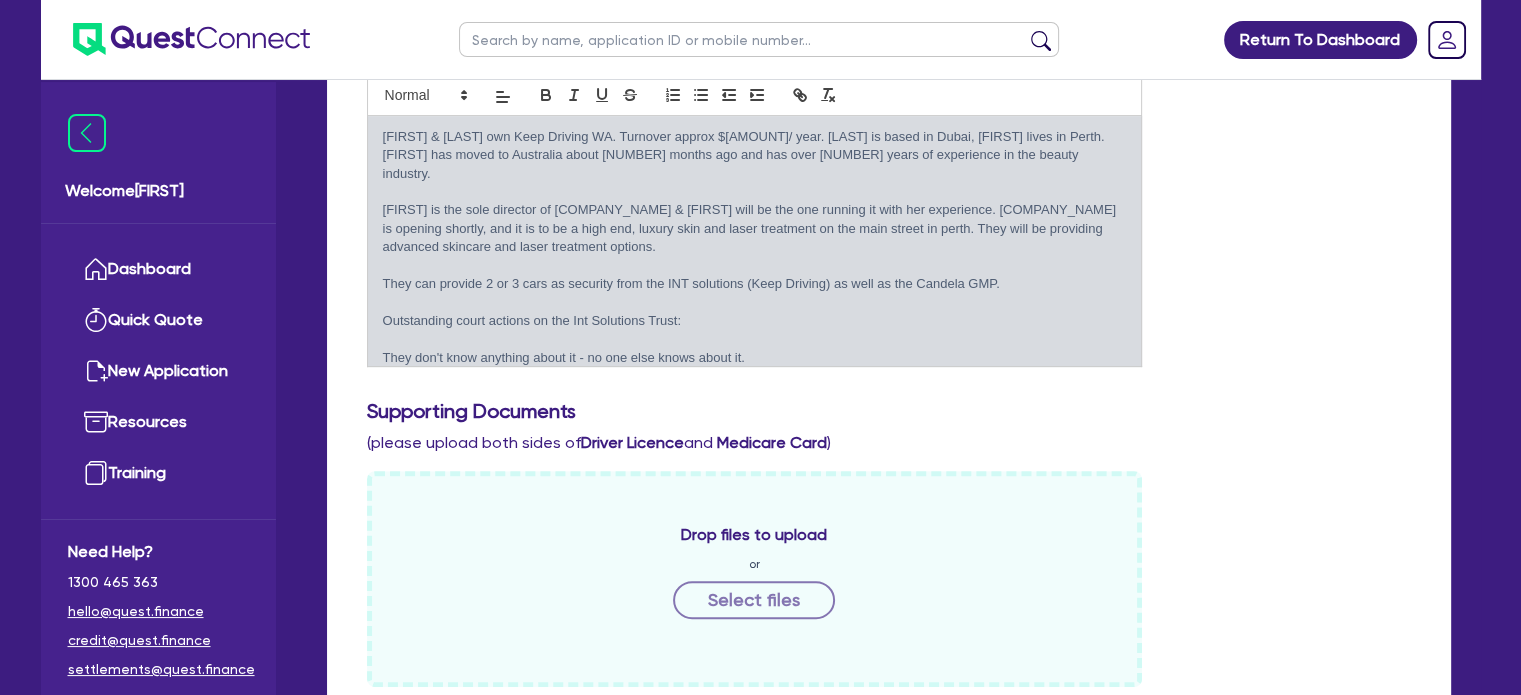 scroll, scrollTop: 616, scrollLeft: 0, axis: vertical 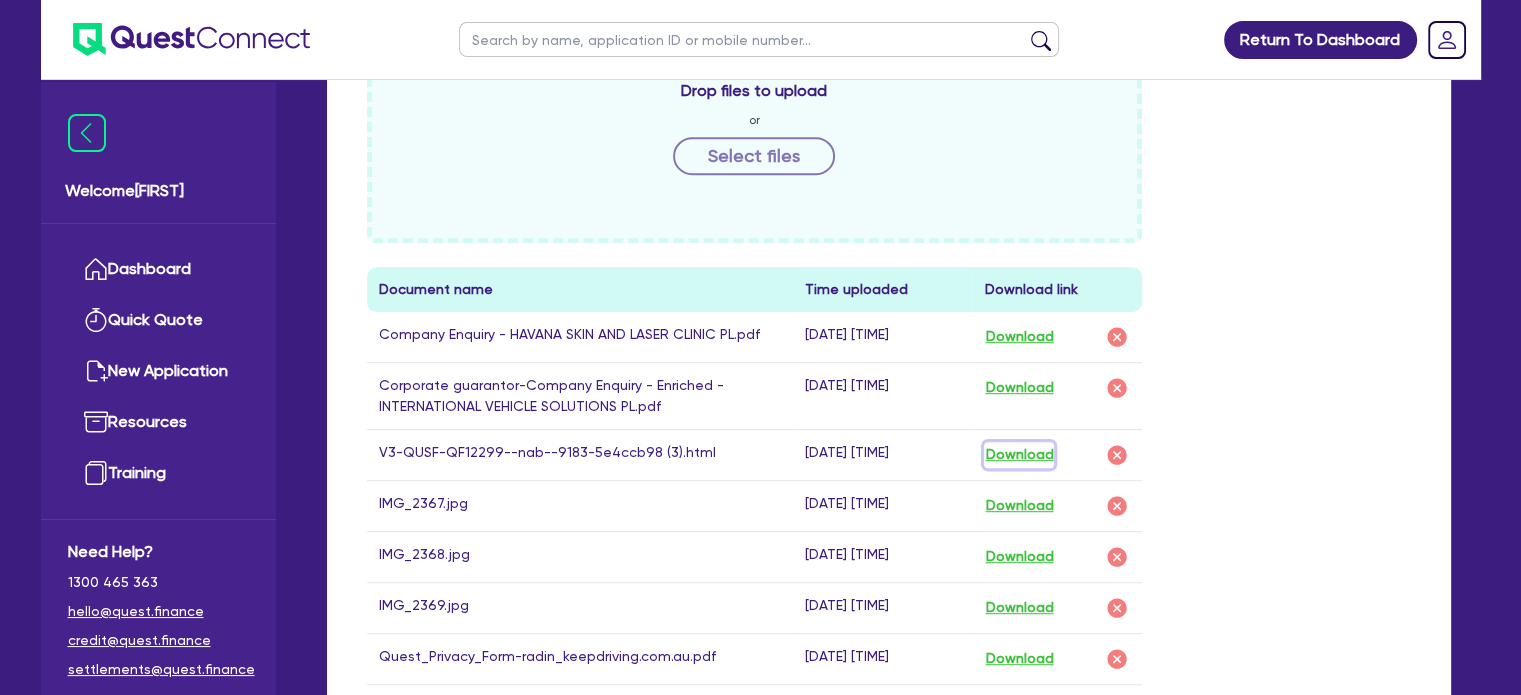 click on "Download" at bounding box center [1019, 455] 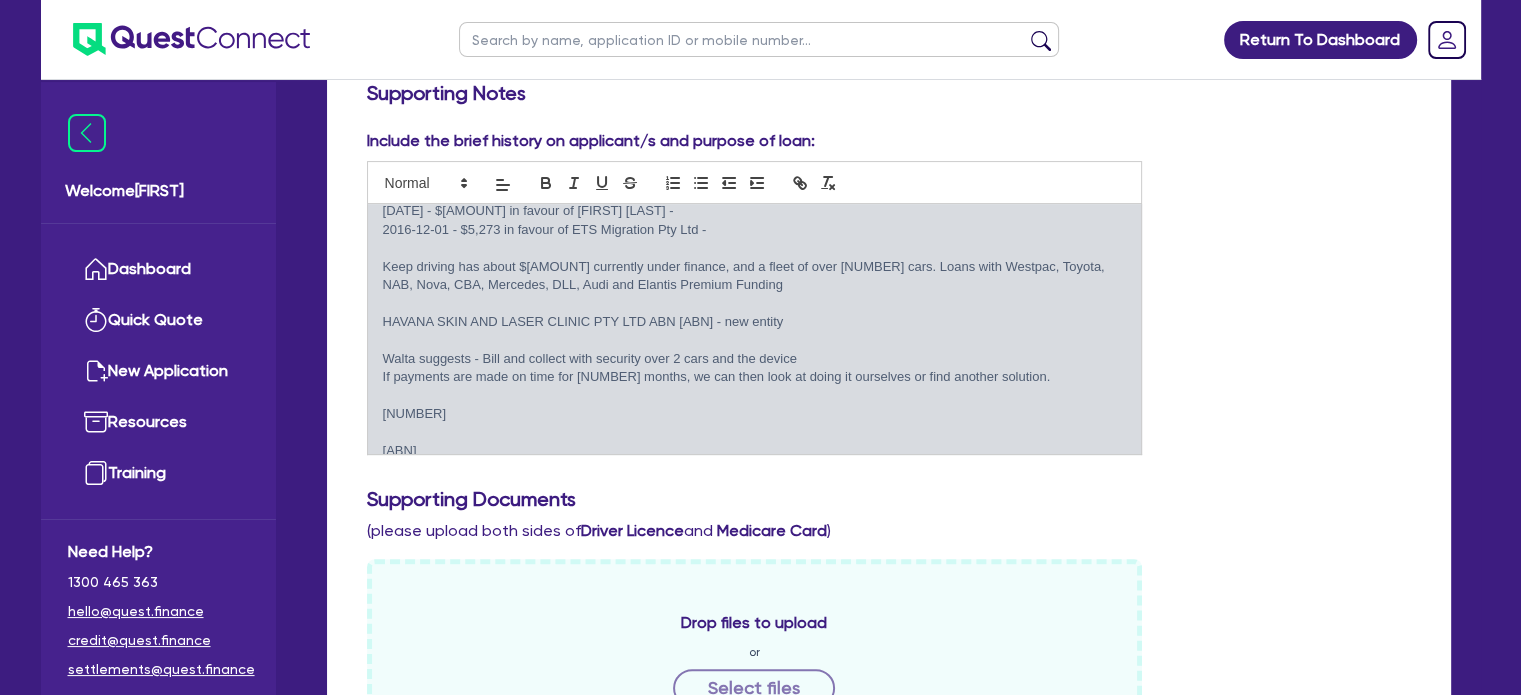 scroll, scrollTop: 0, scrollLeft: 0, axis: both 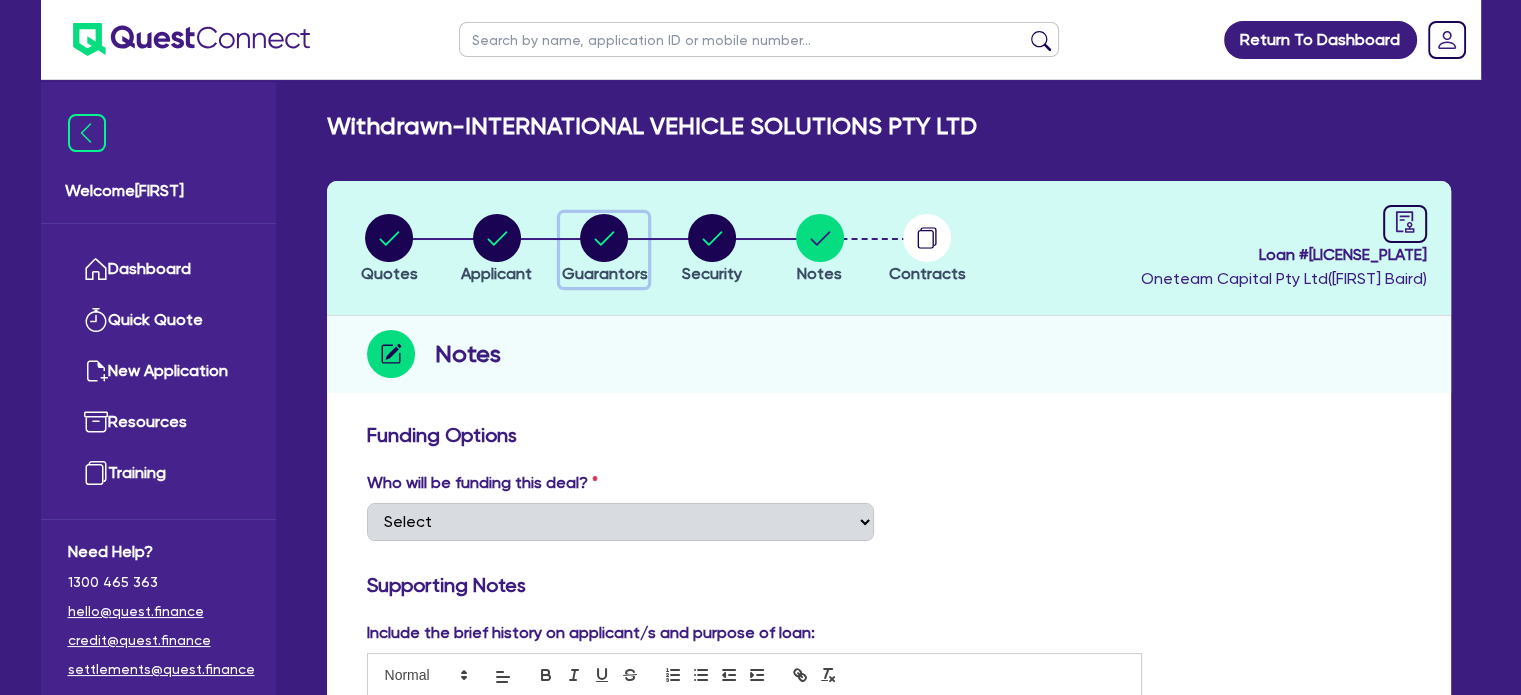 click 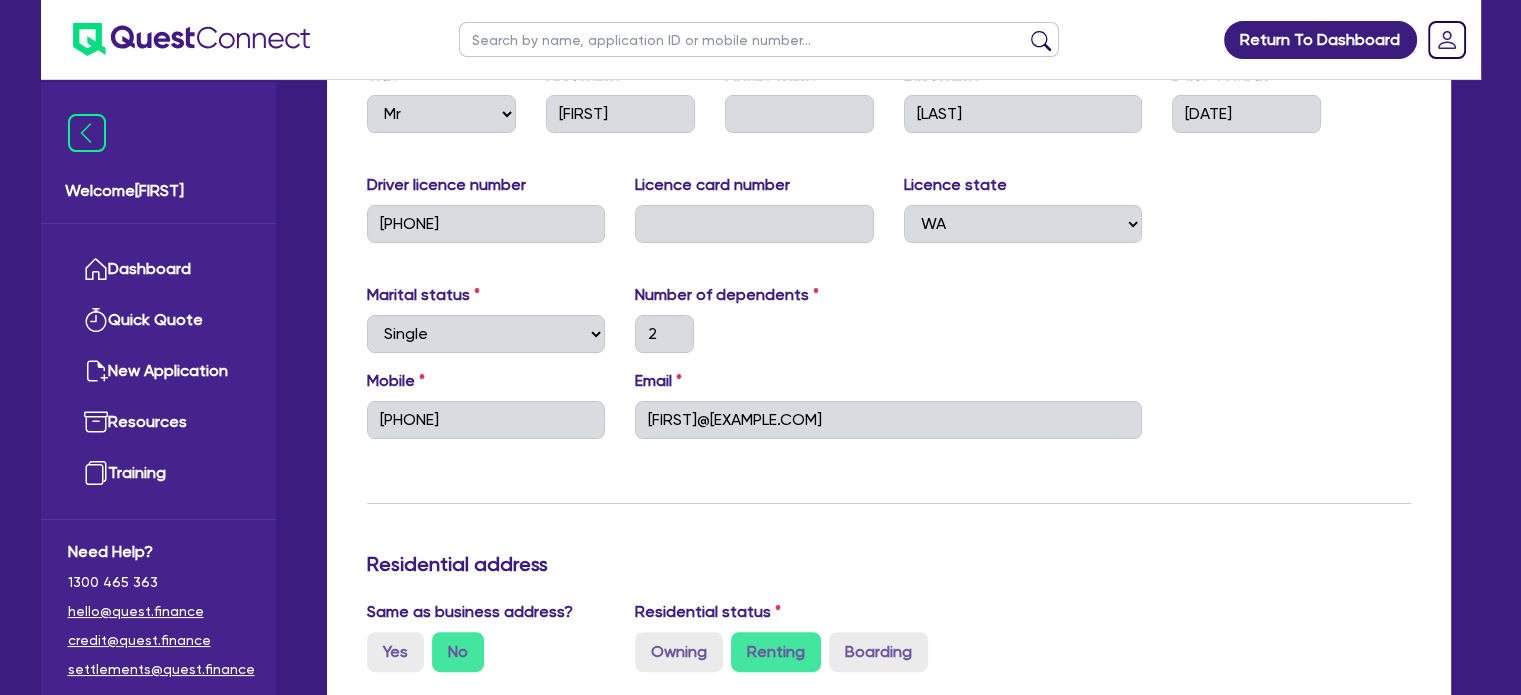 scroll, scrollTop: 0, scrollLeft: 0, axis: both 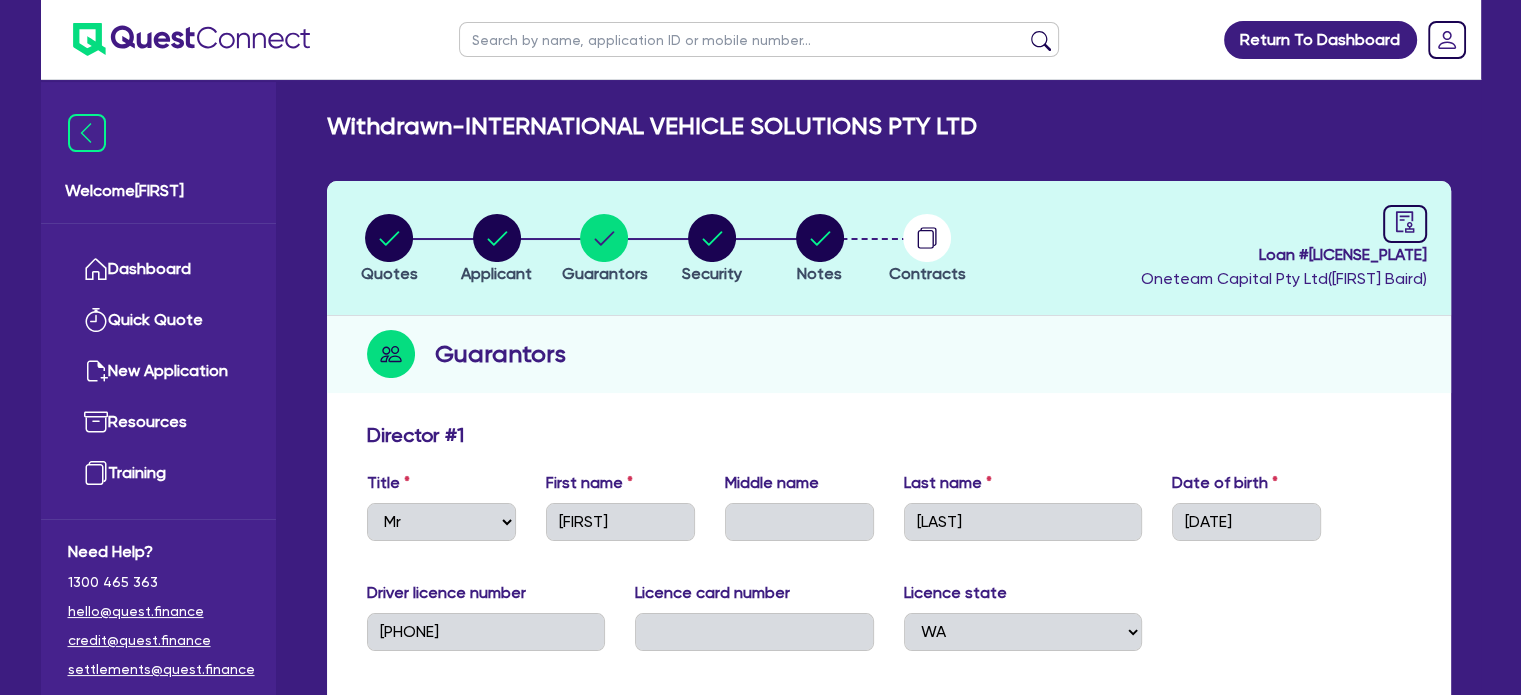 click at bounding box center [759, 39] 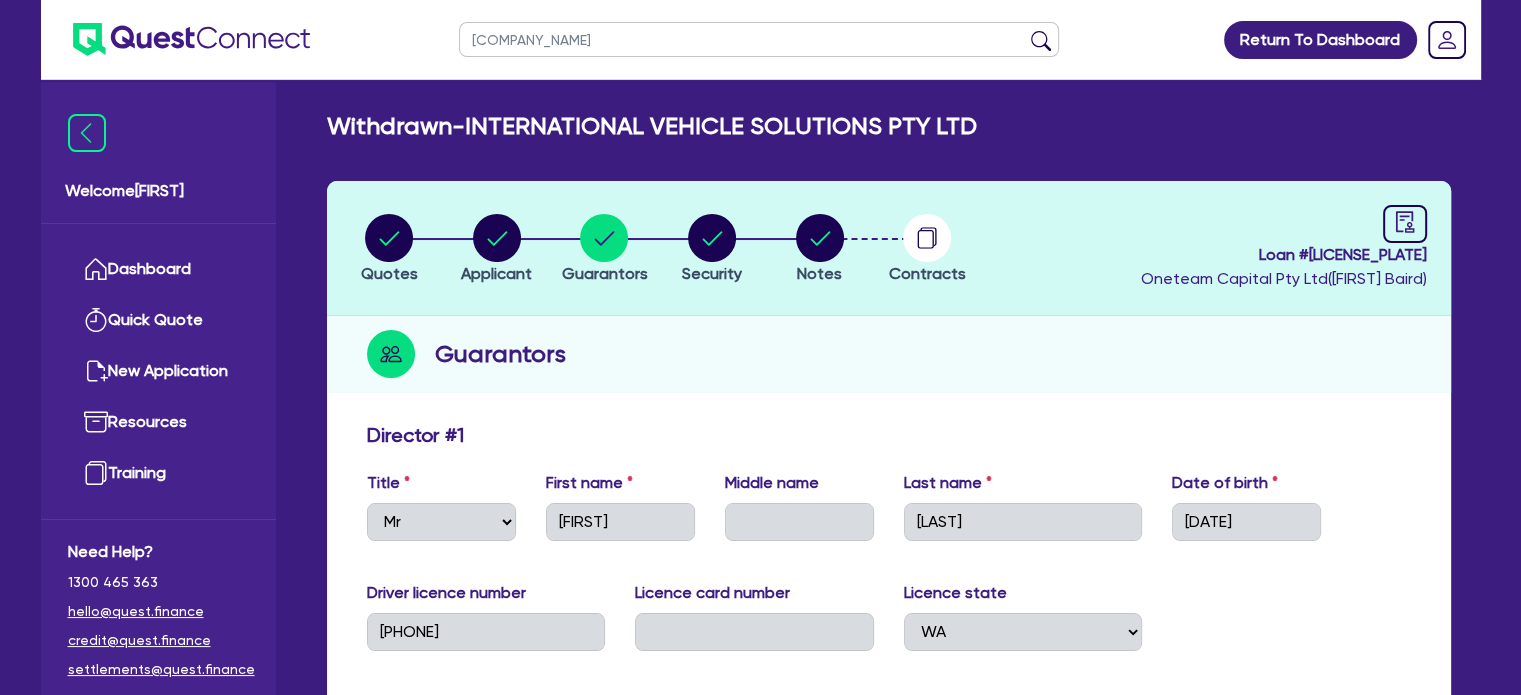 type on "havana" 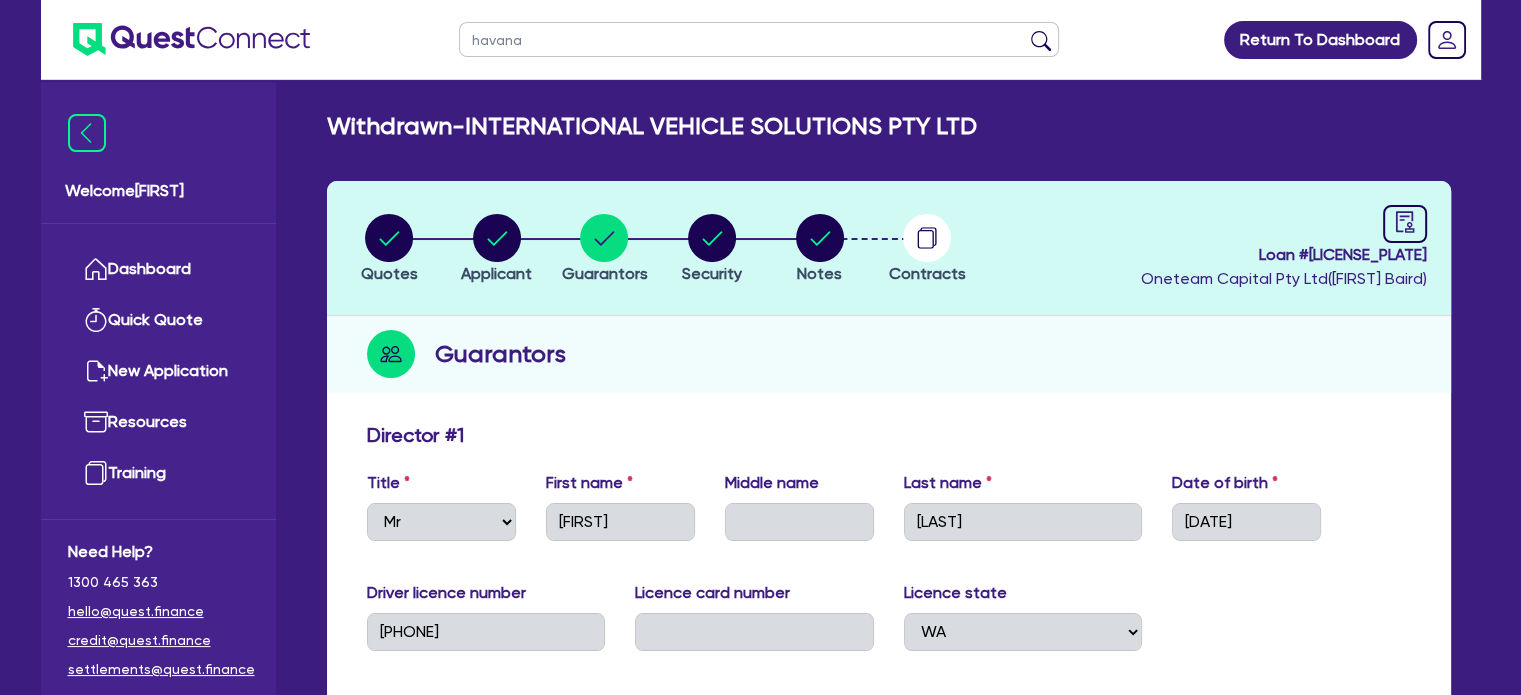 click at bounding box center (1041, 44) 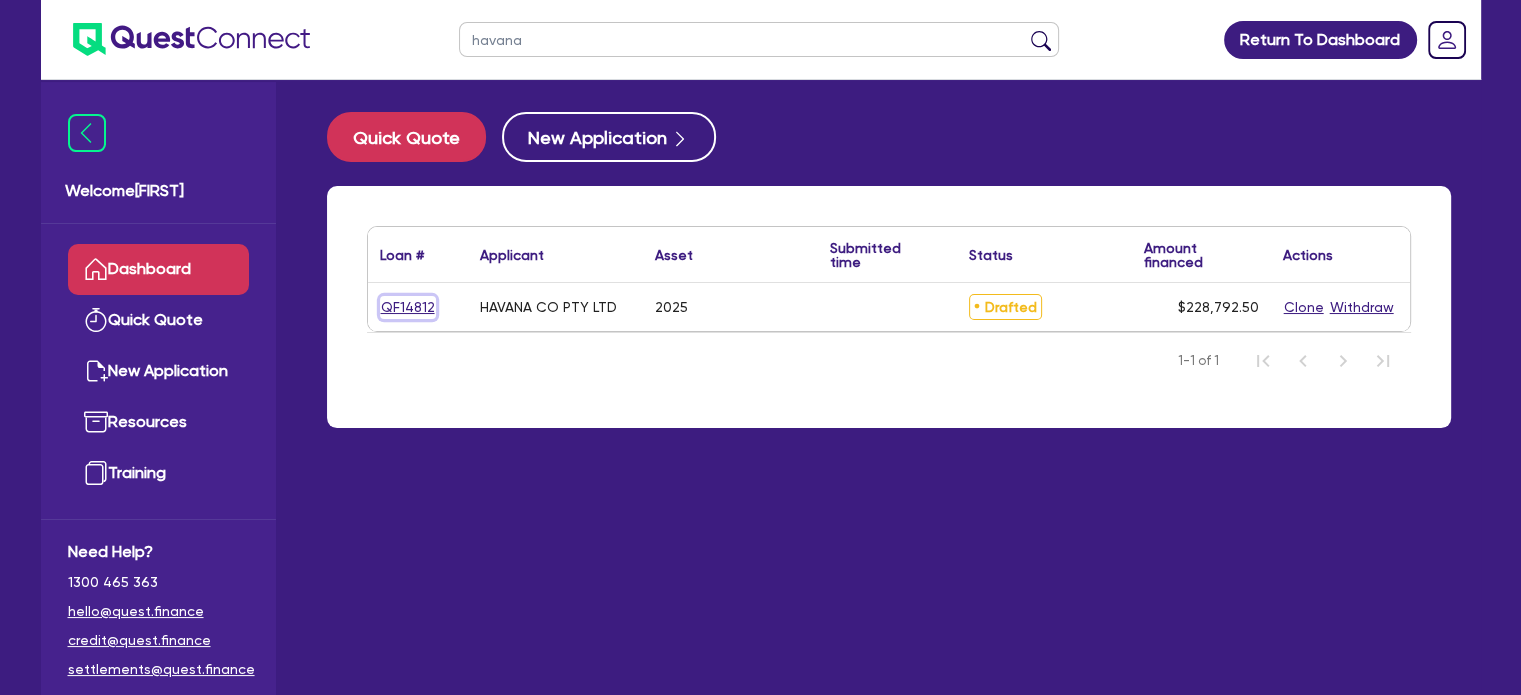 click on "QF14812" at bounding box center (408, 307) 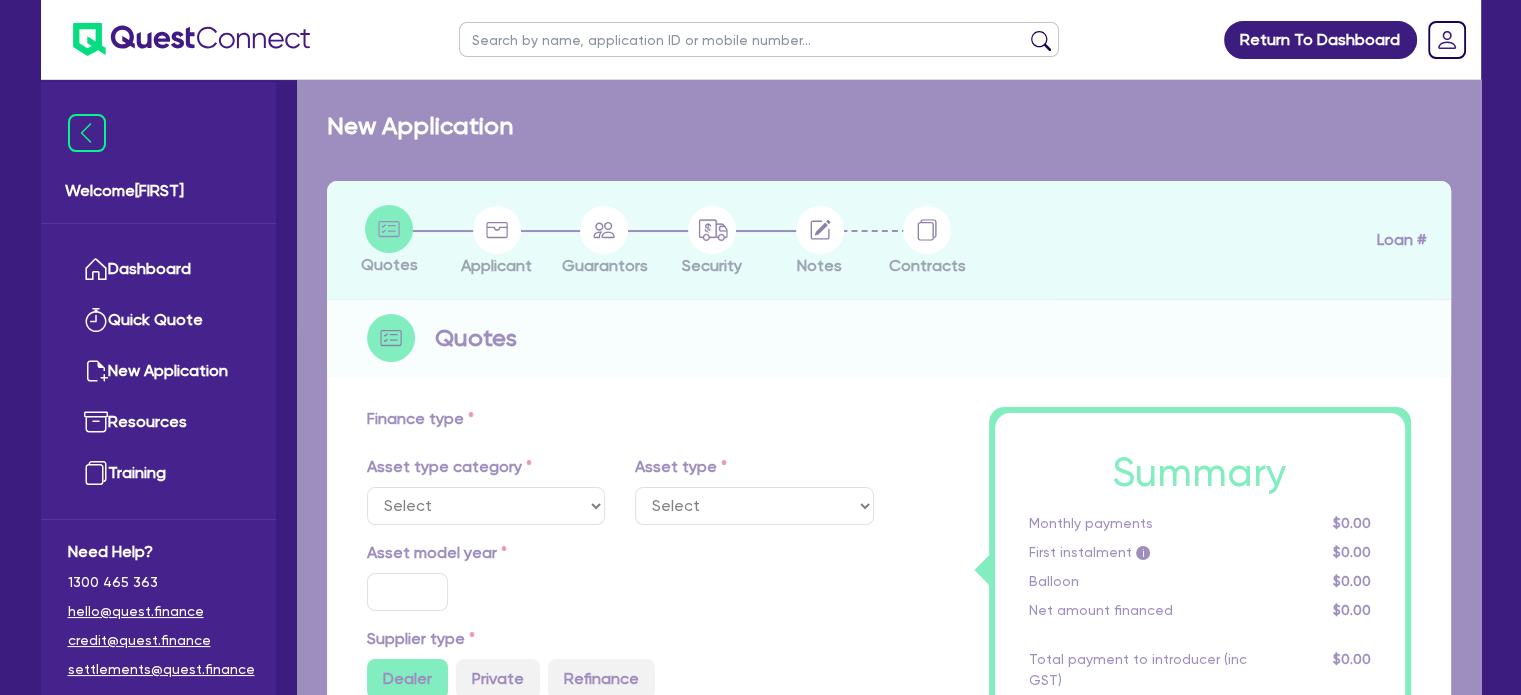 select on "TERTIARY_ASSETS" 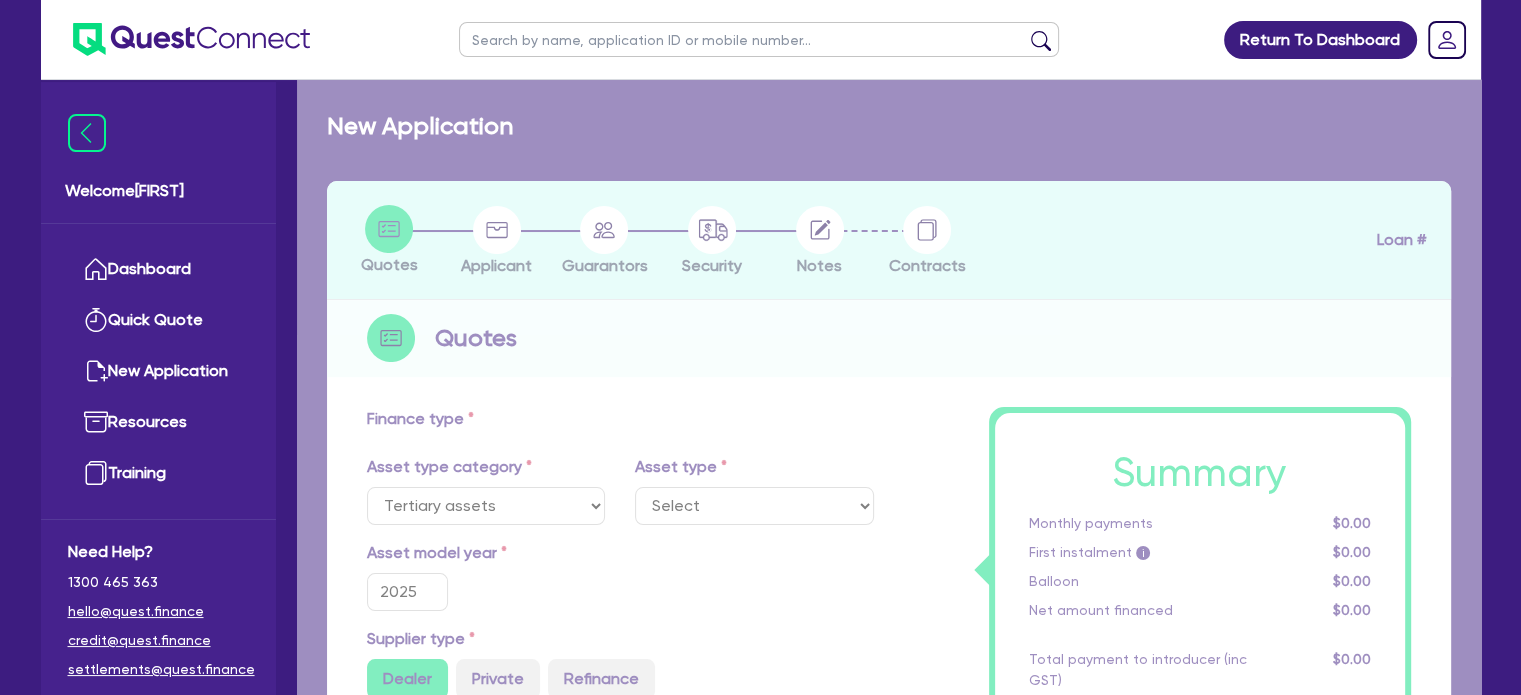 select on "BEAUTY_EQUIPMENT" 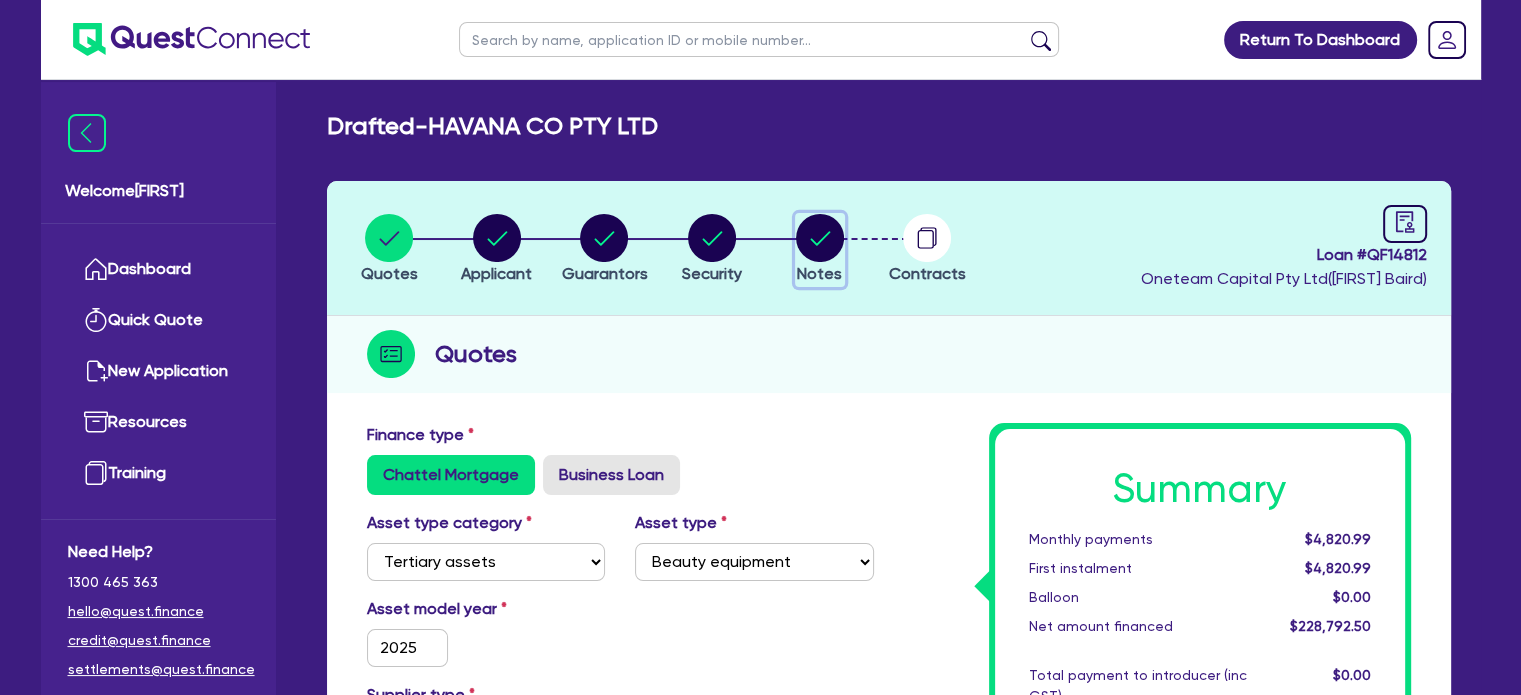 click 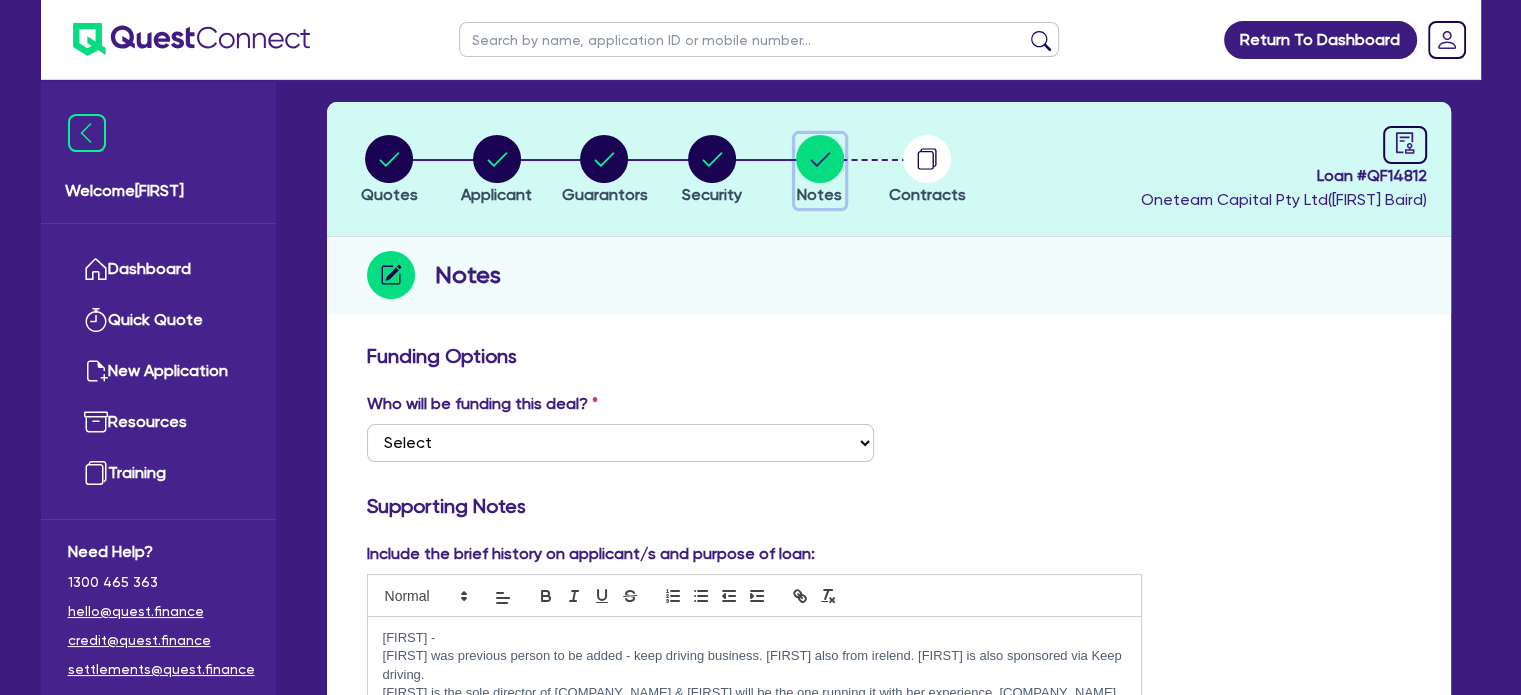 scroll, scrollTop: 0, scrollLeft: 0, axis: both 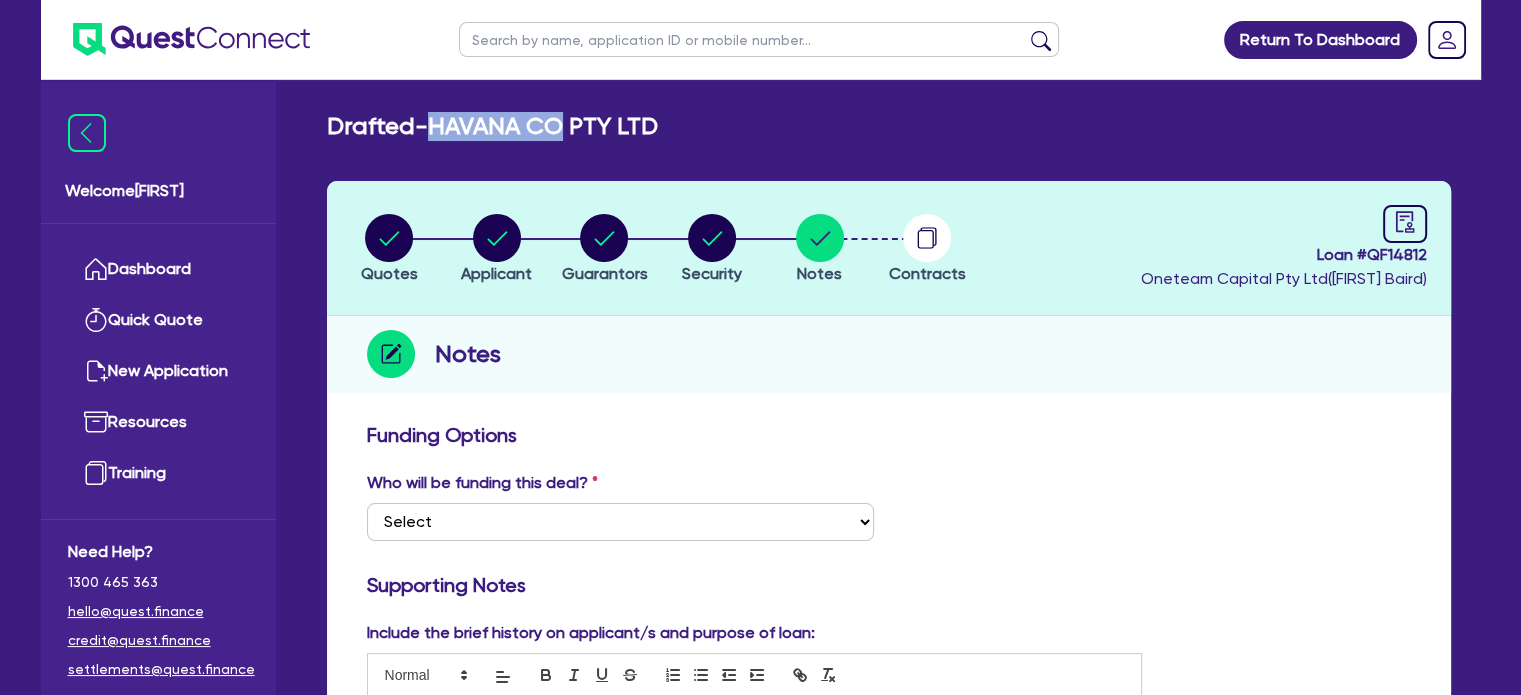 drag, startPoint x: 565, startPoint y: 128, endPoint x: 440, endPoint y: 116, distance: 125.57468 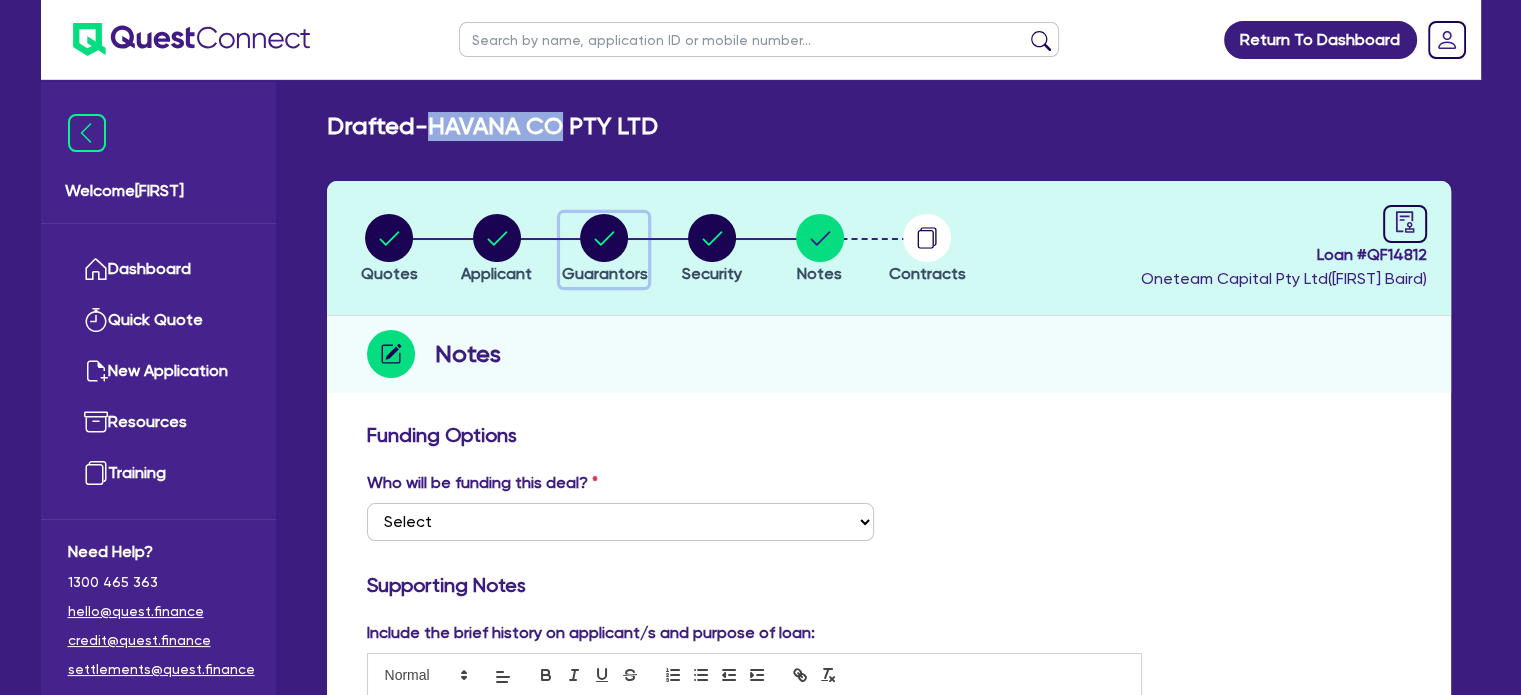 click at bounding box center (604, 238) 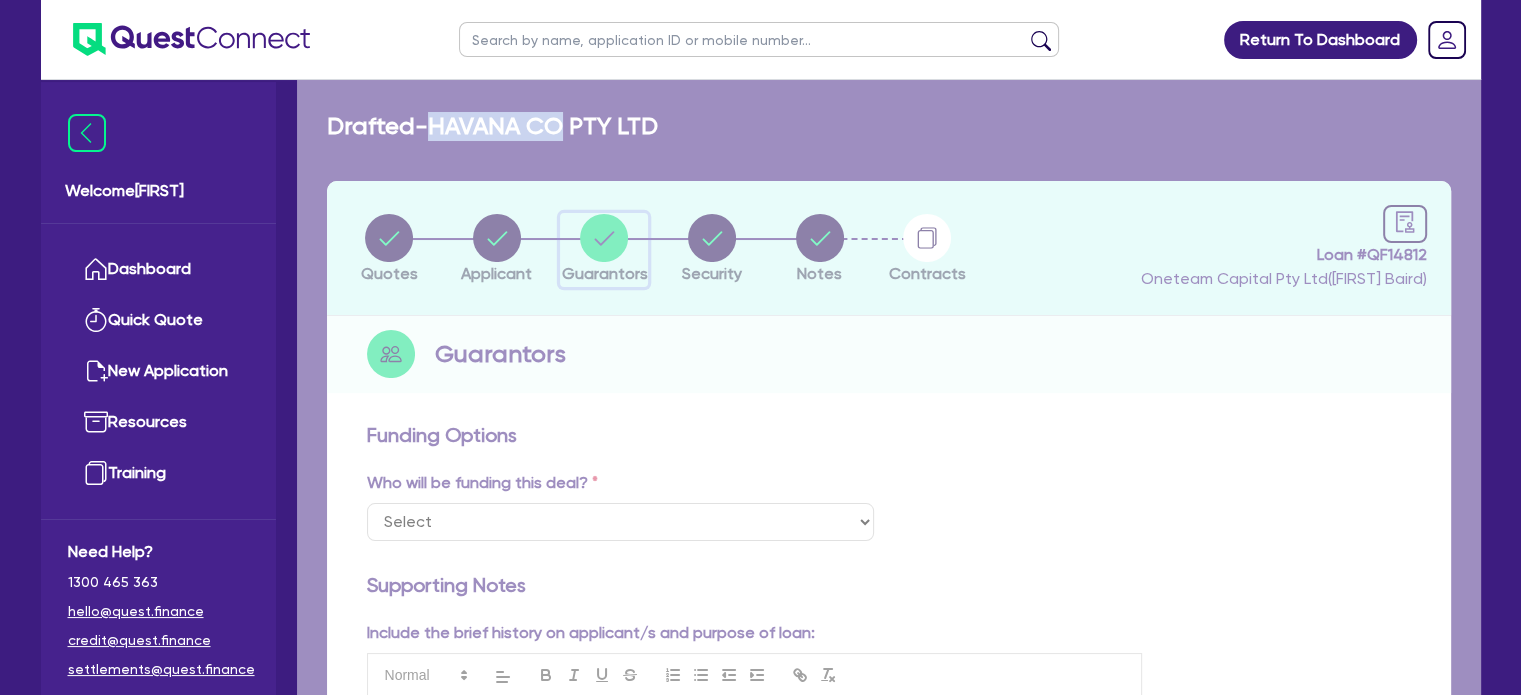 select on "MISS" 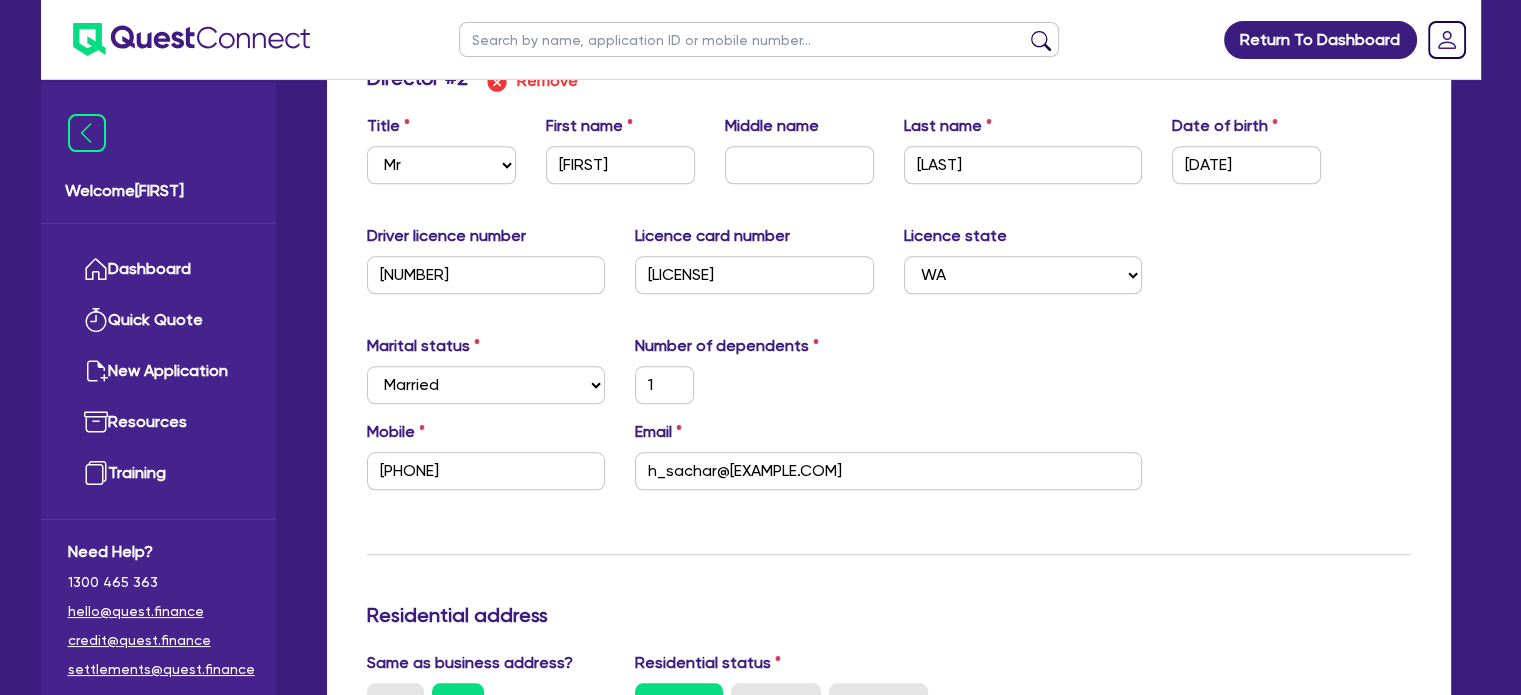 scroll, scrollTop: 1935, scrollLeft: 0, axis: vertical 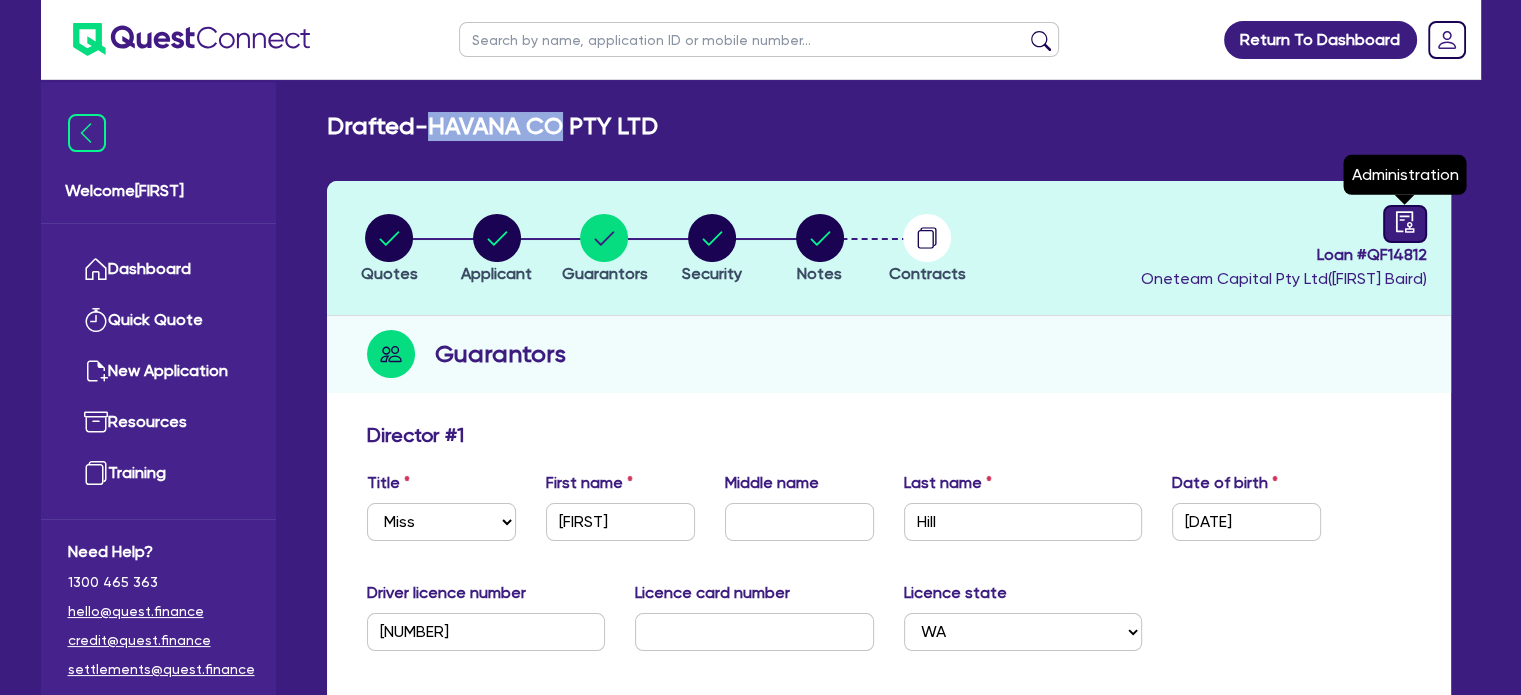 click at bounding box center (1405, 224) 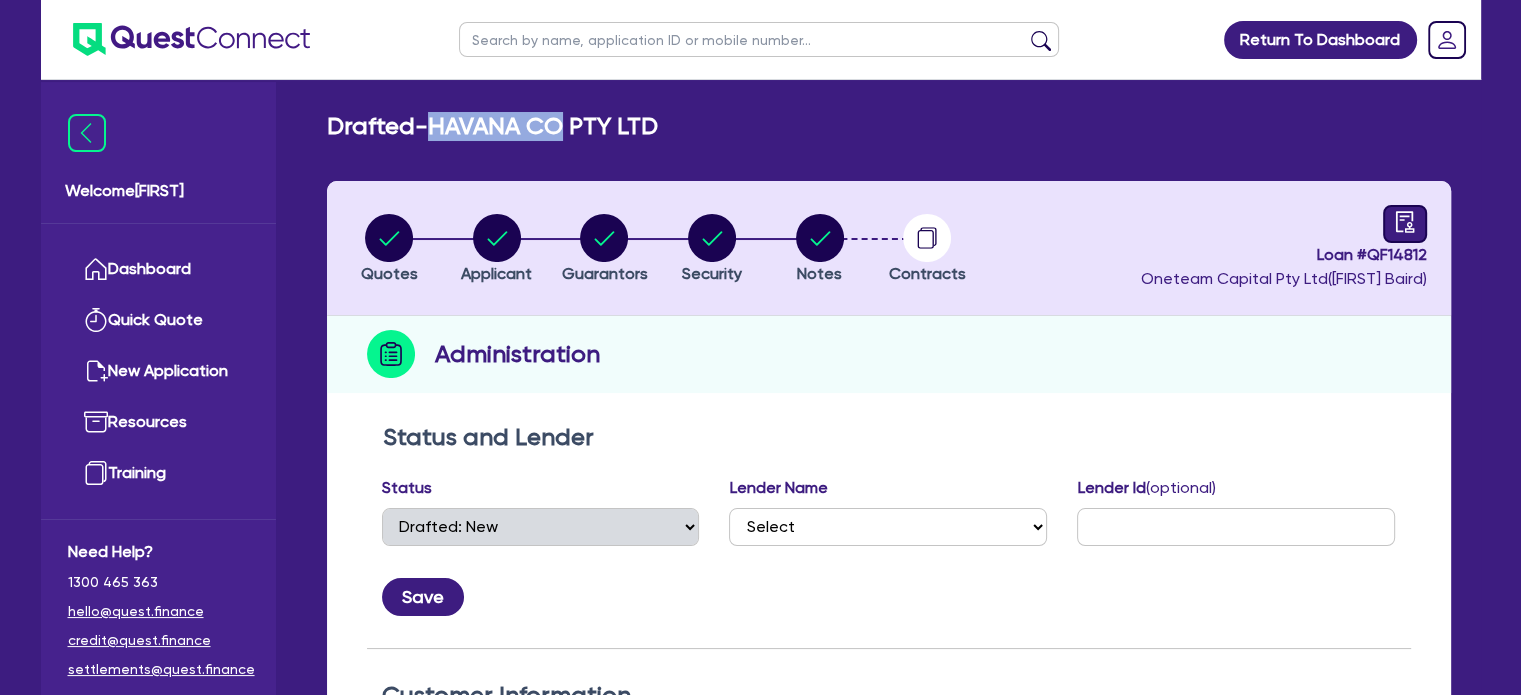 scroll, scrollTop: 314, scrollLeft: 0, axis: vertical 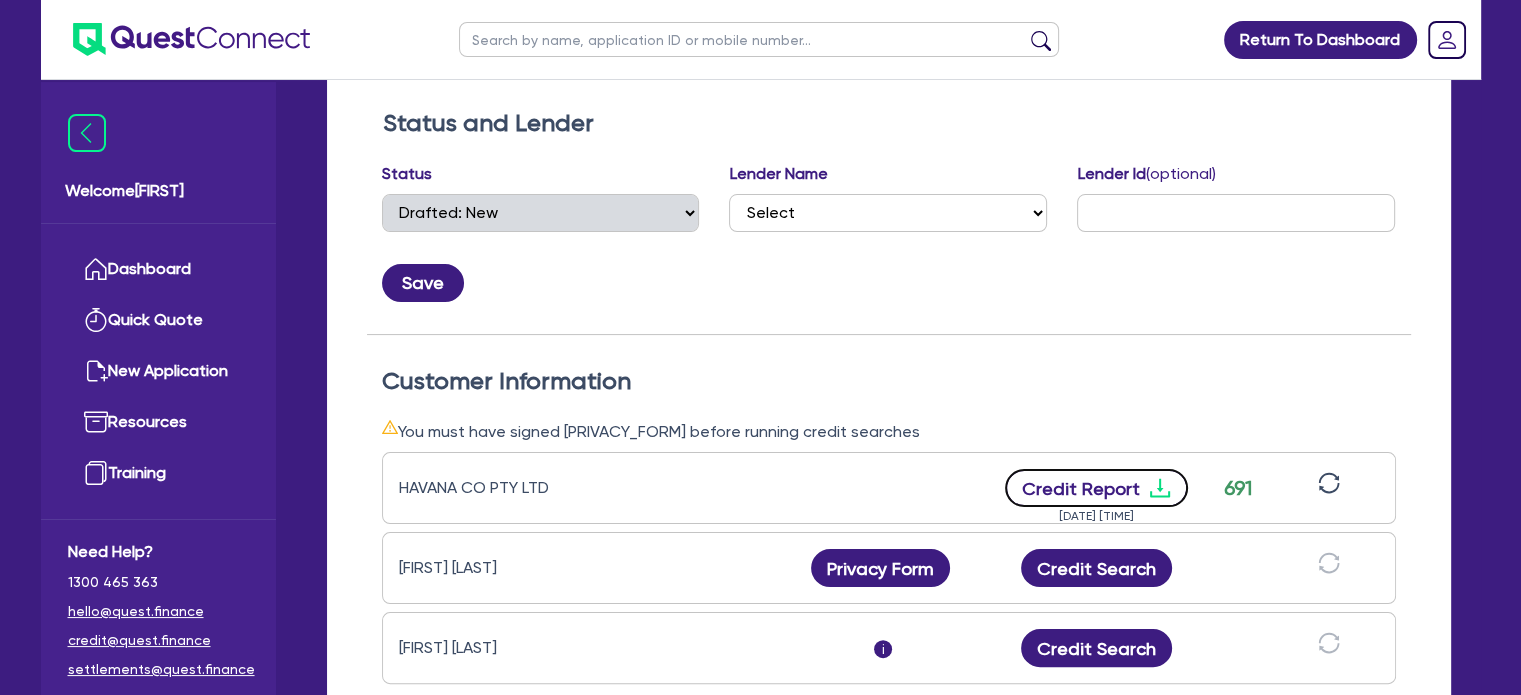 click on "Credit Report" at bounding box center [1096, 488] 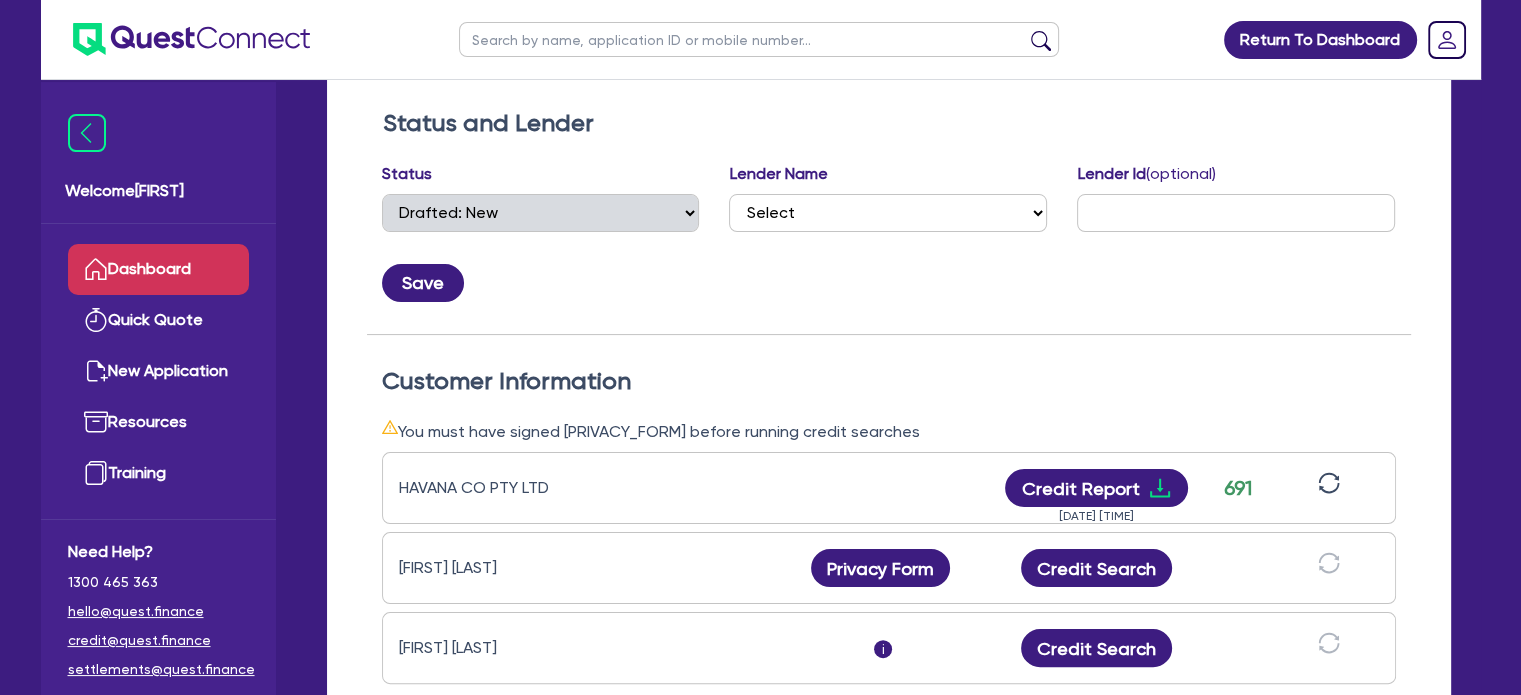 click on "Dashboard" at bounding box center [158, 269] 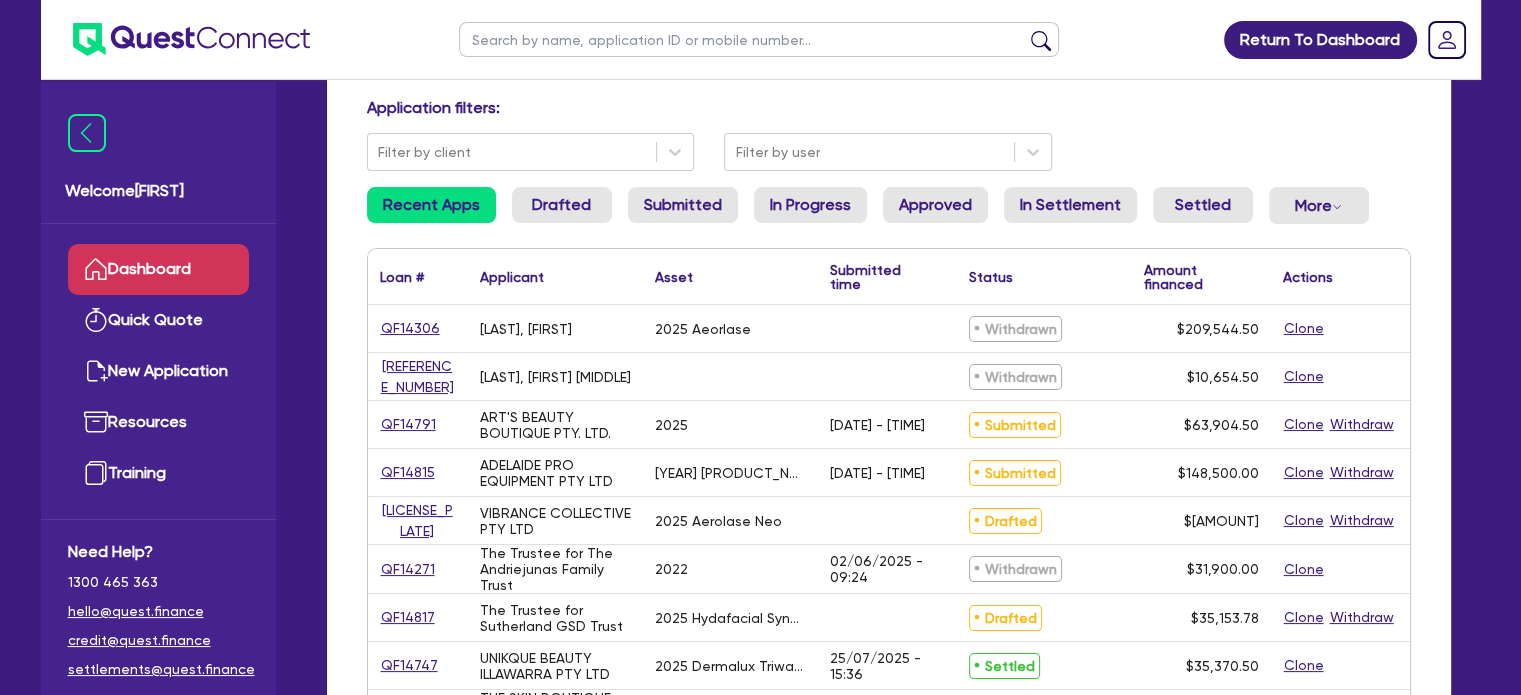 scroll, scrollTop: 0, scrollLeft: 0, axis: both 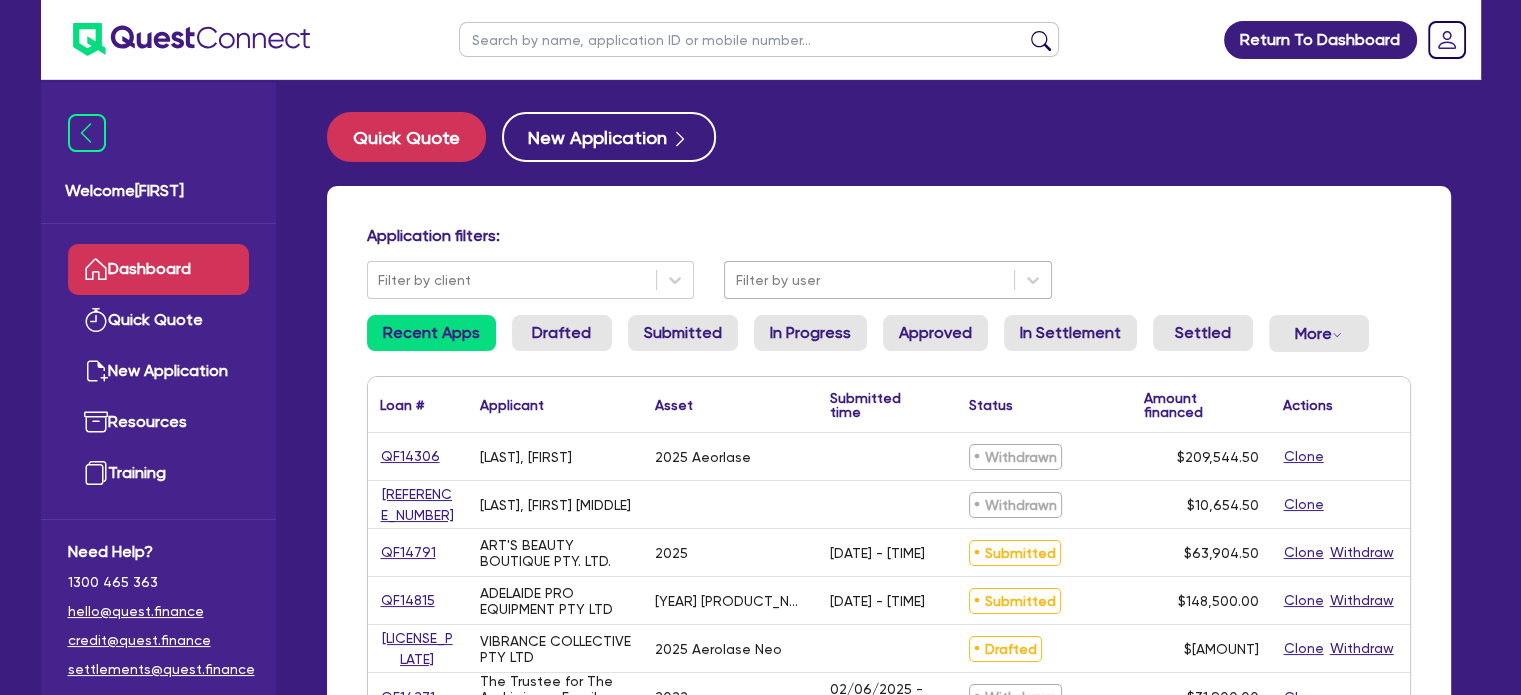 click at bounding box center (869, 280) 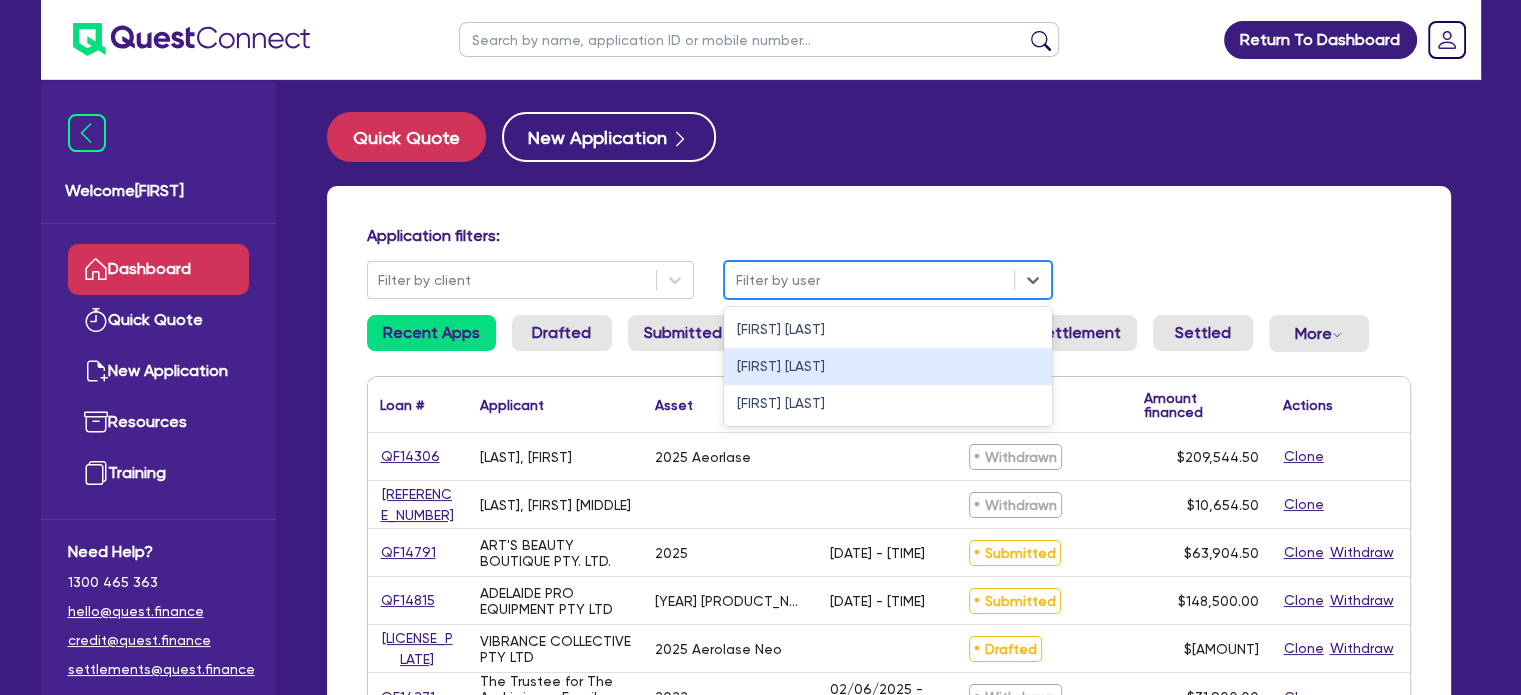 click on "[FIRST] [LAST]" at bounding box center [888, 366] 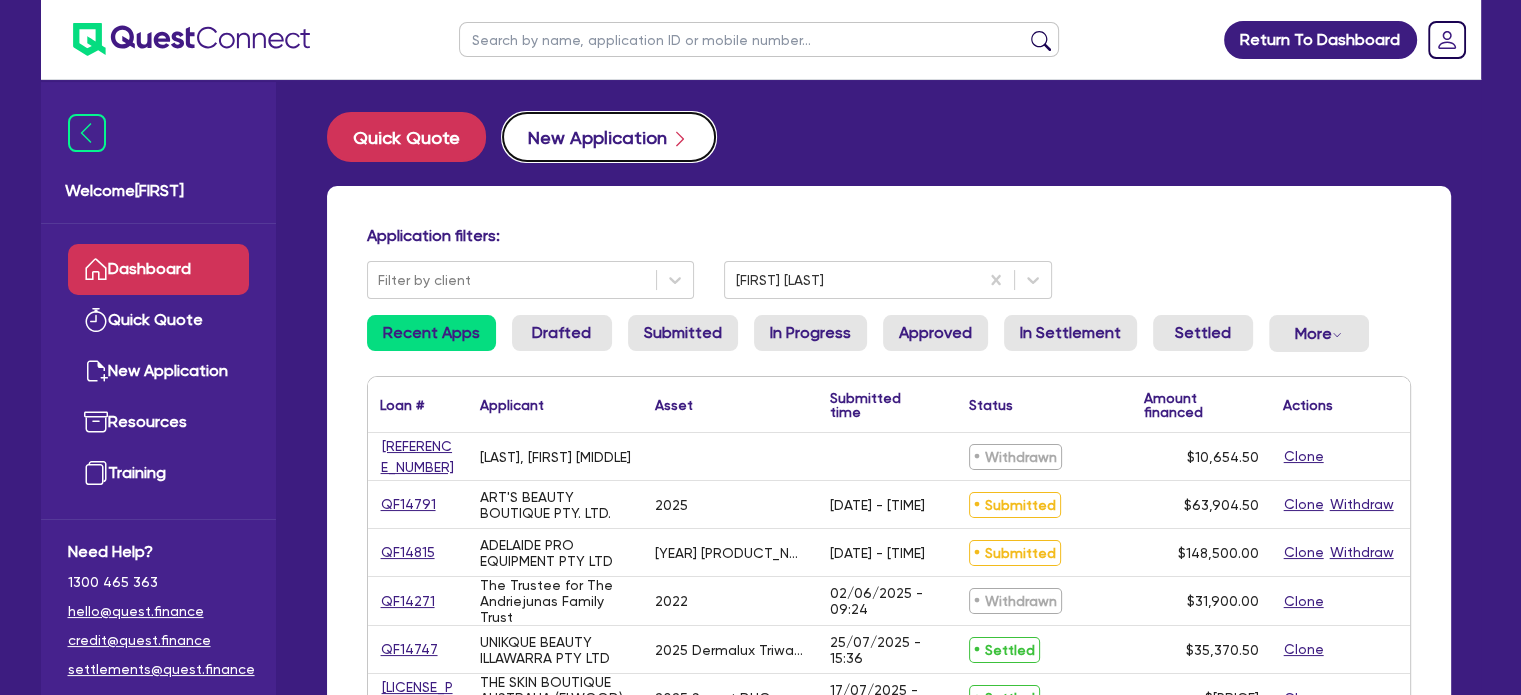 click on "New Application" at bounding box center [609, 137] 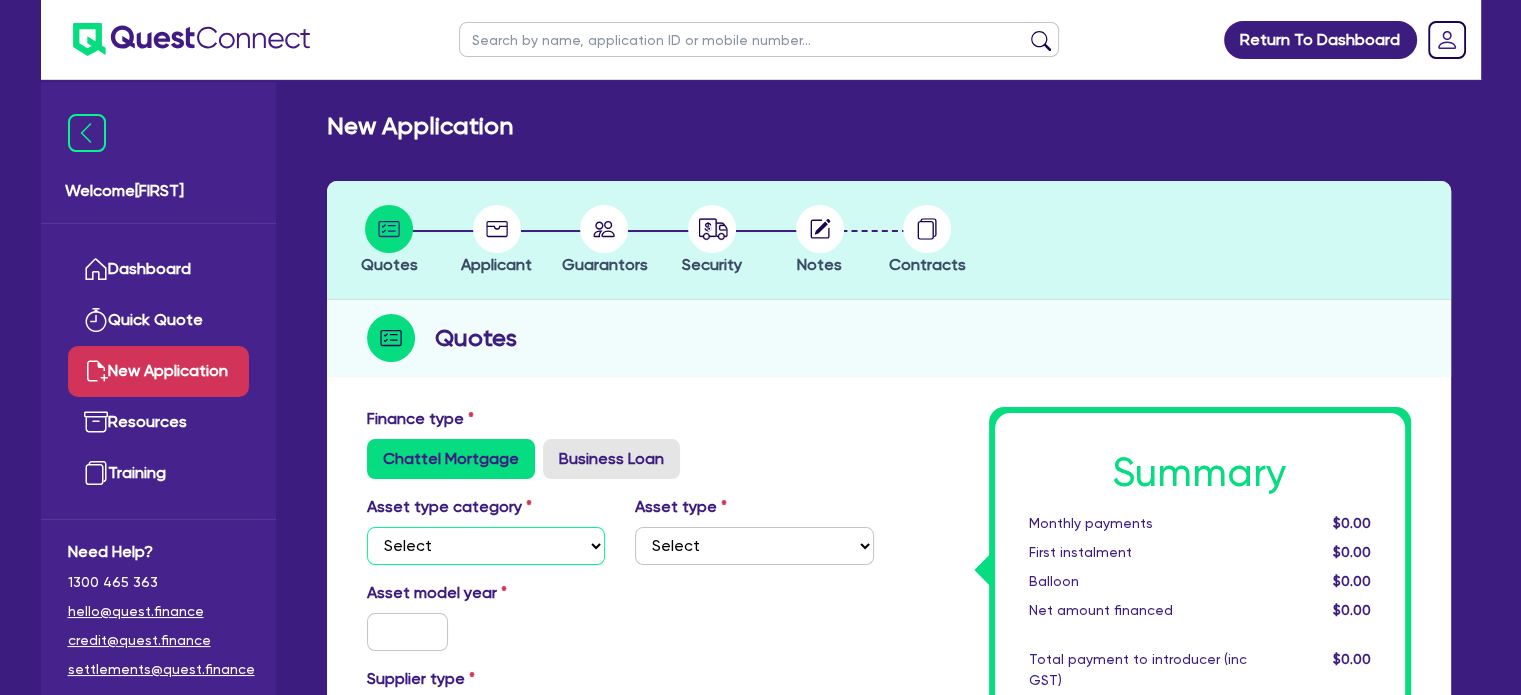 click on "Select Cars and light trucks Primary assets Secondary assets Tertiary assets" at bounding box center (486, 546) 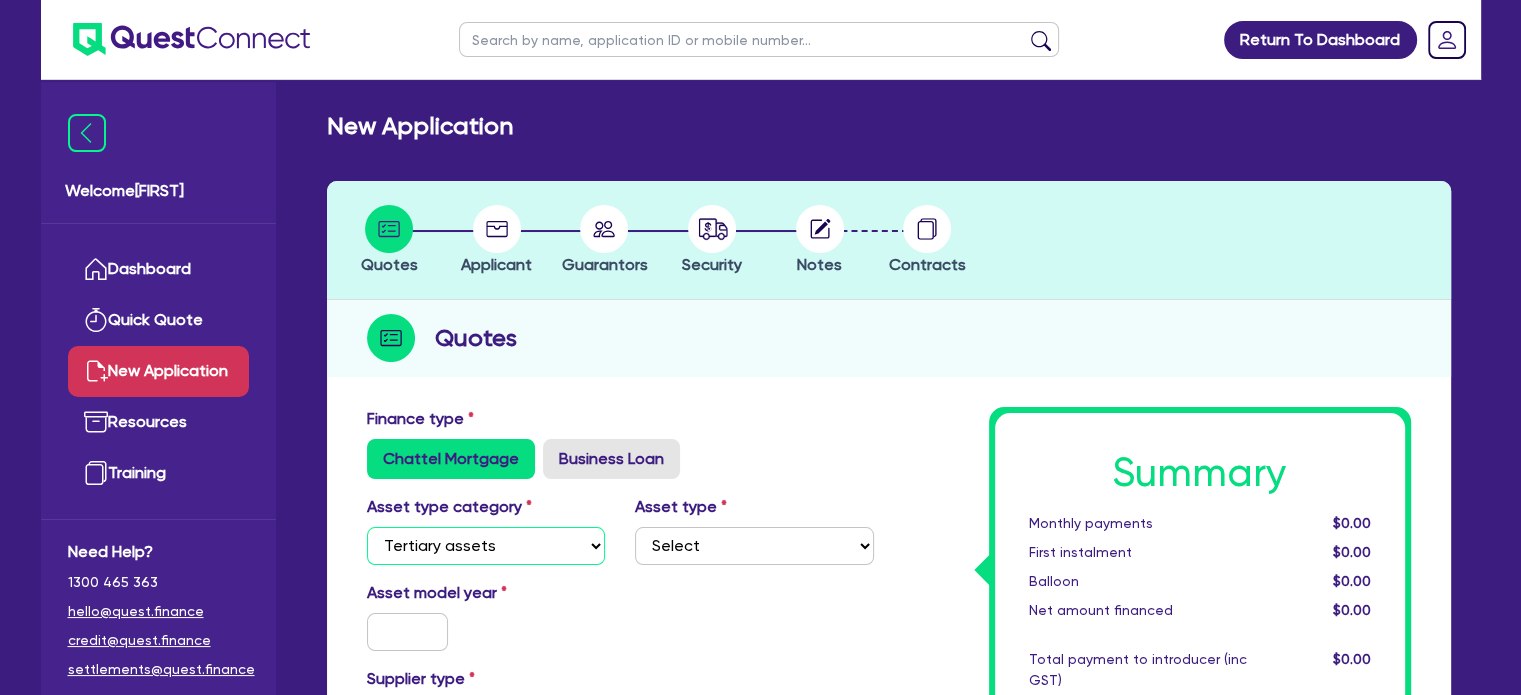 click on "Select Cars and light trucks Primary assets Secondary assets Tertiary assets" at bounding box center (486, 546) 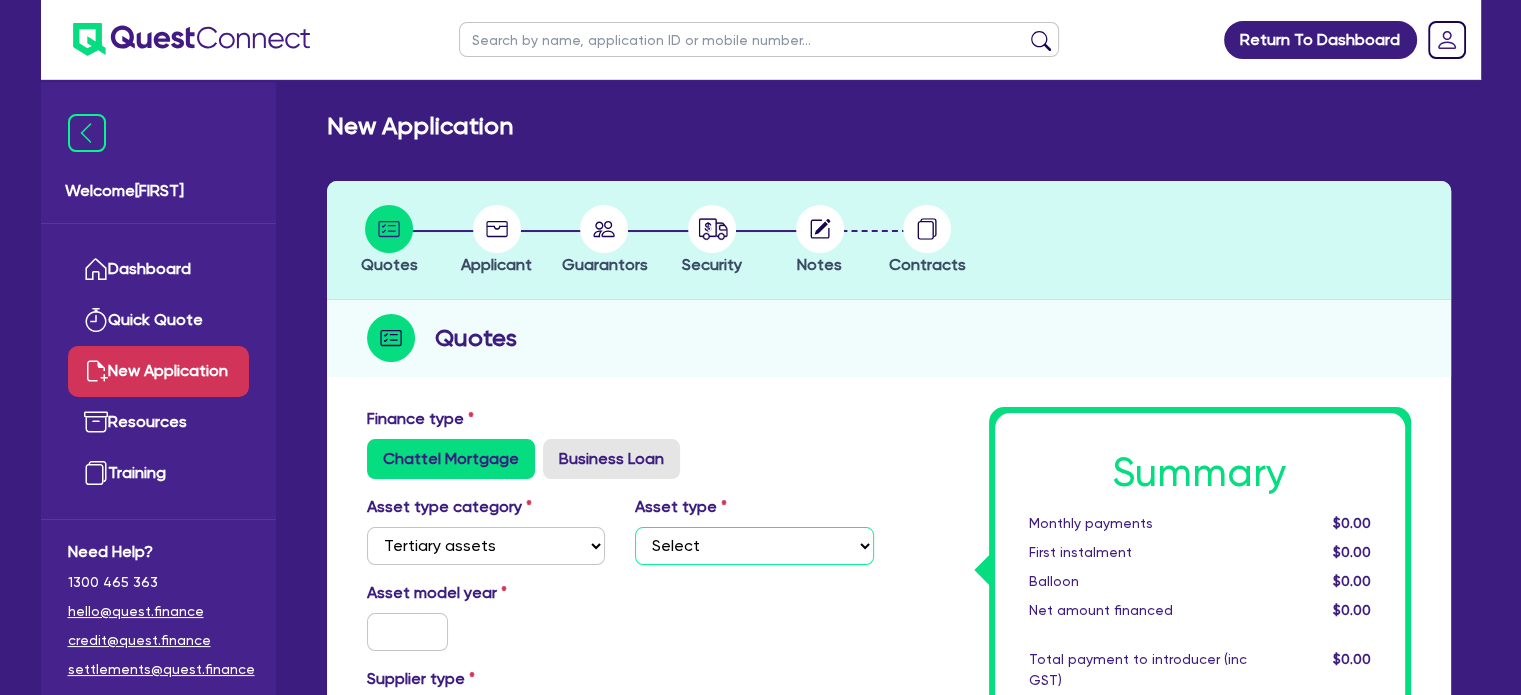 click on "Select Beauty equipment IT equipment IT software Watercraft Other" at bounding box center (754, 546) 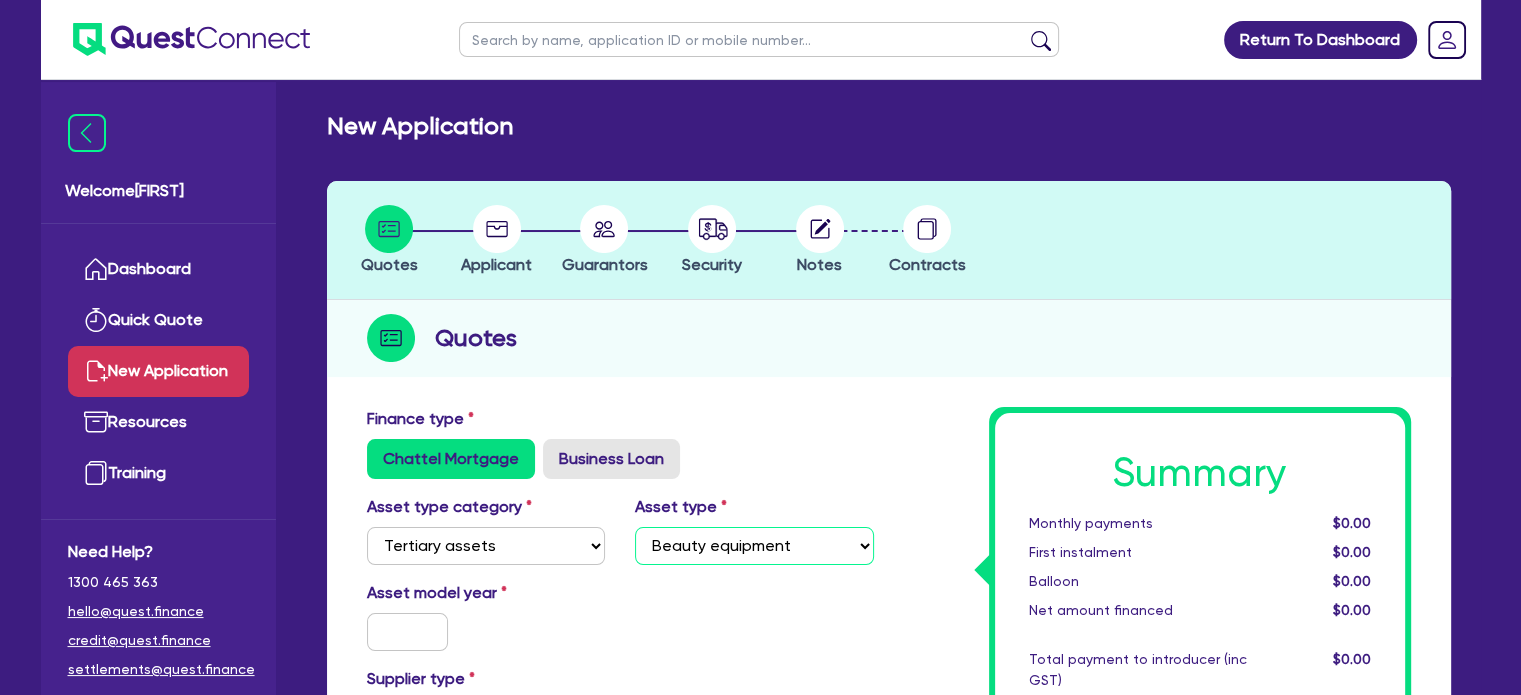 click on "Select Beauty equipment IT equipment IT software Watercraft Other" at bounding box center [754, 546] 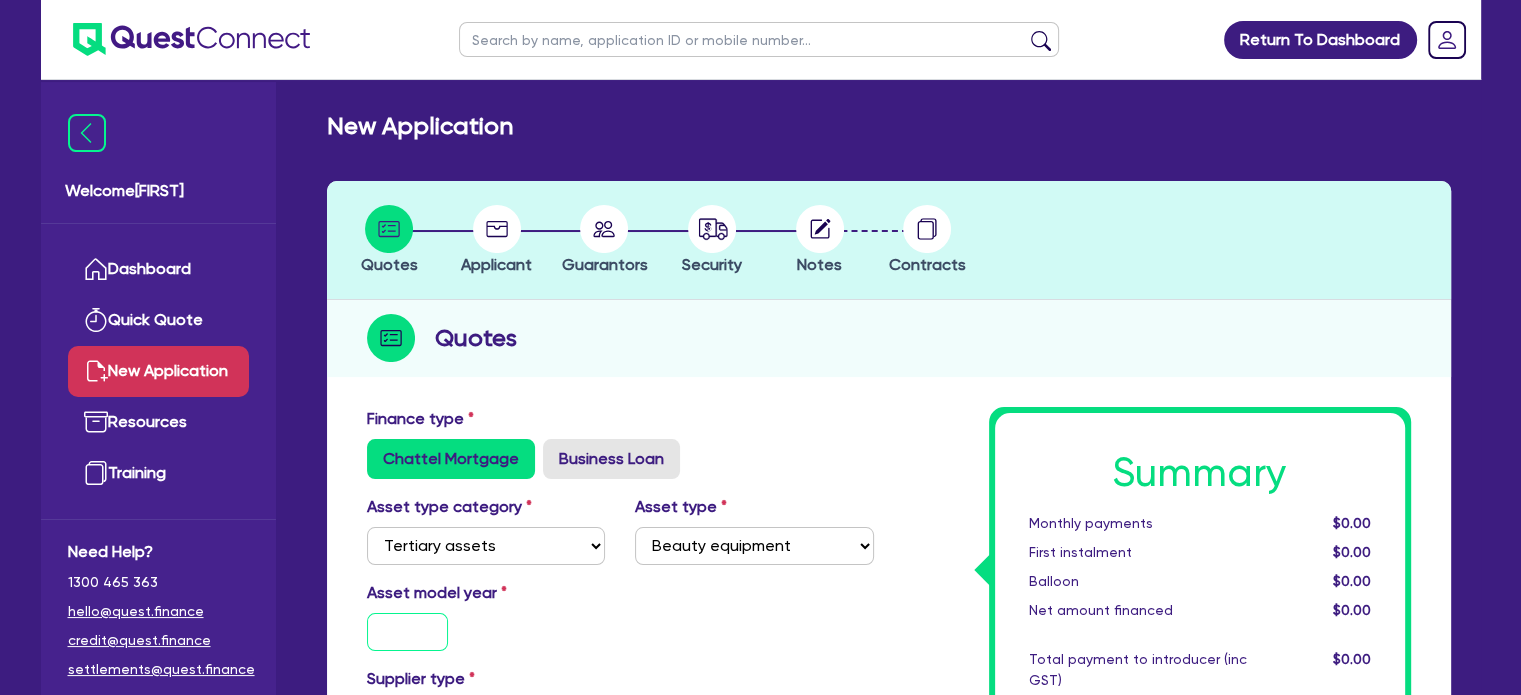 click at bounding box center (408, 632) 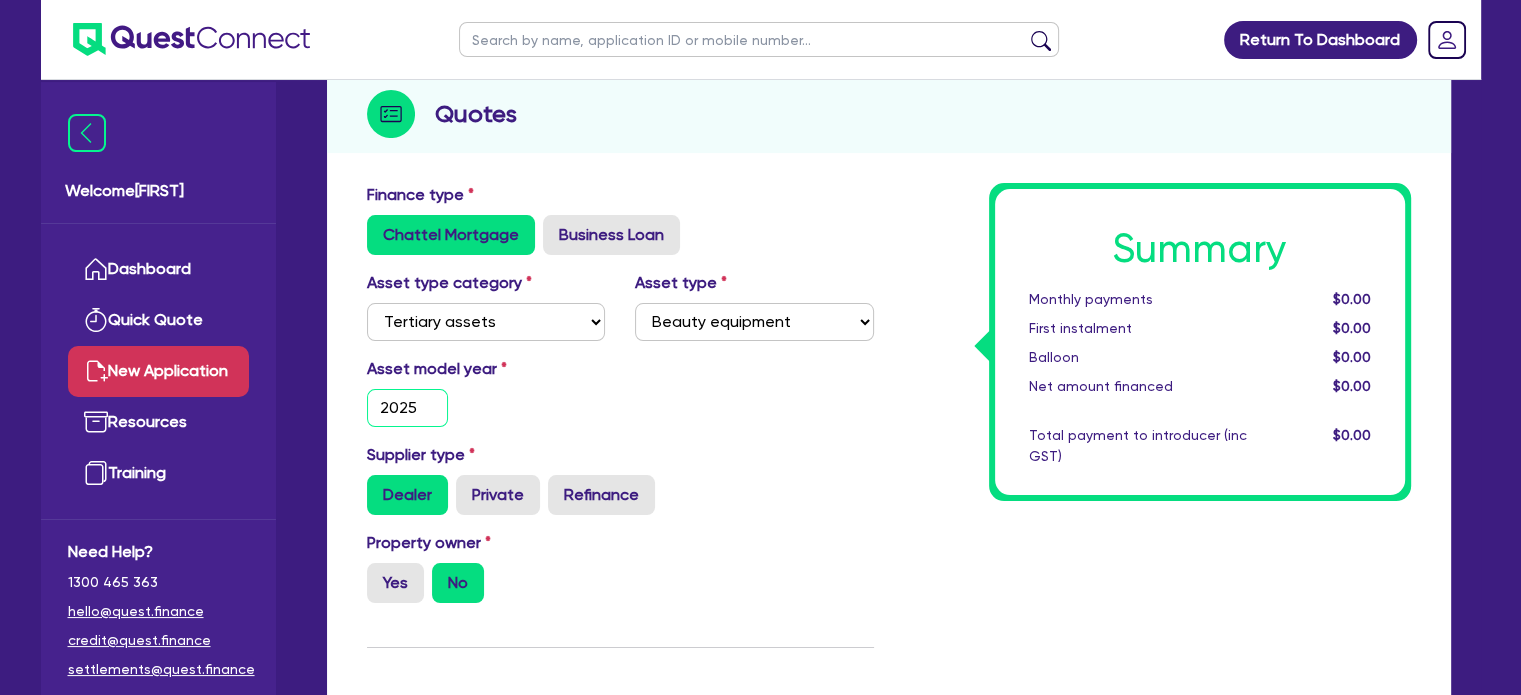 scroll, scrollTop: 234, scrollLeft: 0, axis: vertical 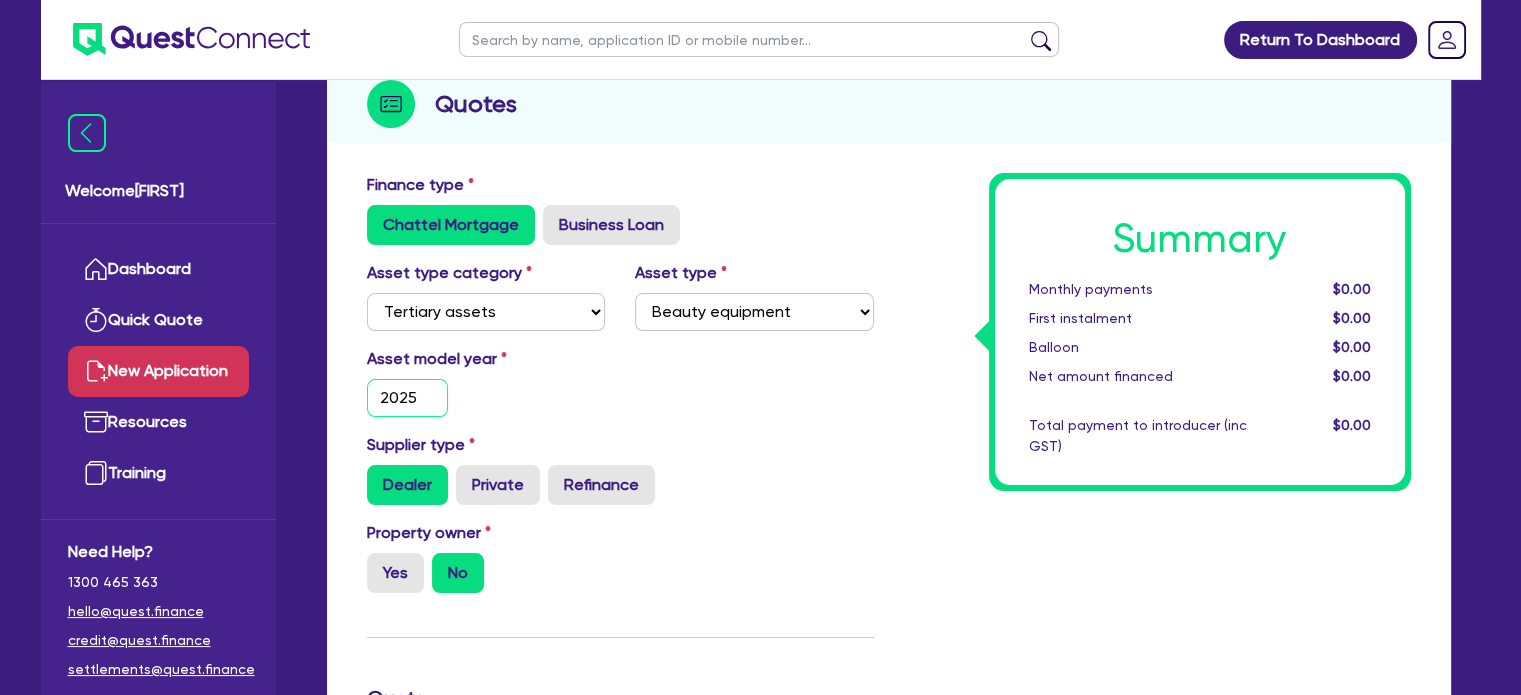 type on "2025" 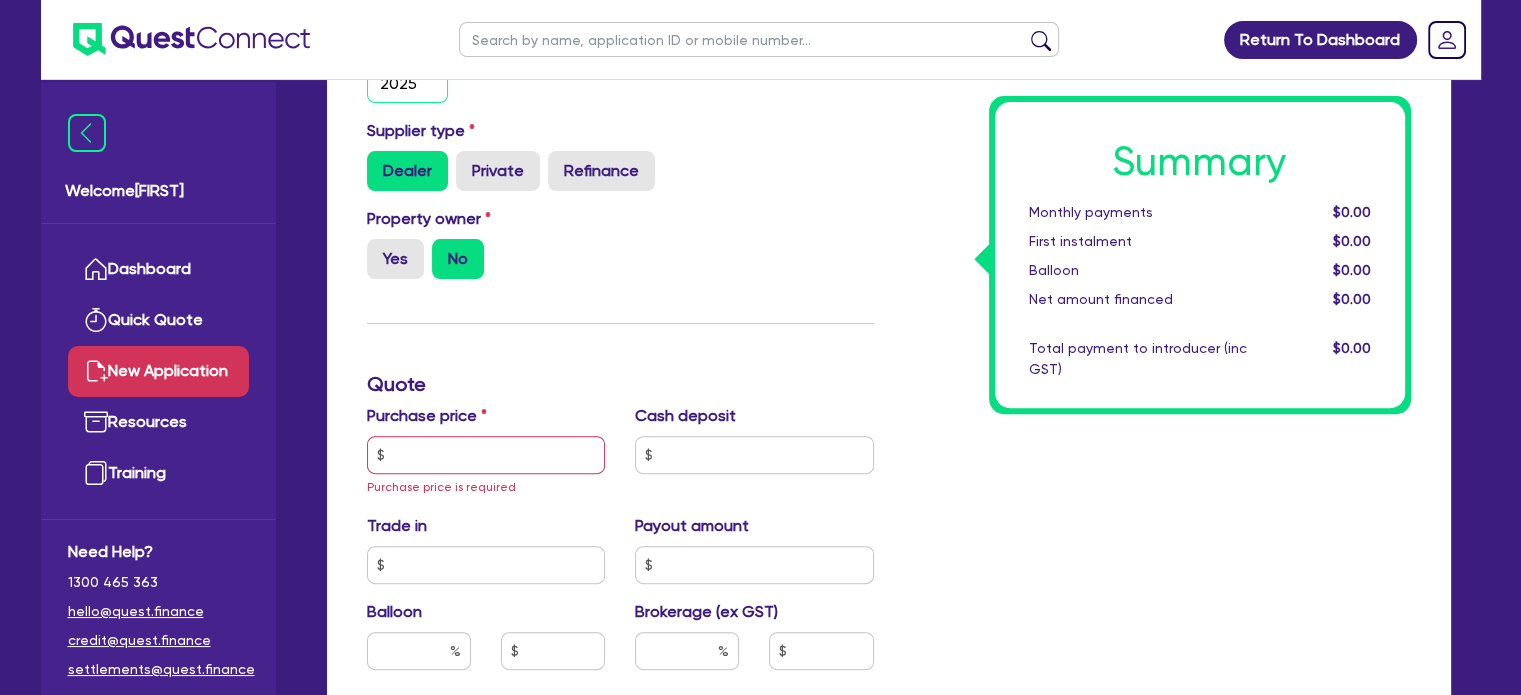 scroll, scrollTop: 550, scrollLeft: 0, axis: vertical 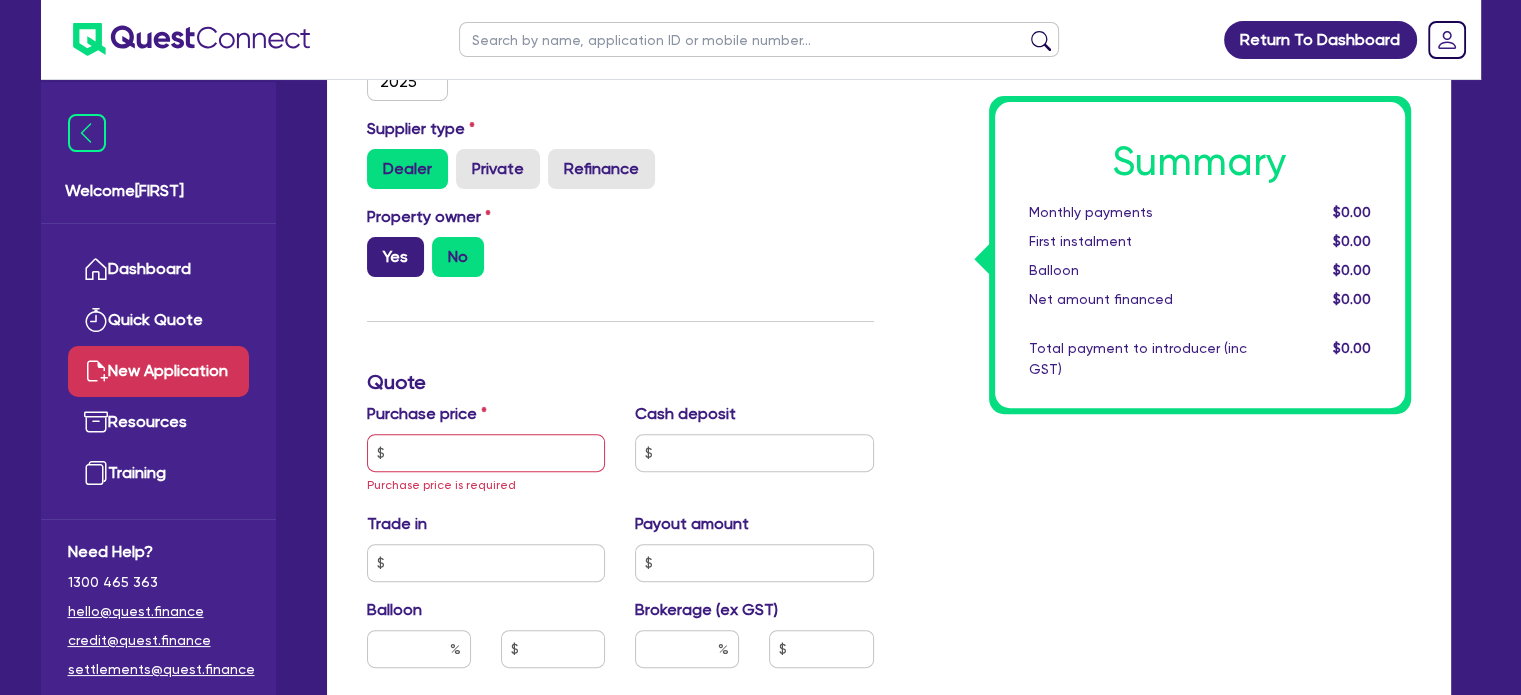 click on "Yes" at bounding box center [395, 257] 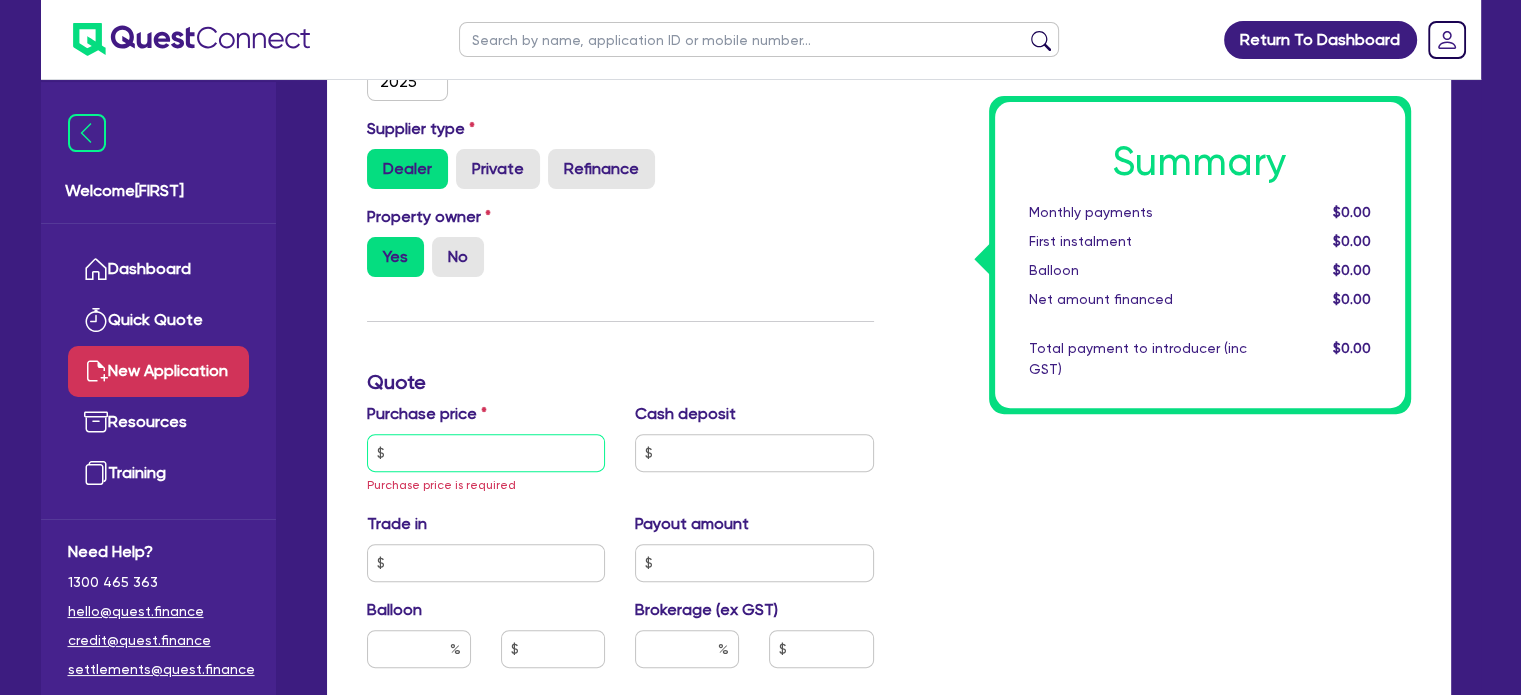 click at bounding box center [486, 453] 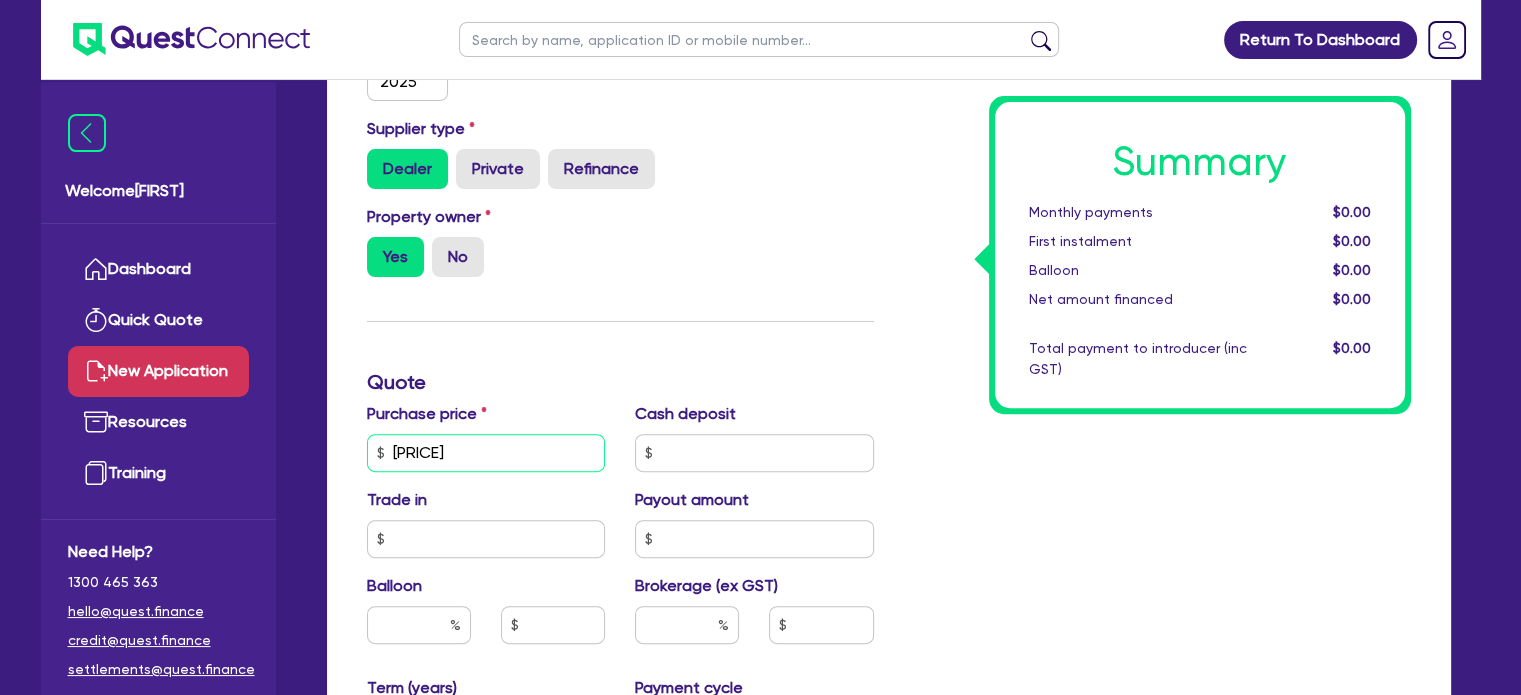 type on "[PRICE]" 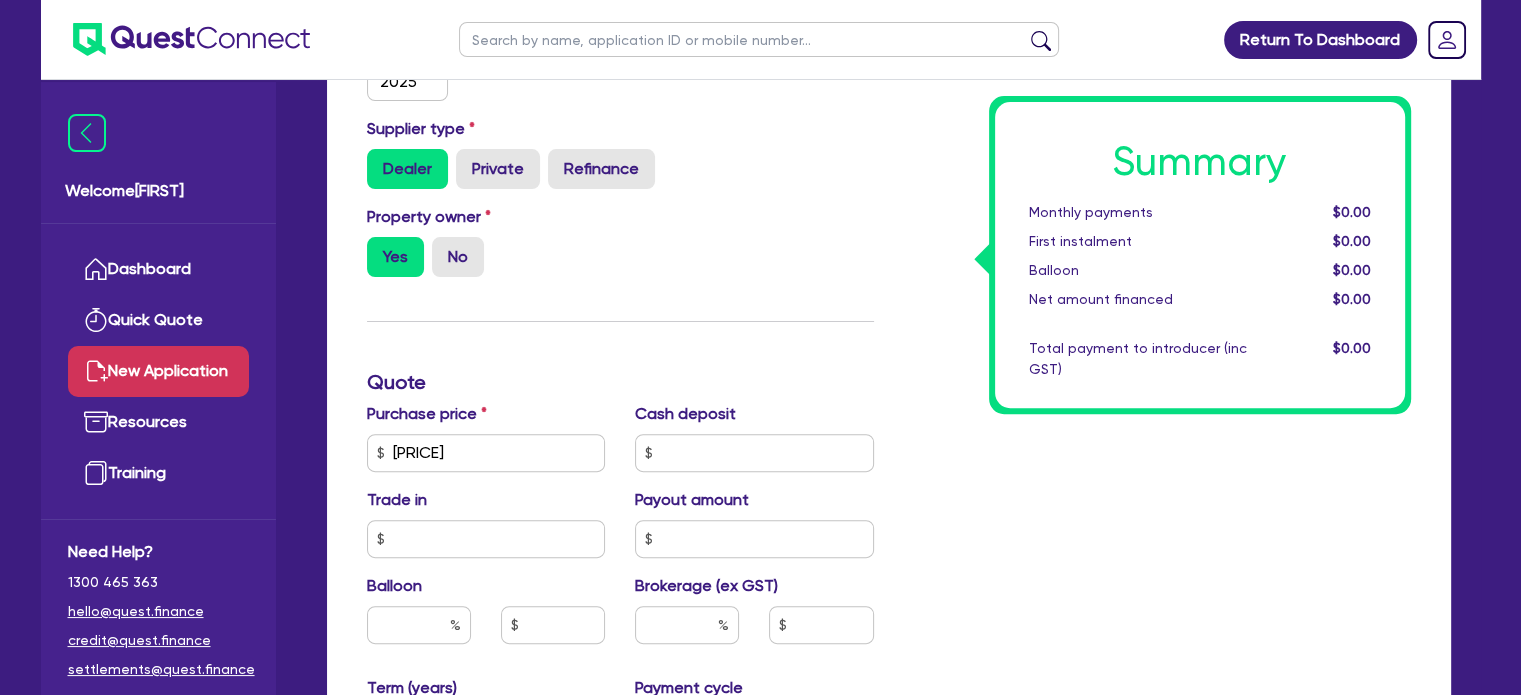 click on "Finance type Chattel Mortgage Business Loan Asset type category Select Cars and light trucks Primary assets Secondary assets Tertiary assets Asset type Select Beauty equipment IT equipment IT software Watercraft Other Asset model year [YEAR] Supplier type Dealer Private Refinance Property owner Yes No Quote Purchase price [PRICE] Cash deposit Trade in Payout amount Balloon Brokerage (ex GST) Term (years) [NUMBER] [NUMBER] [NUMBER] [NUMBER] [NUMBER] Payment cycle Monthly Weekly Financier rate i   Manual rate Financier rate is required Payment type Advance Arrears Application fee (ex GST) [NUMBER] Origination fee (ex GST) Finance application fee Yes No Finance origination fee Yes No" at bounding box center [620, 452] 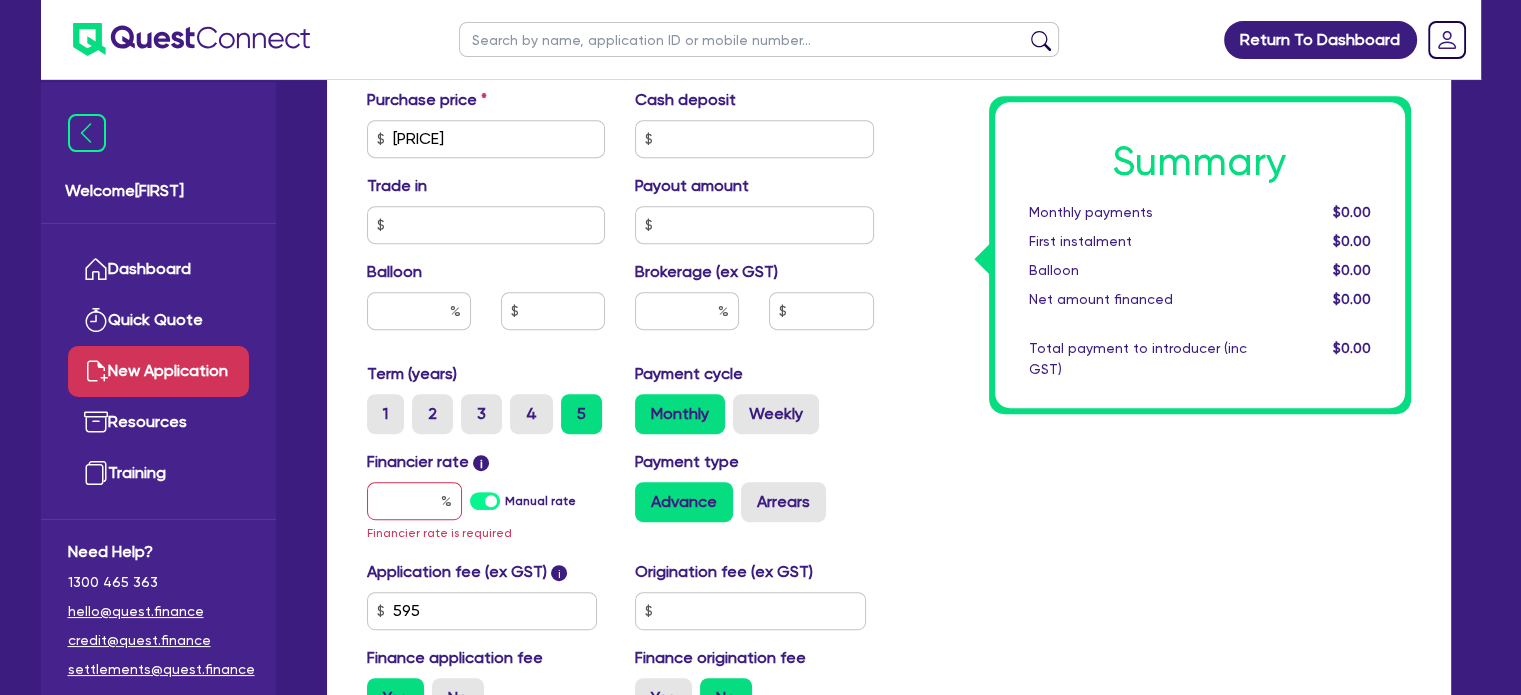 scroll, scrollTop: 867, scrollLeft: 0, axis: vertical 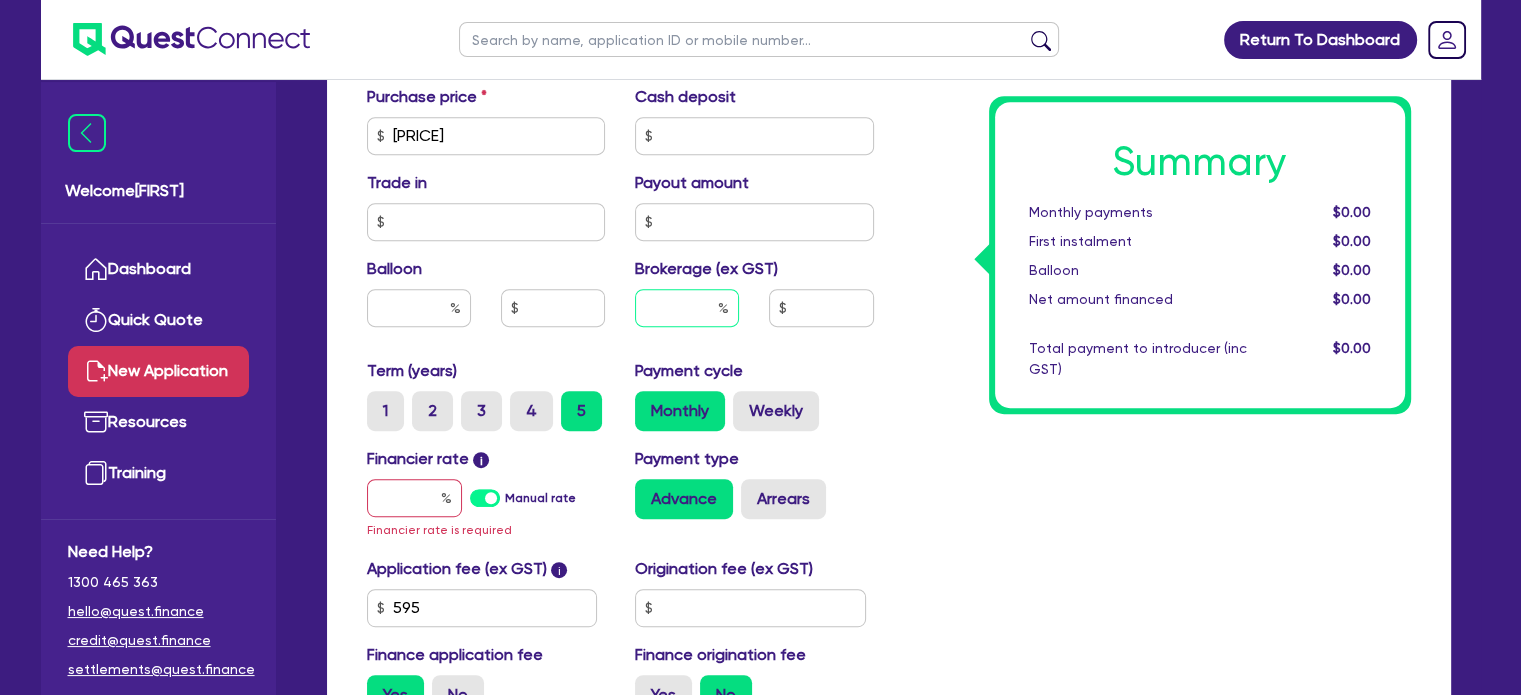 click at bounding box center (687, 308) 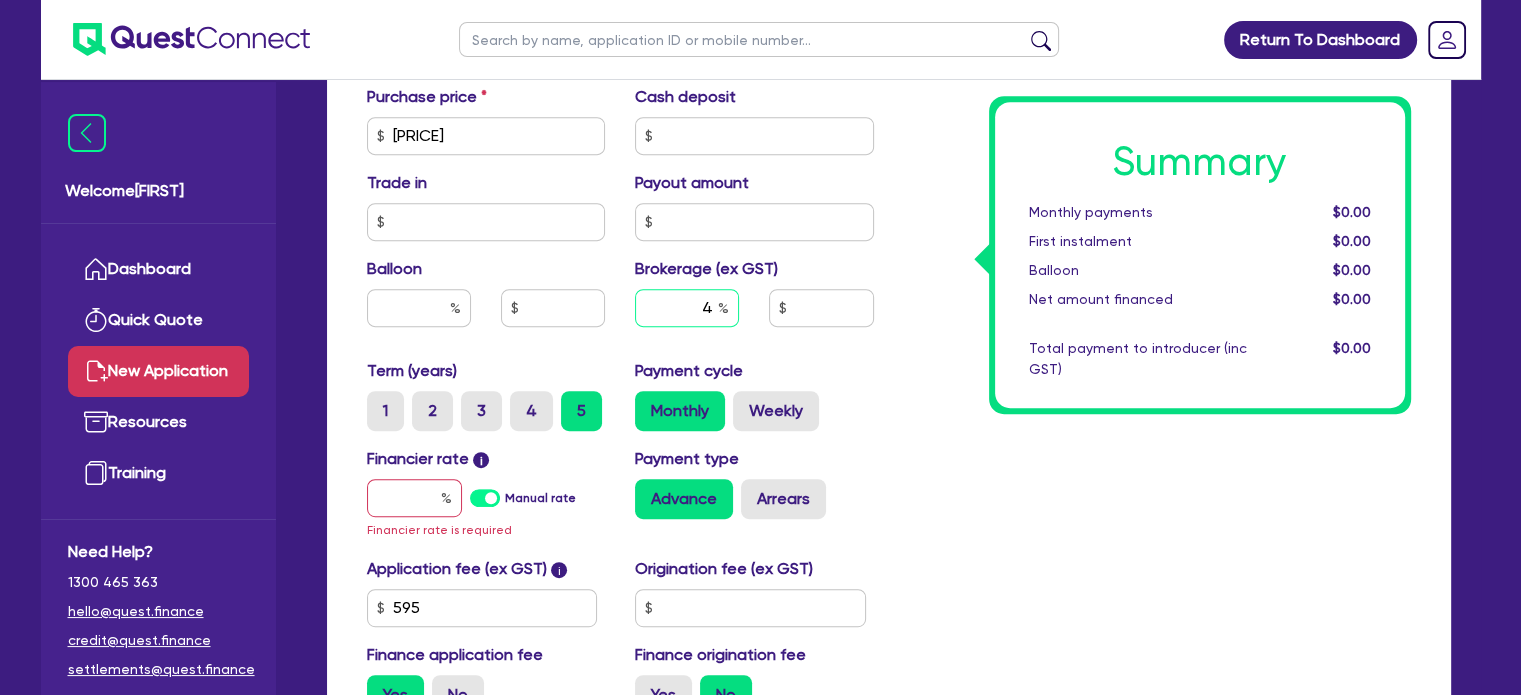 type on "4" 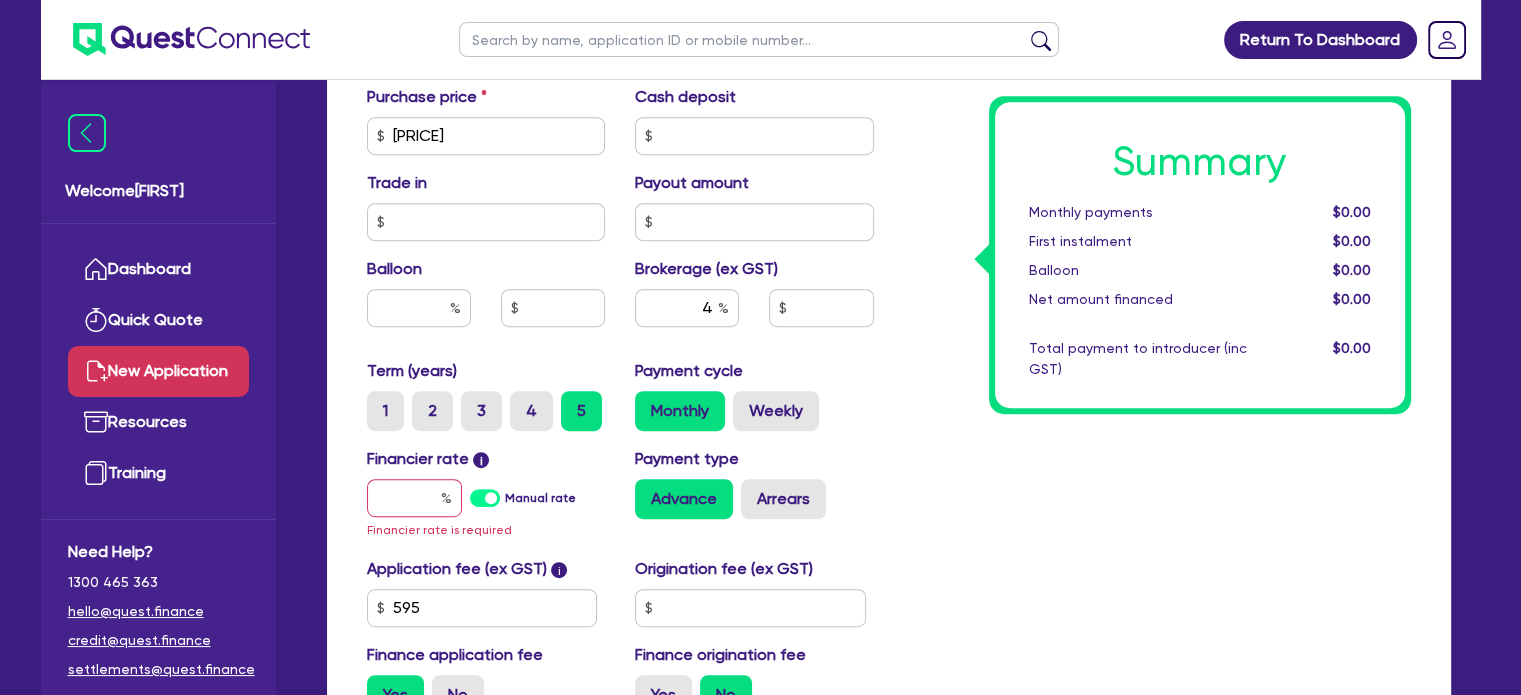 click on "Summary Monthly   payments $0.00 First instalment $0.00 Balloon $0.00 Net amount financed $0.00 Total payment to introducer (inc GST) $0.00" at bounding box center (1157, 135) 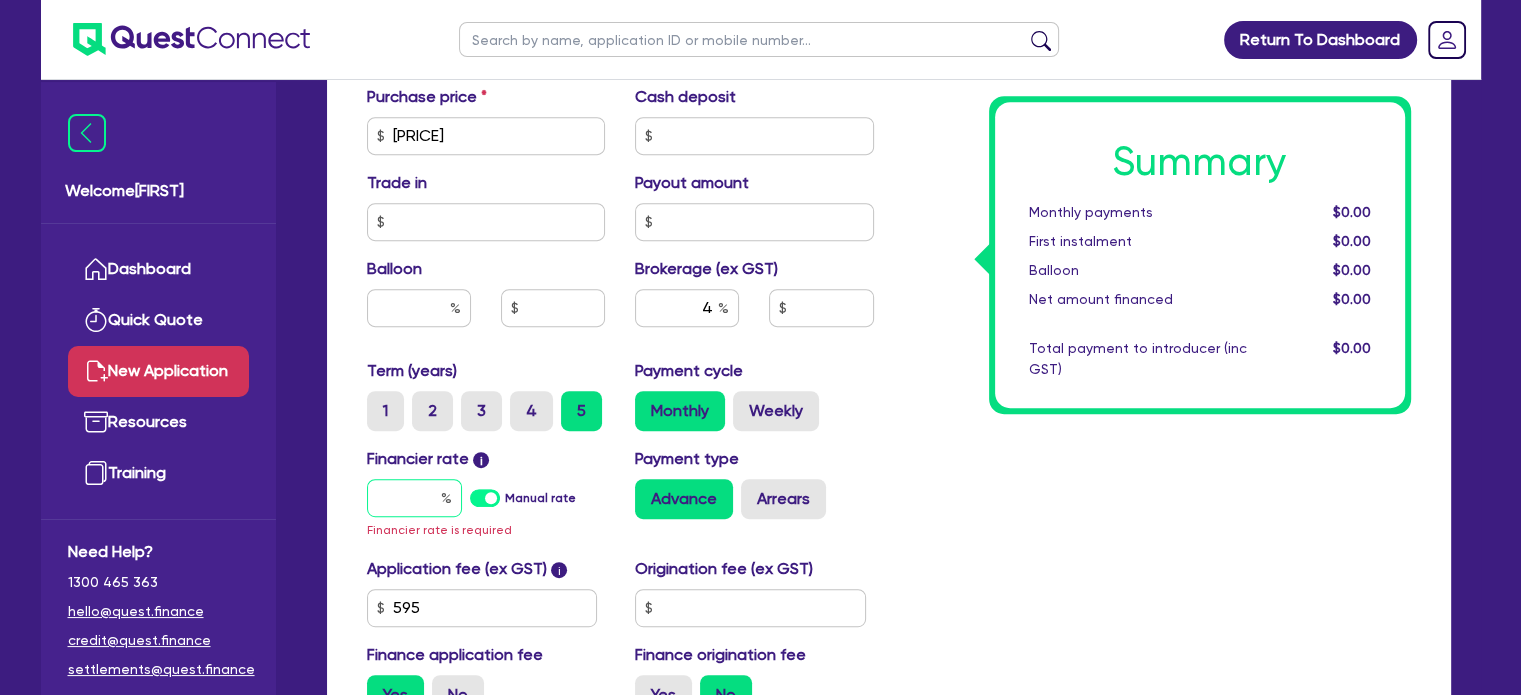 click at bounding box center [414, 498] 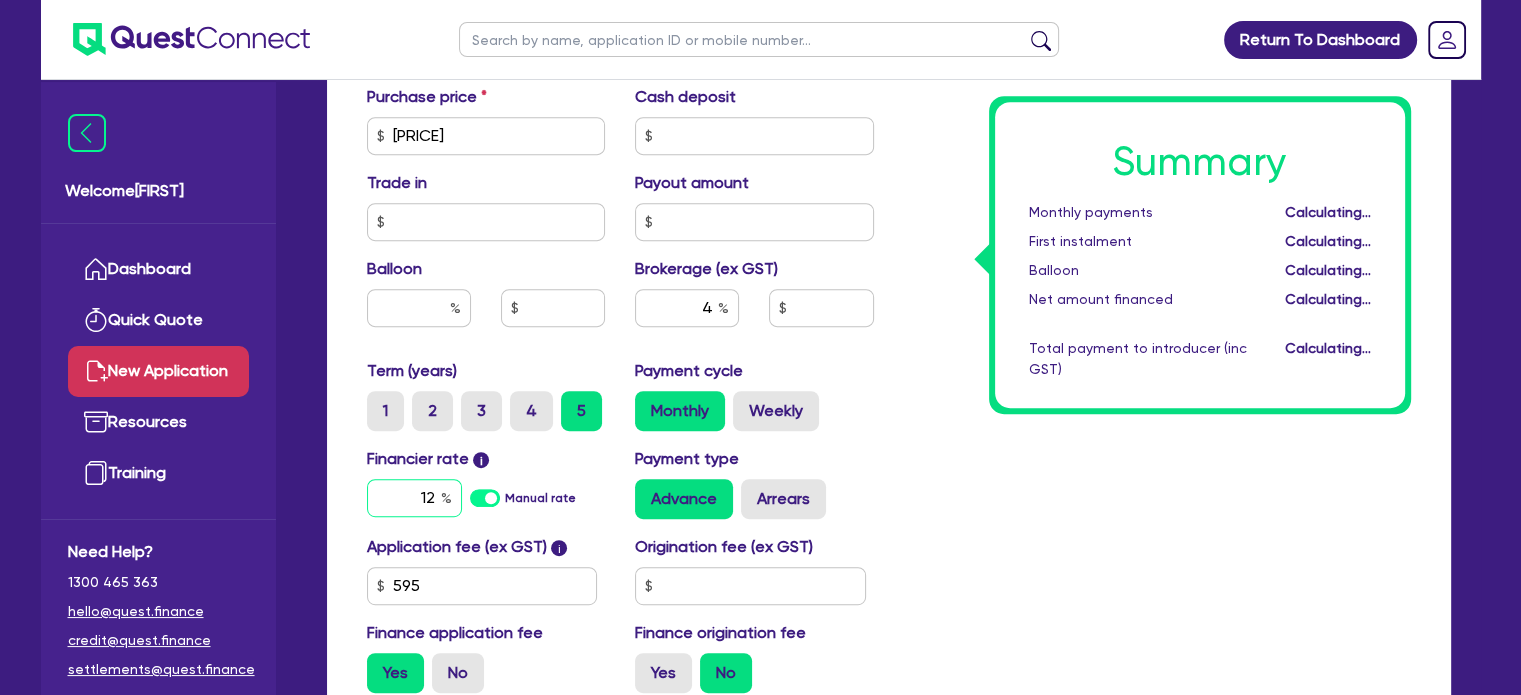 type on "1" 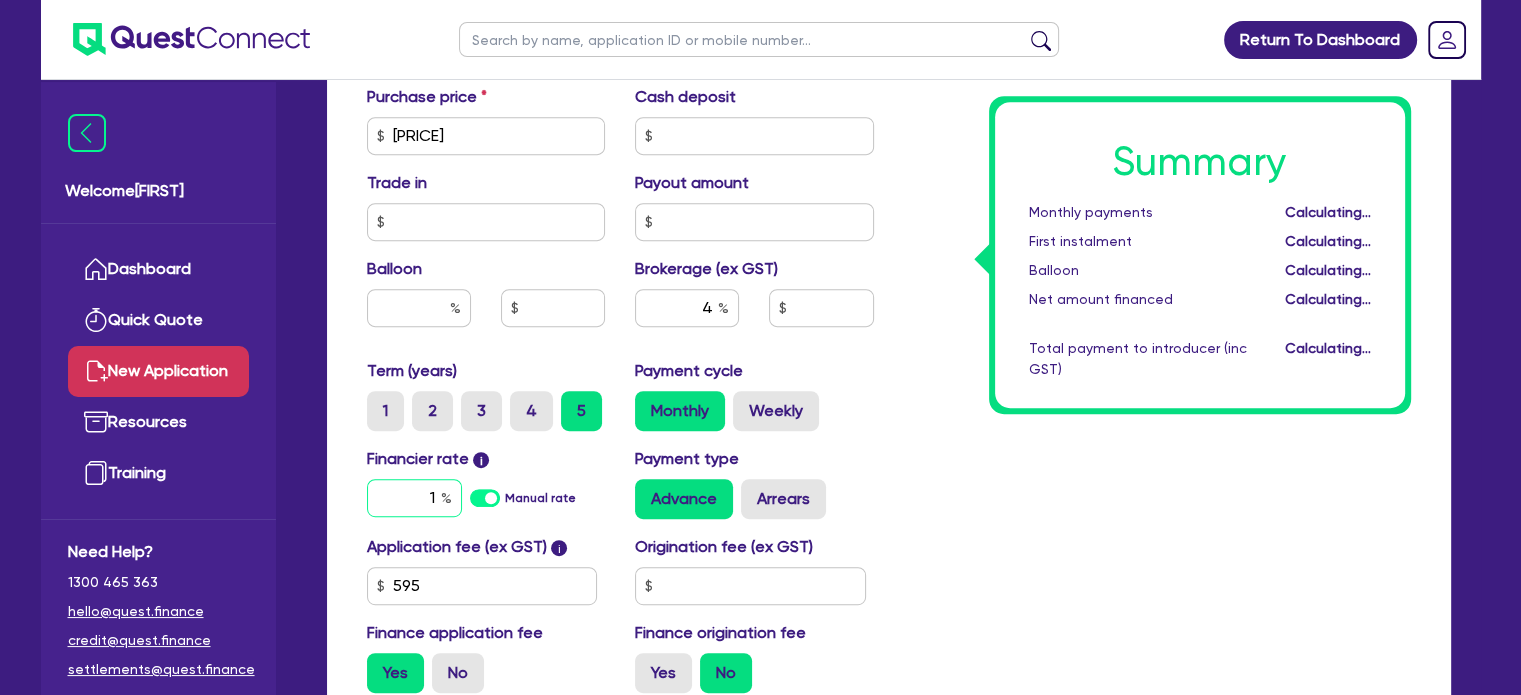 type on "458.43" 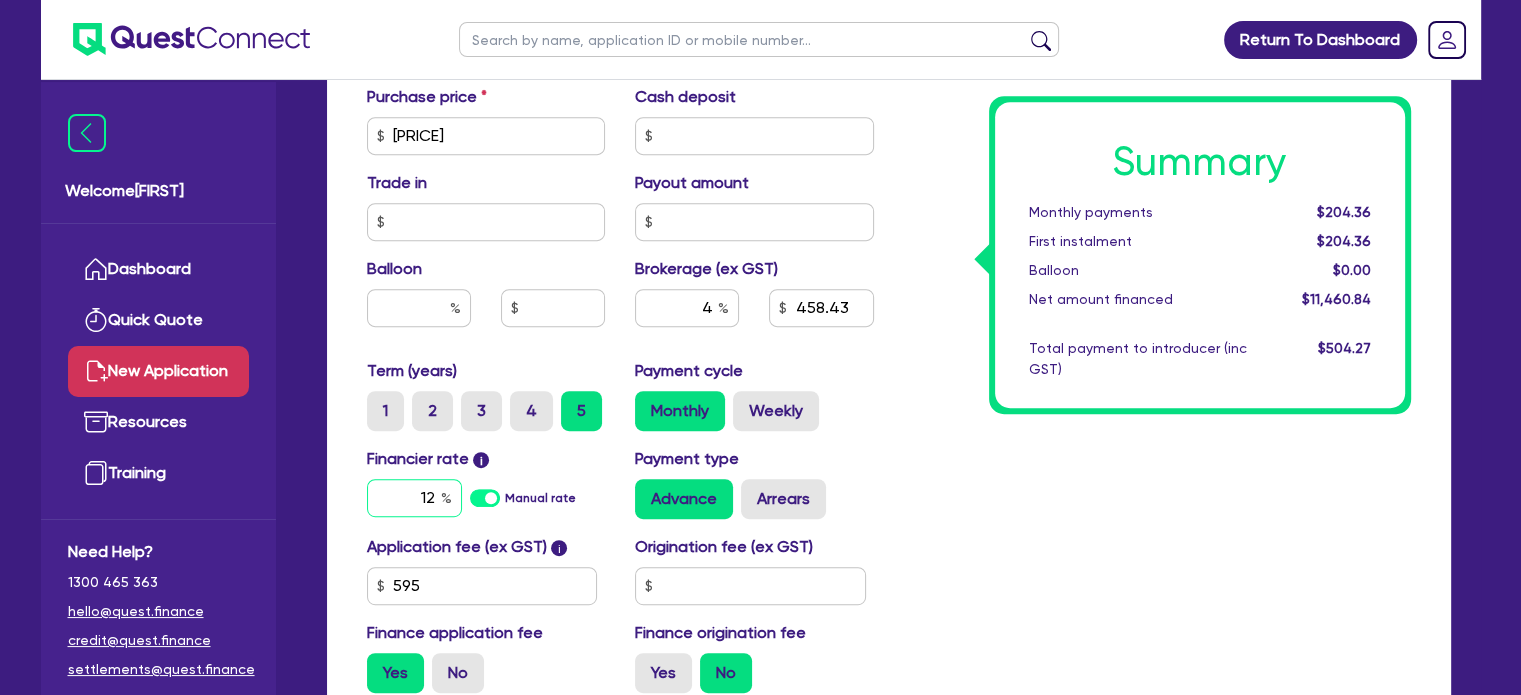 type on "12" 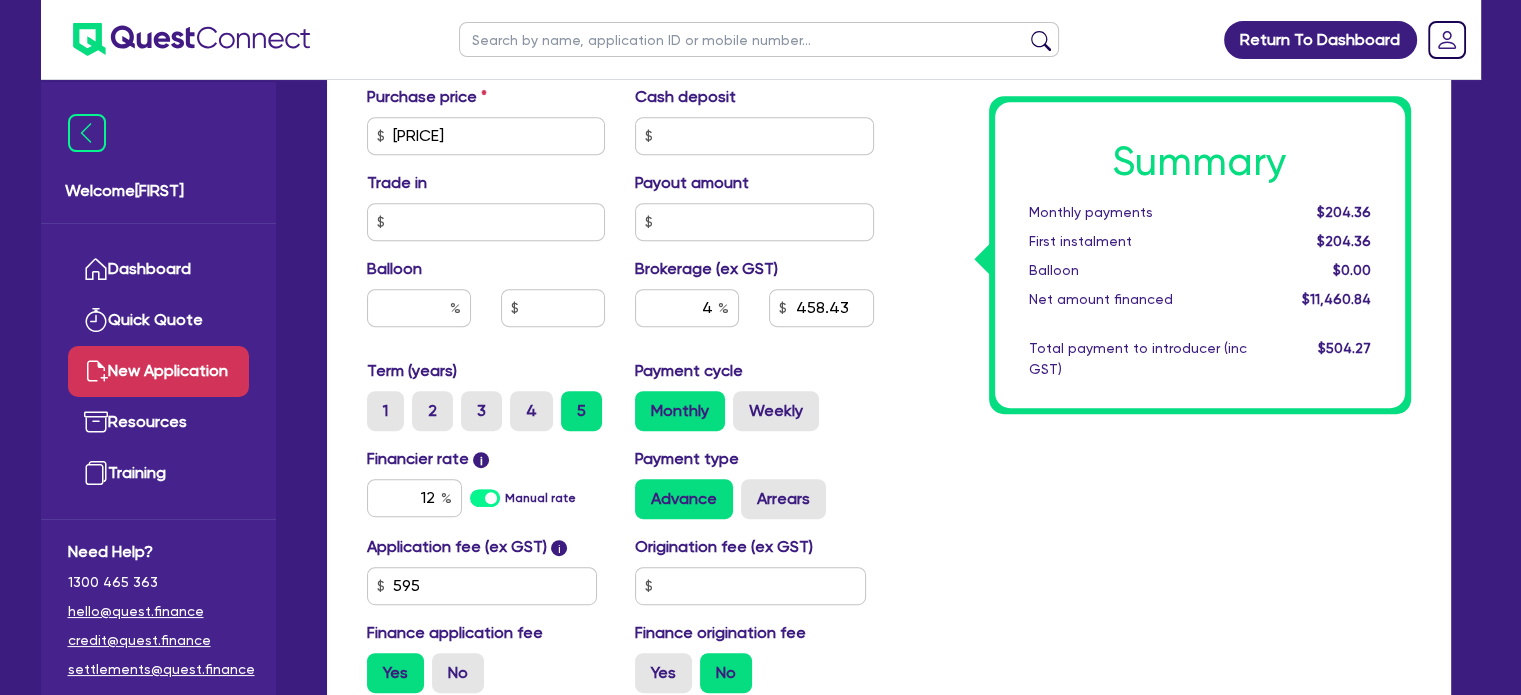 click on "Summary Monthly   payments $[AMOUNT] First instalment $[AMOUNT] Balloon $[AMOUNT] Net amount financed $[AMOUNT] Total payment to introducer (inc GST) $[AMOUNT]" at bounding box center (1157, 124) 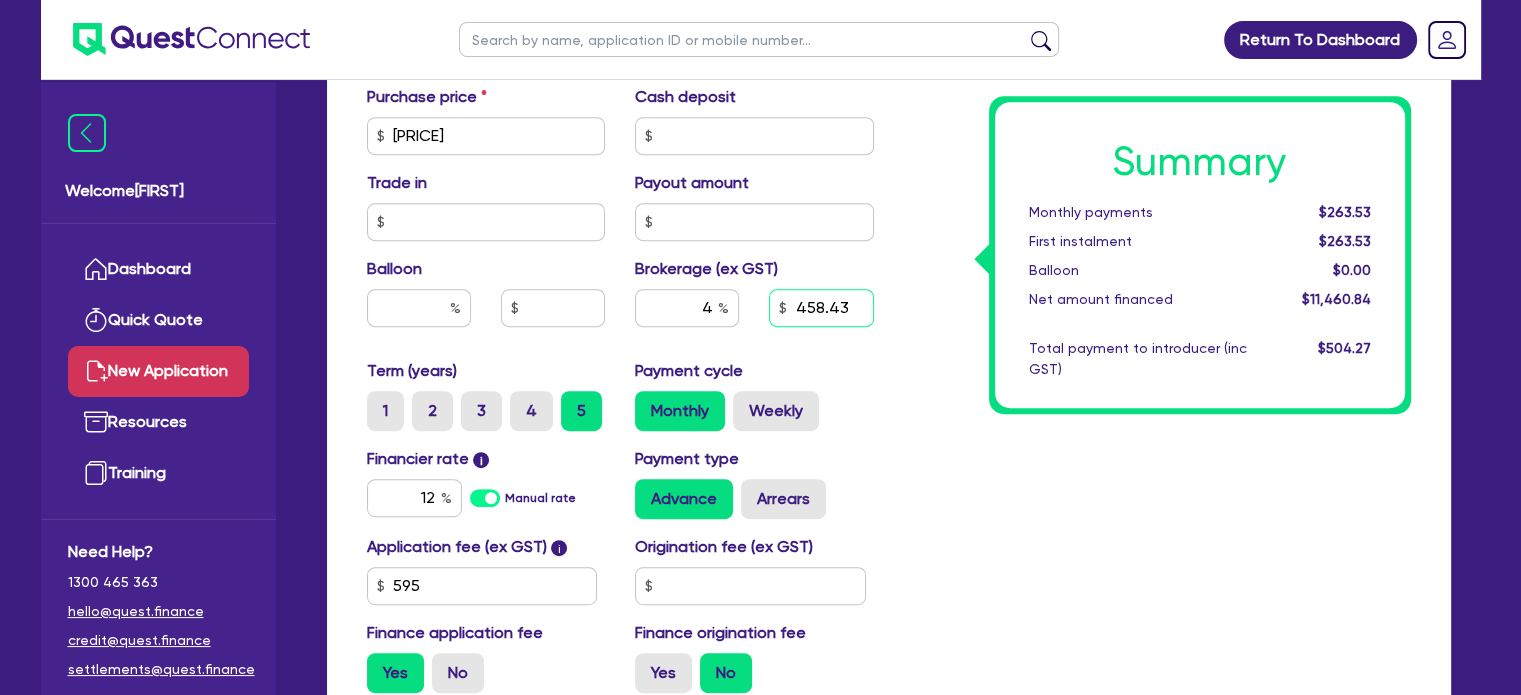 click on "458.43" at bounding box center [821, 308] 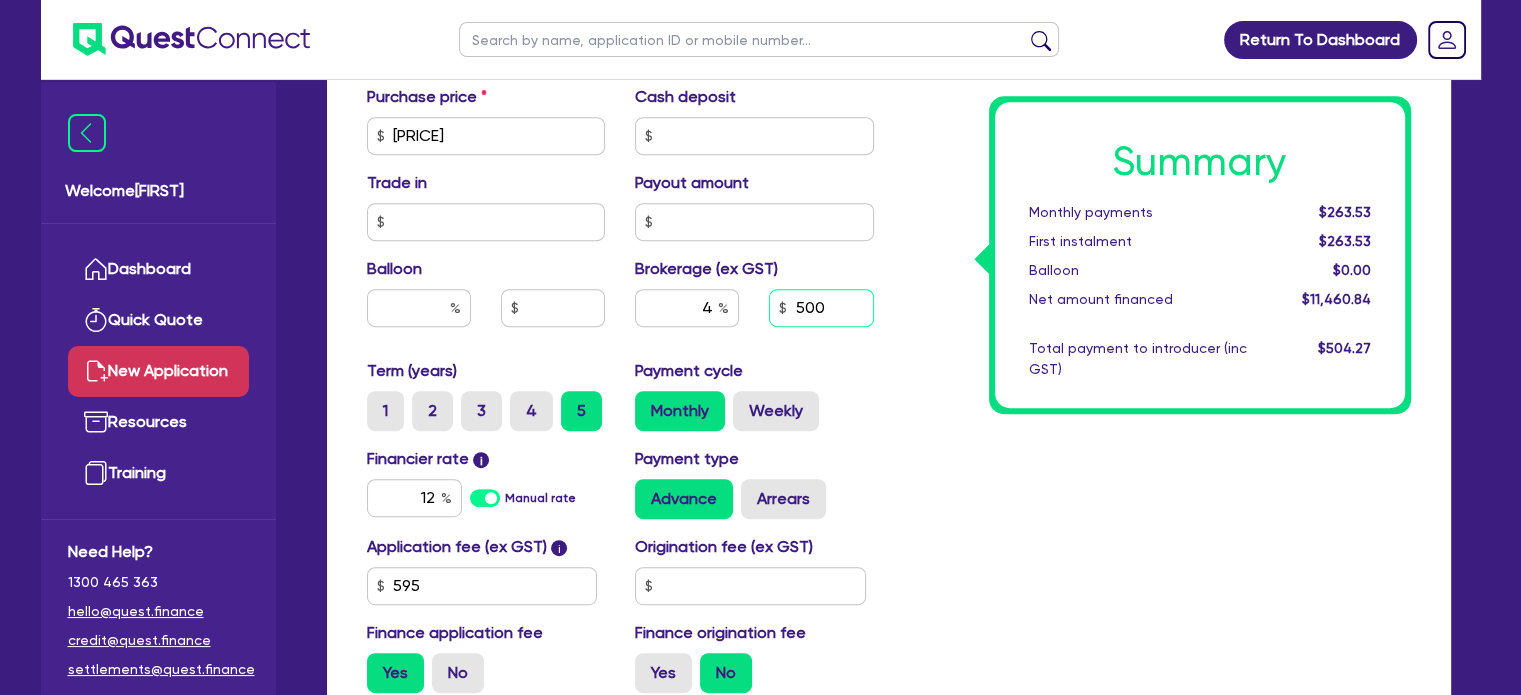 click on "500" at bounding box center [821, 308] 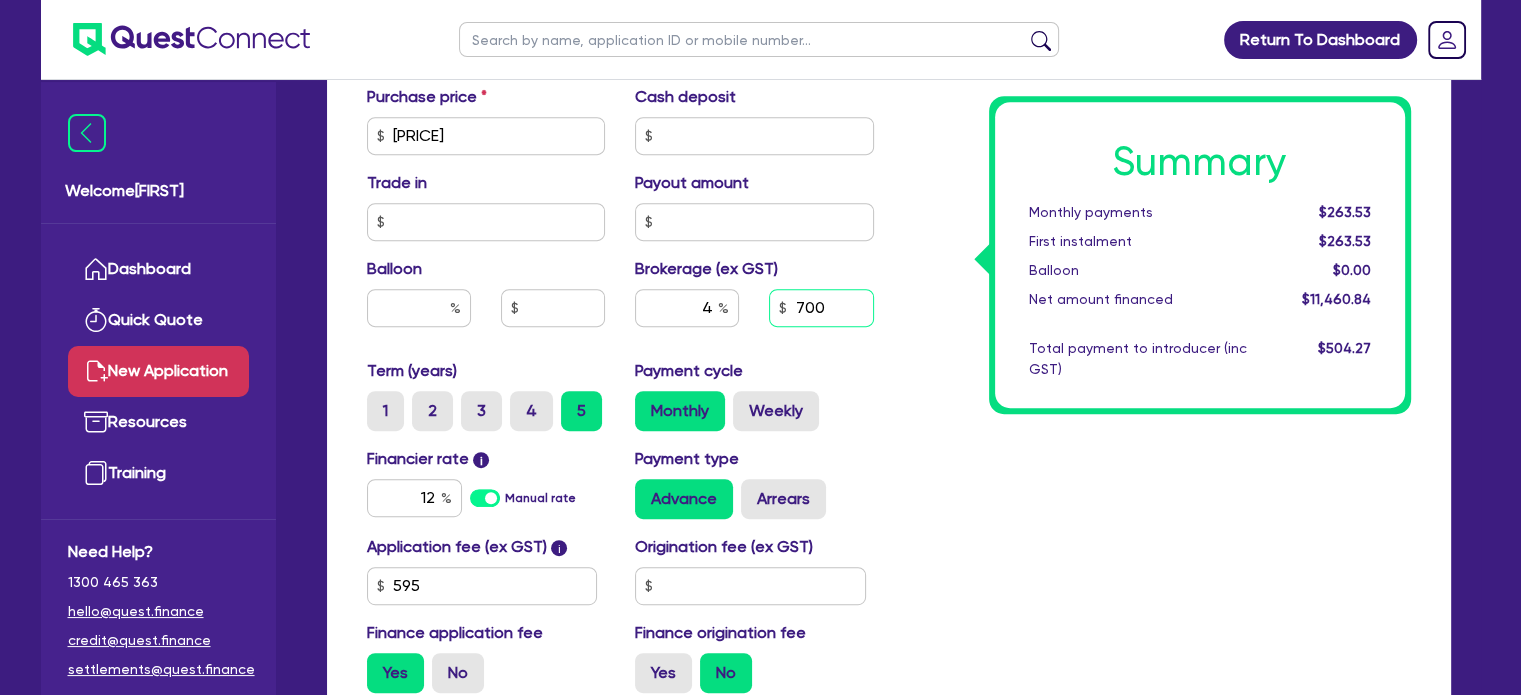 type on "700" 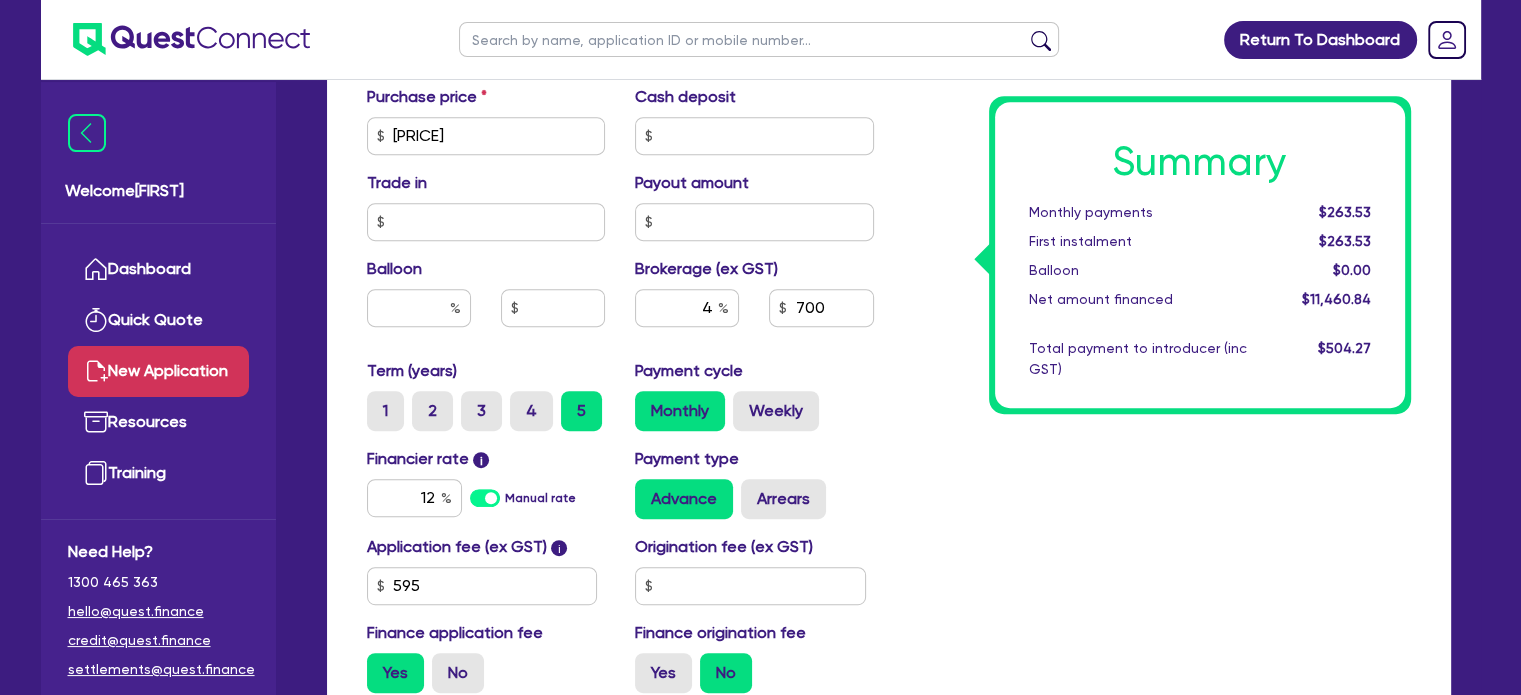 click on "Summary Monthly   payments $263.53 First instalment $263.53 Balloon $0.00 Net amount financed $11,460.84 Total payment to introducer (inc GST) $504.27" at bounding box center (1157, 124) 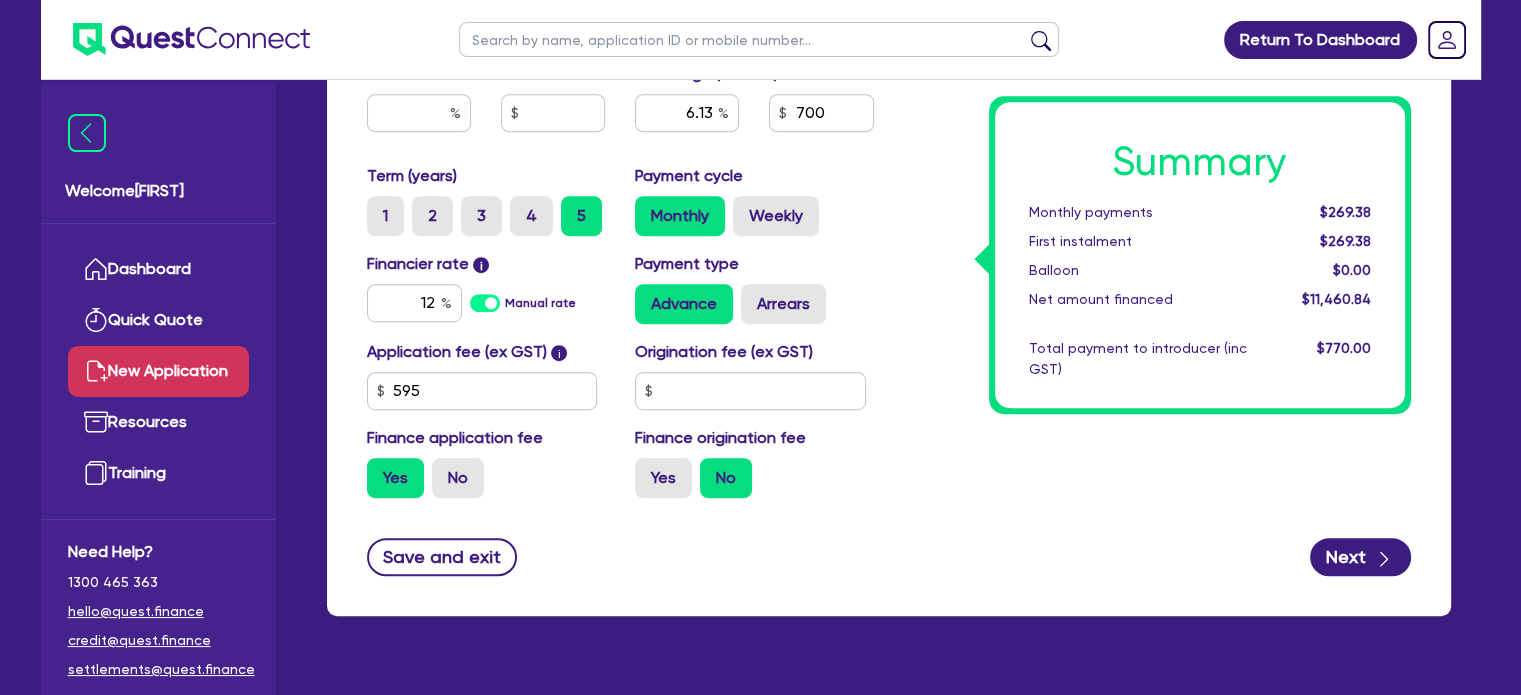 scroll, scrollTop: 1084, scrollLeft: 0, axis: vertical 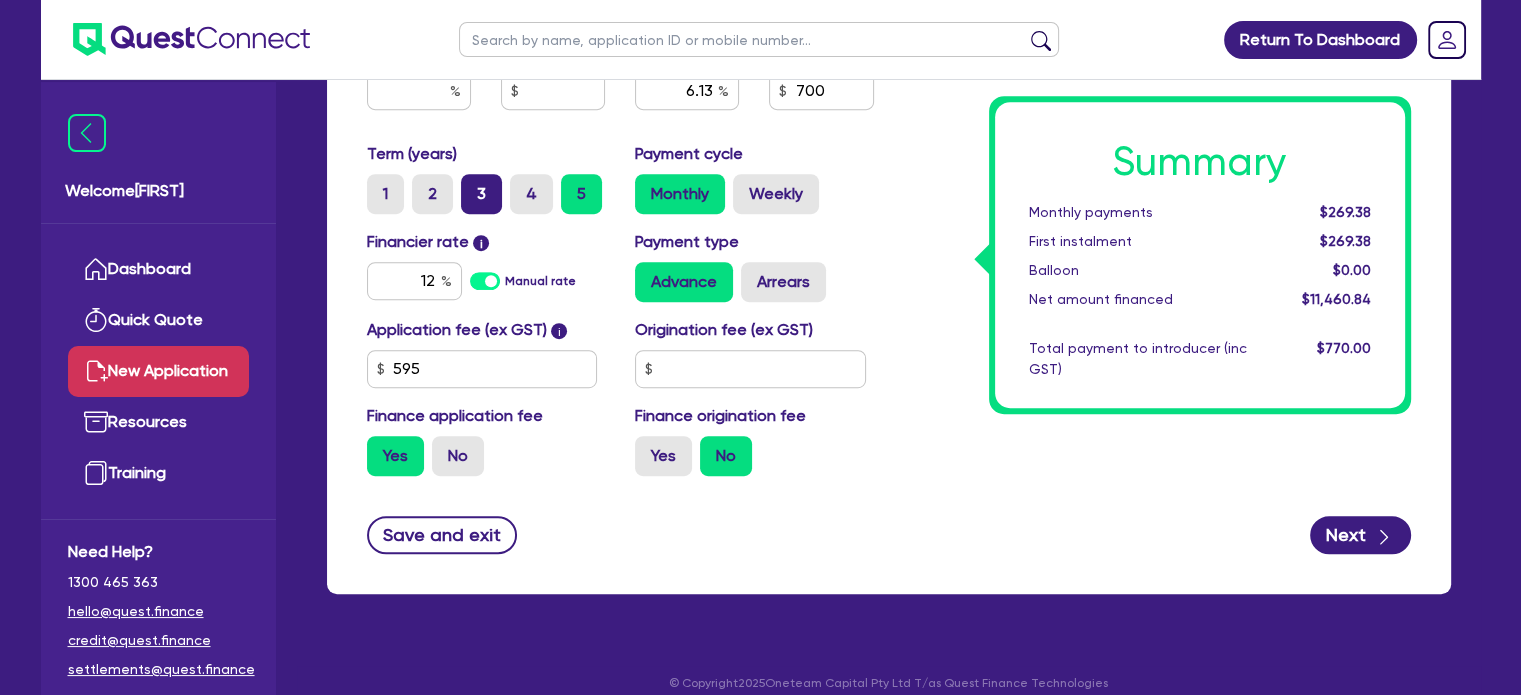 click on "3" at bounding box center [481, 194] 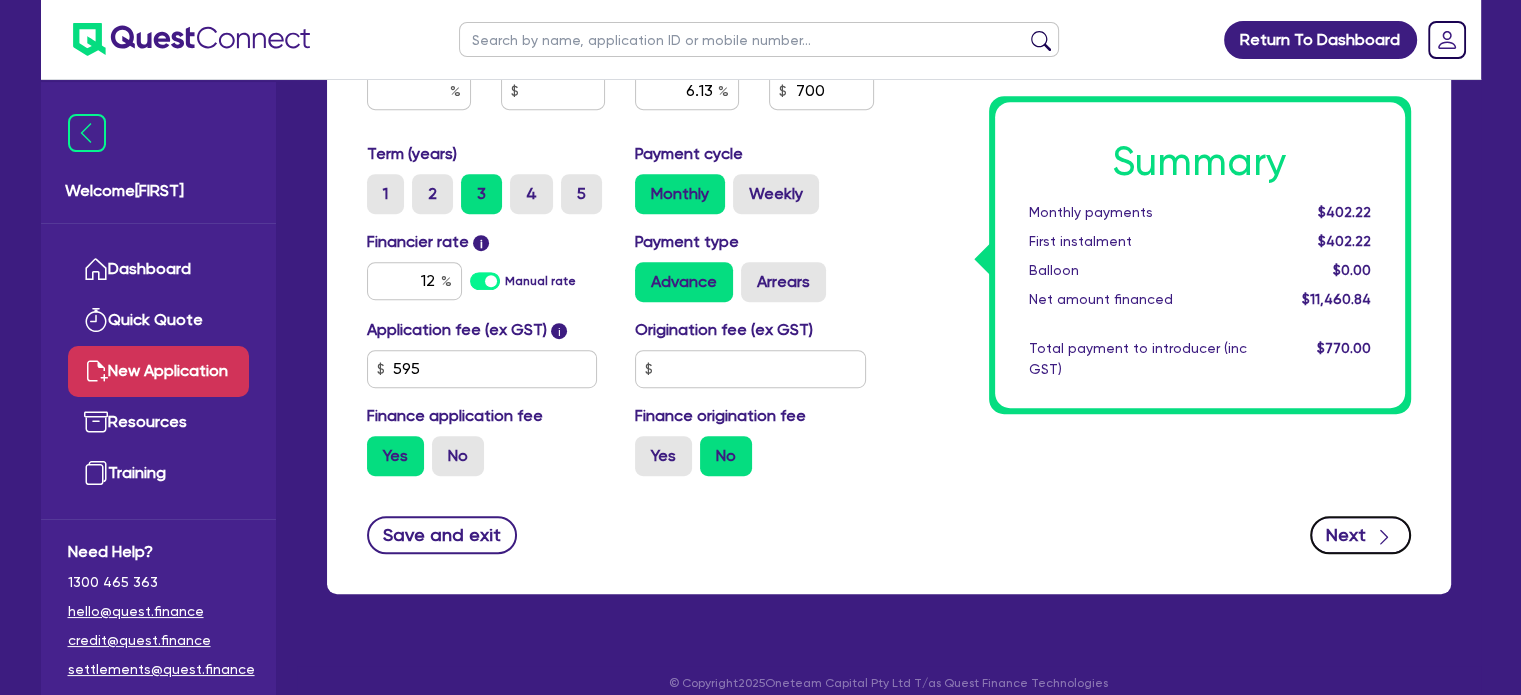 click on "Next" at bounding box center [1360, 535] 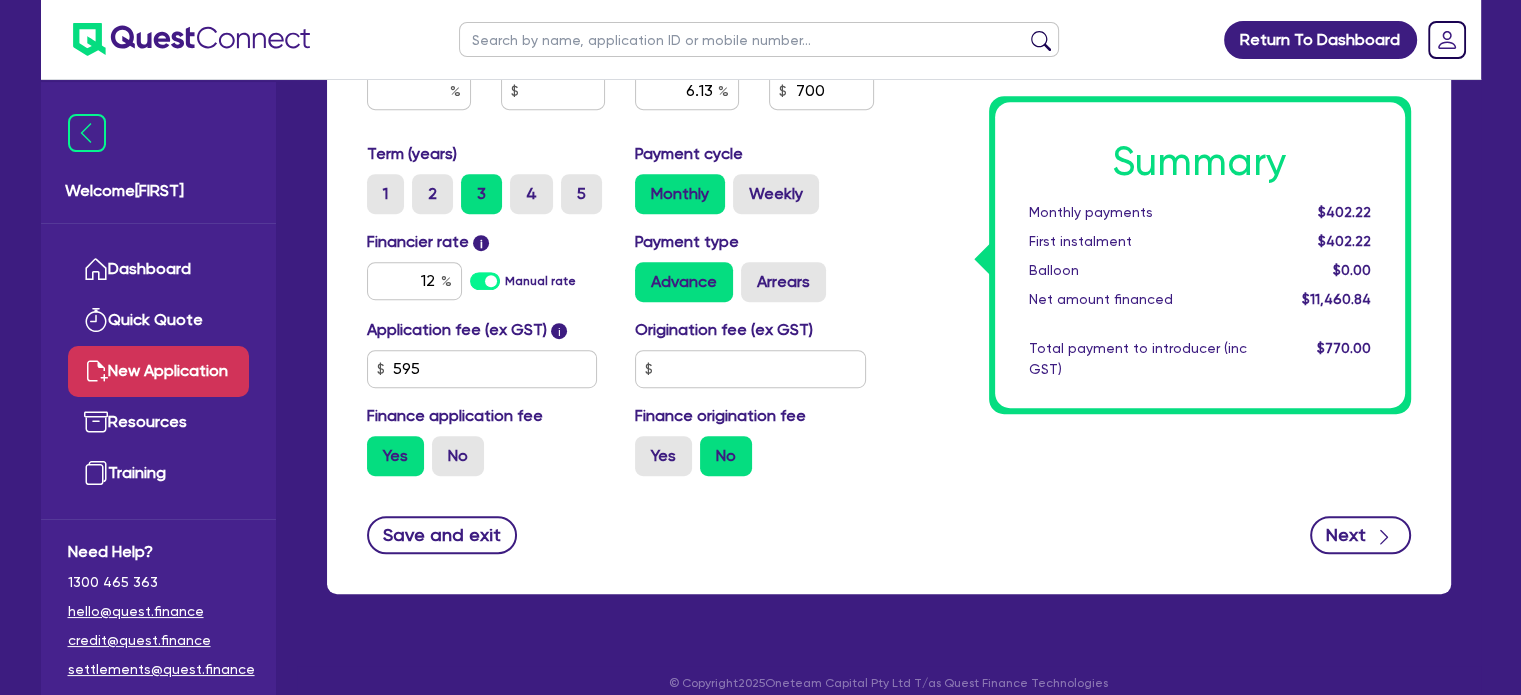type on "6.13" 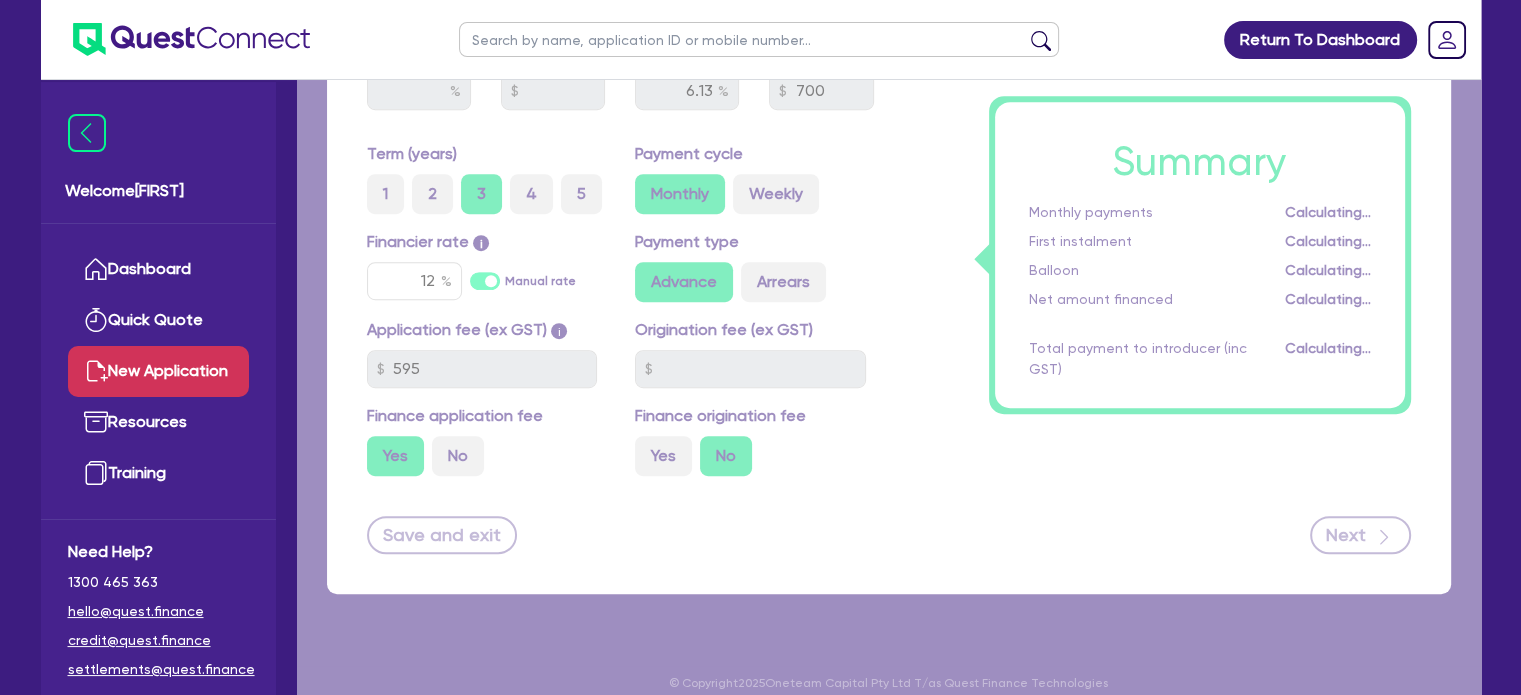 scroll, scrollTop: 0, scrollLeft: 0, axis: both 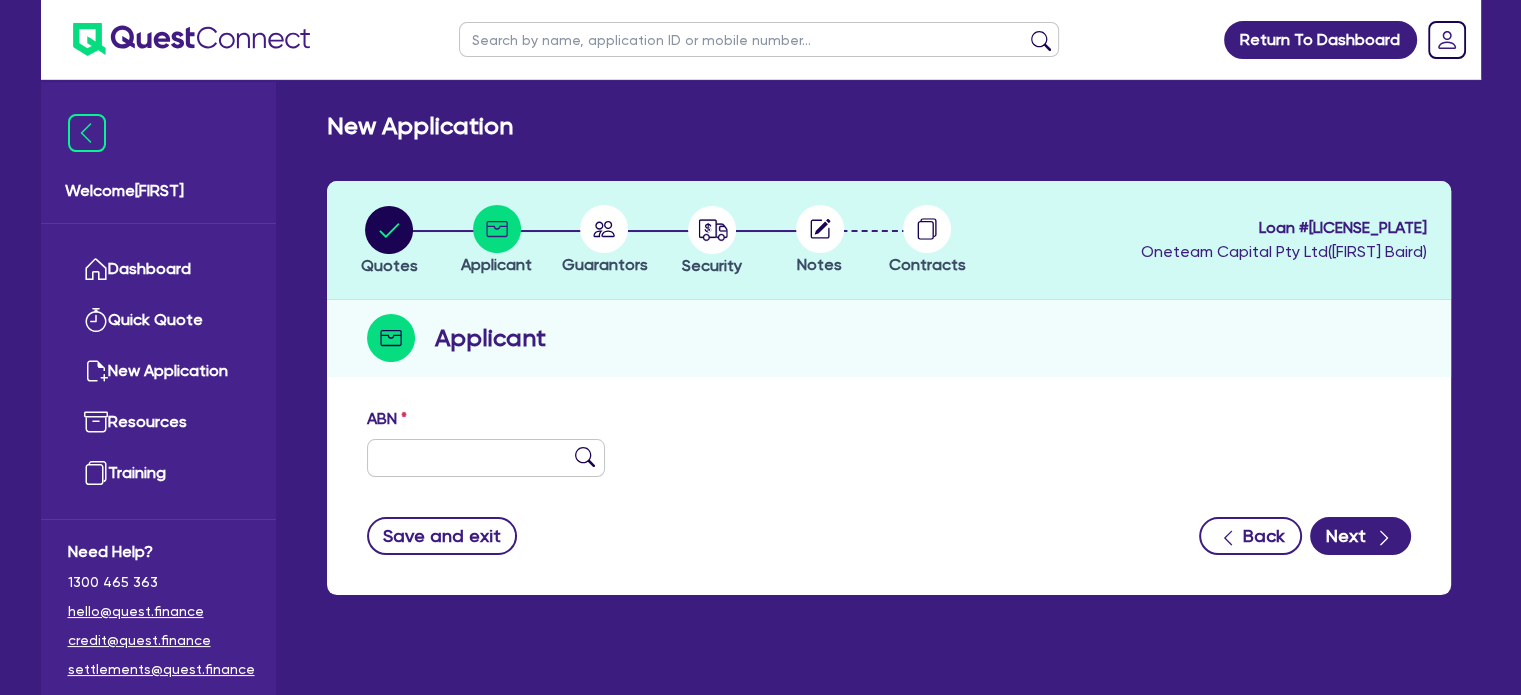 click on "ABN" at bounding box center [486, 442] 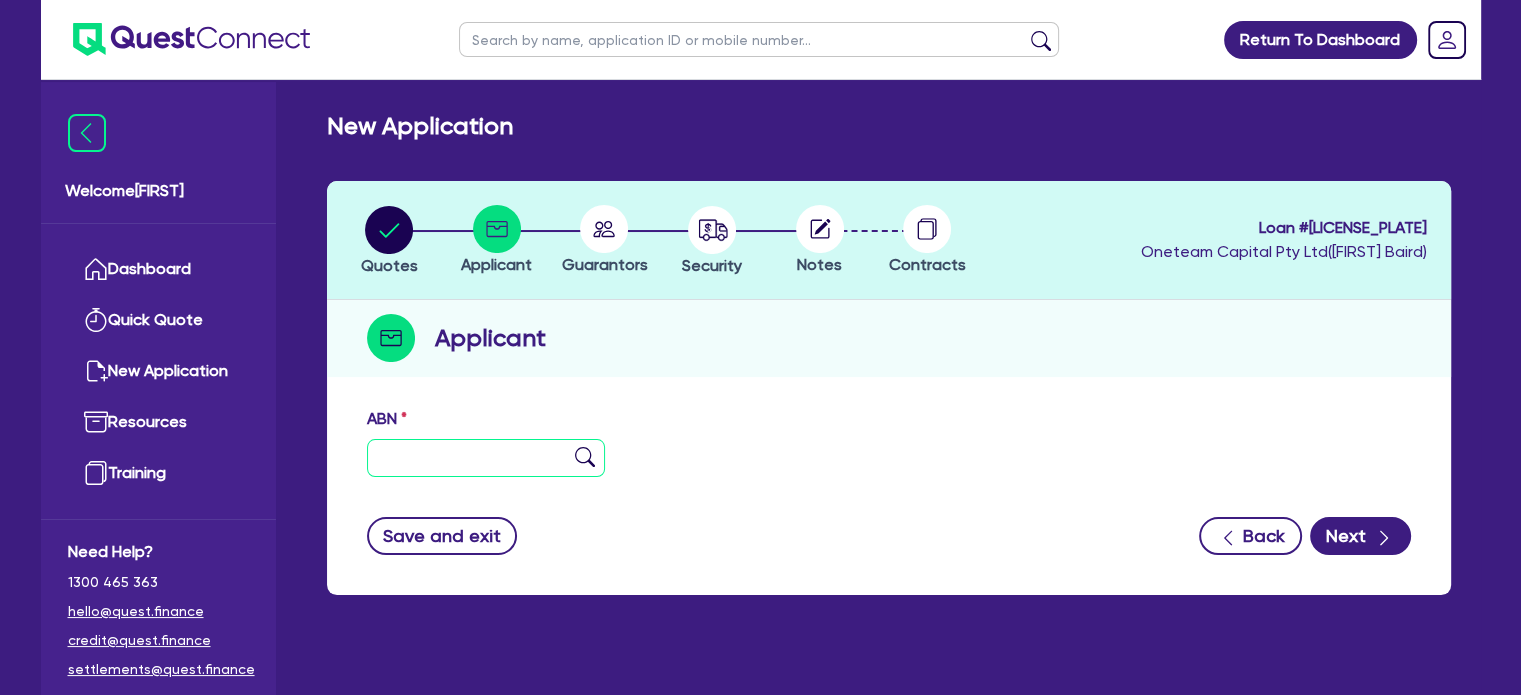 click at bounding box center [486, 458] 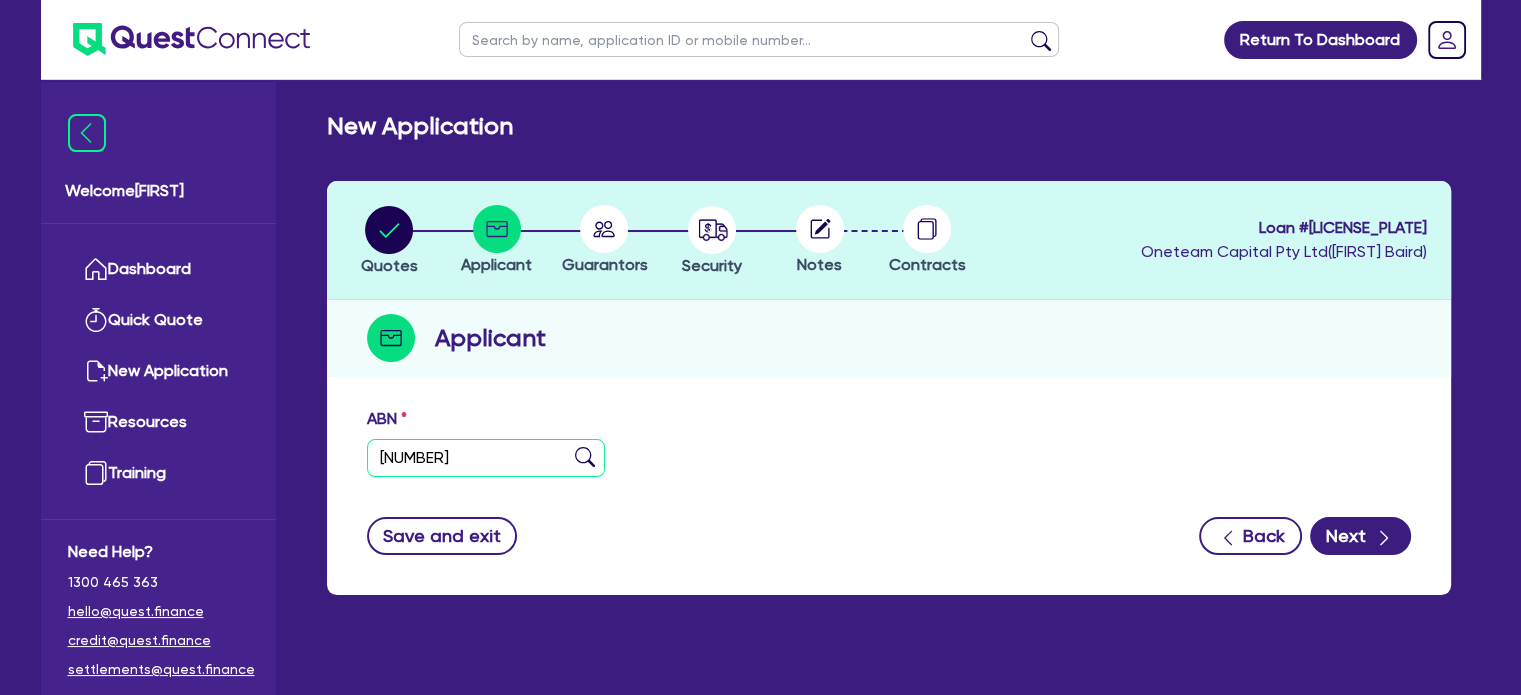 type on "[NUMBER]" 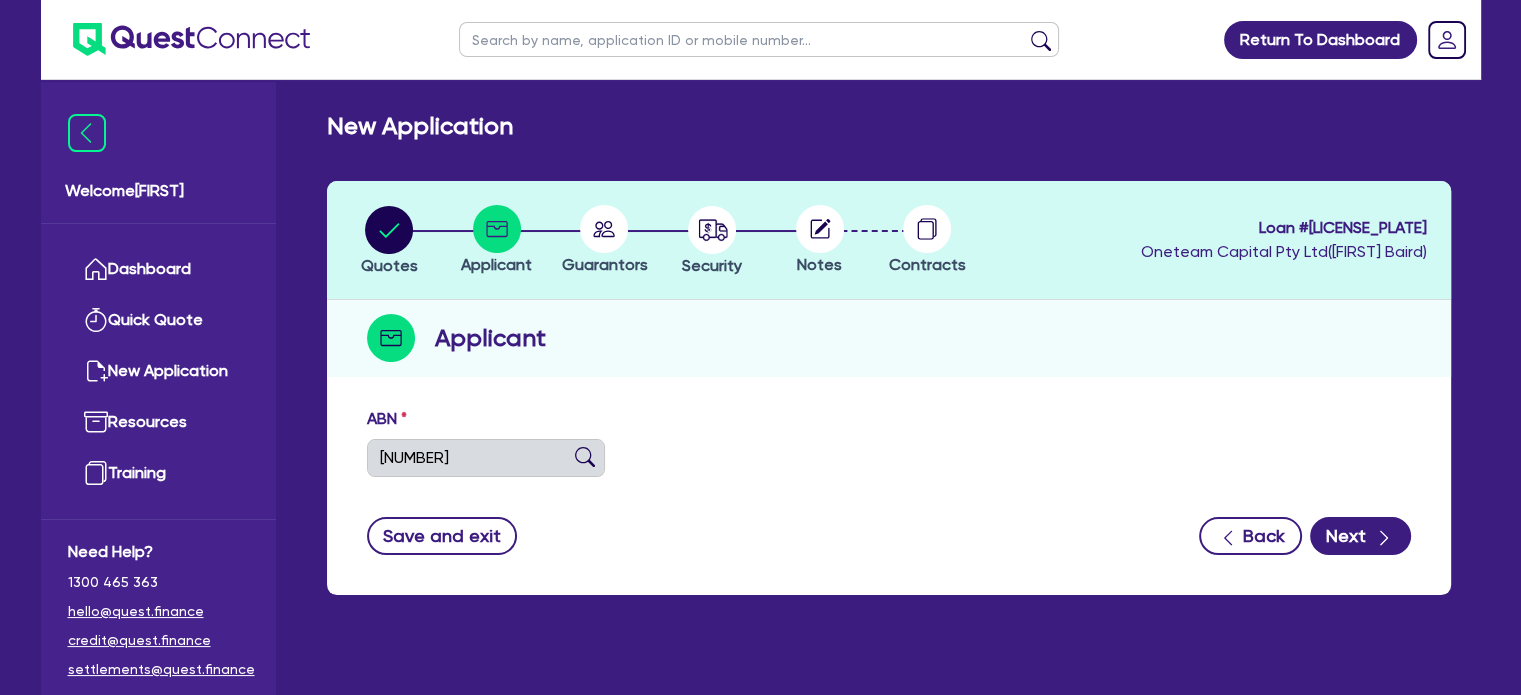 click at bounding box center [585, 457] 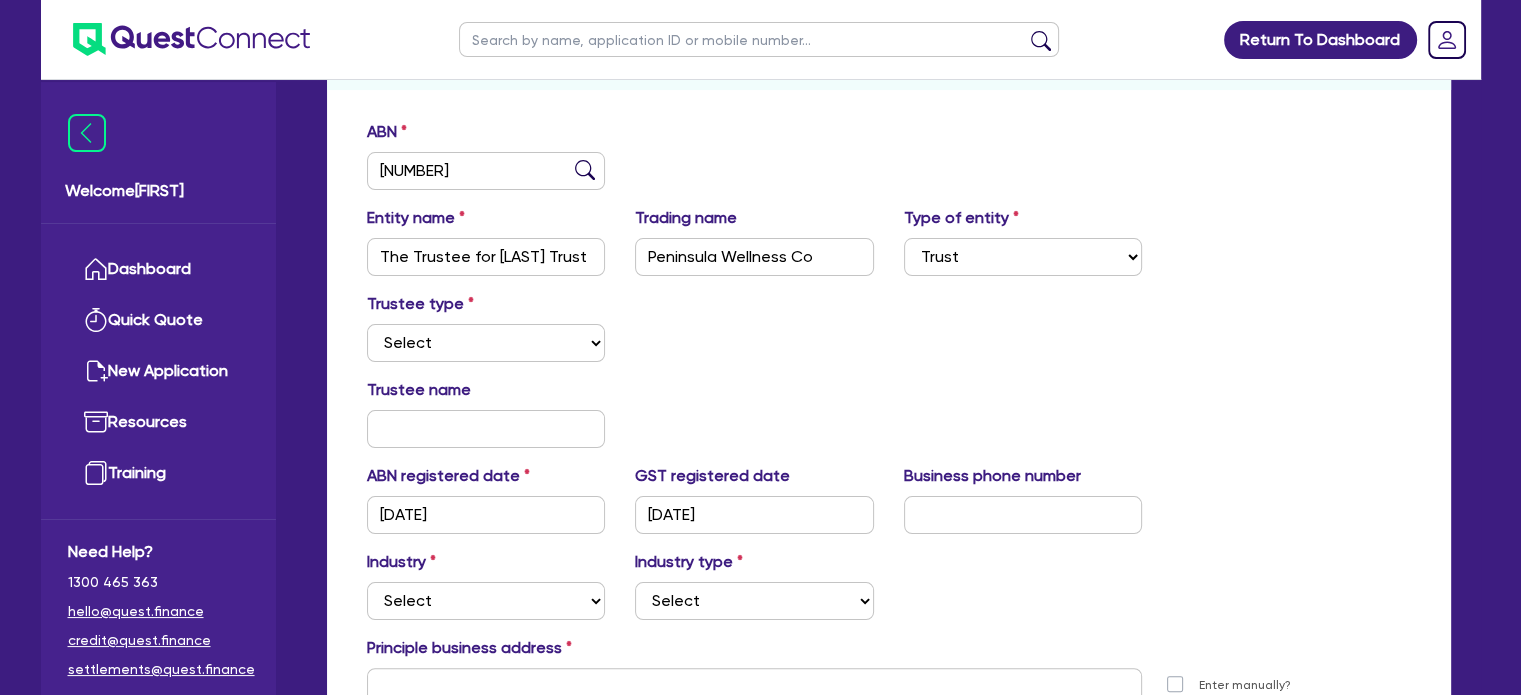 scroll, scrollTop: 288, scrollLeft: 0, axis: vertical 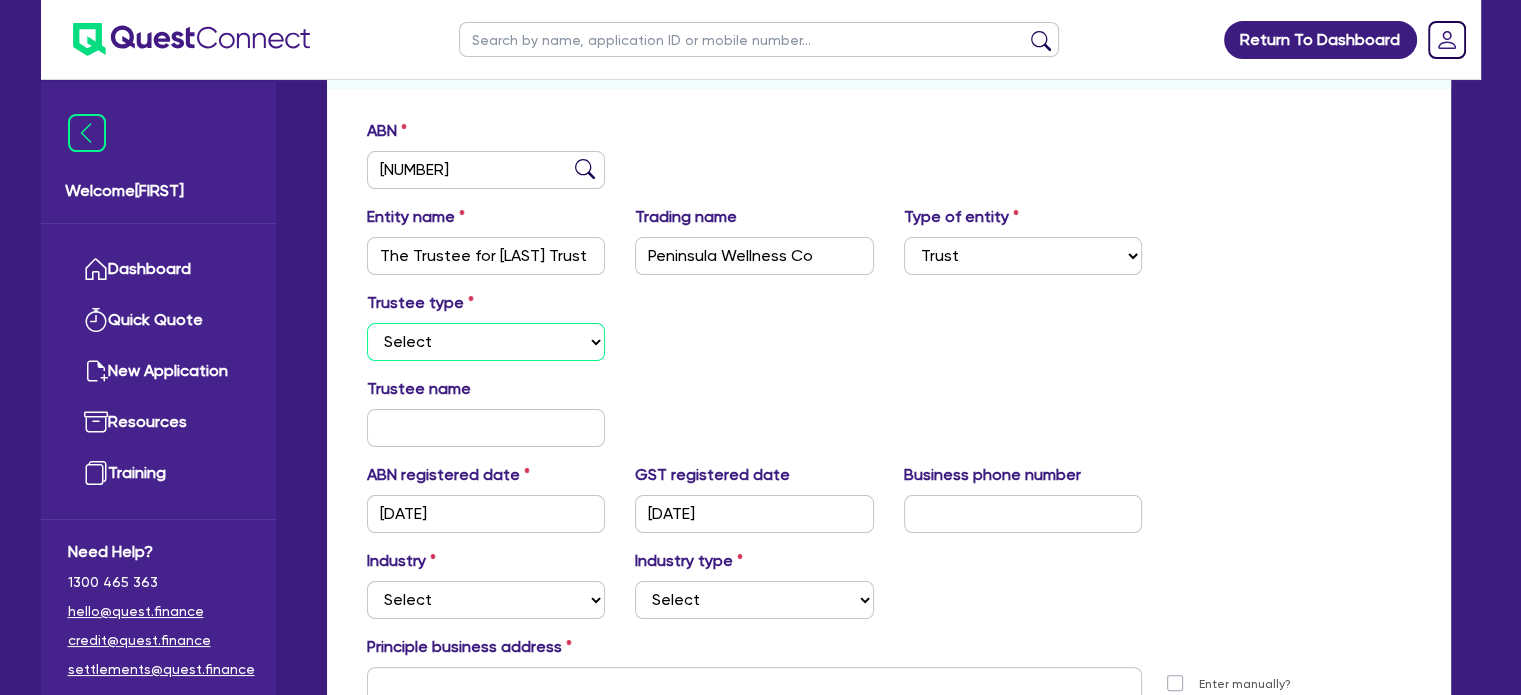 click on "Select Individual Company" at bounding box center [486, 342] 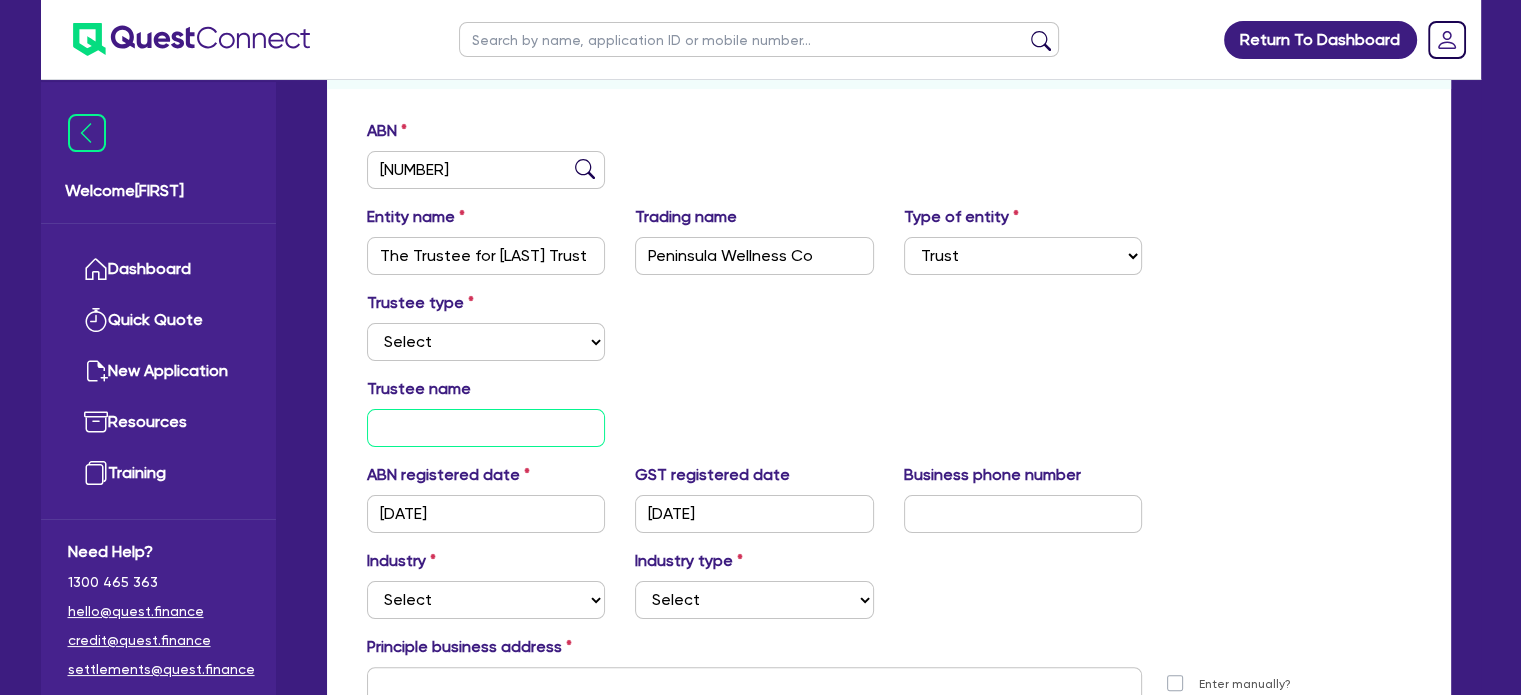 click at bounding box center [486, 428] 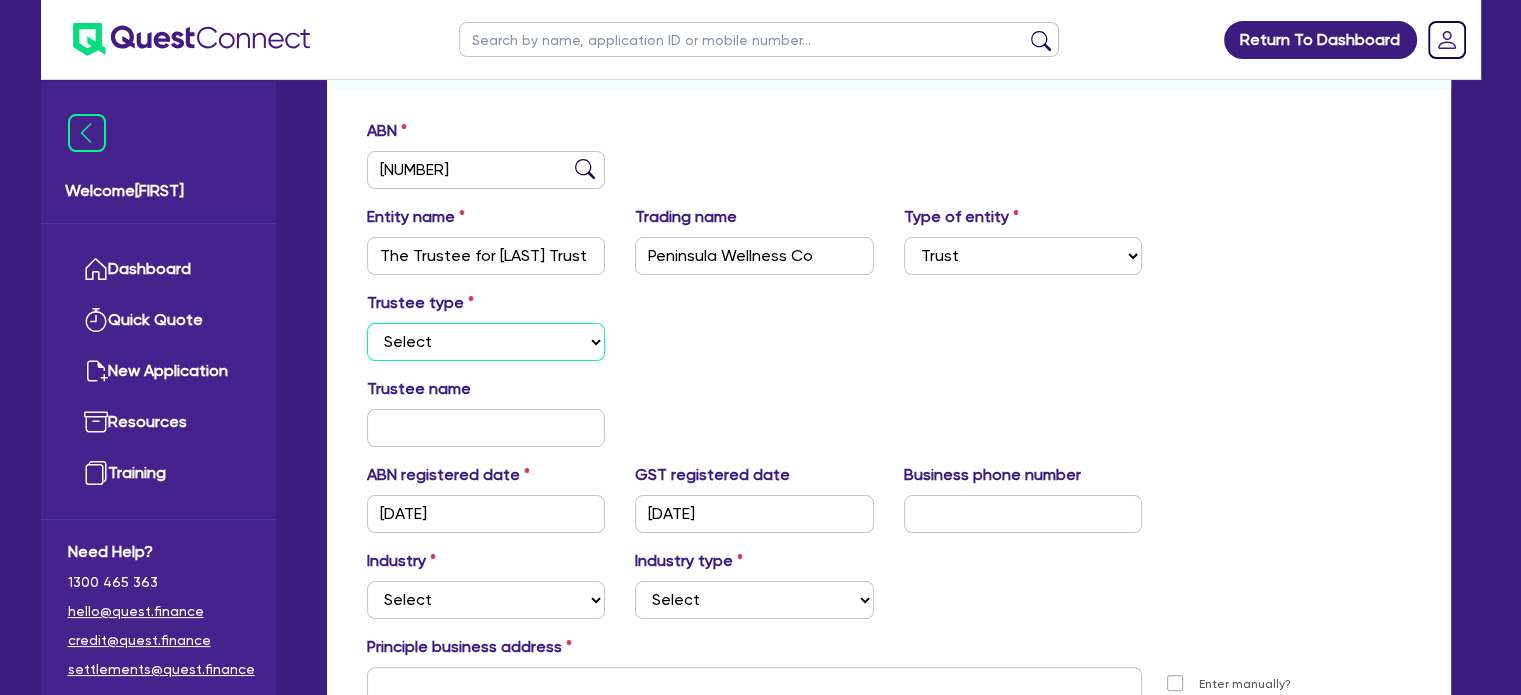 click on "Select Individual Company" at bounding box center [486, 342] 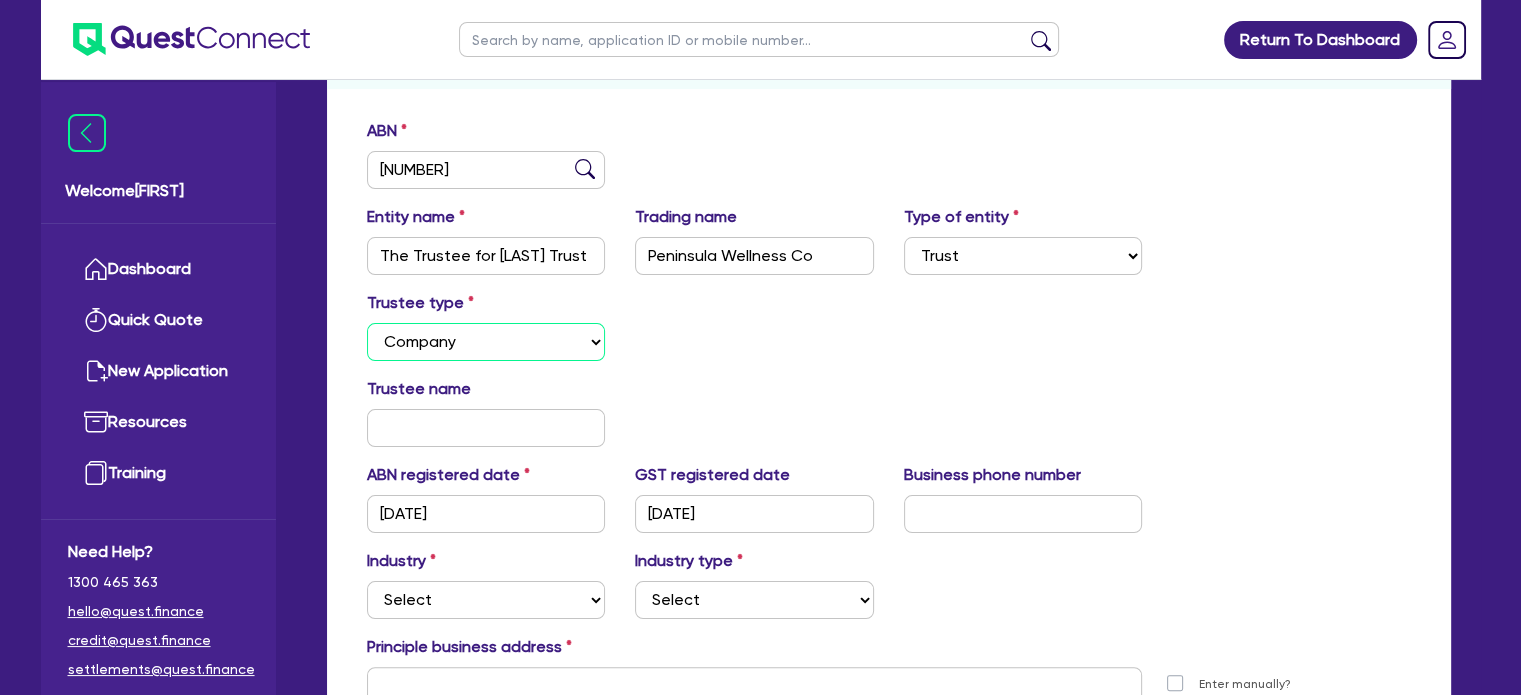 click on "Select Individual Company" at bounding box center [486, 342] 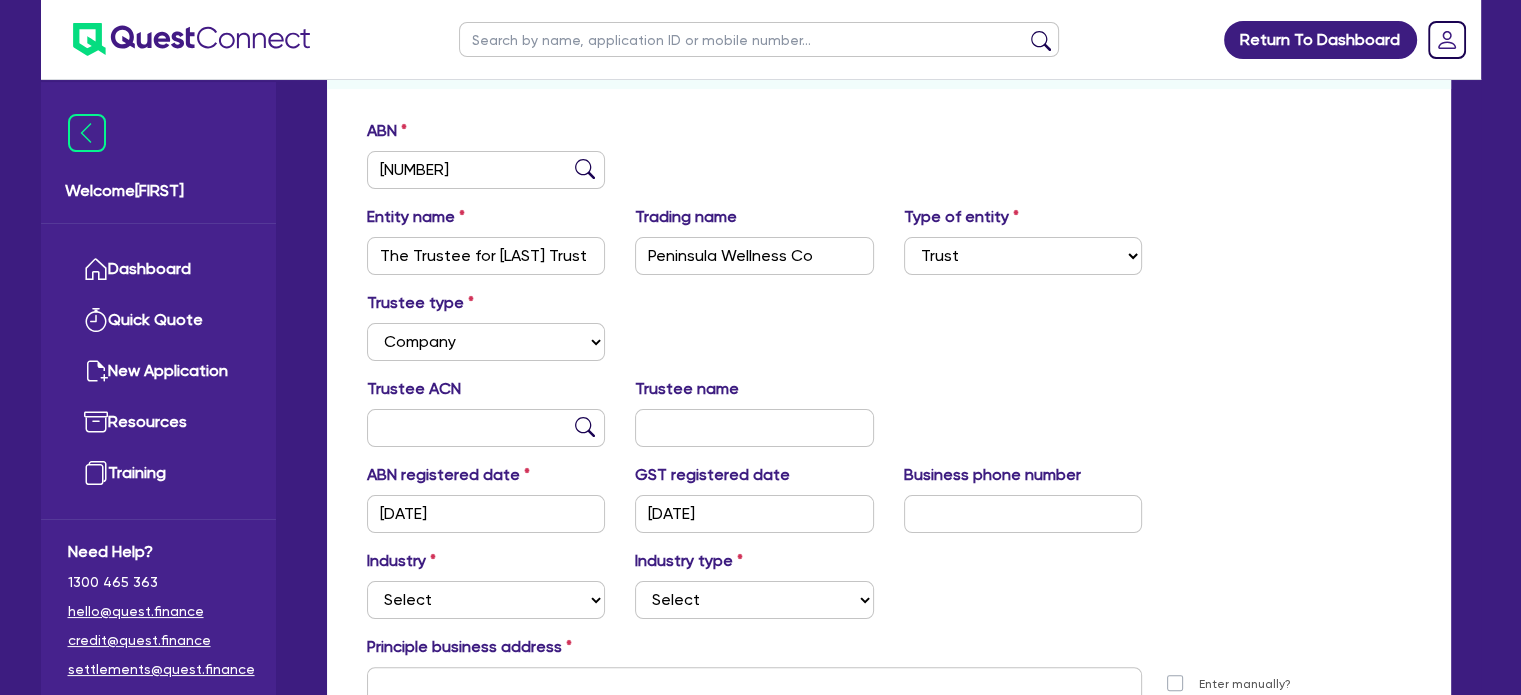 click on "Trustee ACN Trustee name" at bounding box center [889, 420] 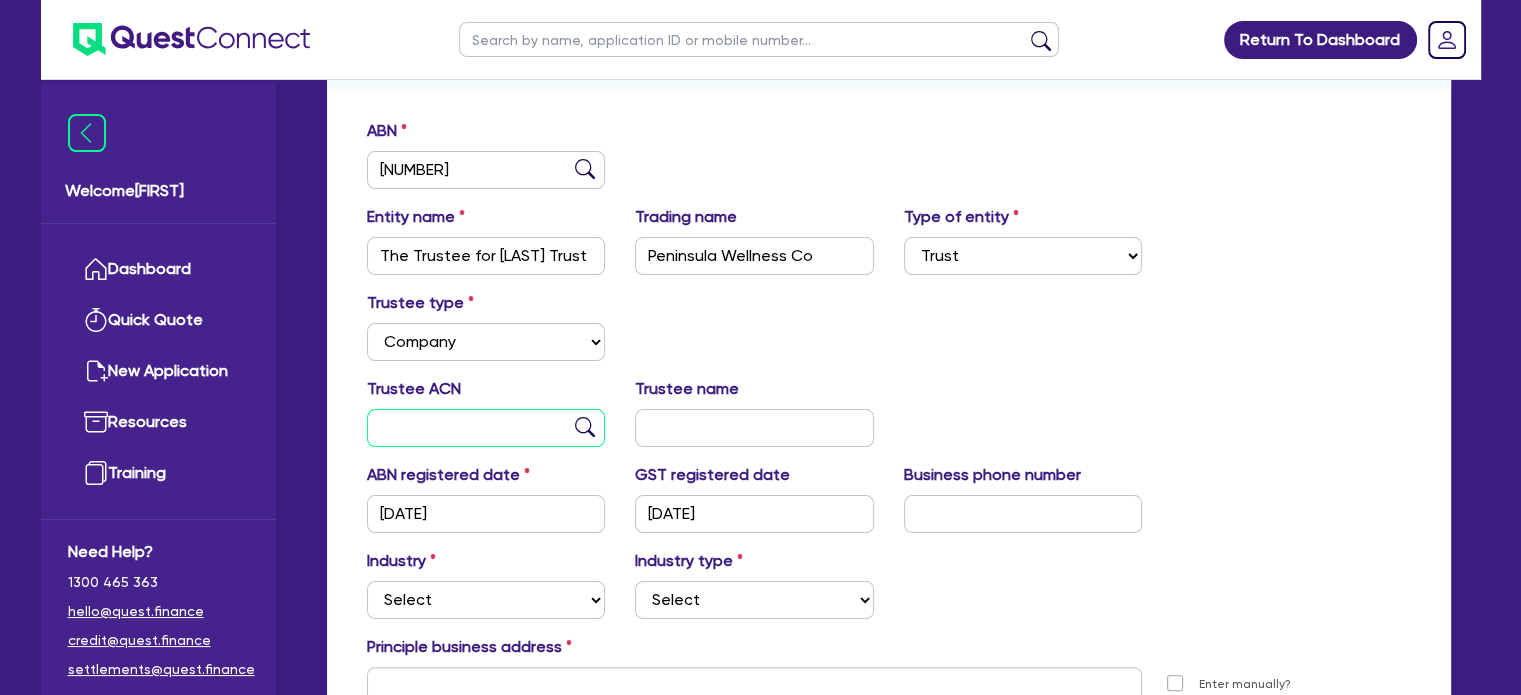 click at bounding box center [486, 428] 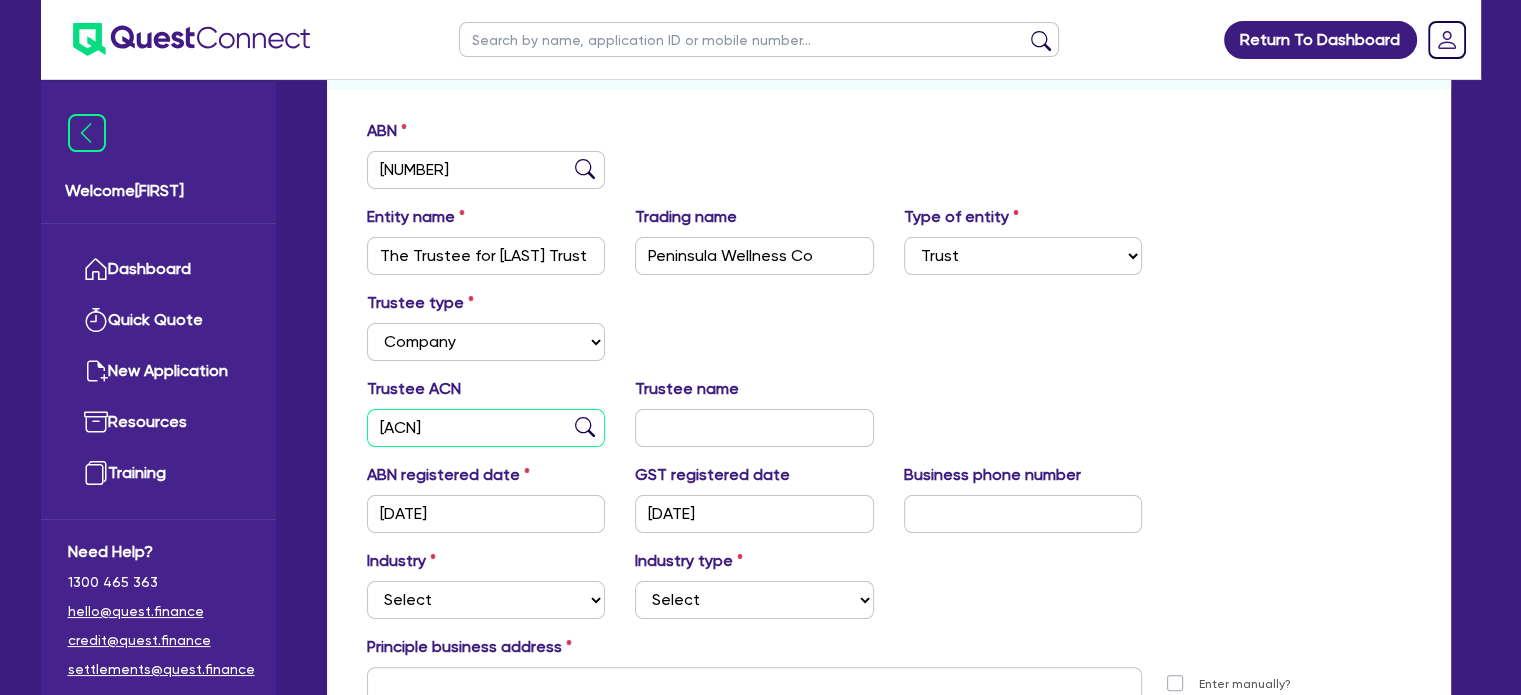 type on "[ACN]" 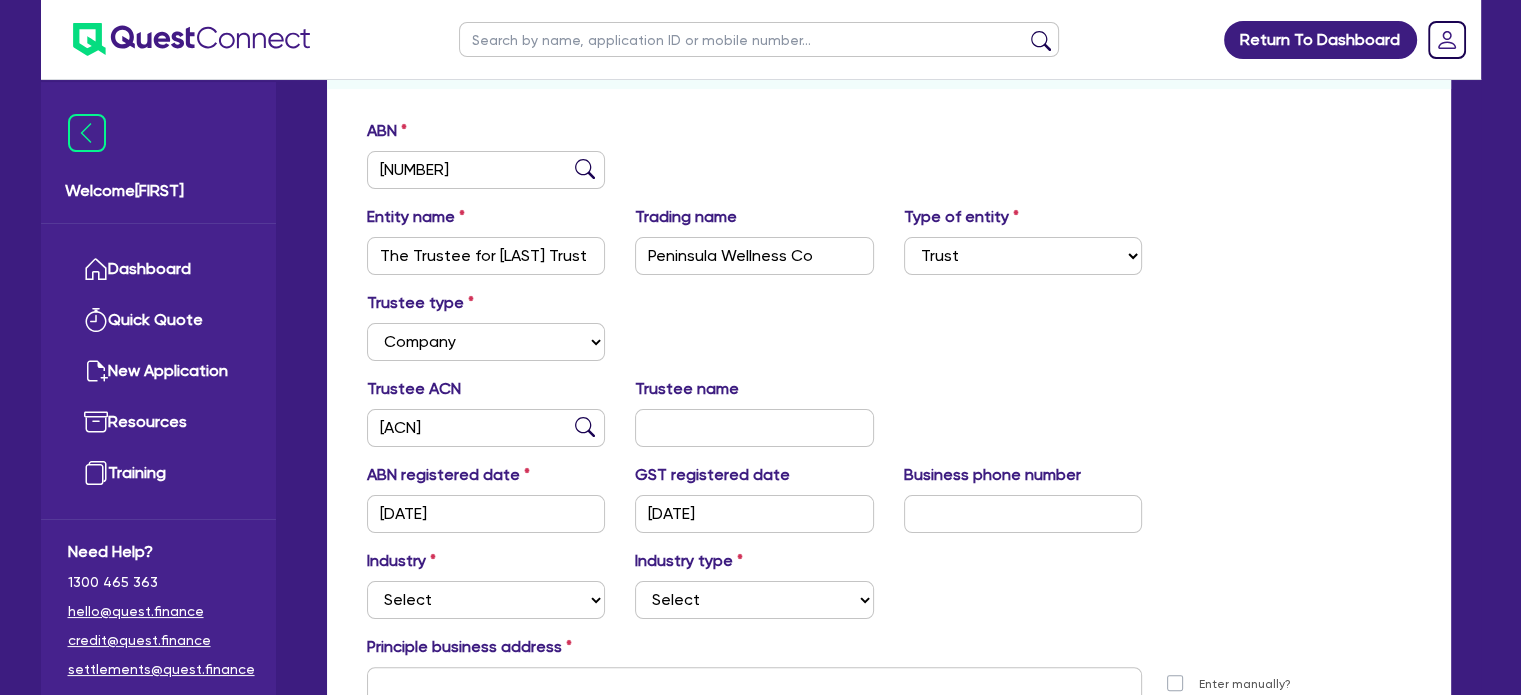 click at bounding box center [585, 427] 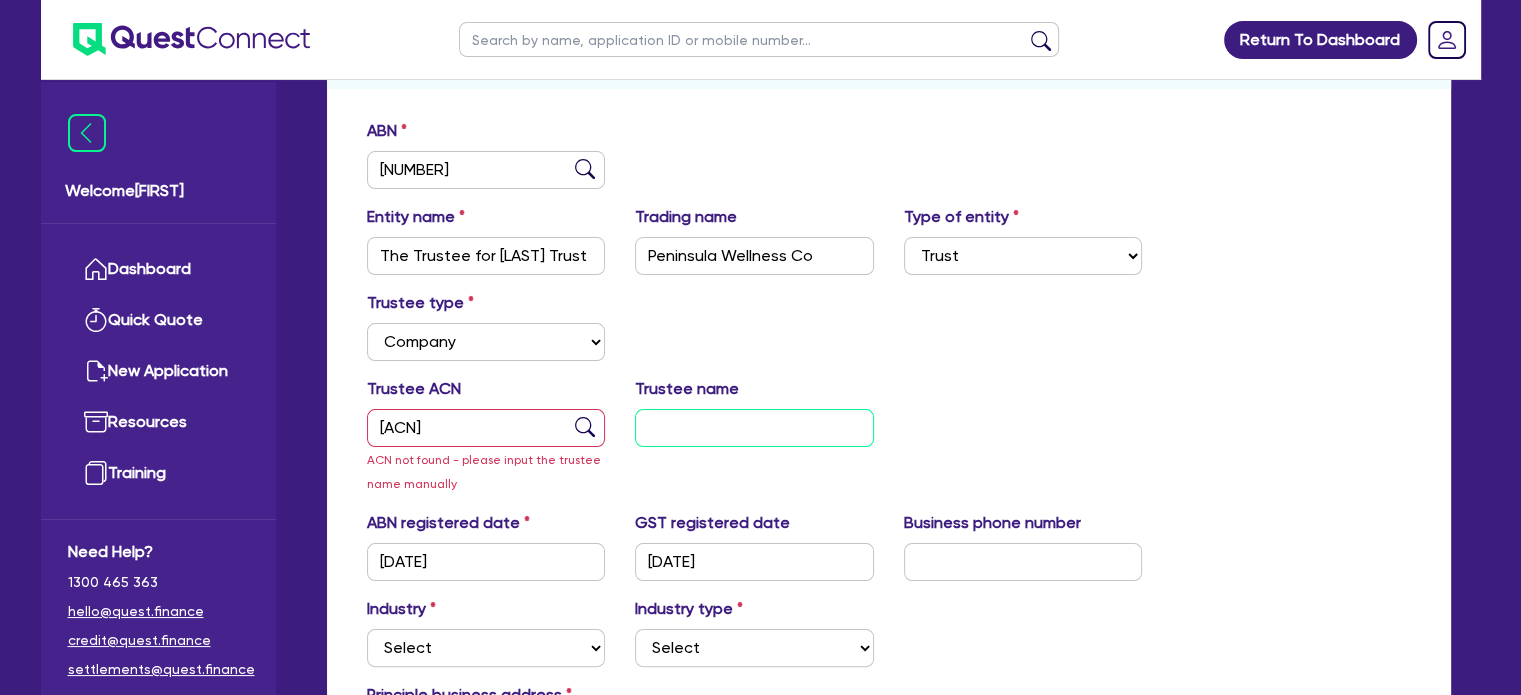 click at bounding box center [754, 428] 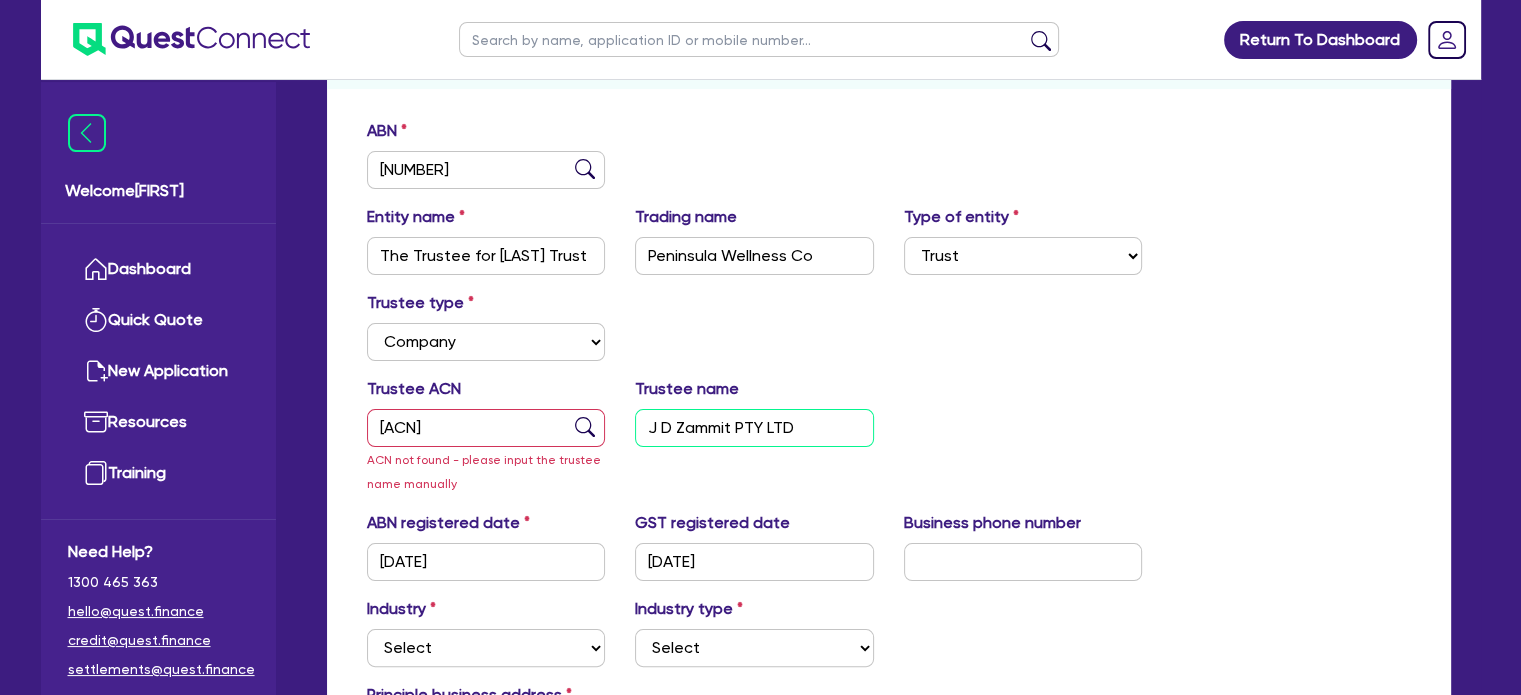 type on "J D Zammit PTY LTD" 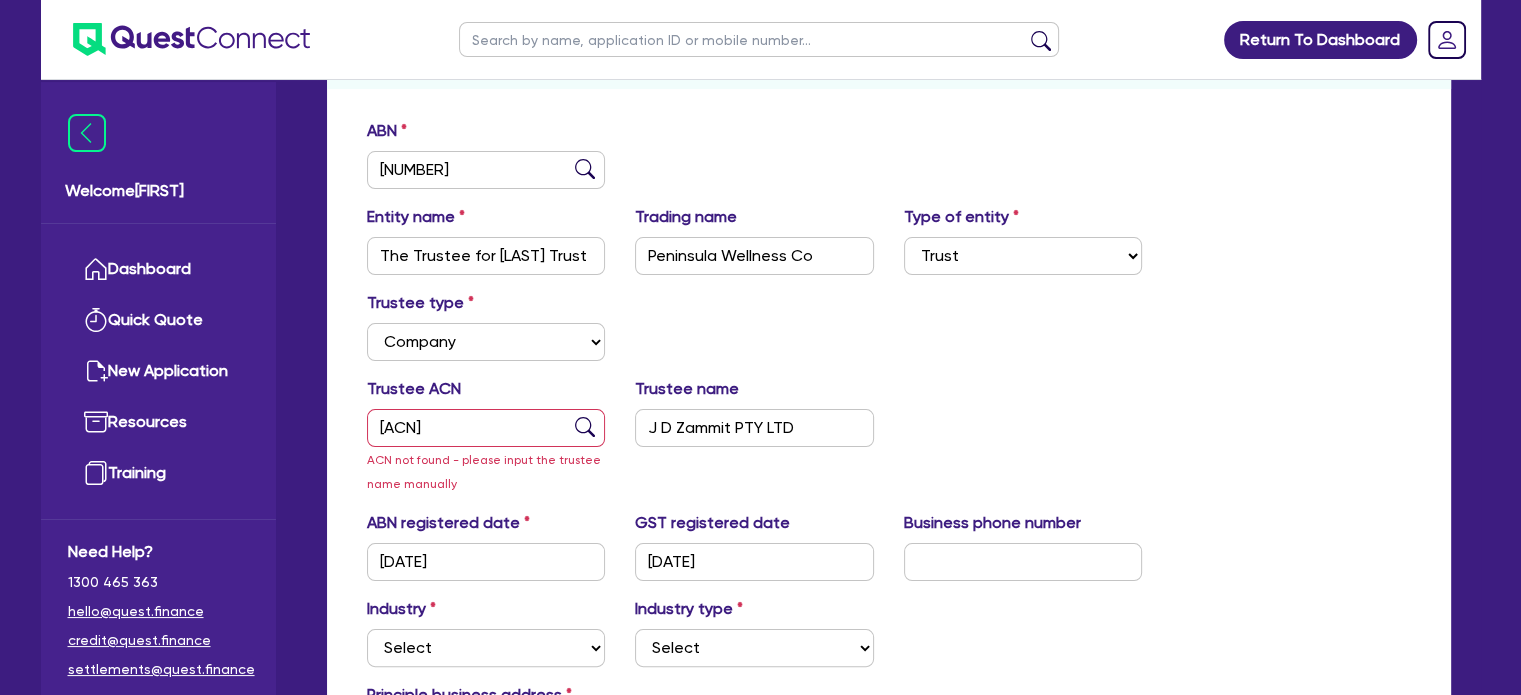 click on "Trustee ACN [ACN] ACN not found - please input the trustee name manually Trustee name [FIRST] [LAST] PTY LTD" at bounding box center [889, 444] 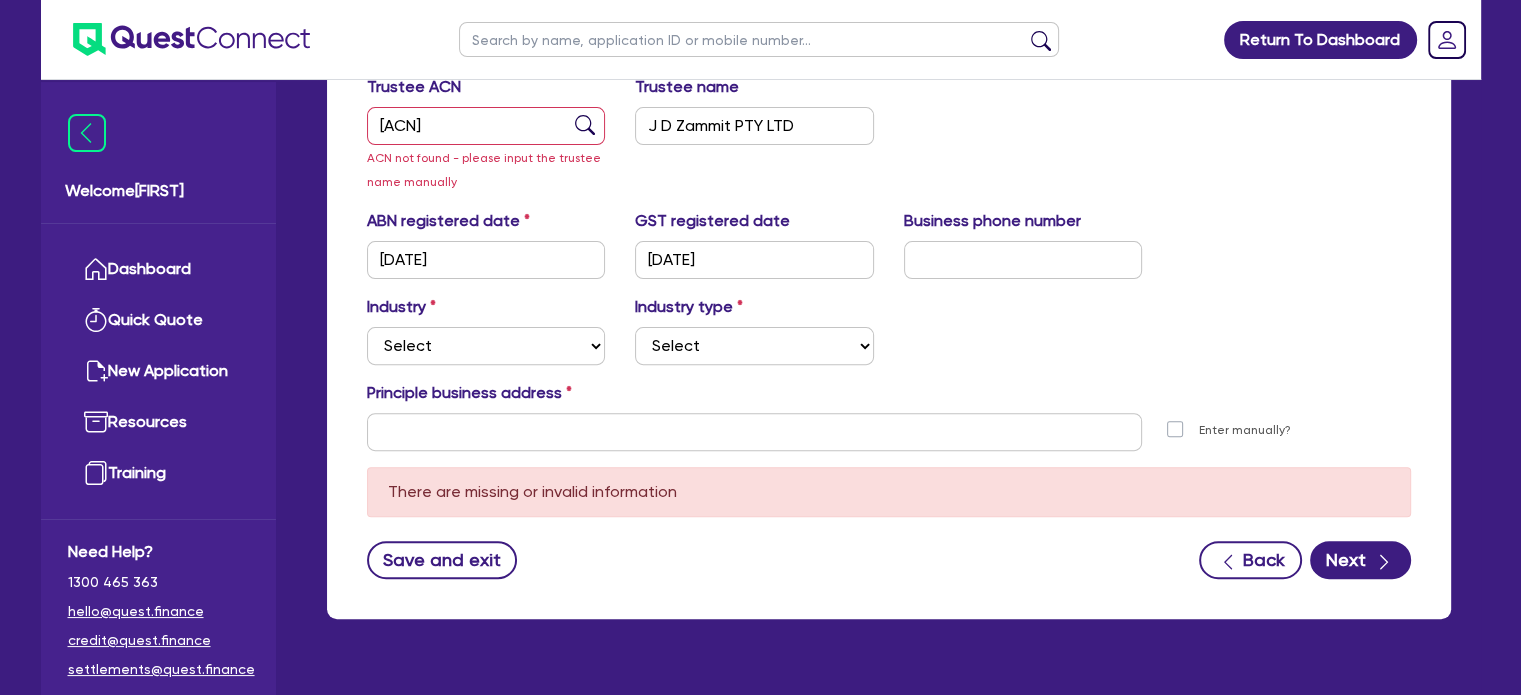 scroll, scrollTop: 591, scrollLeft: 0, axis: vertical 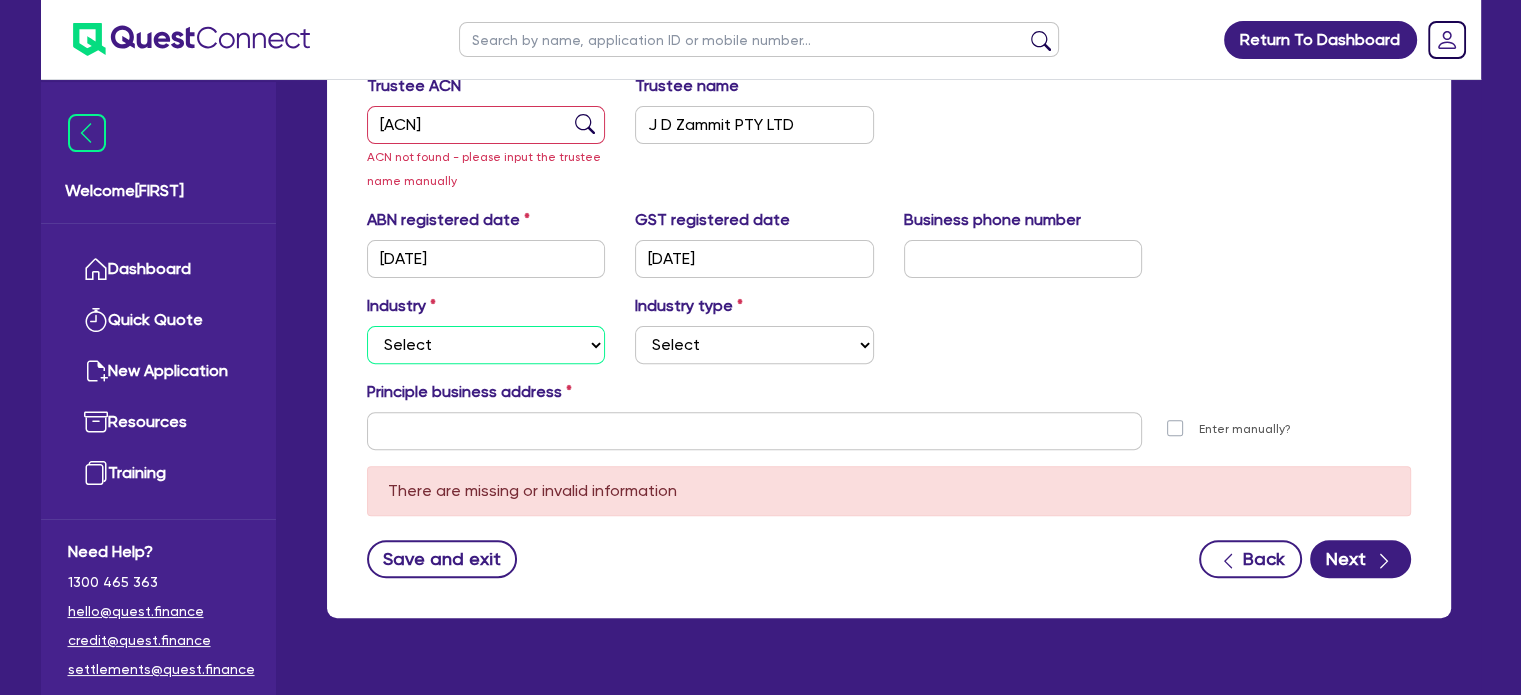 click on "Select Accomodation & Food Services Administrative & Support Services Agriculture Arts & Recreation Services Building and Construction Financial & Insurance Services Fisheries Forestry Health & Beauty Information Media & Telecommunication Manufacturing Professional, Scientific and Technical Services Rental, Hiring and Real Estate Services Retail & Wholesale Trade Tourism Transport, Postal & Warehousing Services" at bounding box center [486, 345] 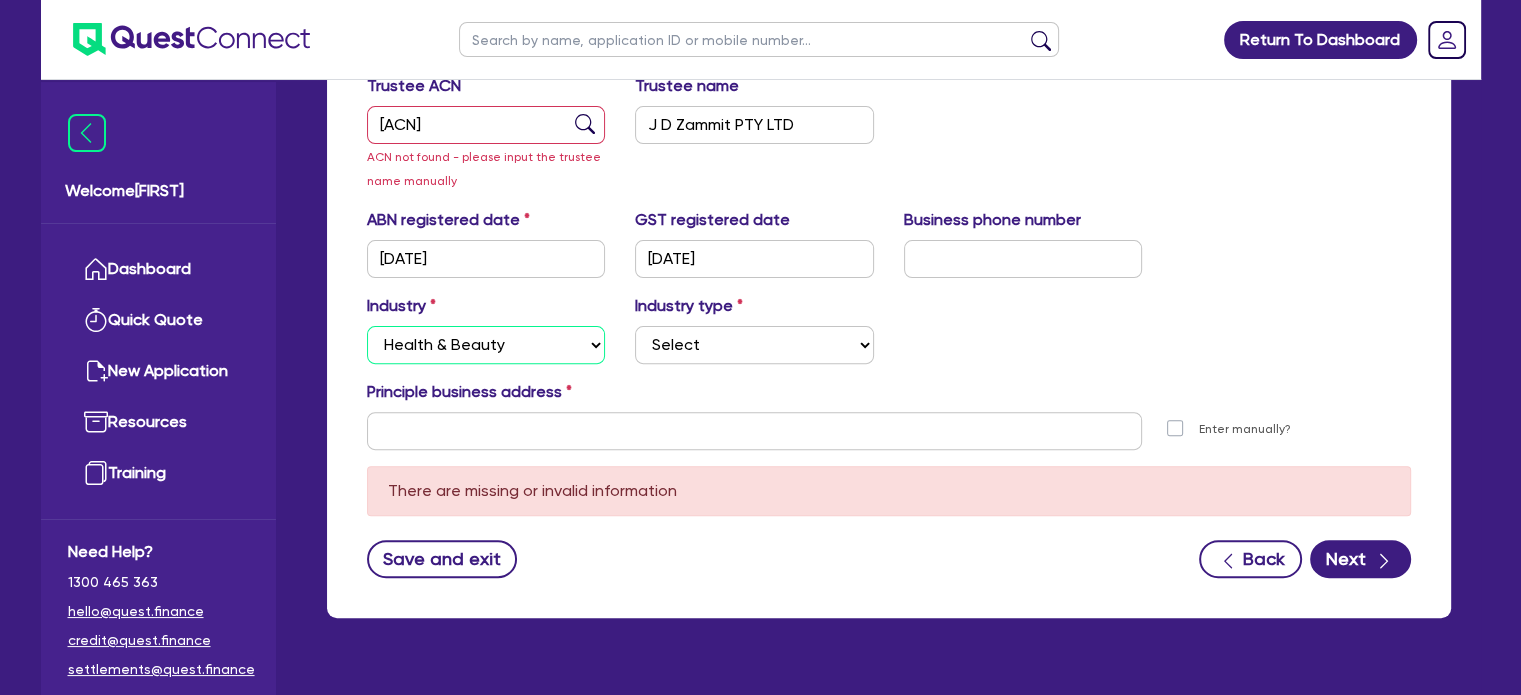 click on "Select Accomodation & Food Services Administrative & Support Services Agriculture Arts & Recreation Services Building and Construction Financial & Insurance Services Fisheries Forestry Health & Beauty Information Media & Telecommunication Manufacturing Professional, Scientific and Technical Services Rental, Hiring and Real Estate Services Retail & Wholesale Trade Tourism Transport, Postal & Warehousing Services" at bounding box center [486, 345] 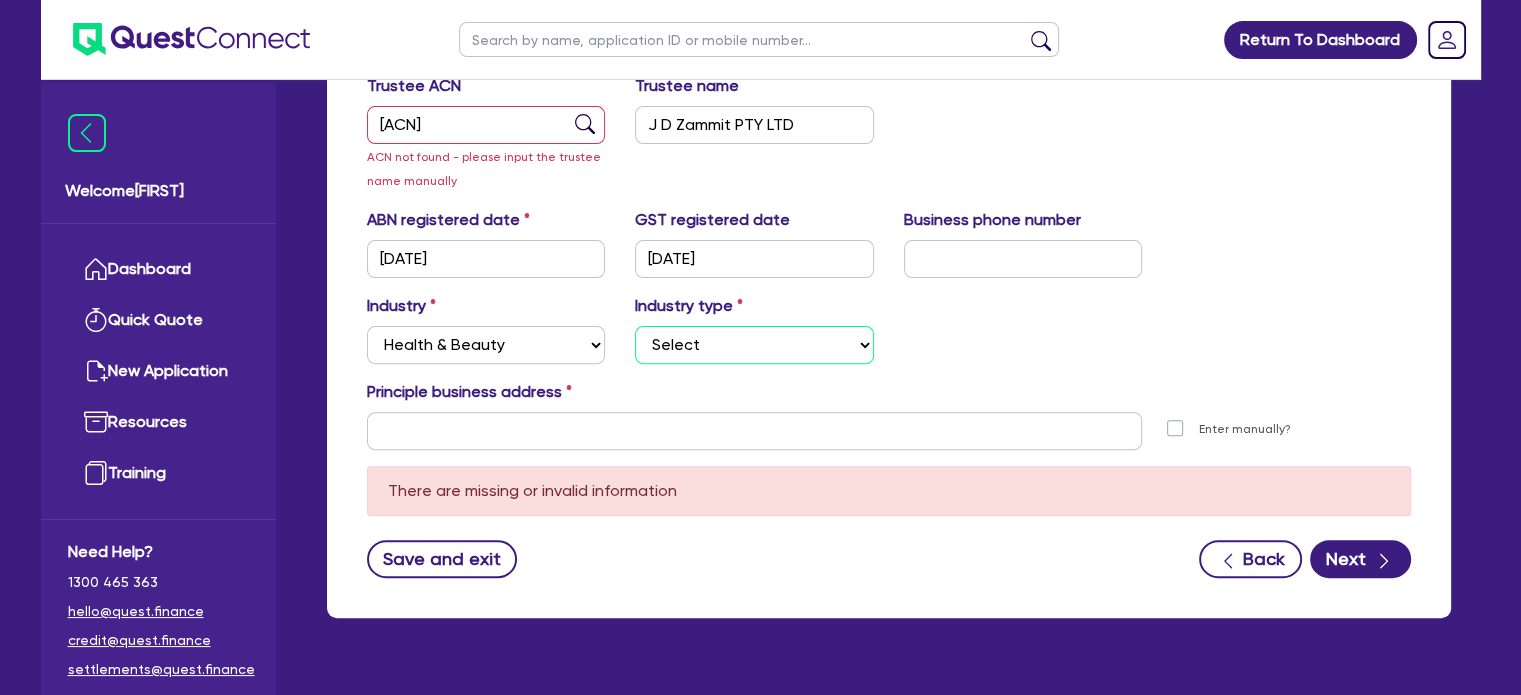 click on "Select Chiropractic, Osteopathic Services Cosmetics Supplies Day Spas, Health Retreats Dental Services General Practice Medical Services Hair, Beauty Salons Health Foods, Nutrition, Supplements Optometry Services Pathology & Imaging Services Physiotherapy Services Specialist Medical Services Other Health & Beauty" at bounding box center (754, 345) 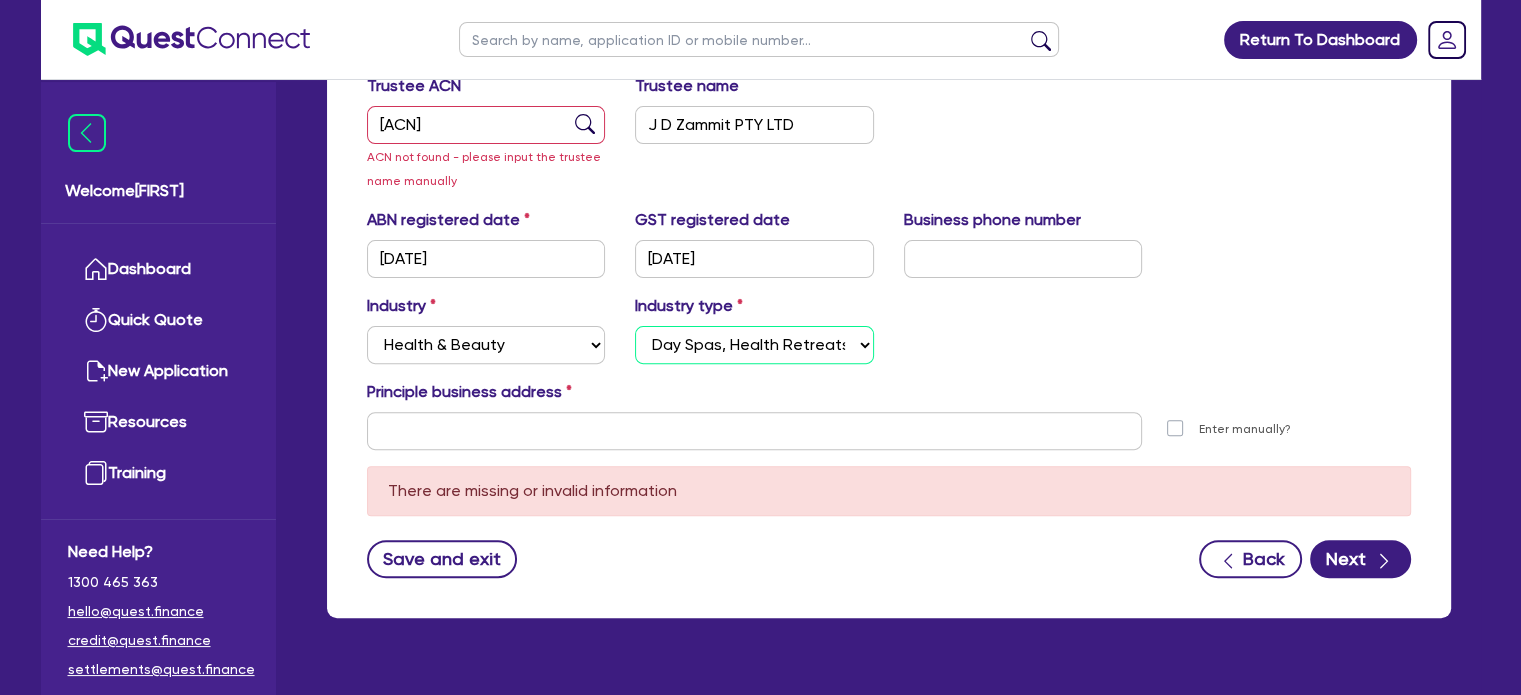click on "Select Chiropractic, Osteopathic Services Cosmetics Supplies Day Spas, Health Retreats Dental Services General Practice Medical Services Hair, Beauty Salons Health Foods, Nutrition, Supplements Optometry Services Pathology & Imaging Services Physiotherapy Services Specialist Medical Services Other Health & Beauty" at bounding box center (754, 345) 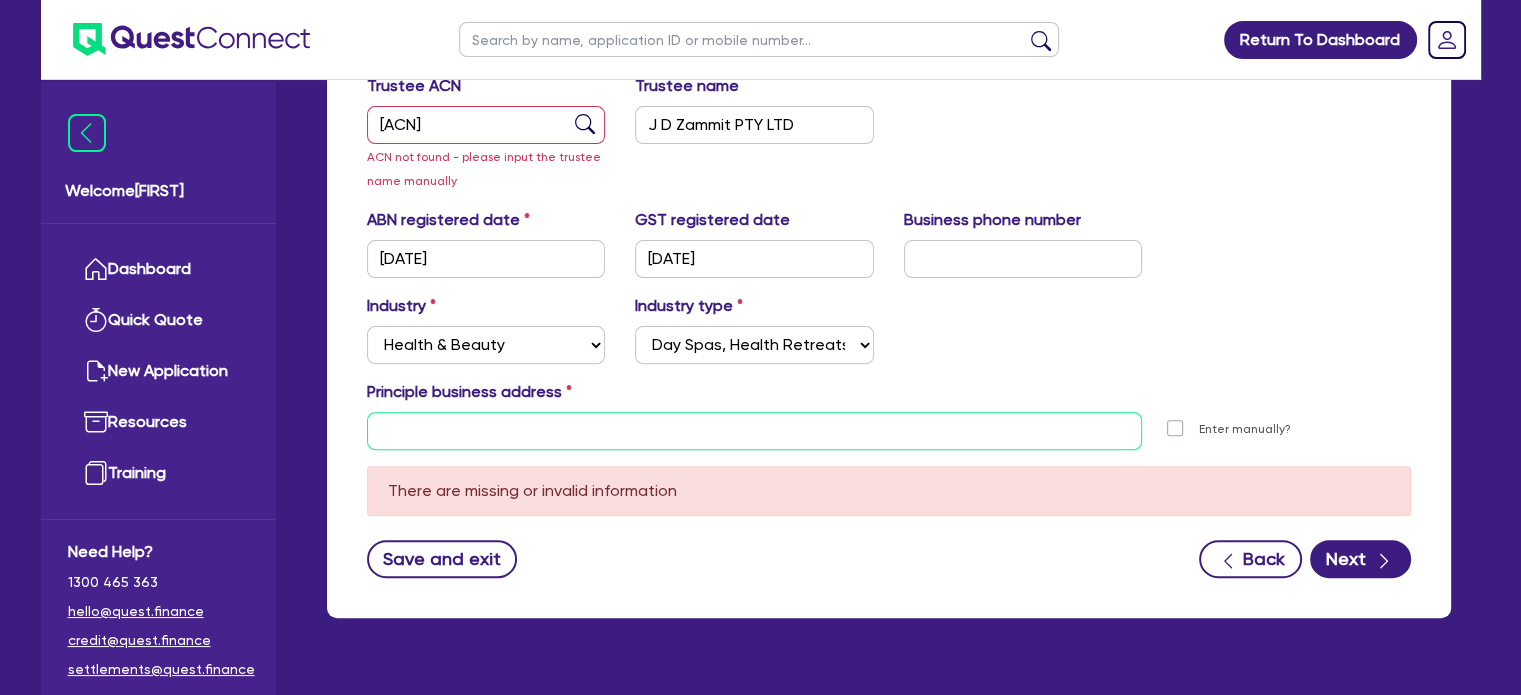 click at bounding box center (755, 431) 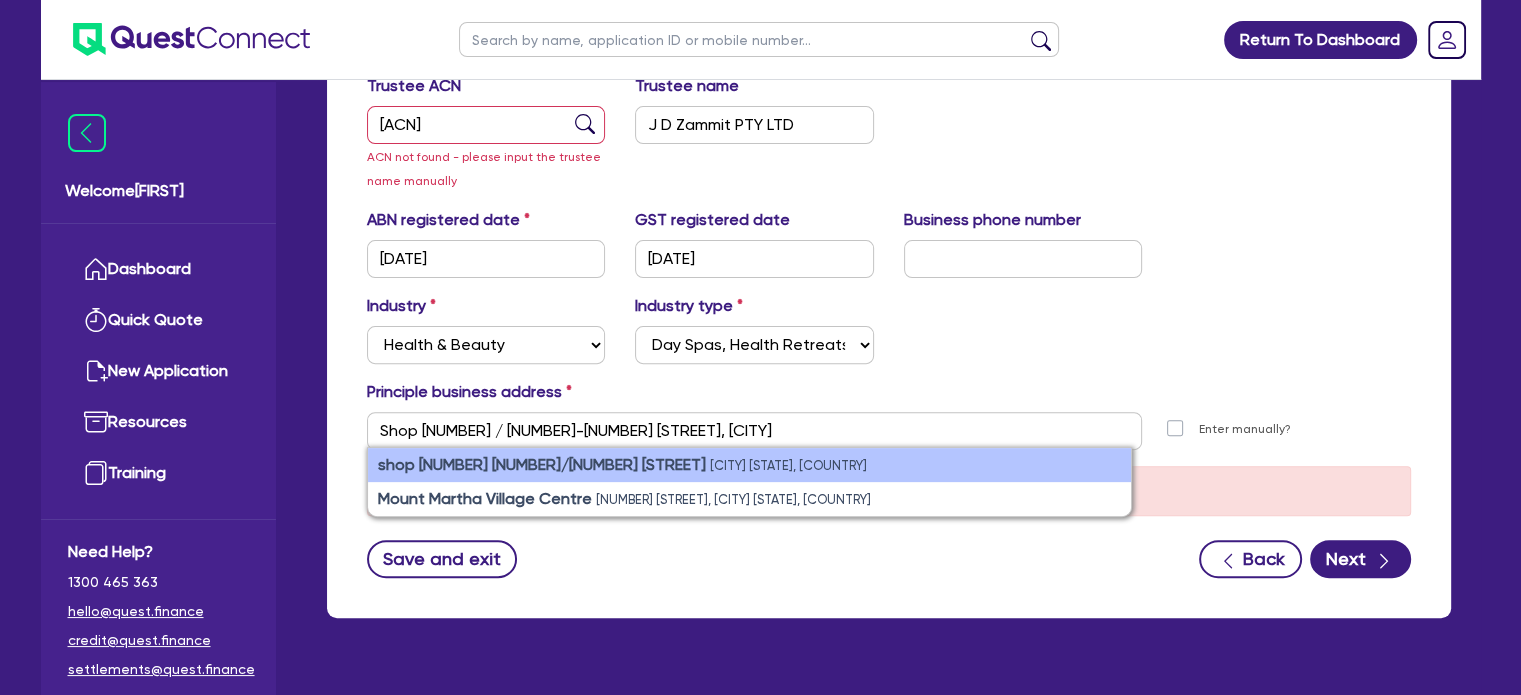 click on "shop [NUMBER] [NUMBER]/[NUMBER] [STREET]   [CITY] [STATE], [COUNTRY]" at bounding box center [749, 465] 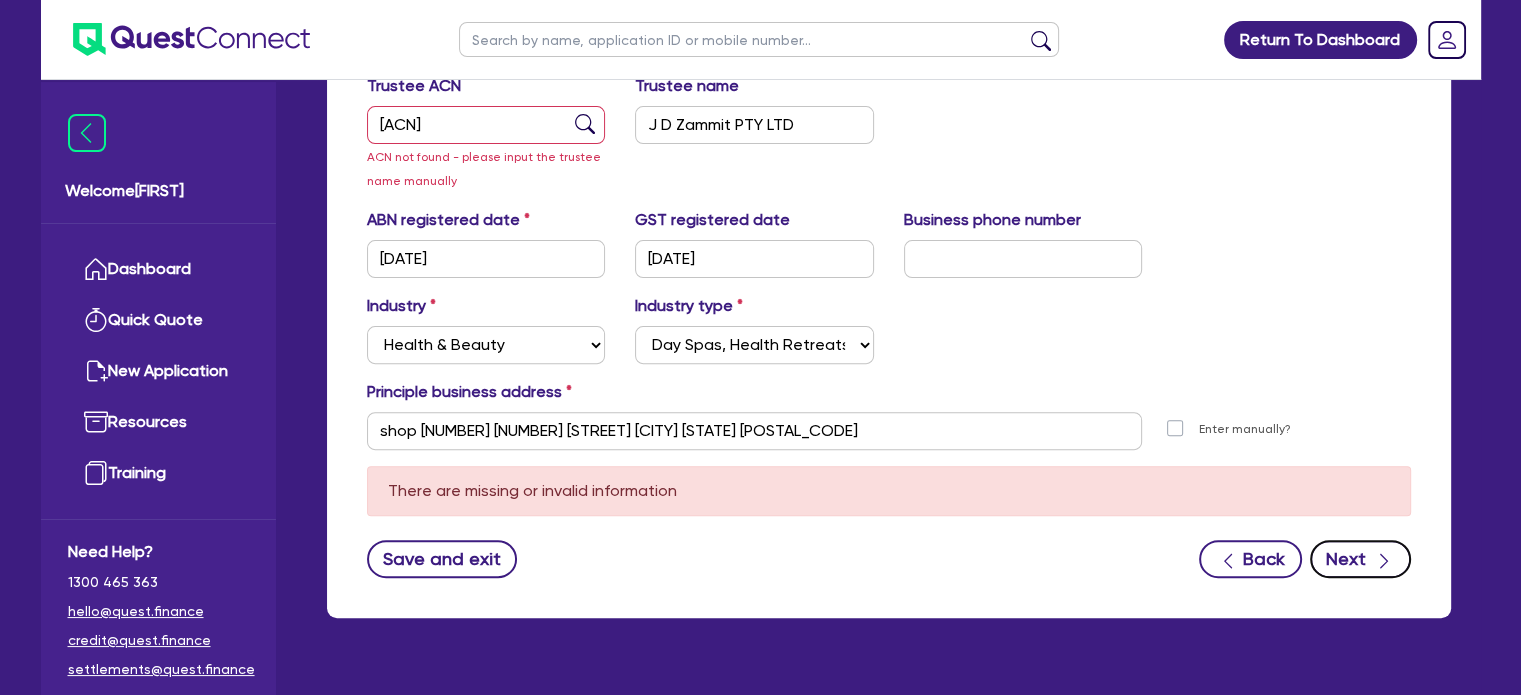 click on "Next" at bounding box center [1360, 559] 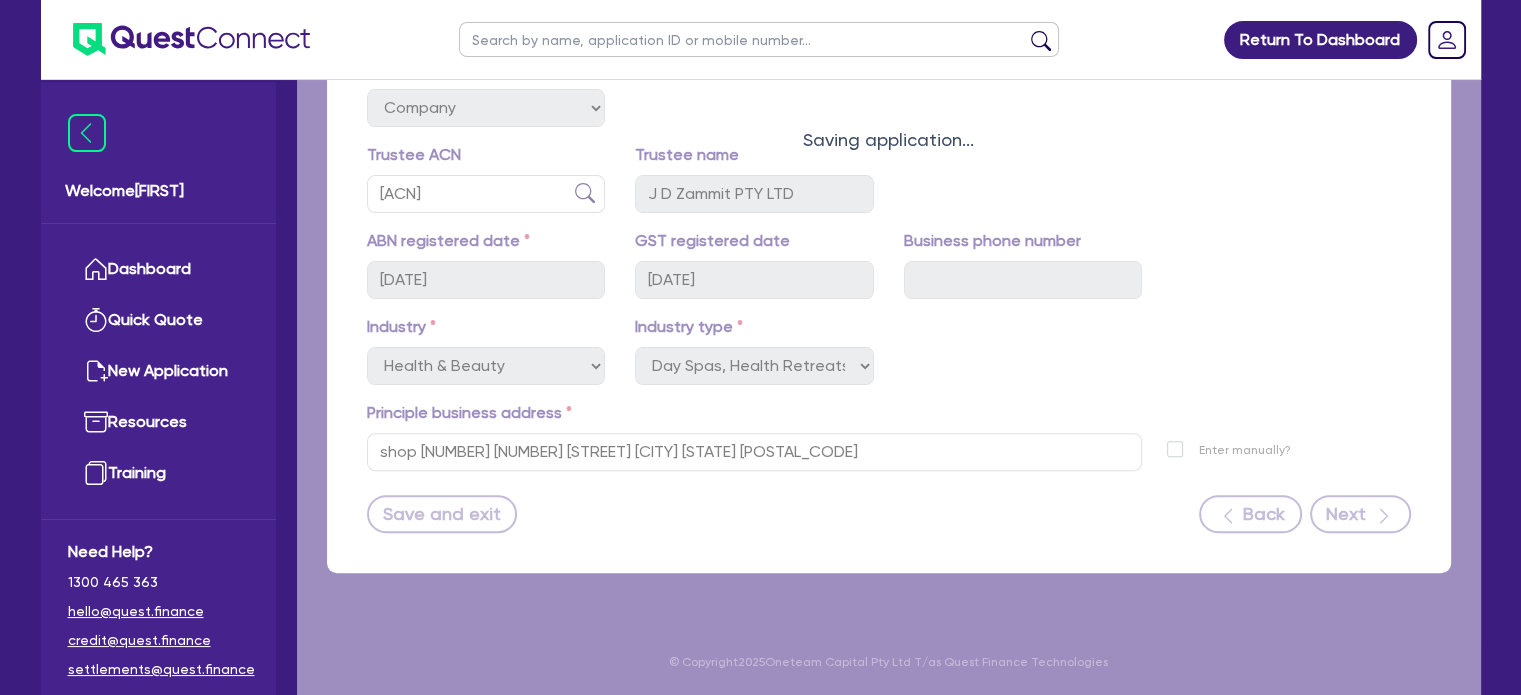 scroll, scrollTop: 521, scrollLeft: 0, axis: vertical 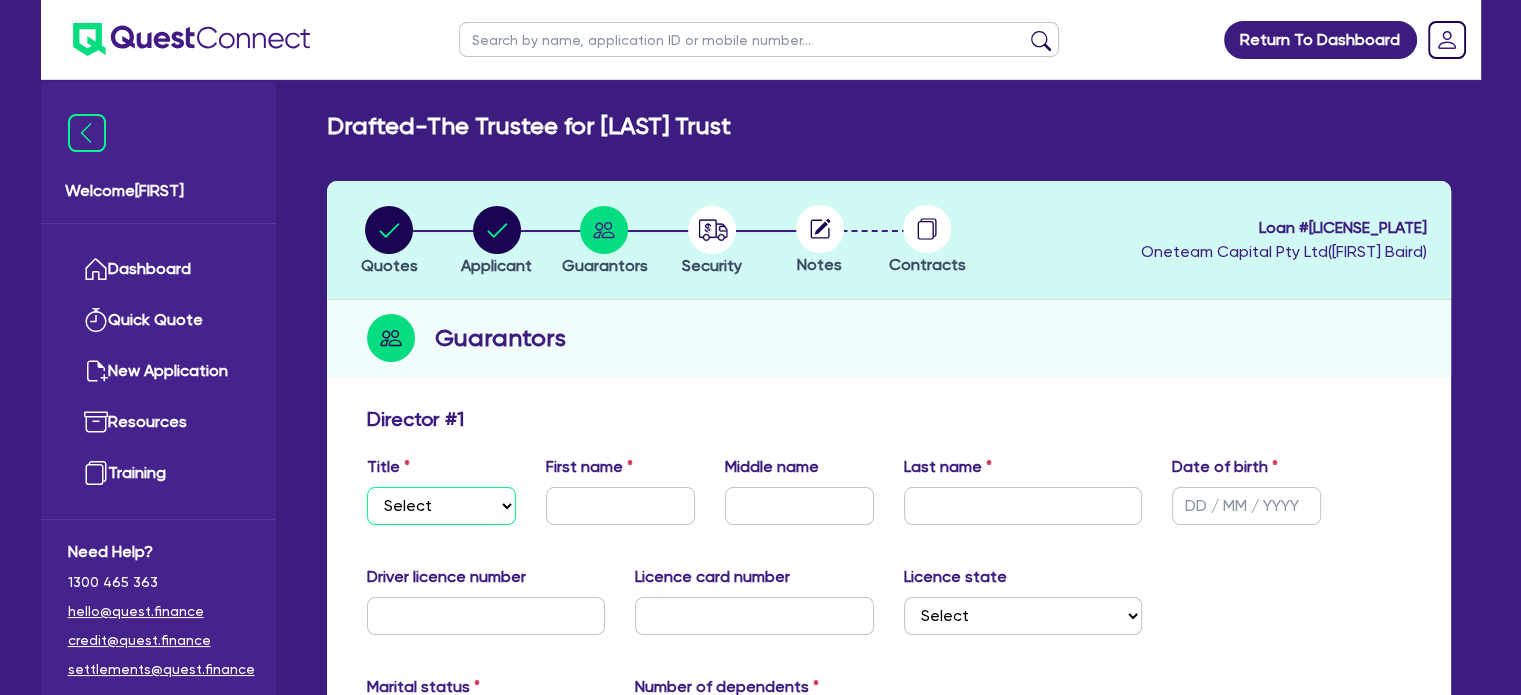 click on "Select Mr Mrs Ms Miss Dr" at bounding box center [441, 506] 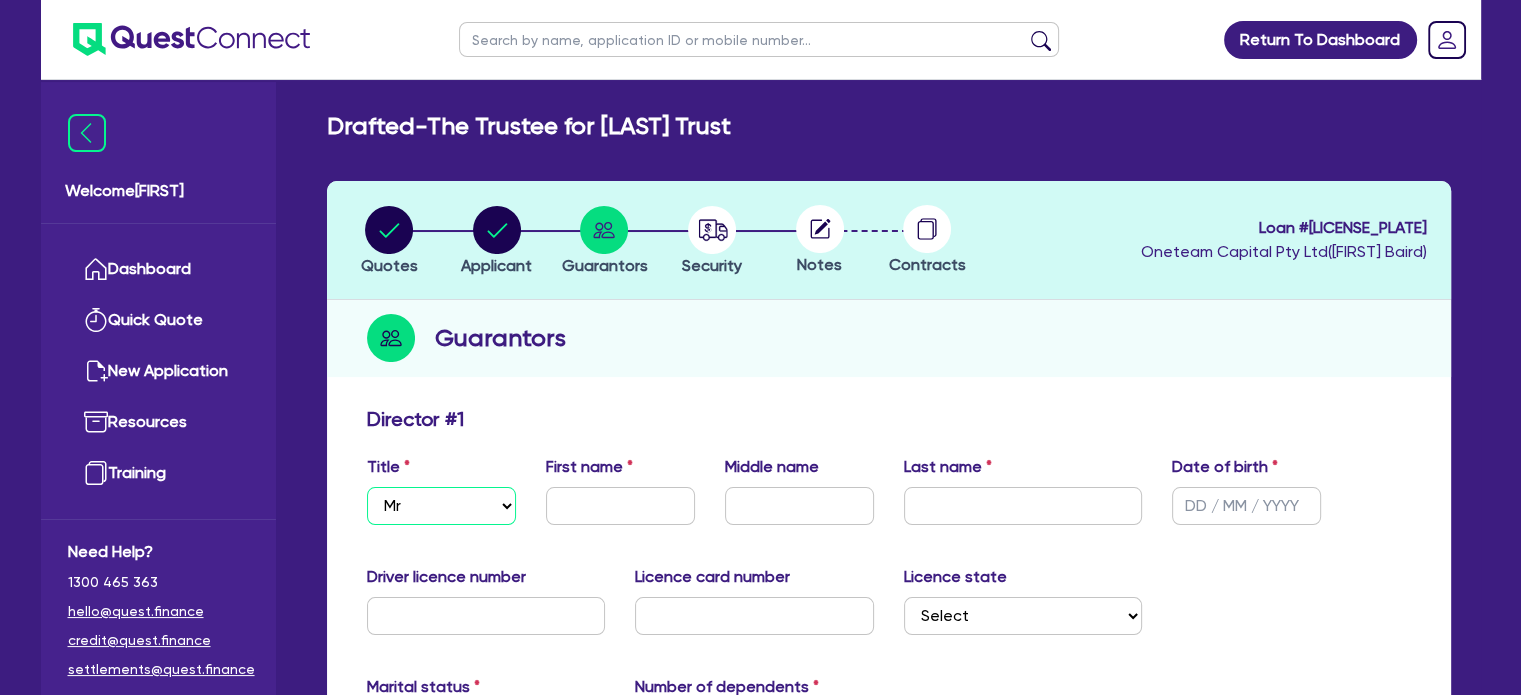 click on "Select Mr Mrs Ms Miss Dr" at bounding box center (441, 506) 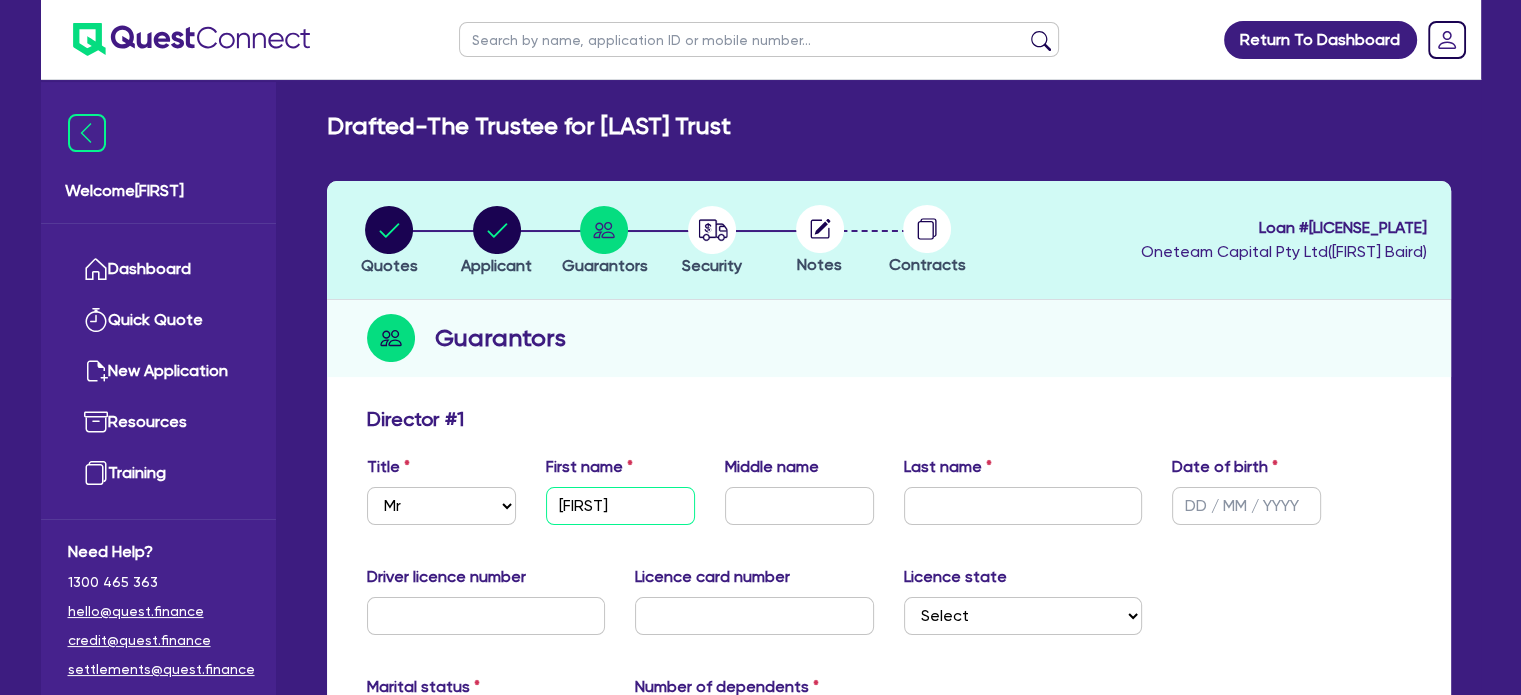 type on "[FIRST]" 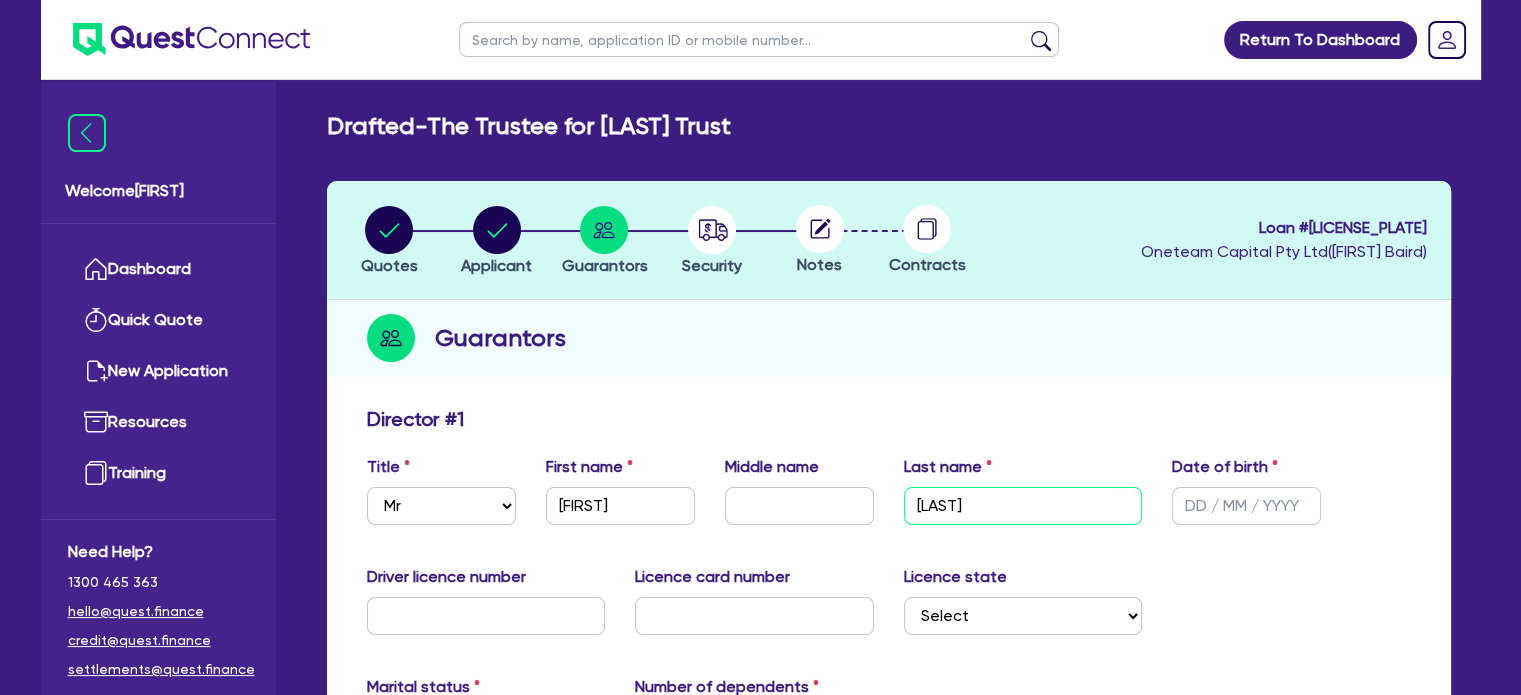 type on "[LAST]" 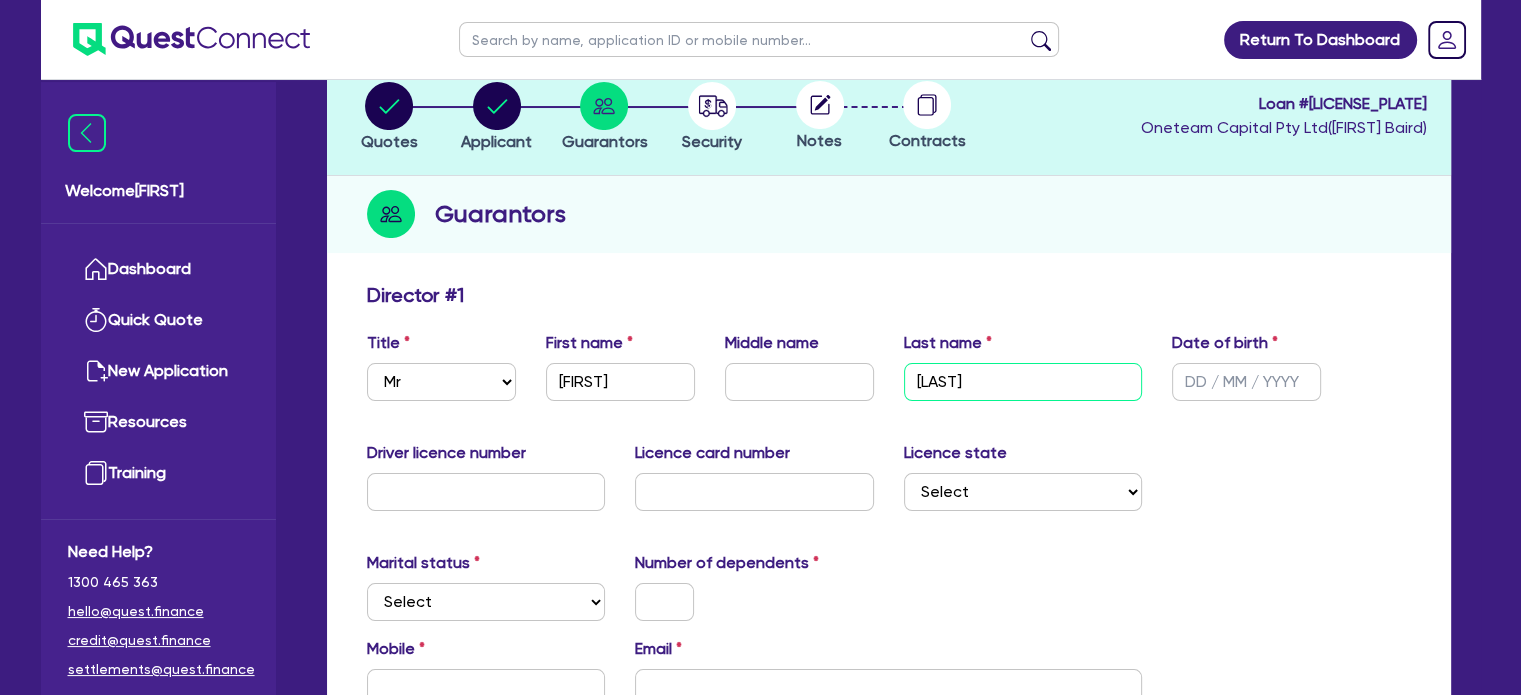 scroll, scrollTop: 126, scrollLeft: 0, axis: vertical 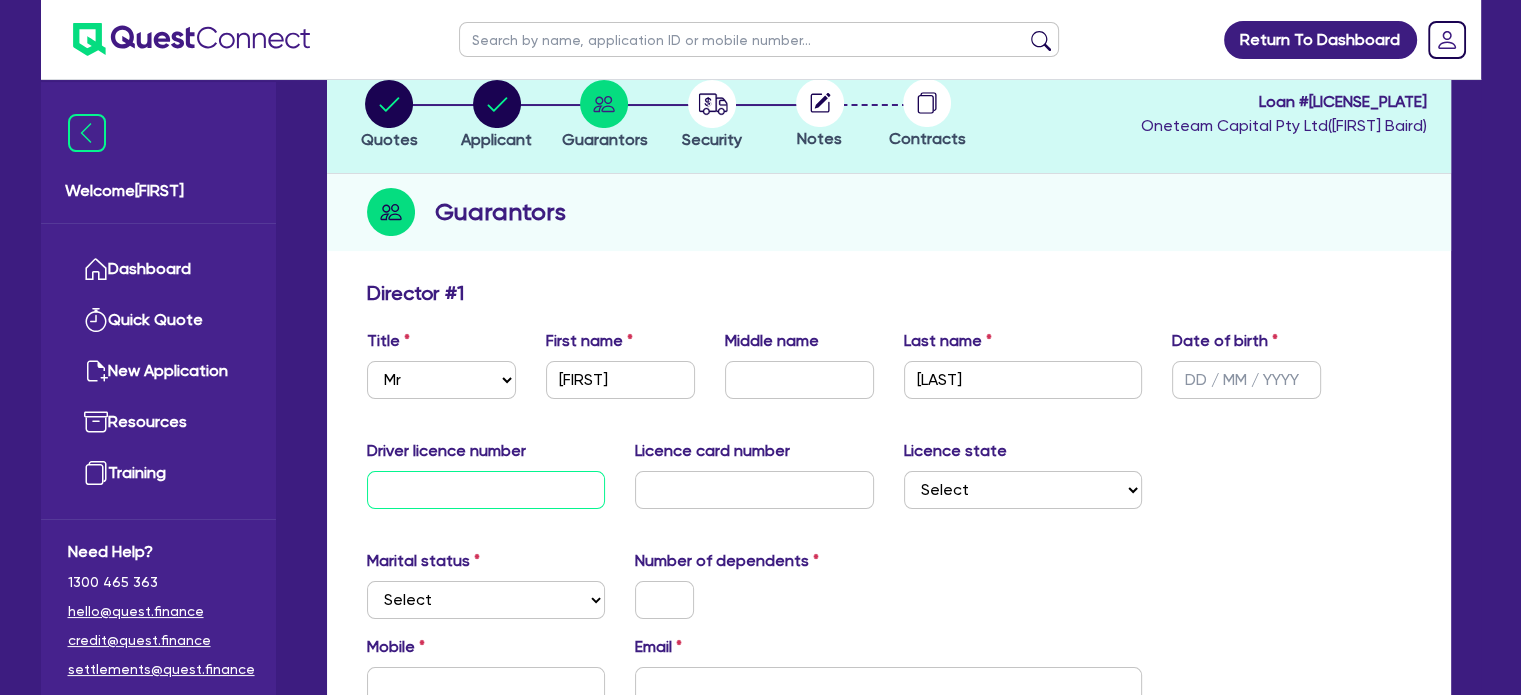 click at bounding box center [486, 490] 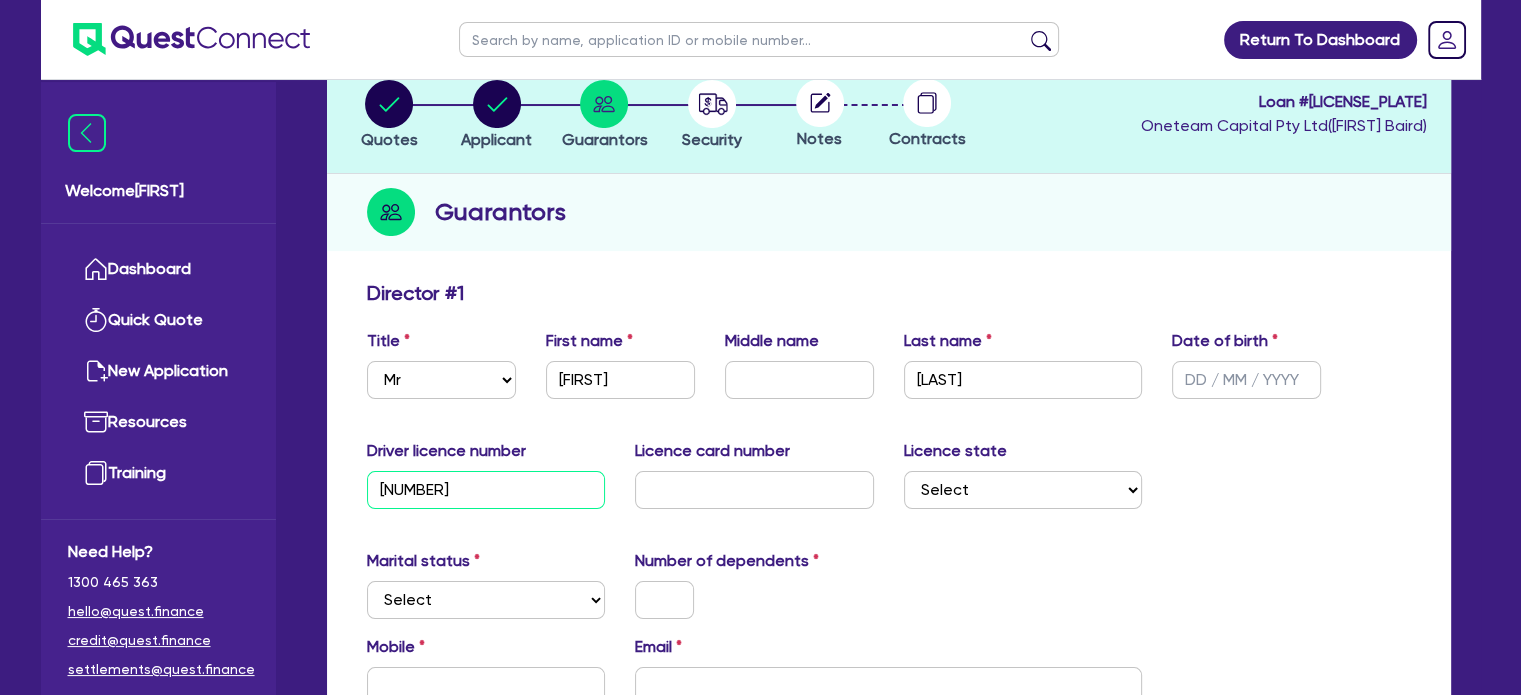 type on "[NUMBER]" 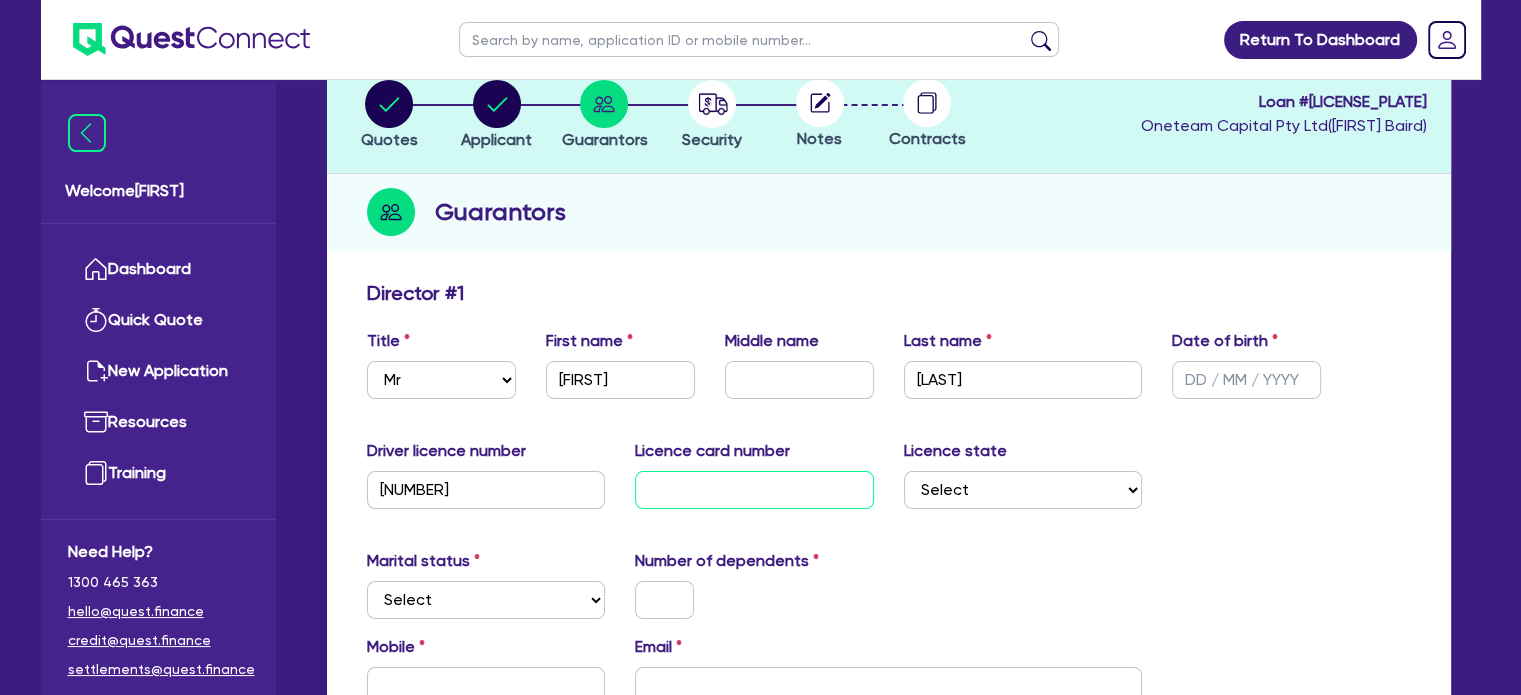 click at bounding box center (754, 490) 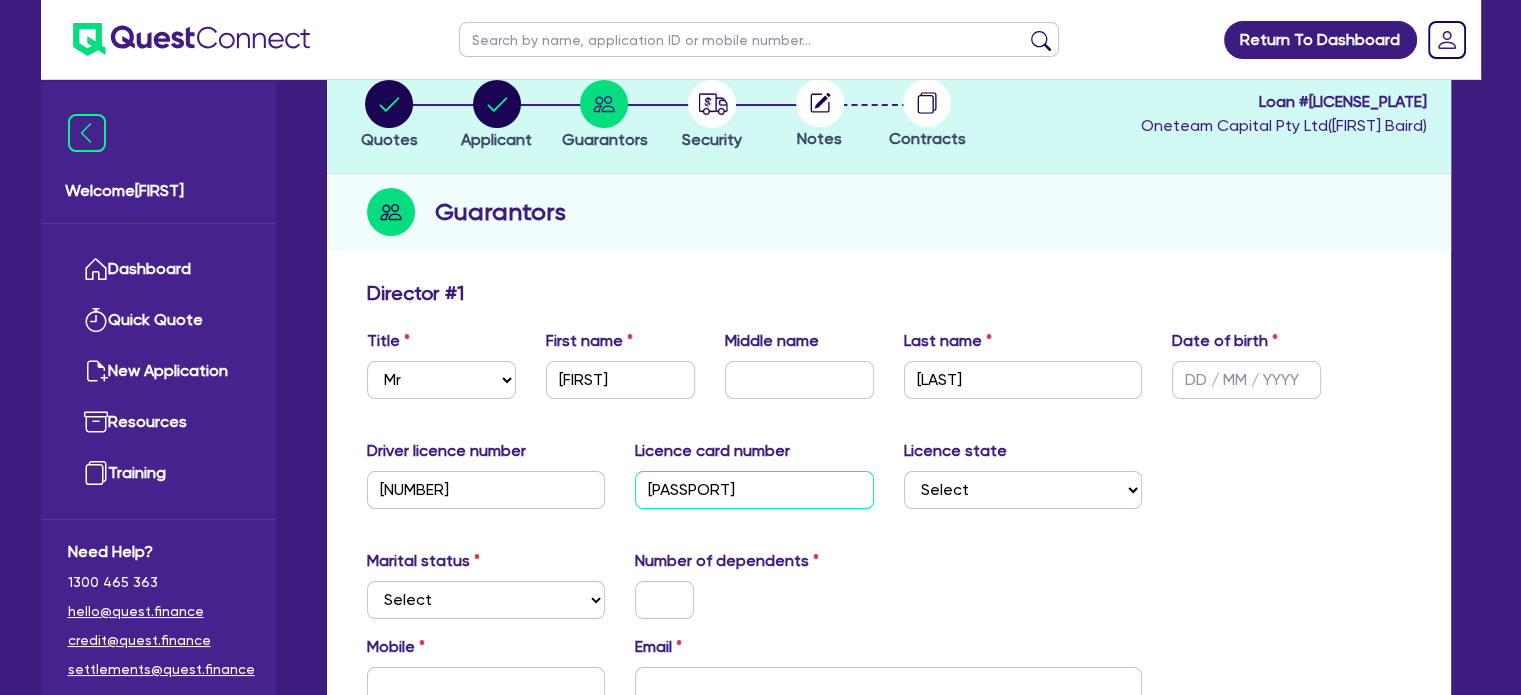type on "[PASSPORT]" 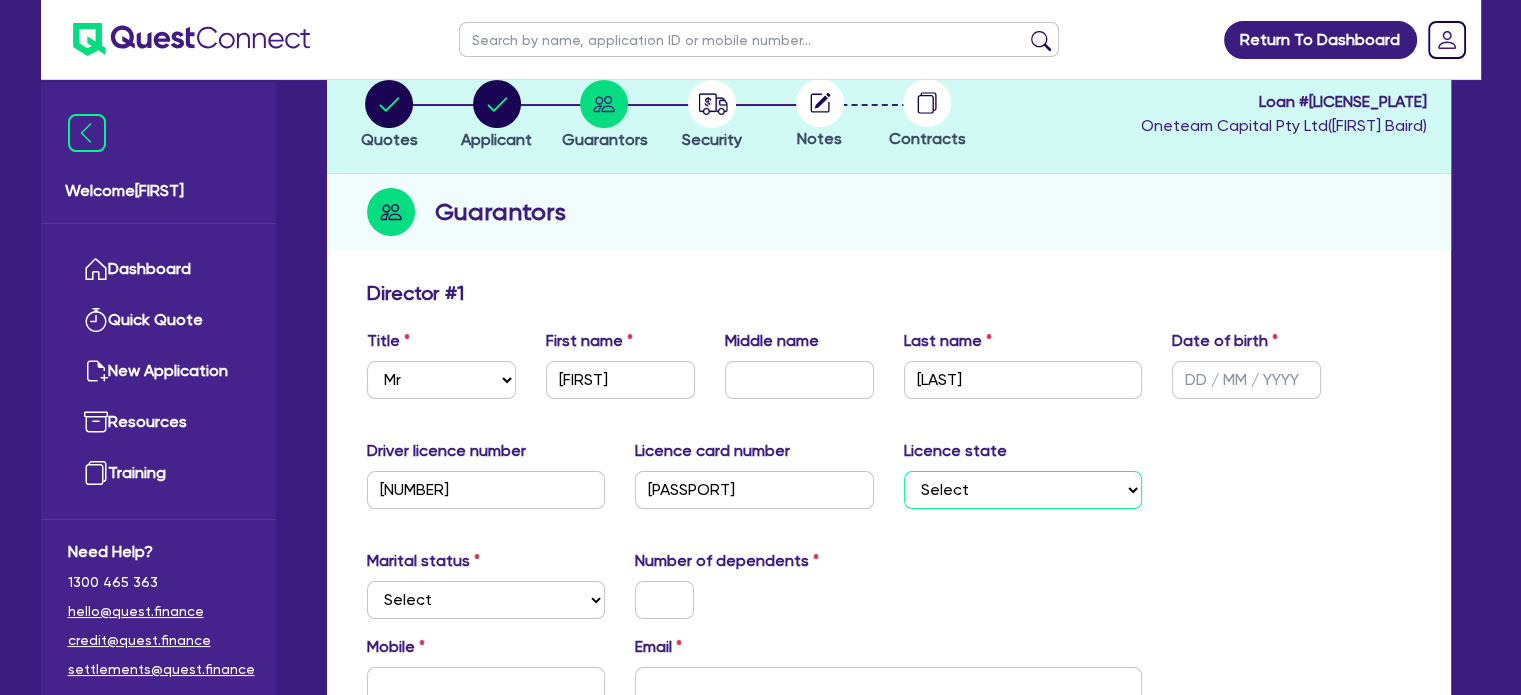 click on "Select NSW VIC QLD TAS ACT SA NT WA" at bounding box center (1023, 490) 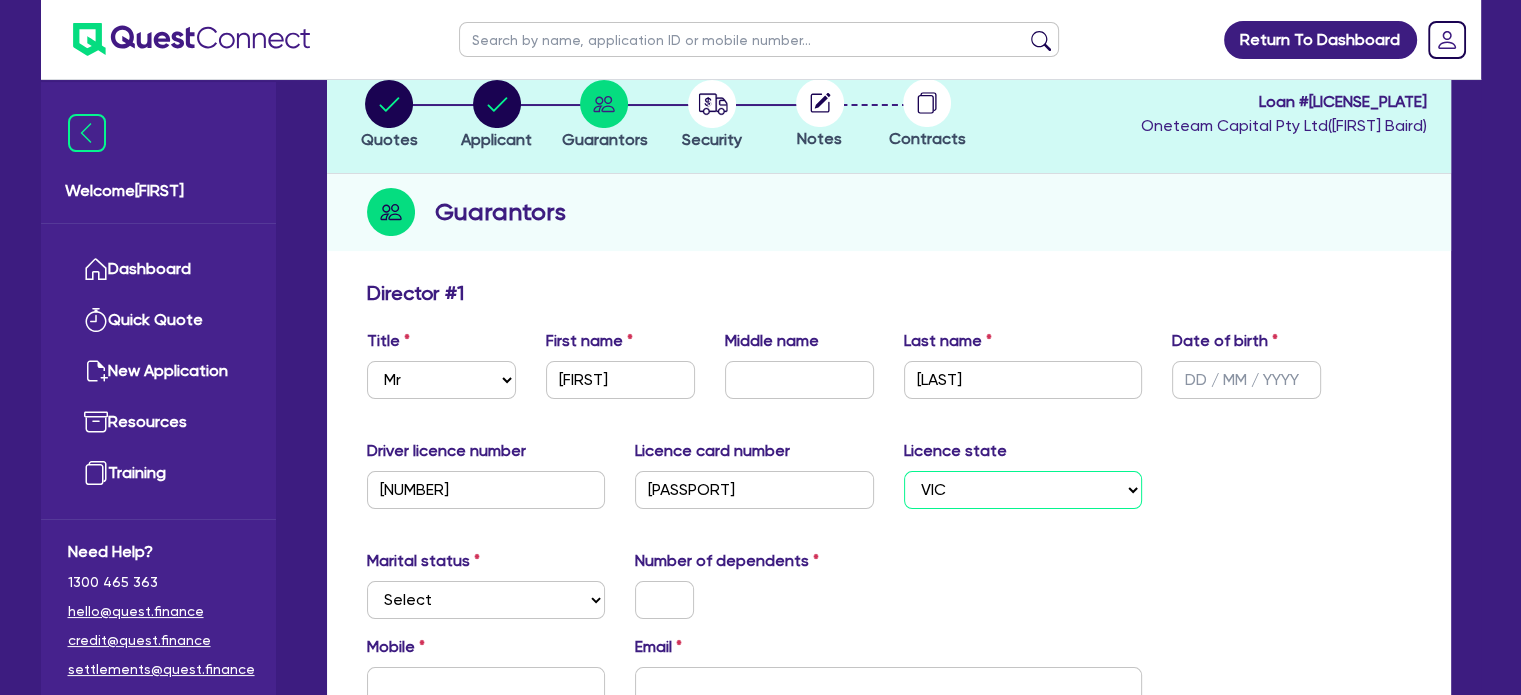 click on "Select NSW VIC QLD TAS ACT SA NT WA" at bounding box center [1023, 490] 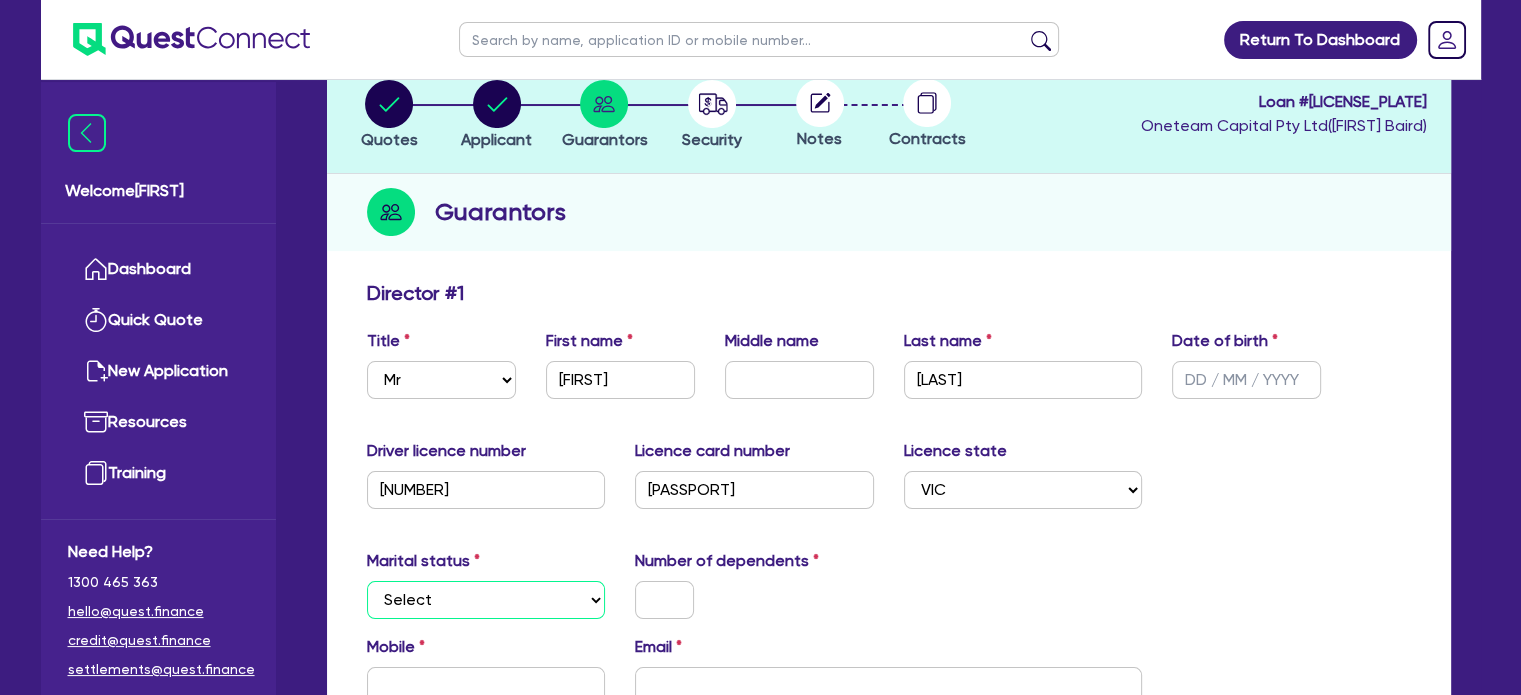click on "Select Single Married De Facto / Partner" at bounding box center [486, 600] 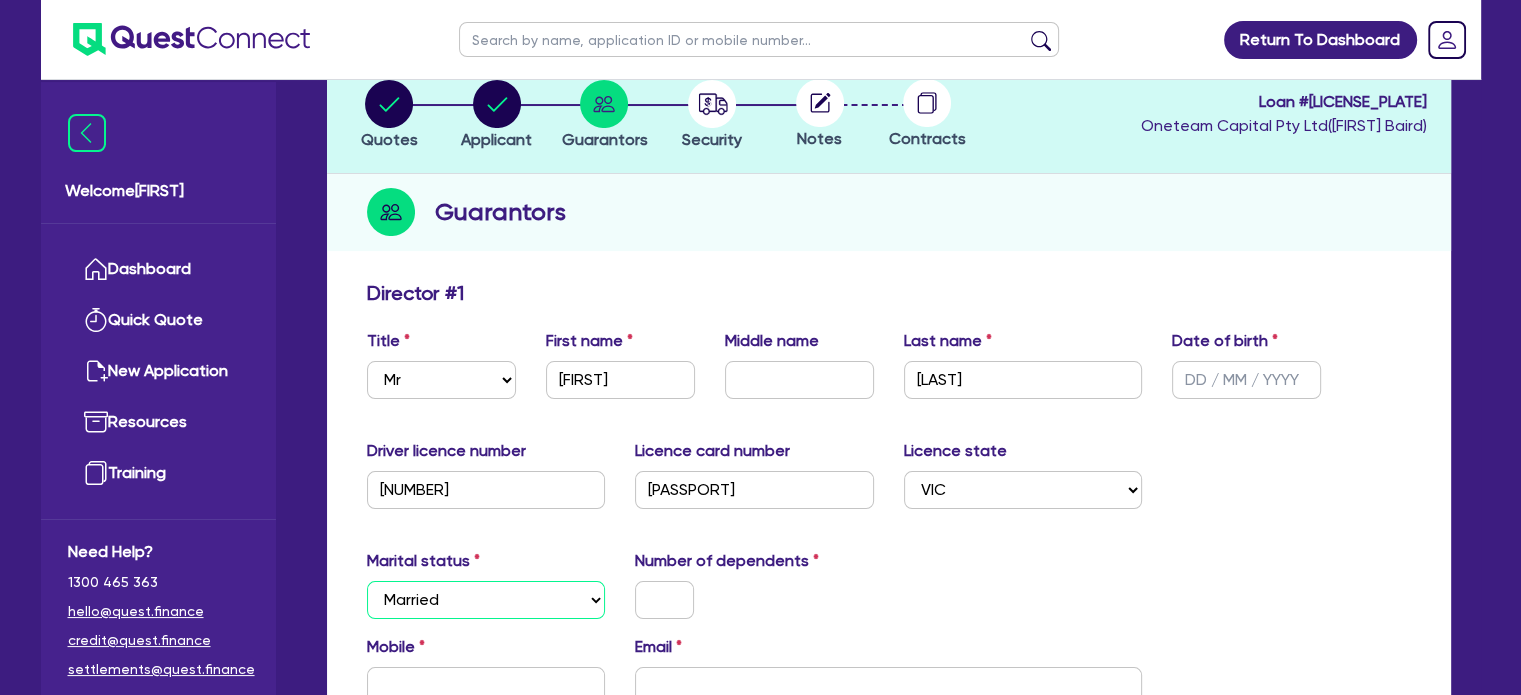 click on "Select Single Married De Facto / Partner" at bounding box center [486, 600] 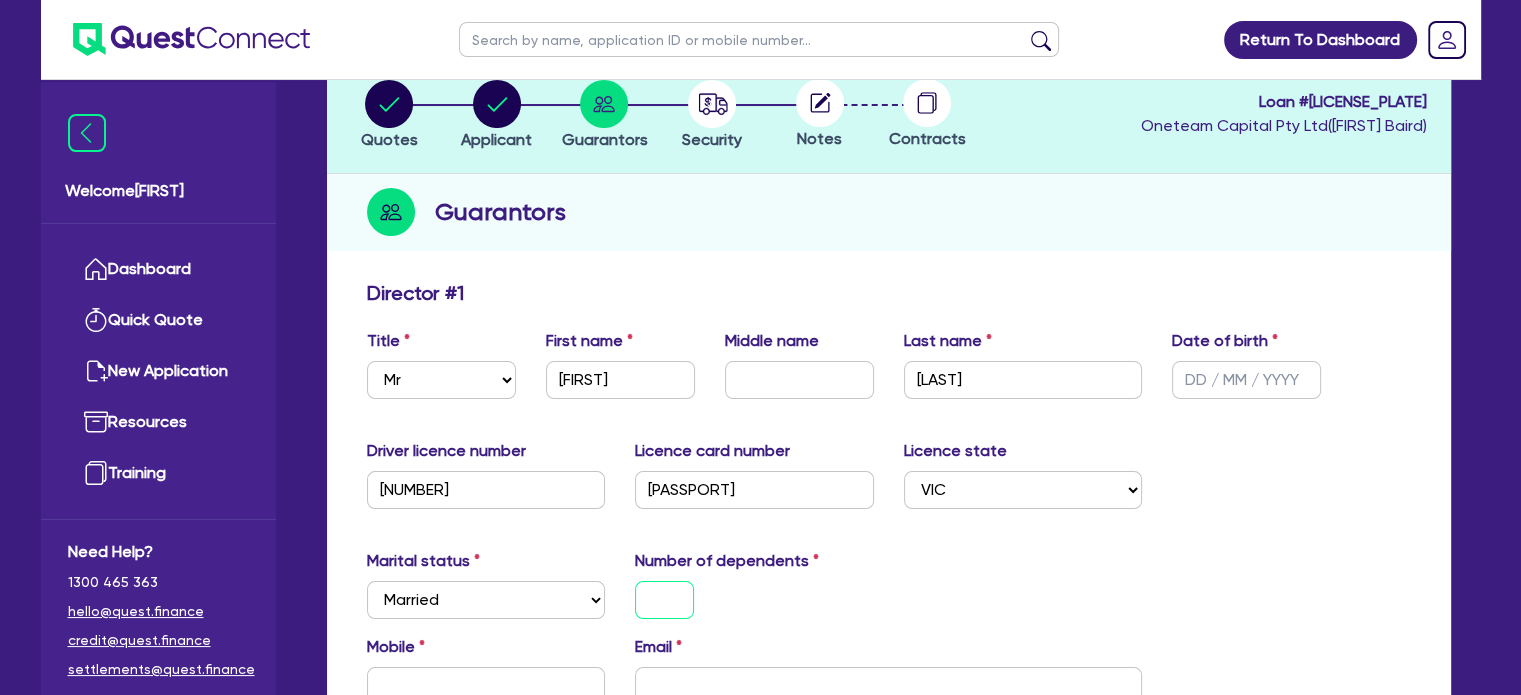 click at bounding box center [664, 600] 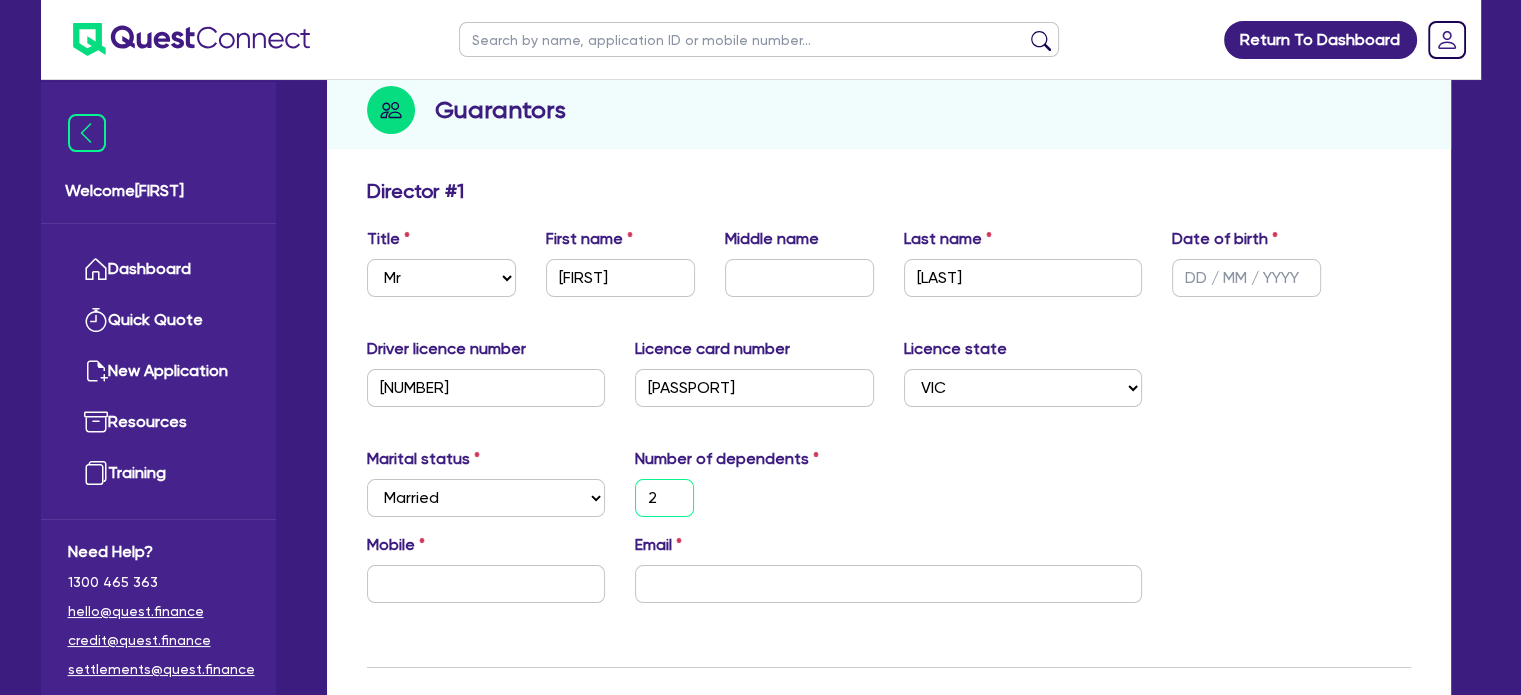 scroll, scrollTop: 231, scrollLeft: 0, axis: vertical 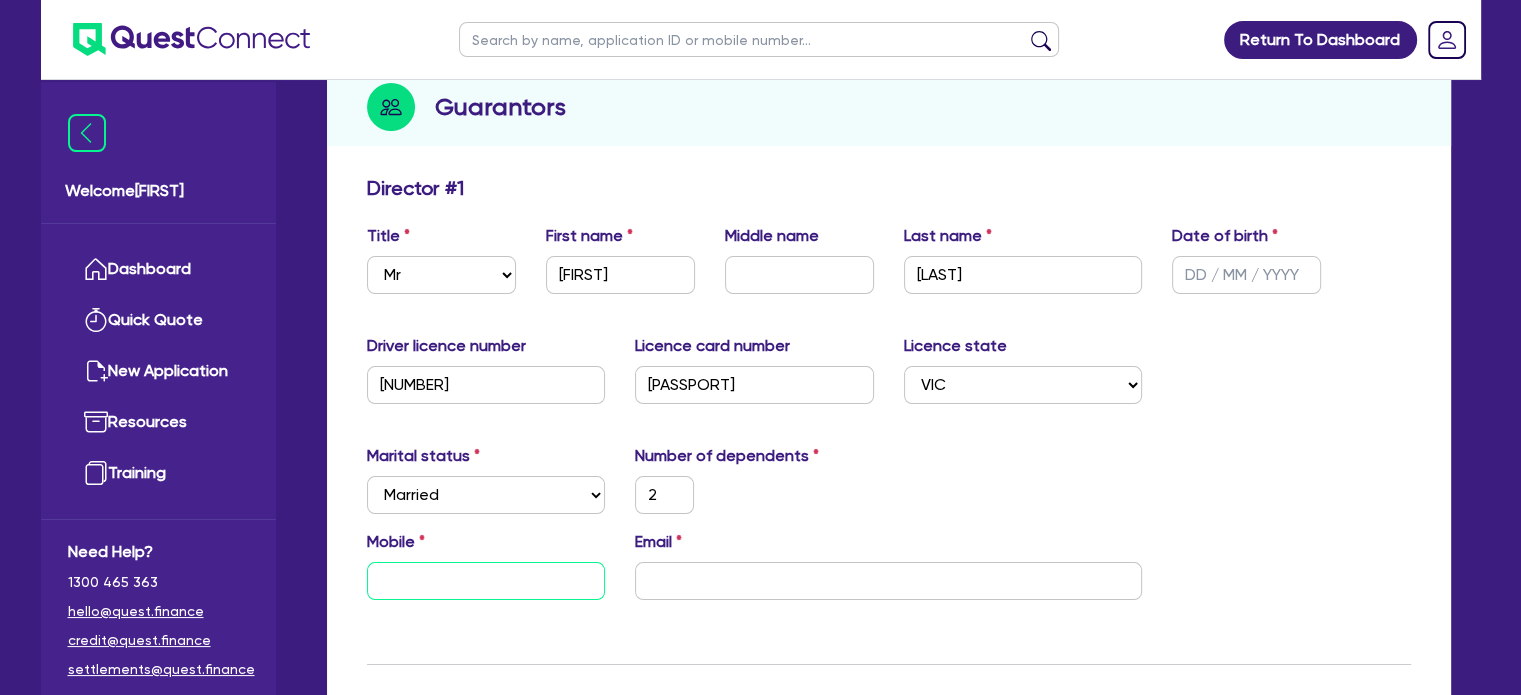 click at bounding box center [486, 581] 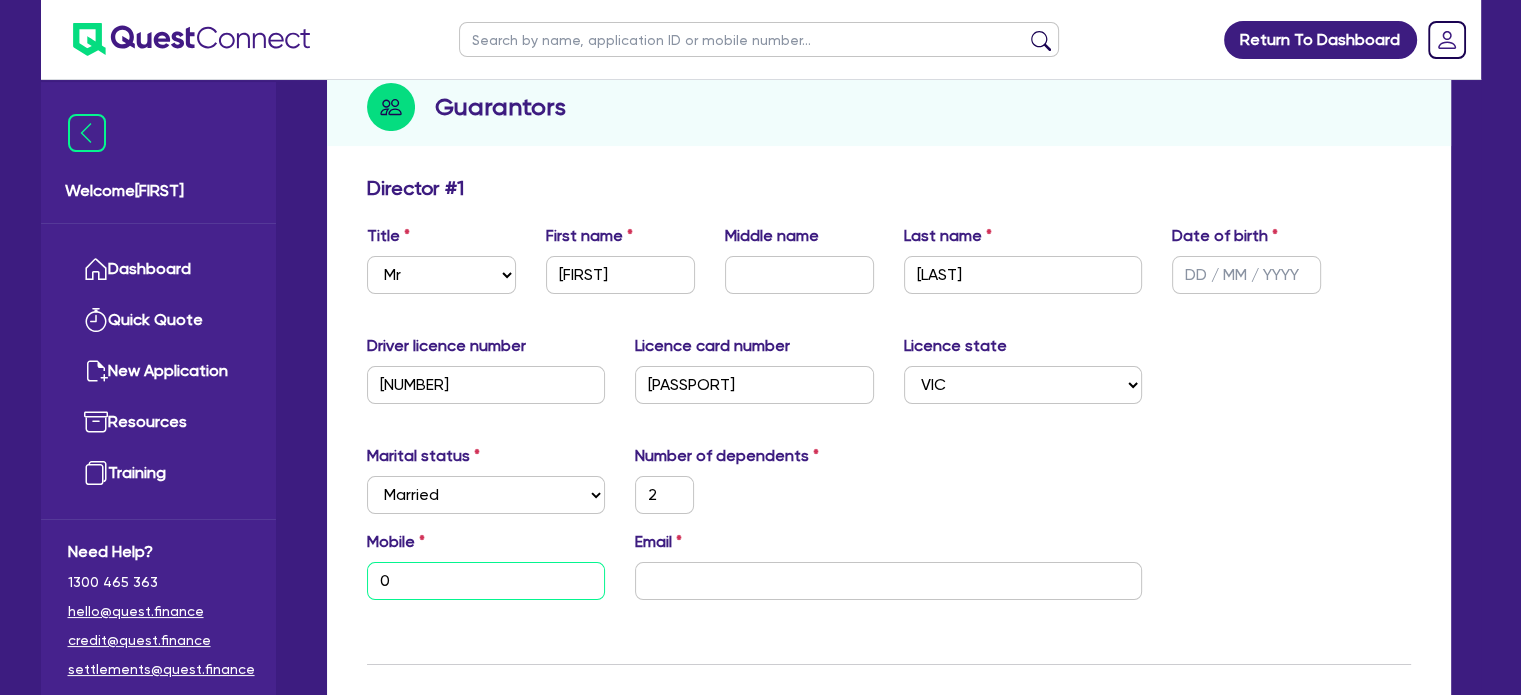 type on "2" 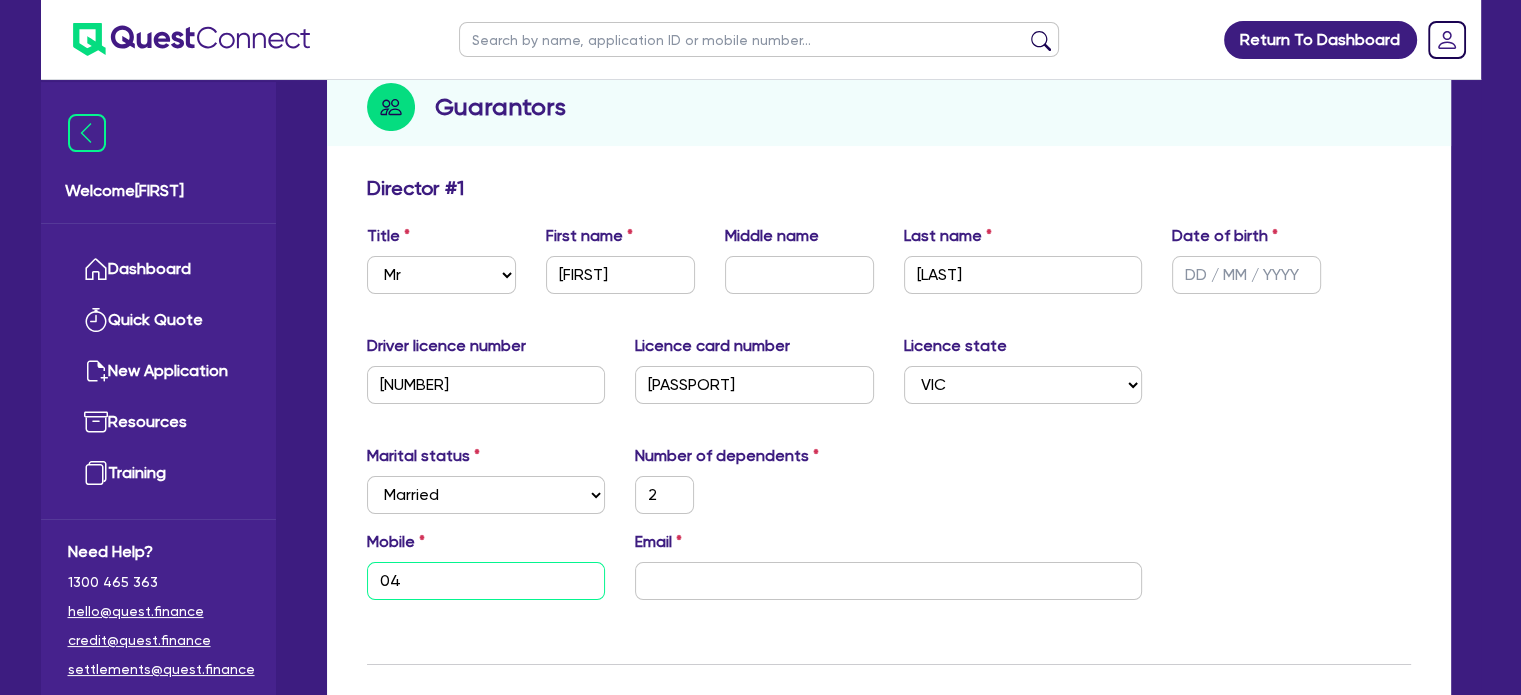 type on "2" 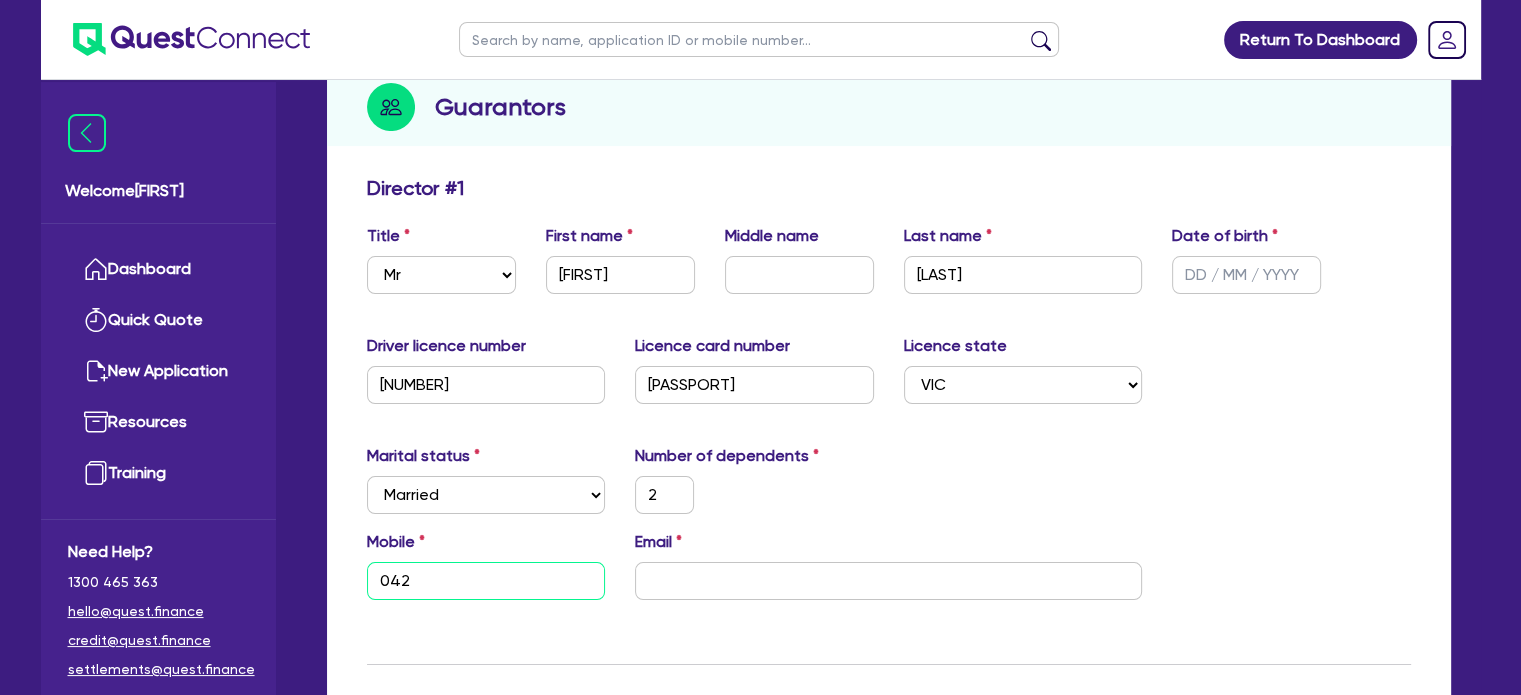 type on "2" 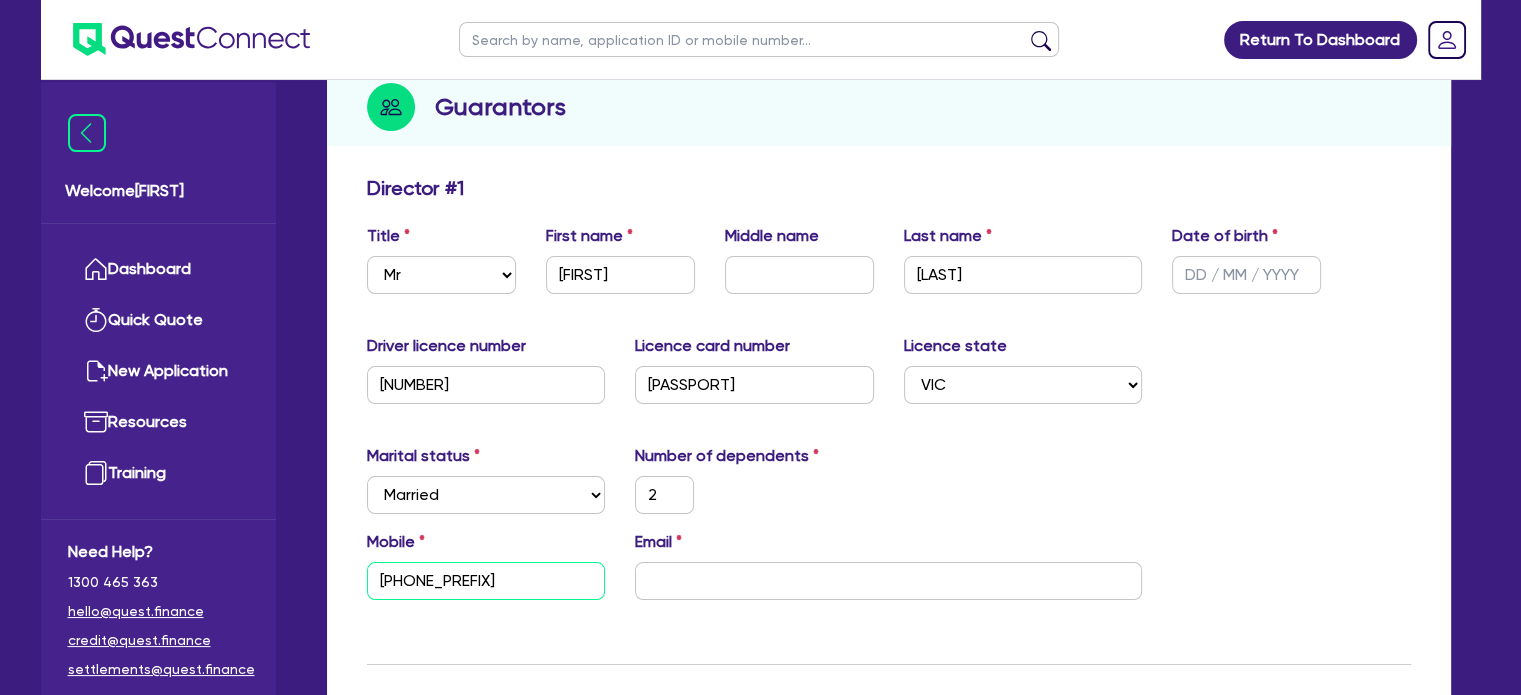 type on "2" 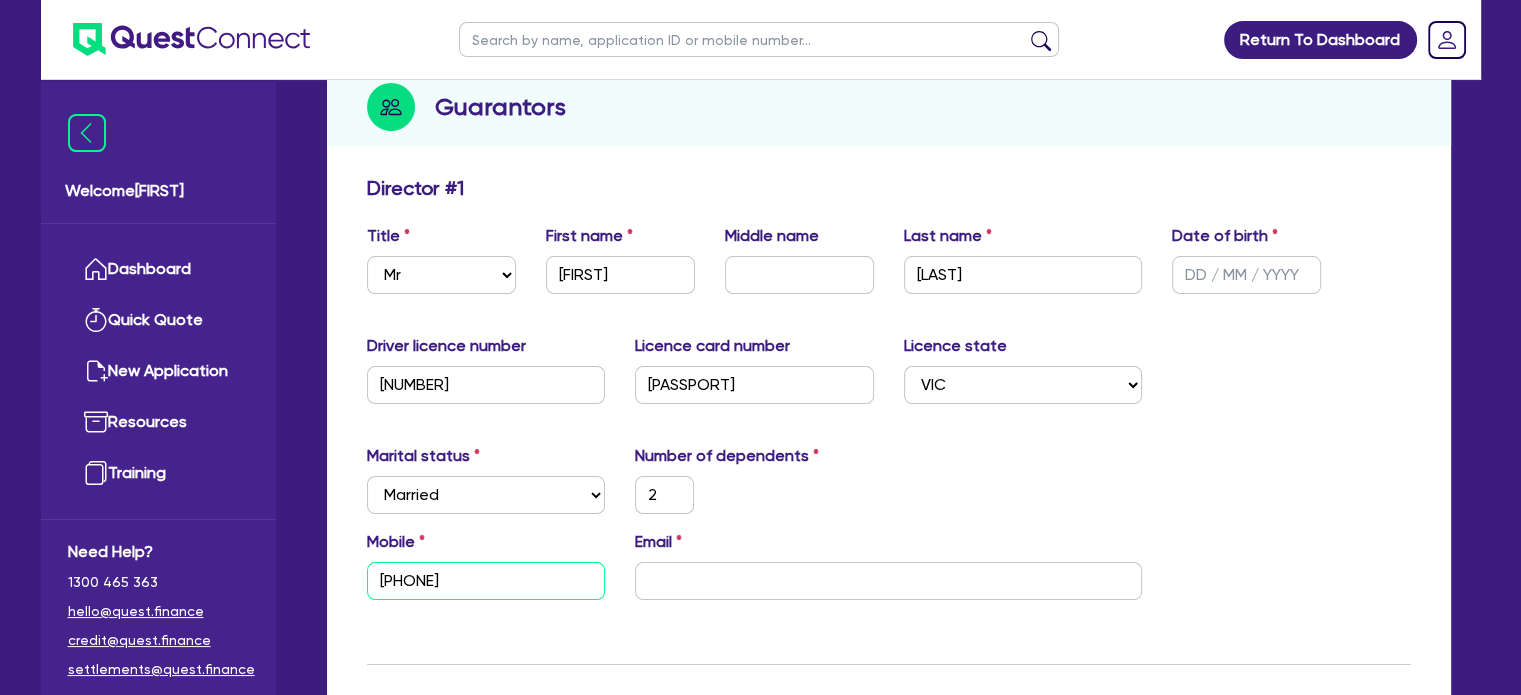 type on "2" 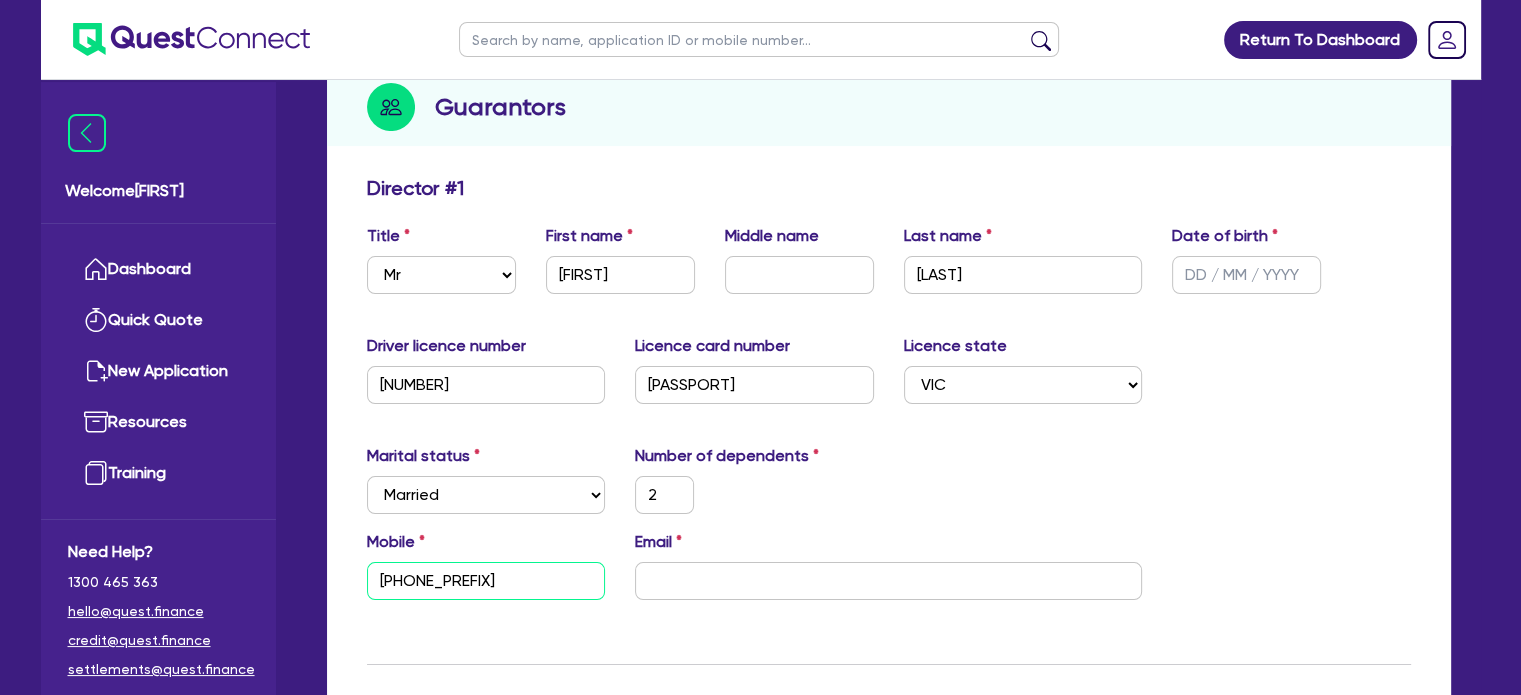 type on "2" 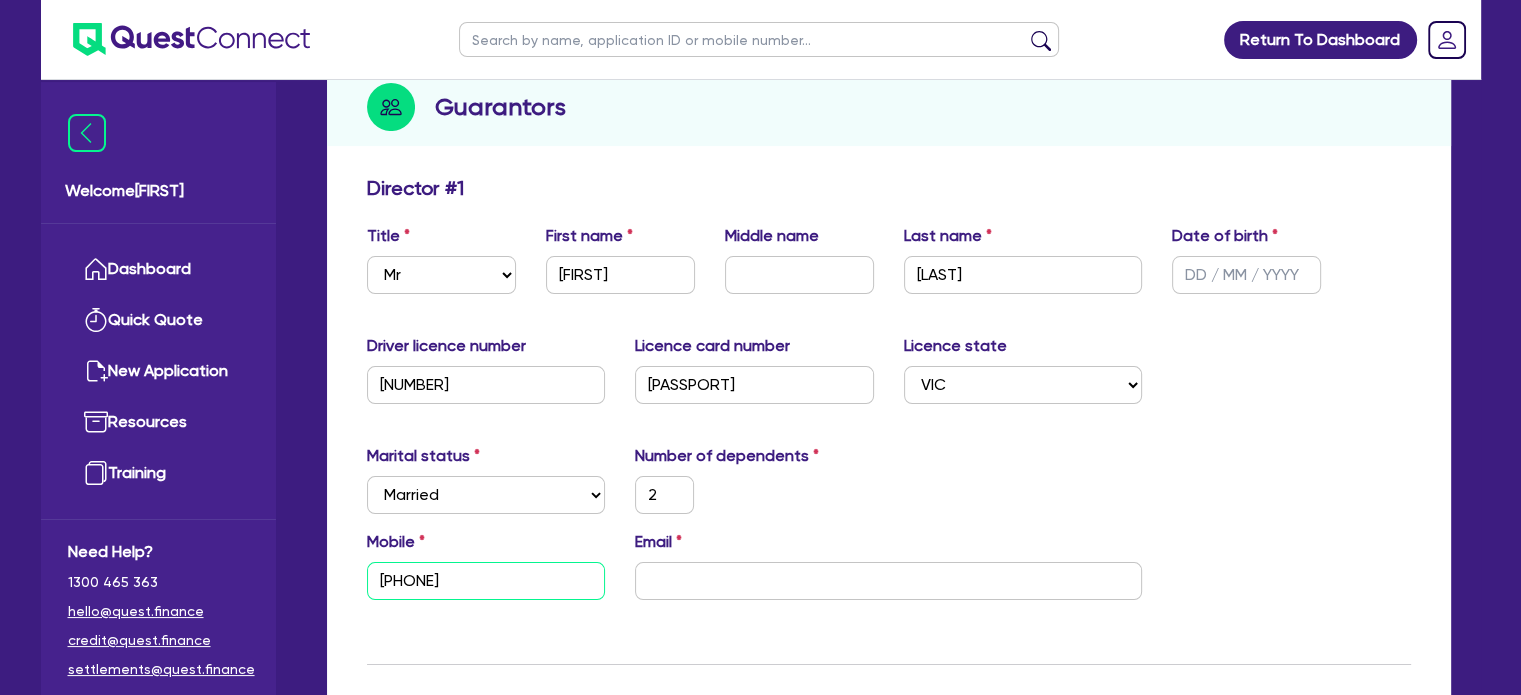 type on "2" 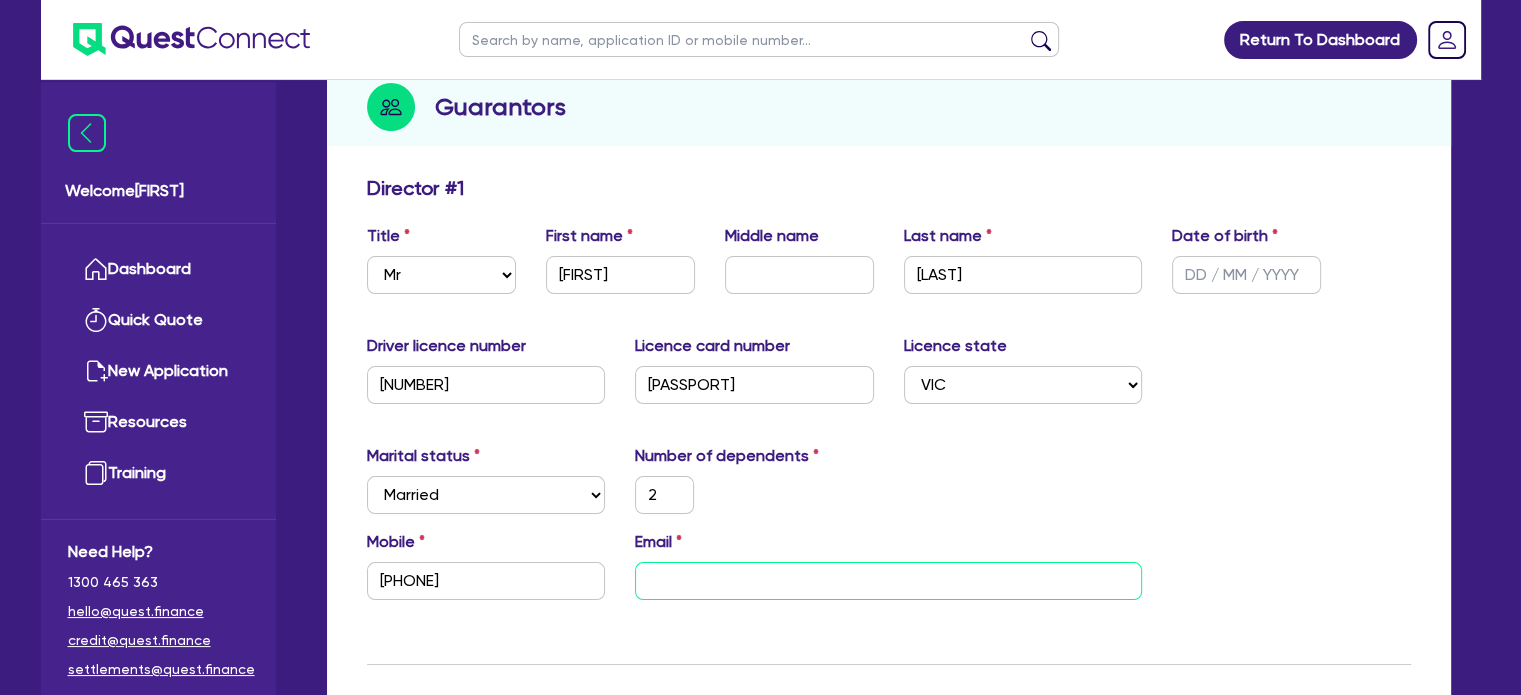 type on "2" 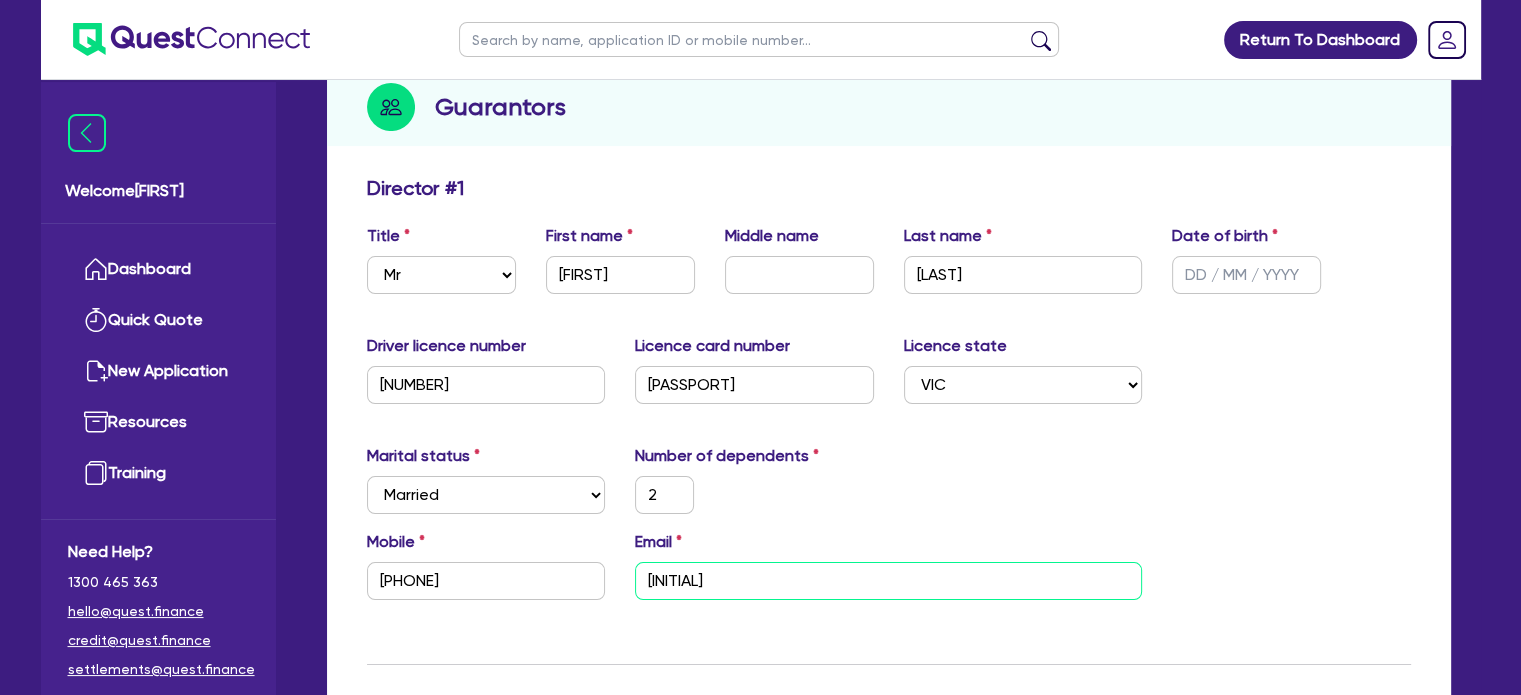 type on "2" 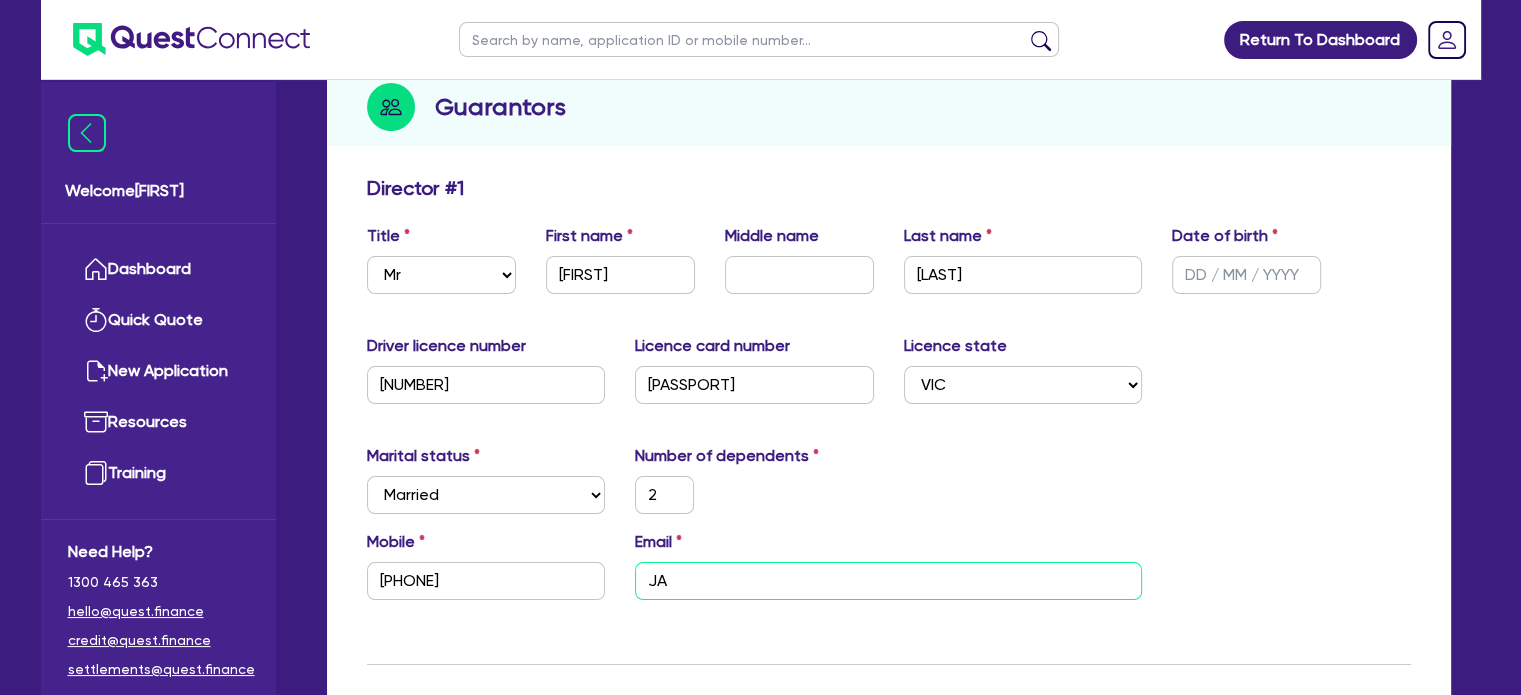 type on "2" 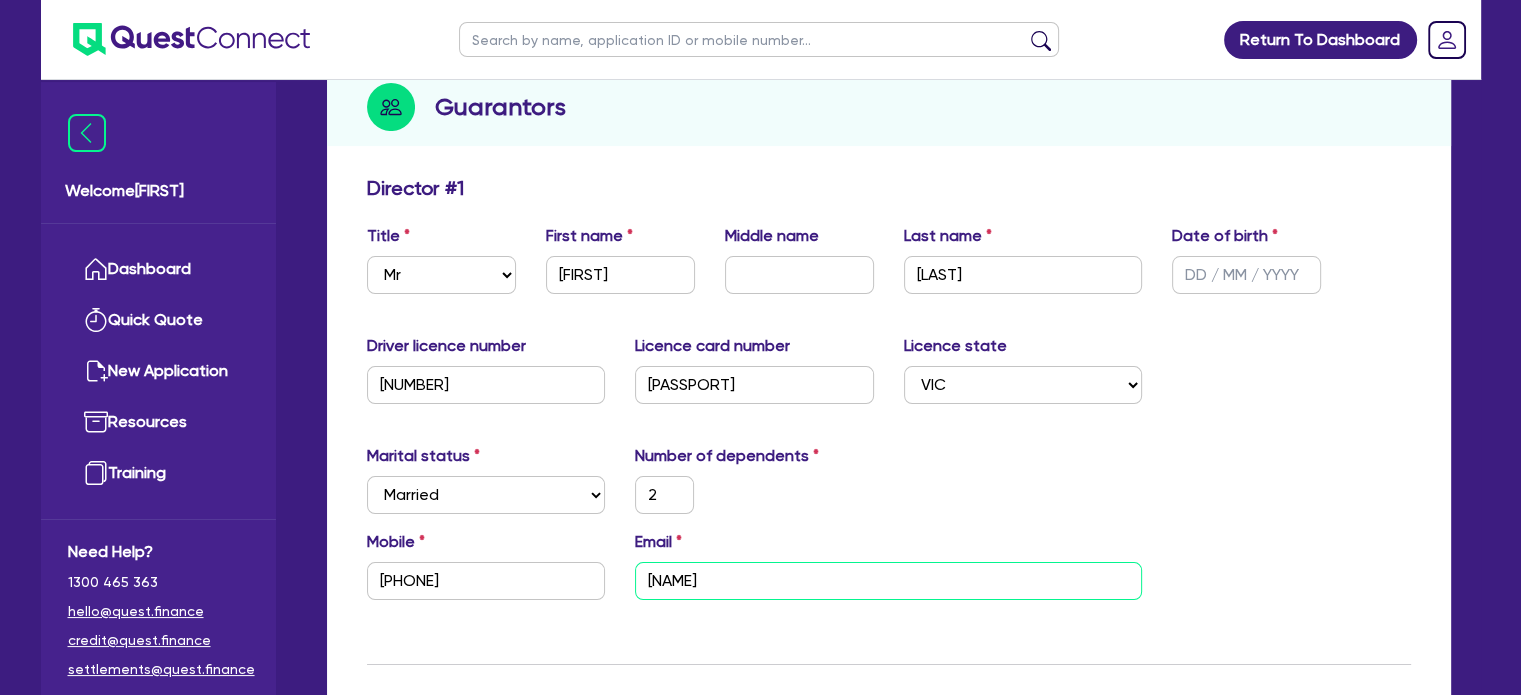 type on "2" 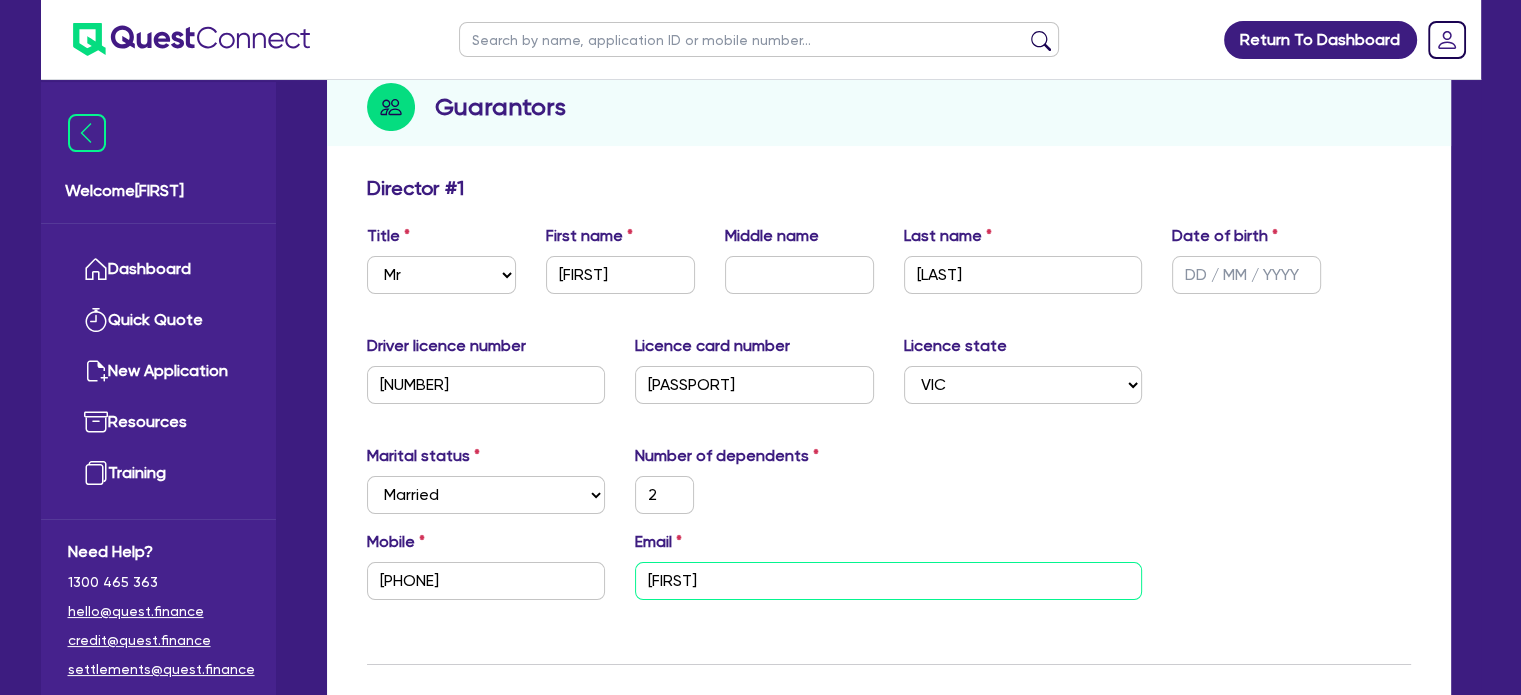 type on "2" 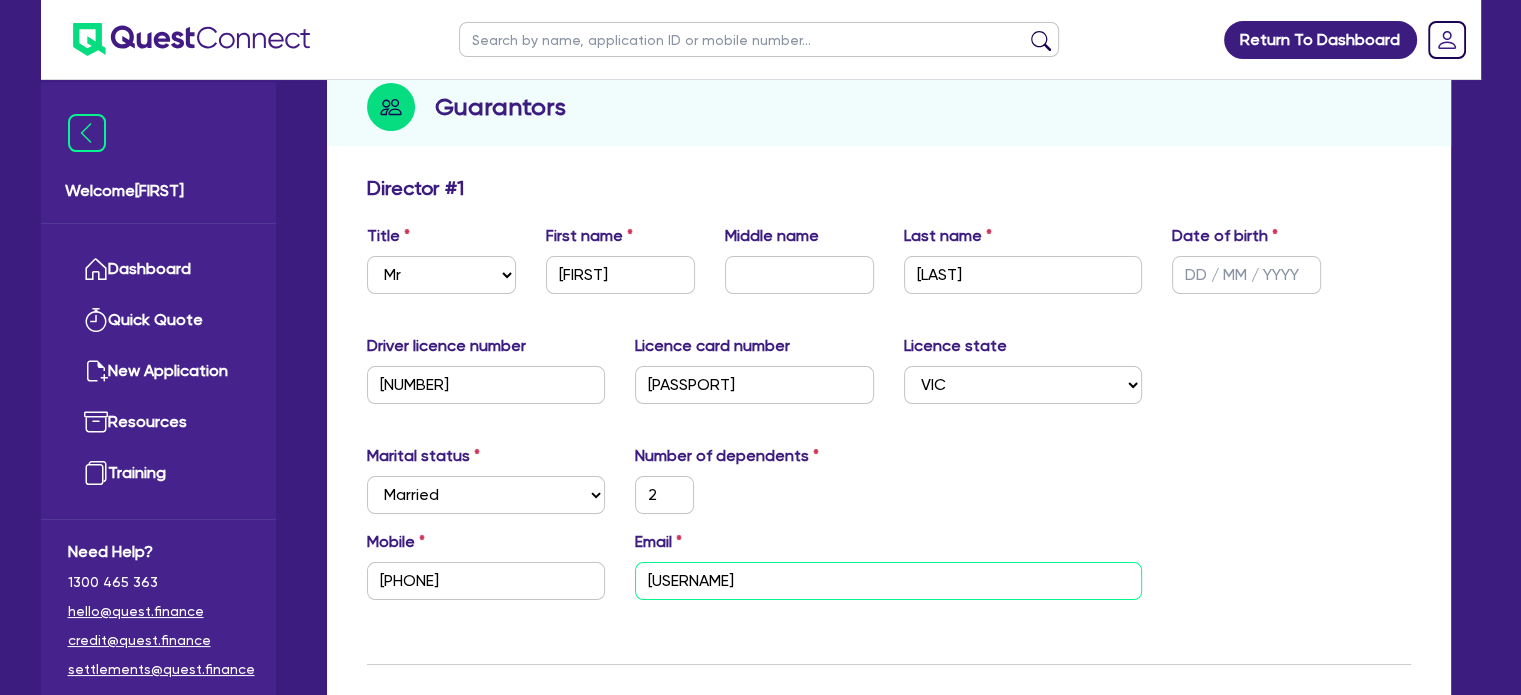 type on "2" 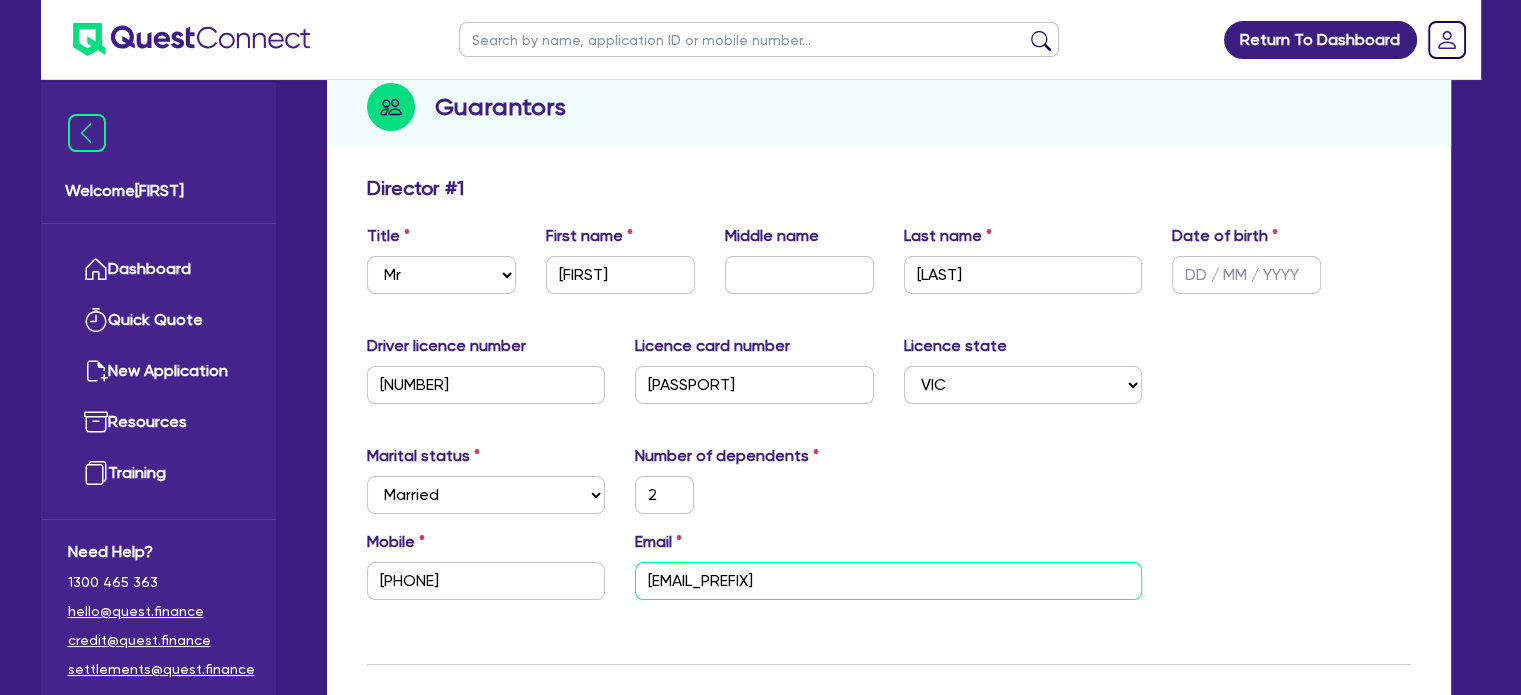 type on "2" 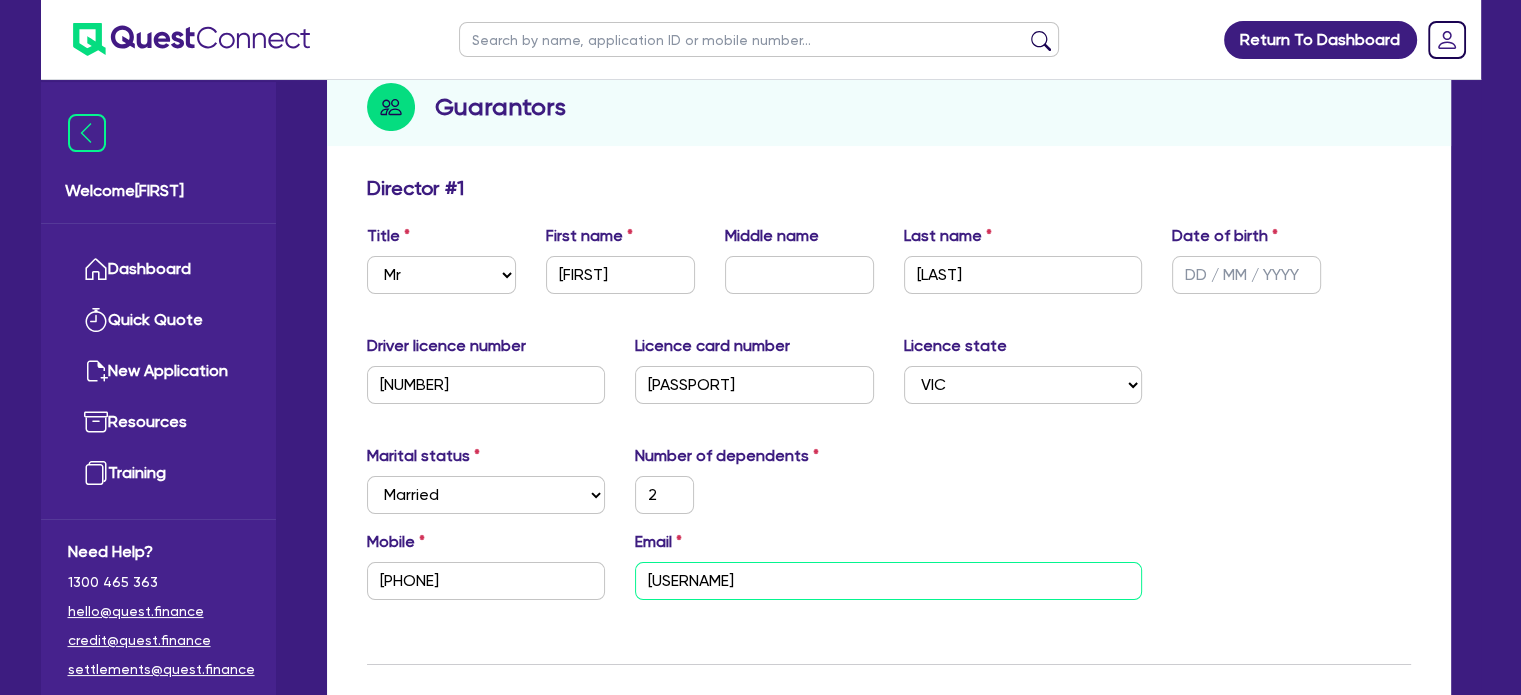 type on "2" 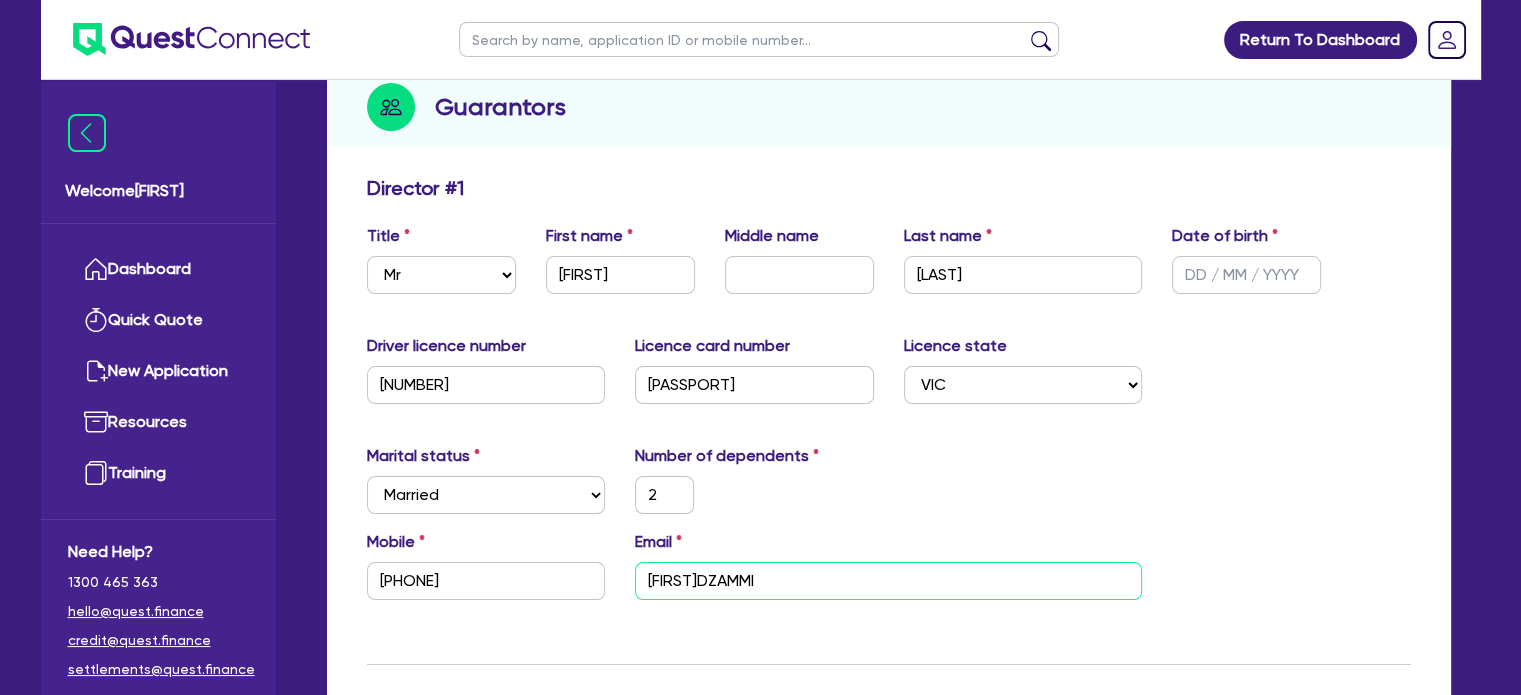 type on "2" 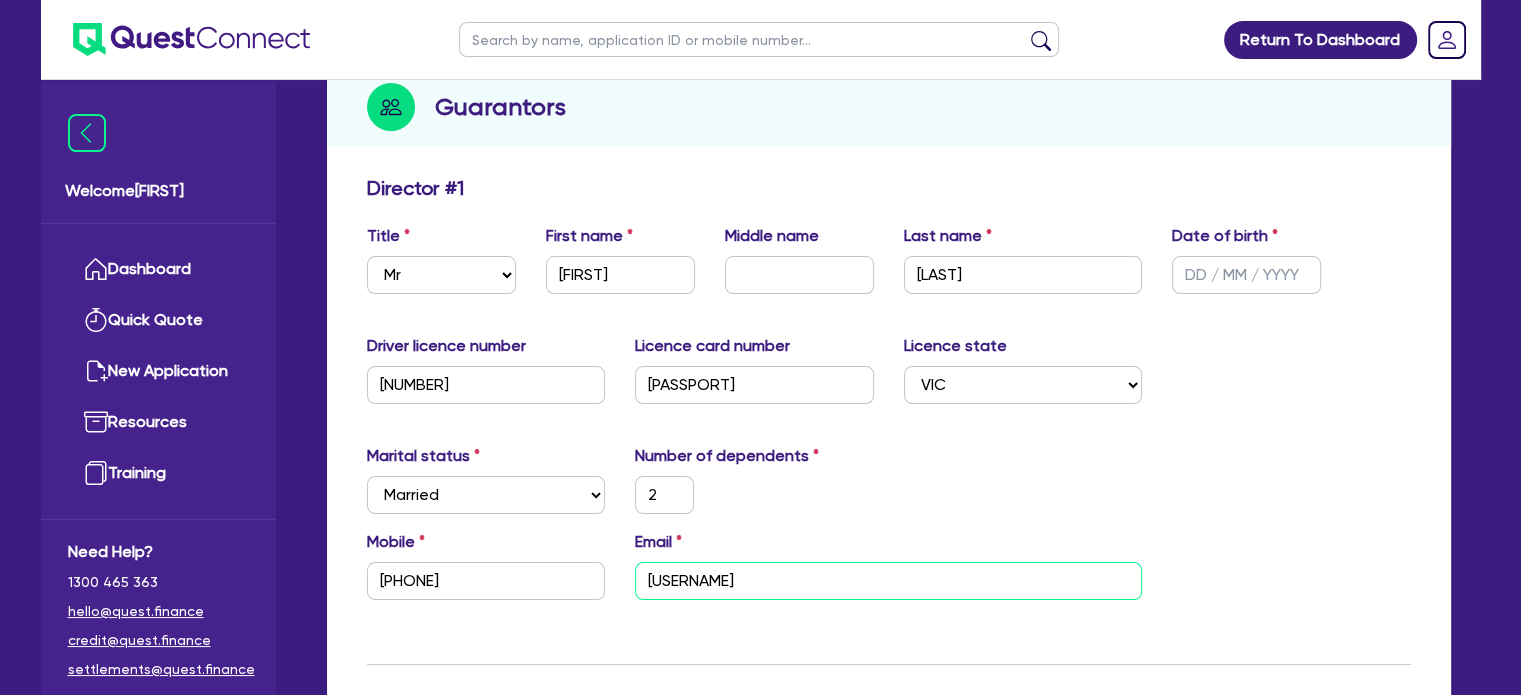 type on "2" 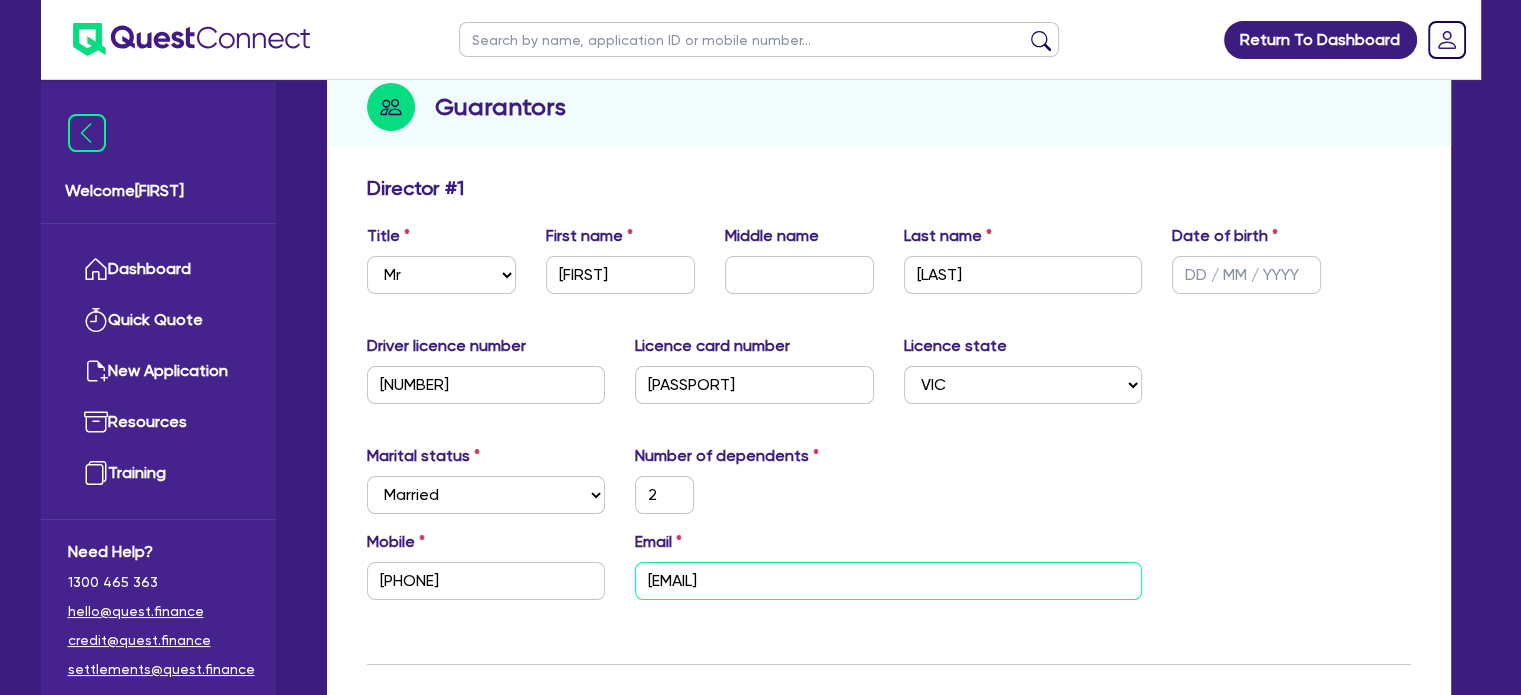 type on "2" 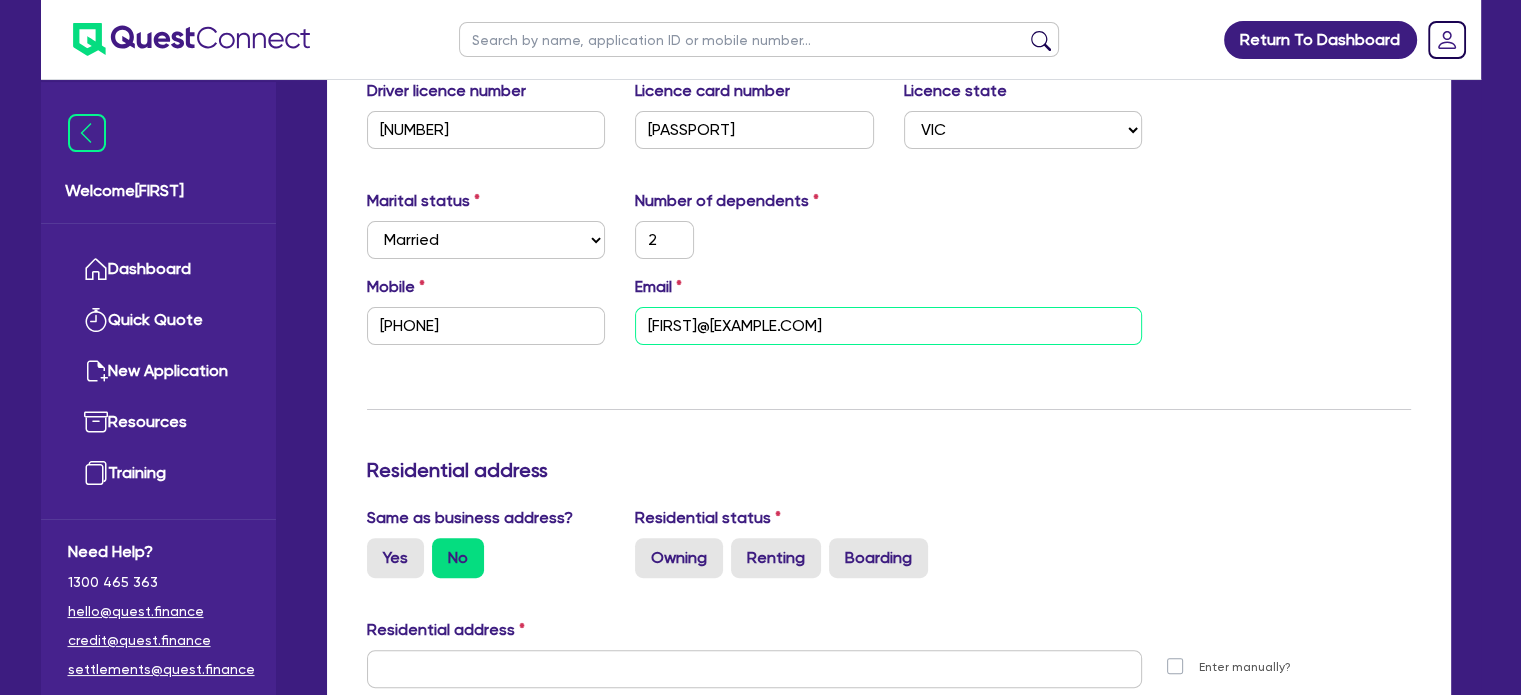 scroll, scrollTop: 676, scrollLeft: 0, axis: vertical 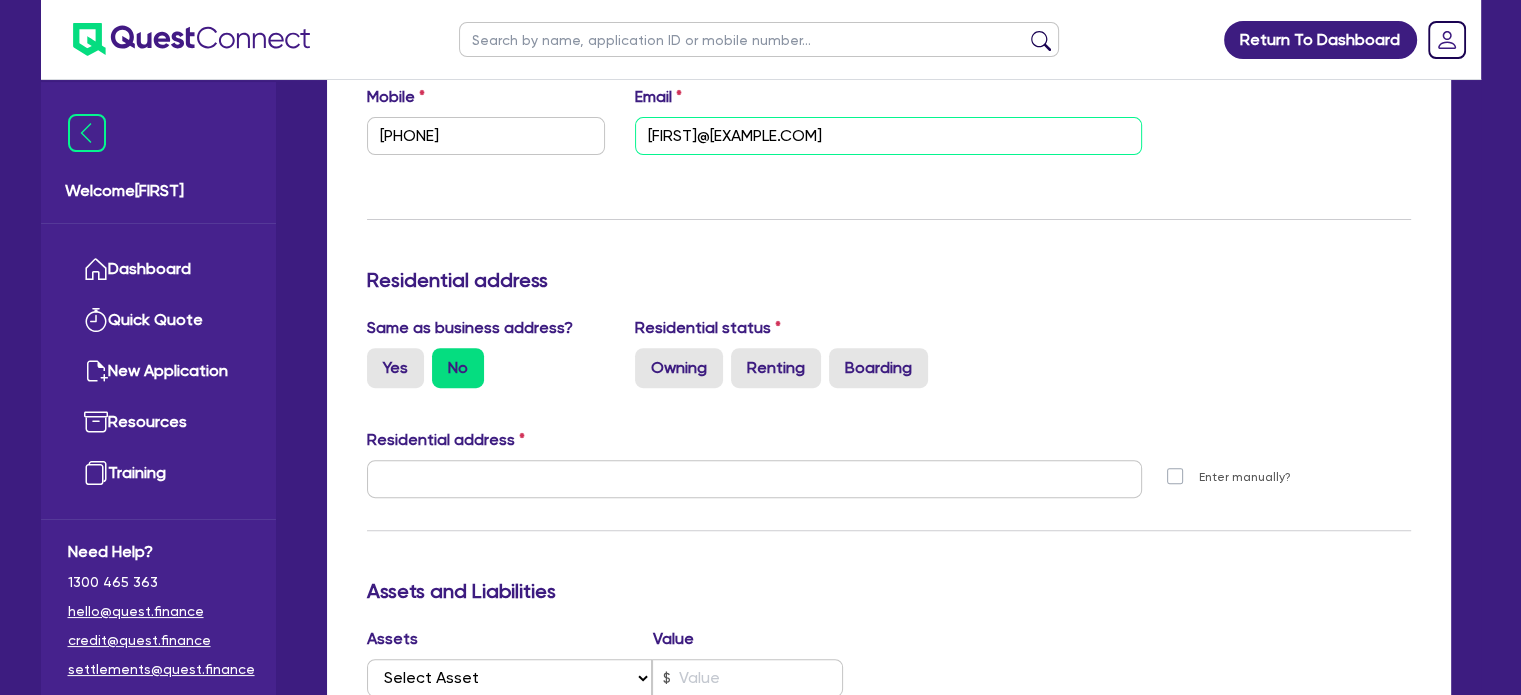 drag, startPoint x: 888, startPoint y: 134, endPoint x: 557, endPoint y: 117, distance: 331.43628 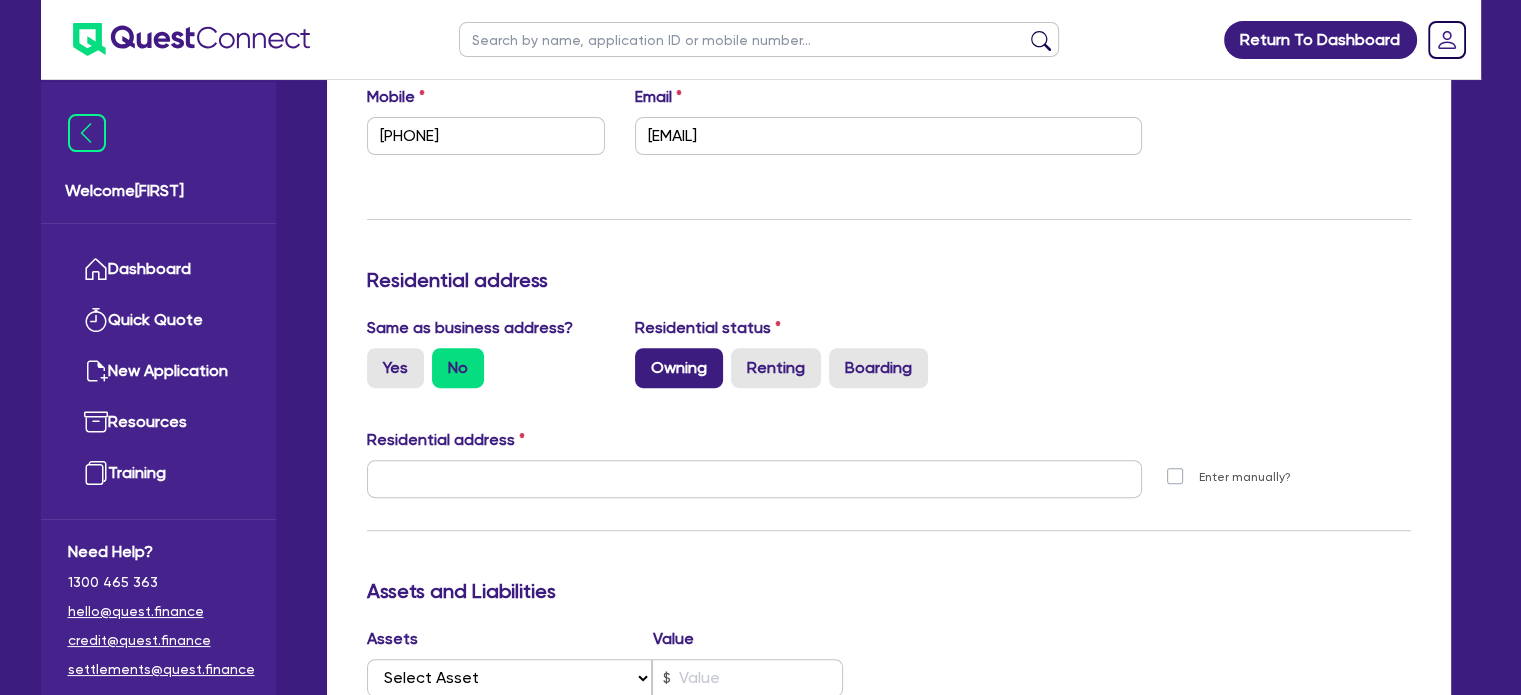 click on "Owning" at bounding box center [679, 368] 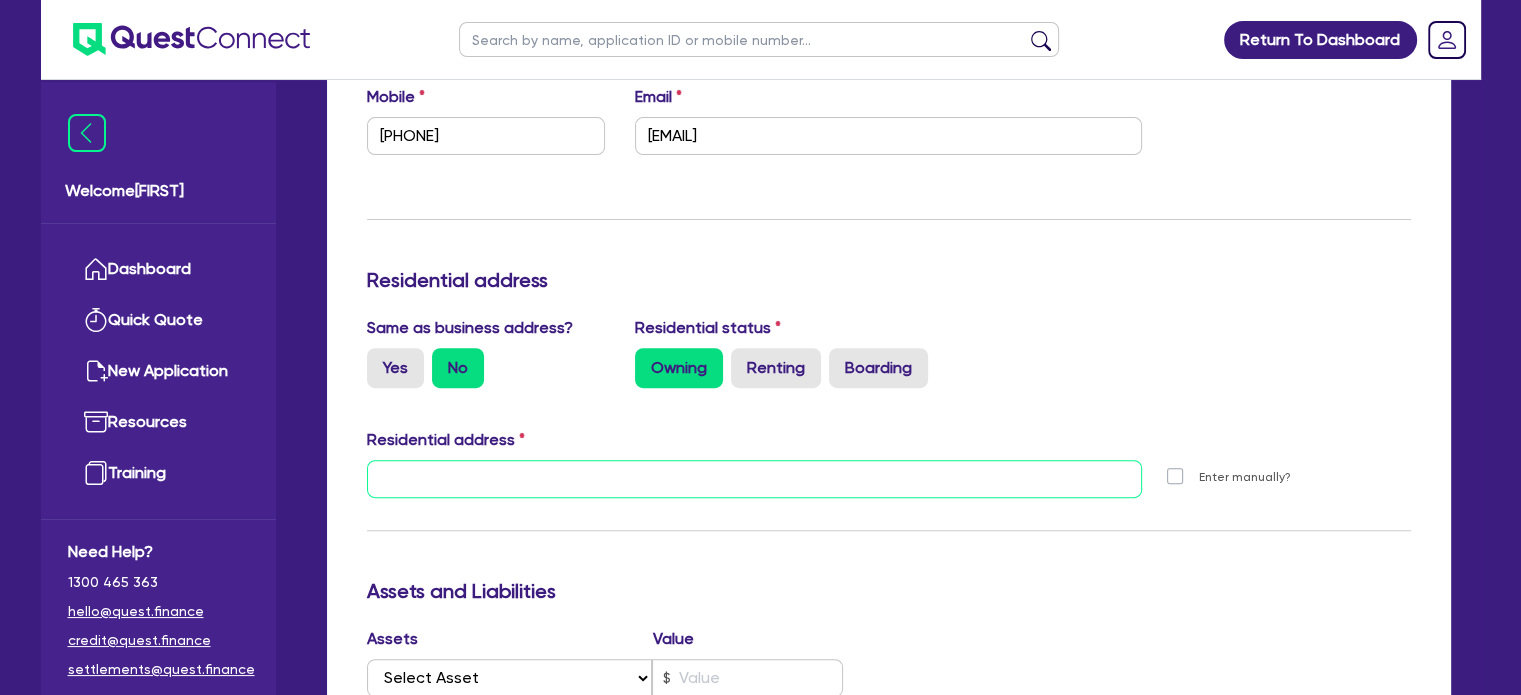click at bounding box center (755, 479) 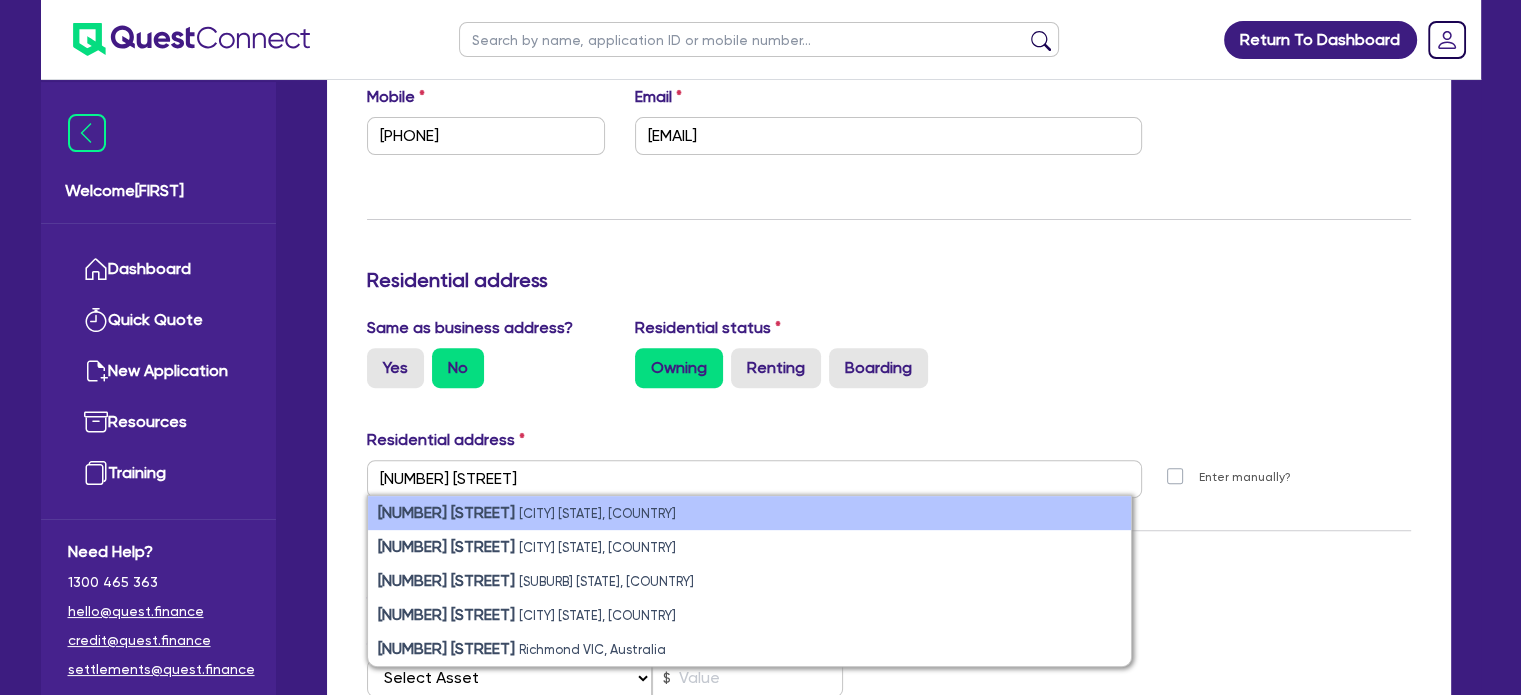 click on "[CITY] [STATE], [COUNTRY]" at bounding box center (597, 513) 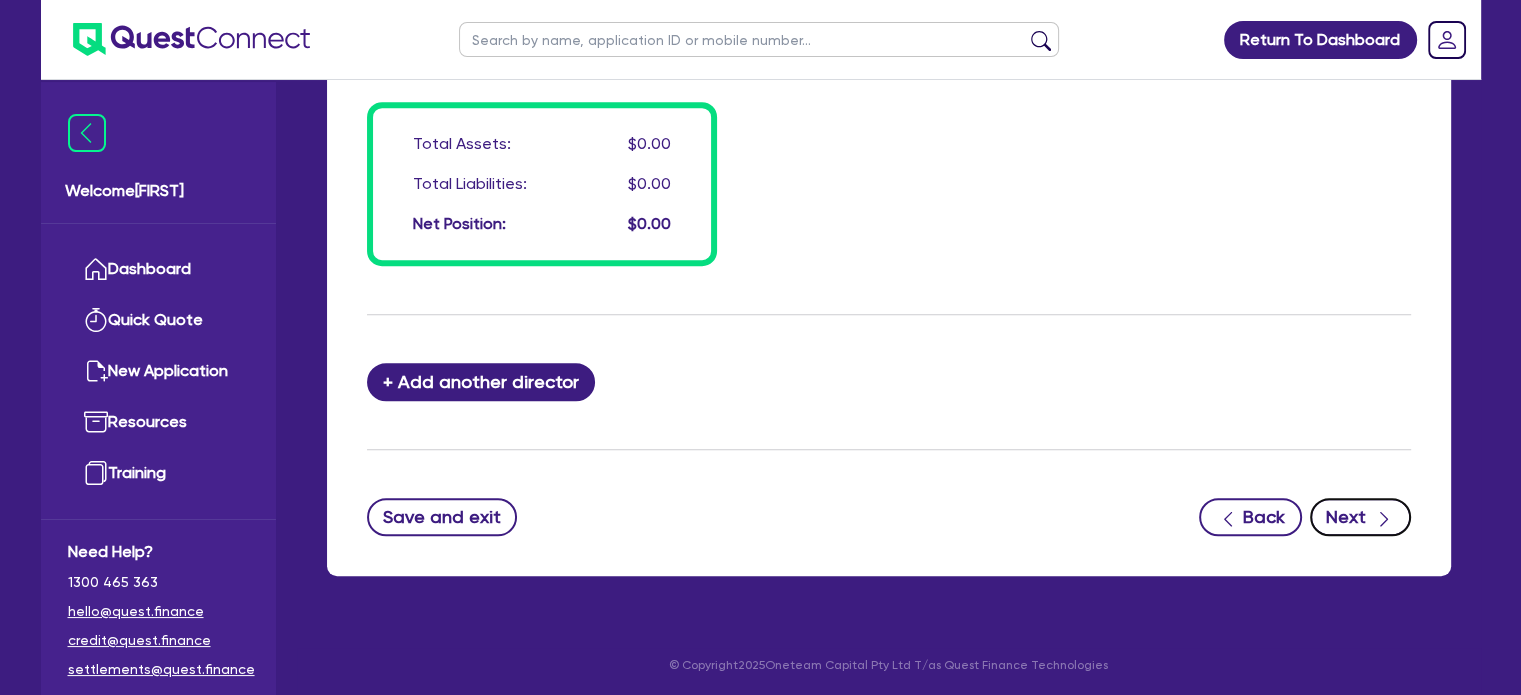 click on "Next" at bounding box center (1360, 517) 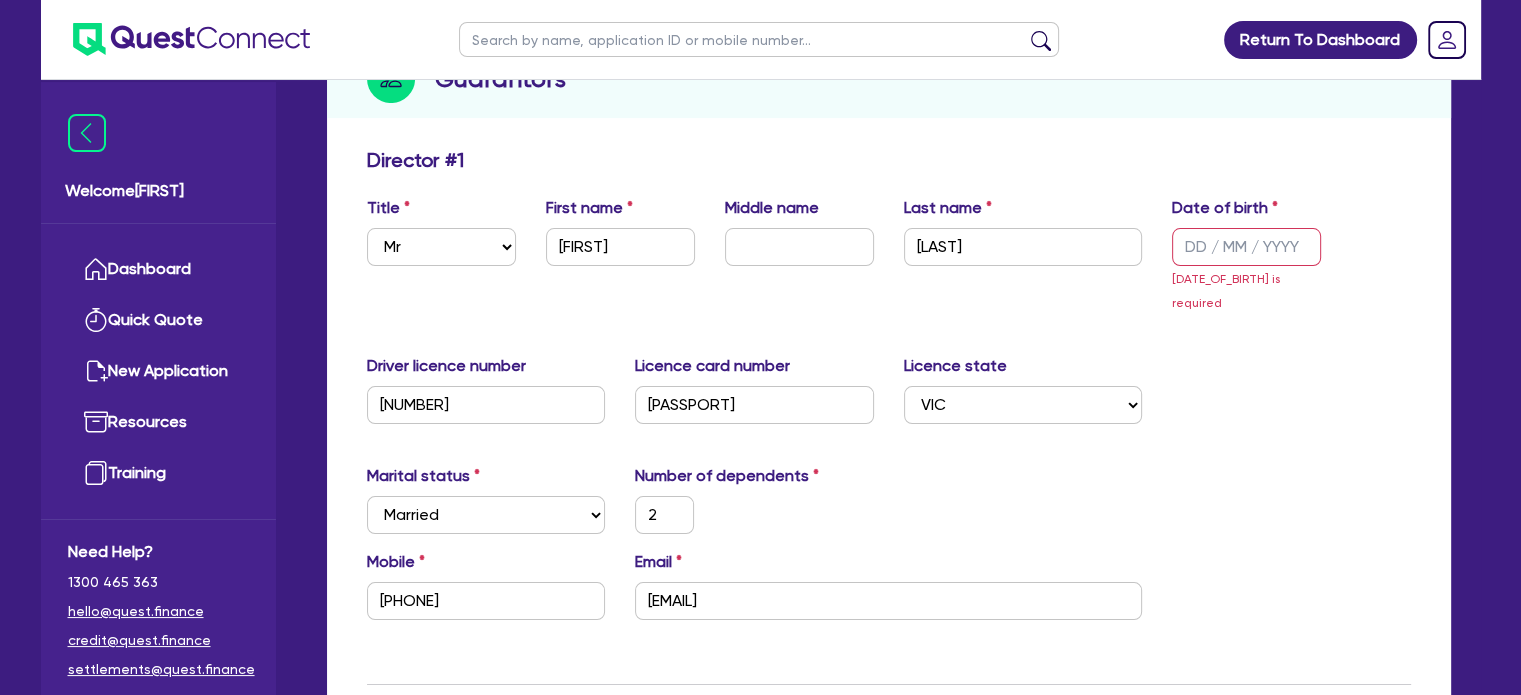scroll, scrollTop: 257, scrollLeft: 0, axis: vertical 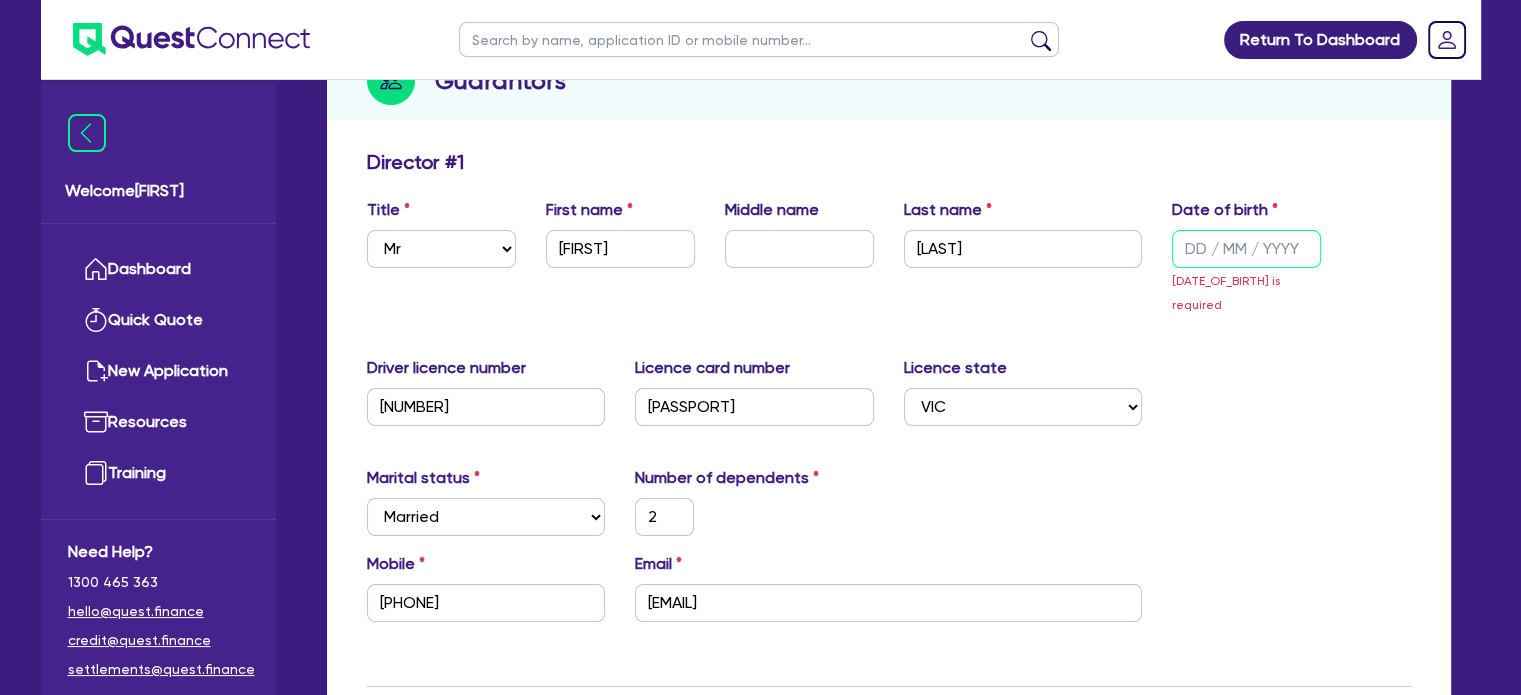 click at bounding box center (1246, 249) 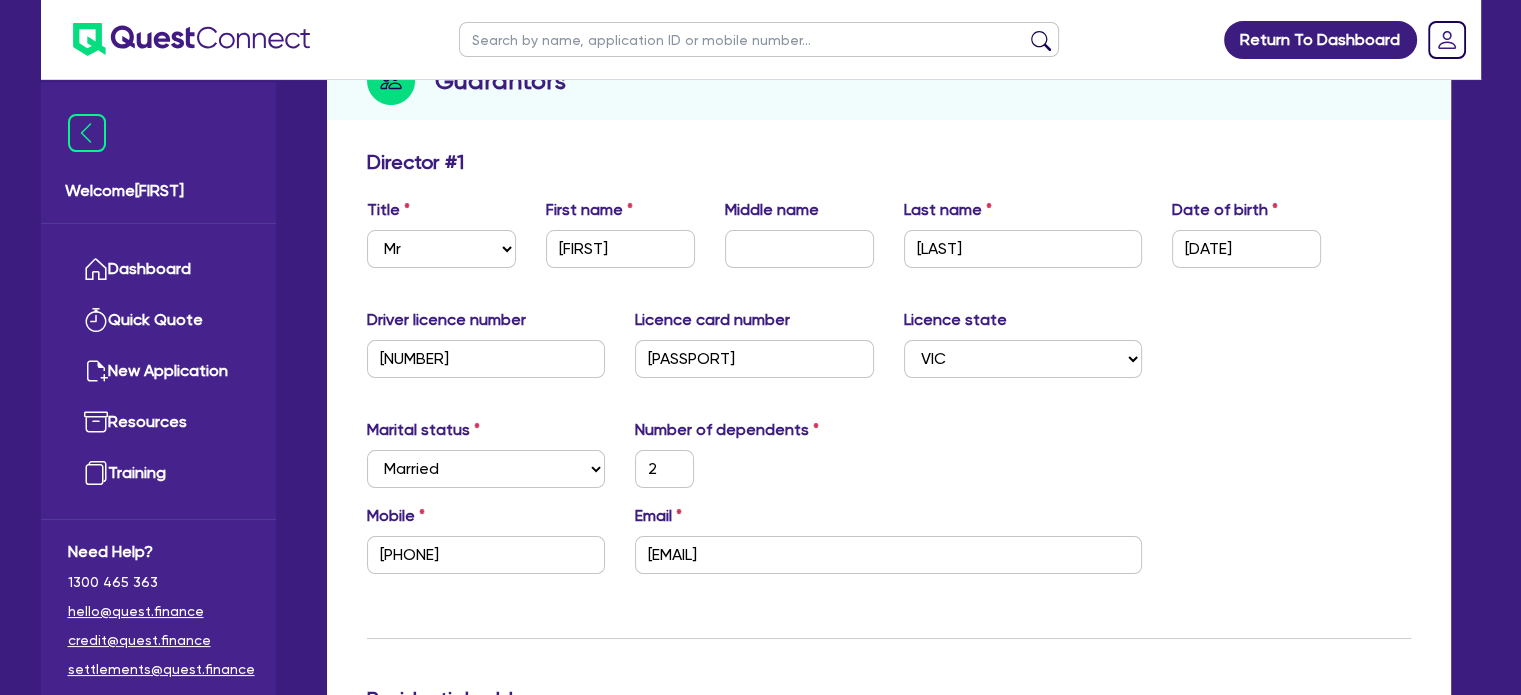 click on "Marital status Select Single Married De Facto / Partner Number of dependents 2" at bounding box center (889, 461) 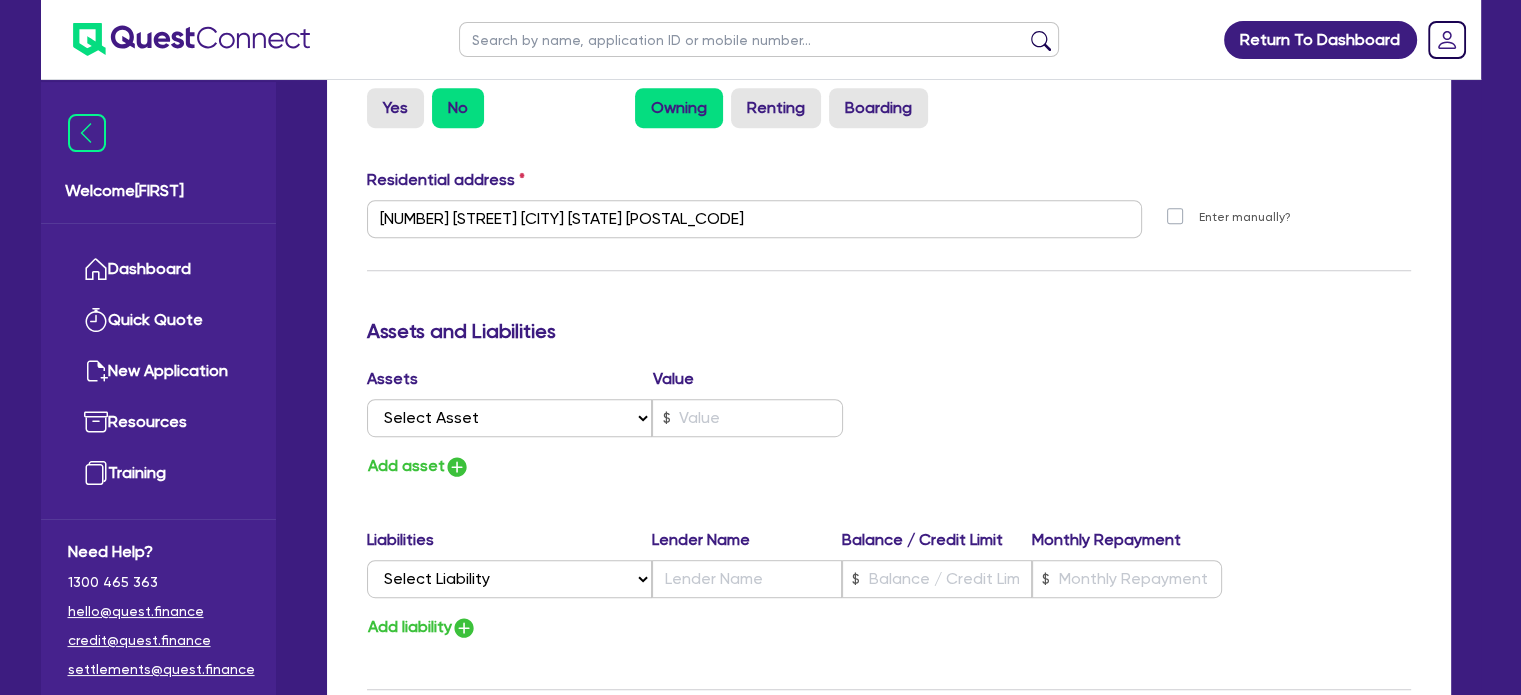 scroll, scrollTop: 1620, scrollLeft: 0, axis: vertical 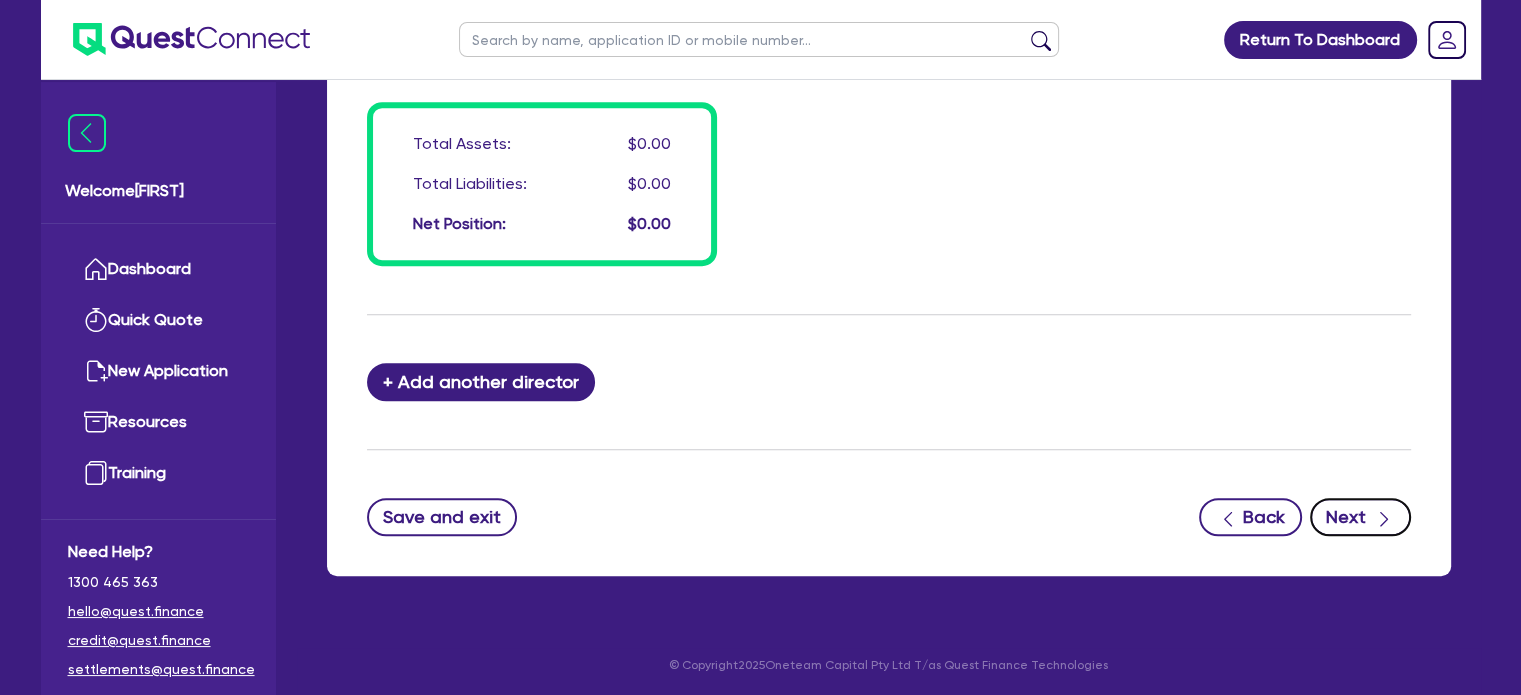 click on "Next" at bounding box center [1360, 517] 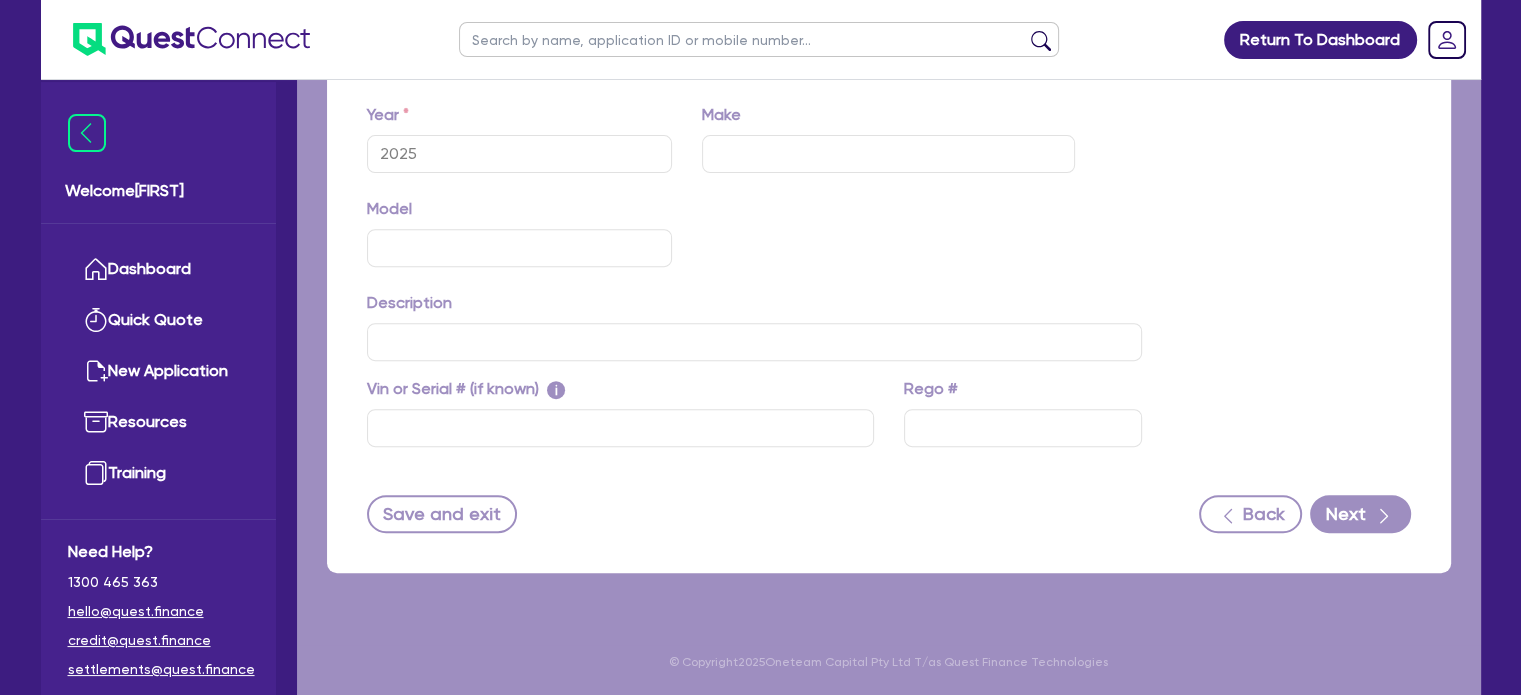 scroll, scrollTop: 0, scrollLeft: 0, axis: both 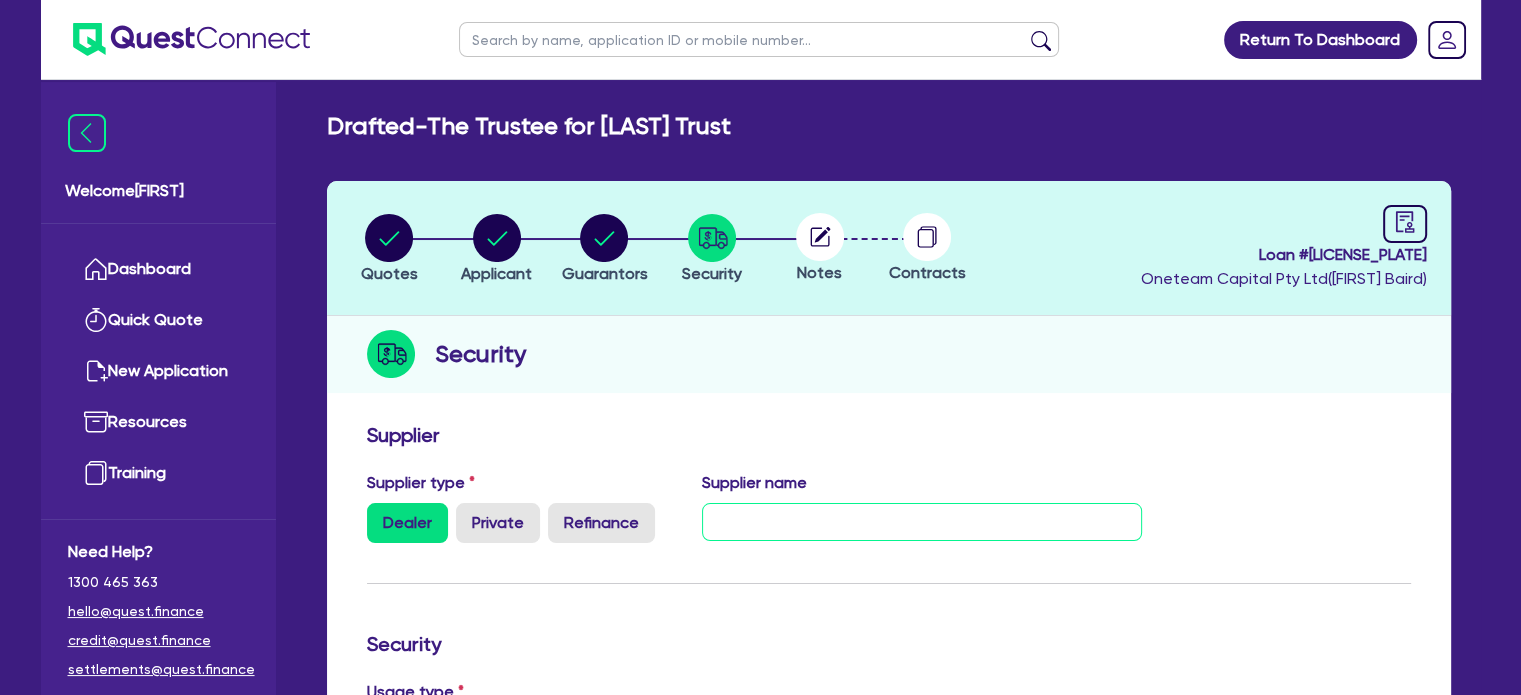 click at bounding box center (922, 522) 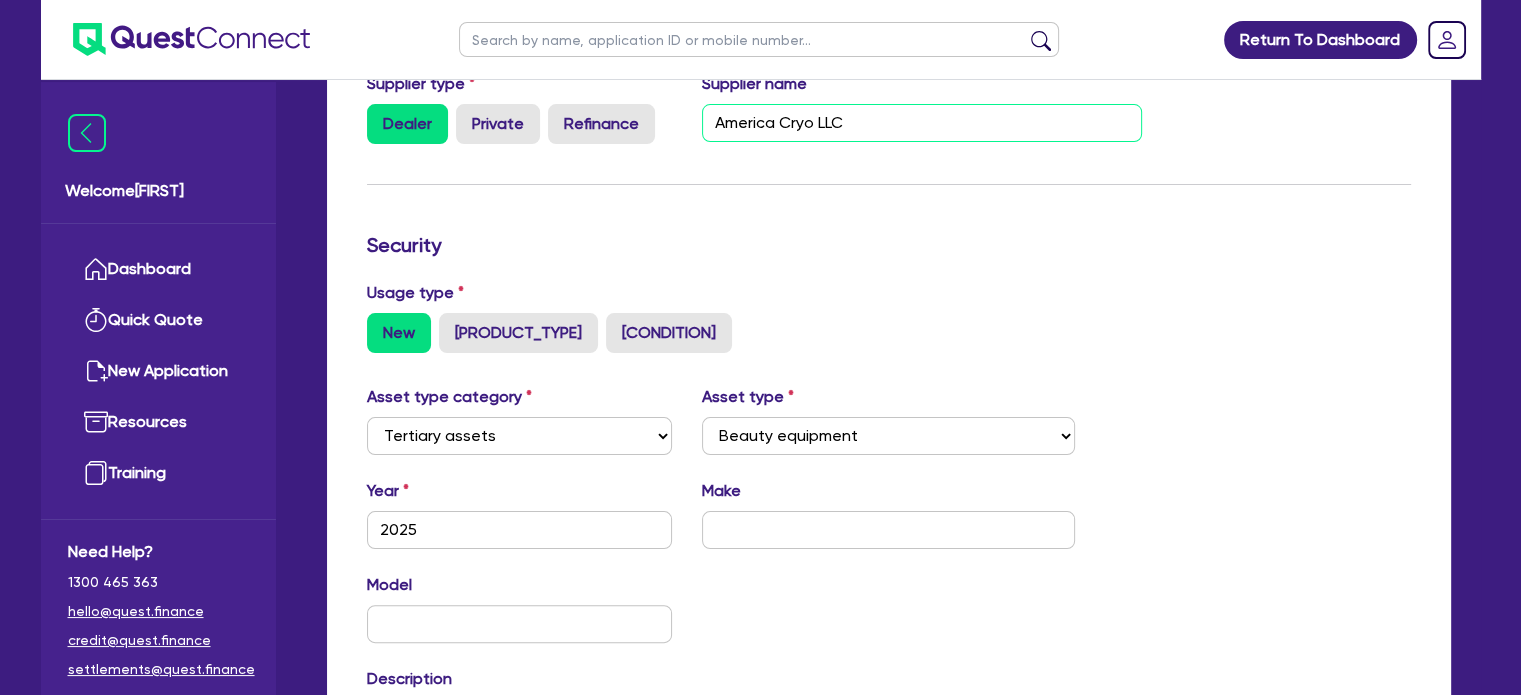 scroll, scrollTop: 772, scrollLeft: 0, axis: vertical 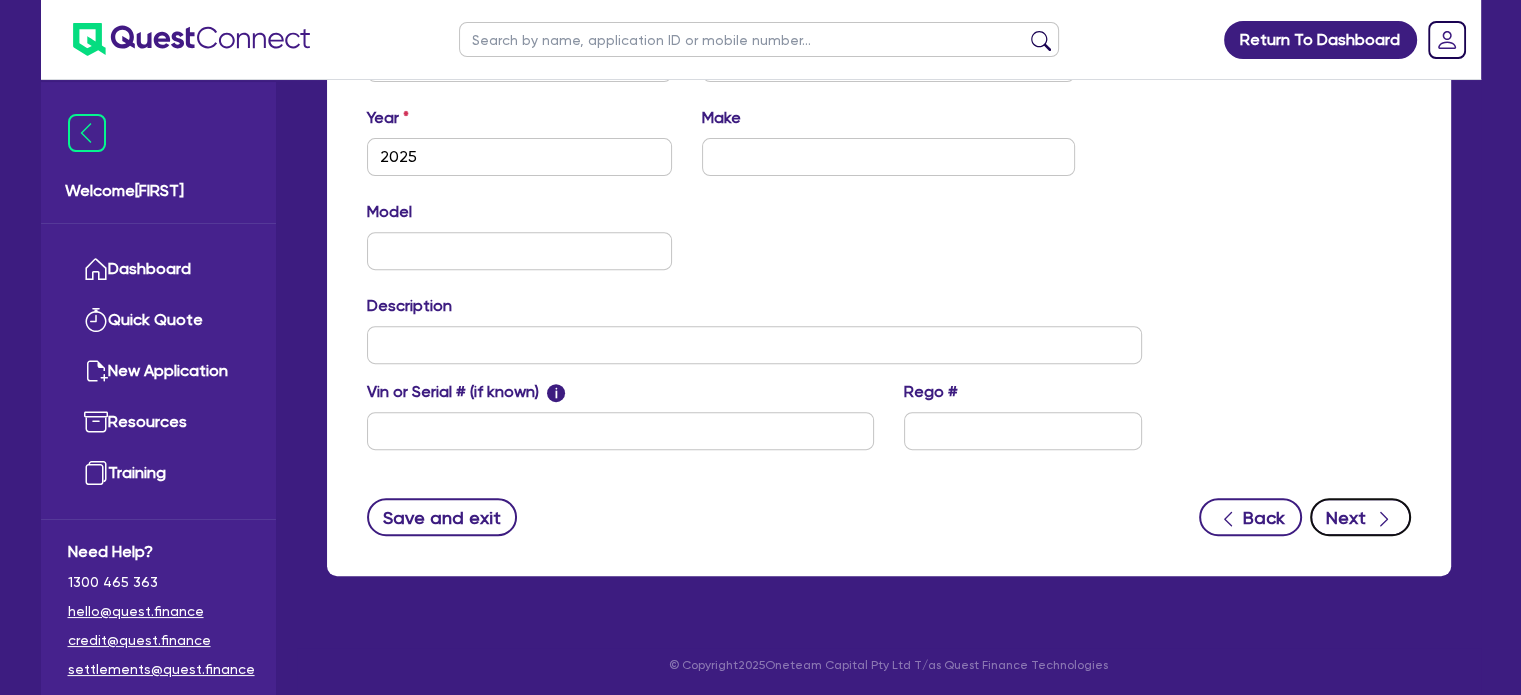 click on "Next" at bounding box center (1360, 517) 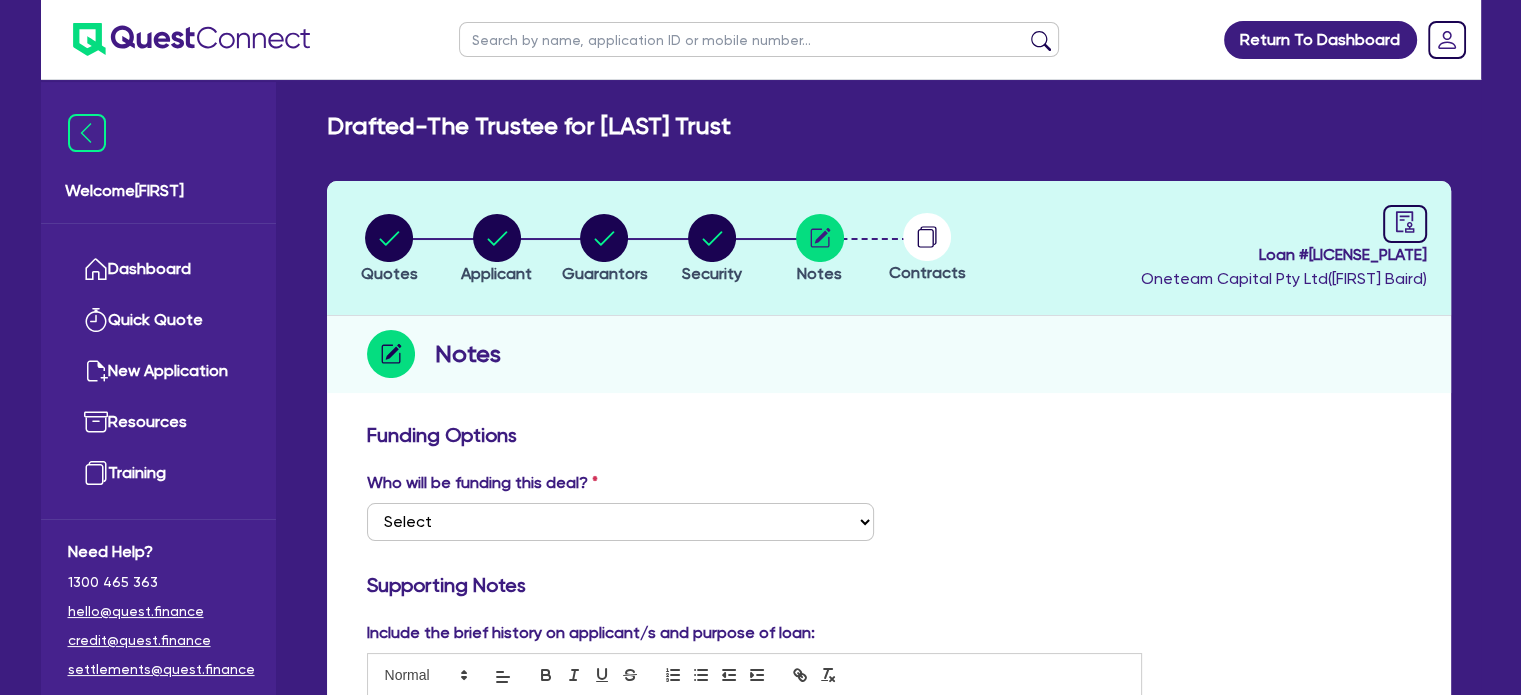 scroll, scrollTop: 280, scrollLeft: 0, axis: vertical 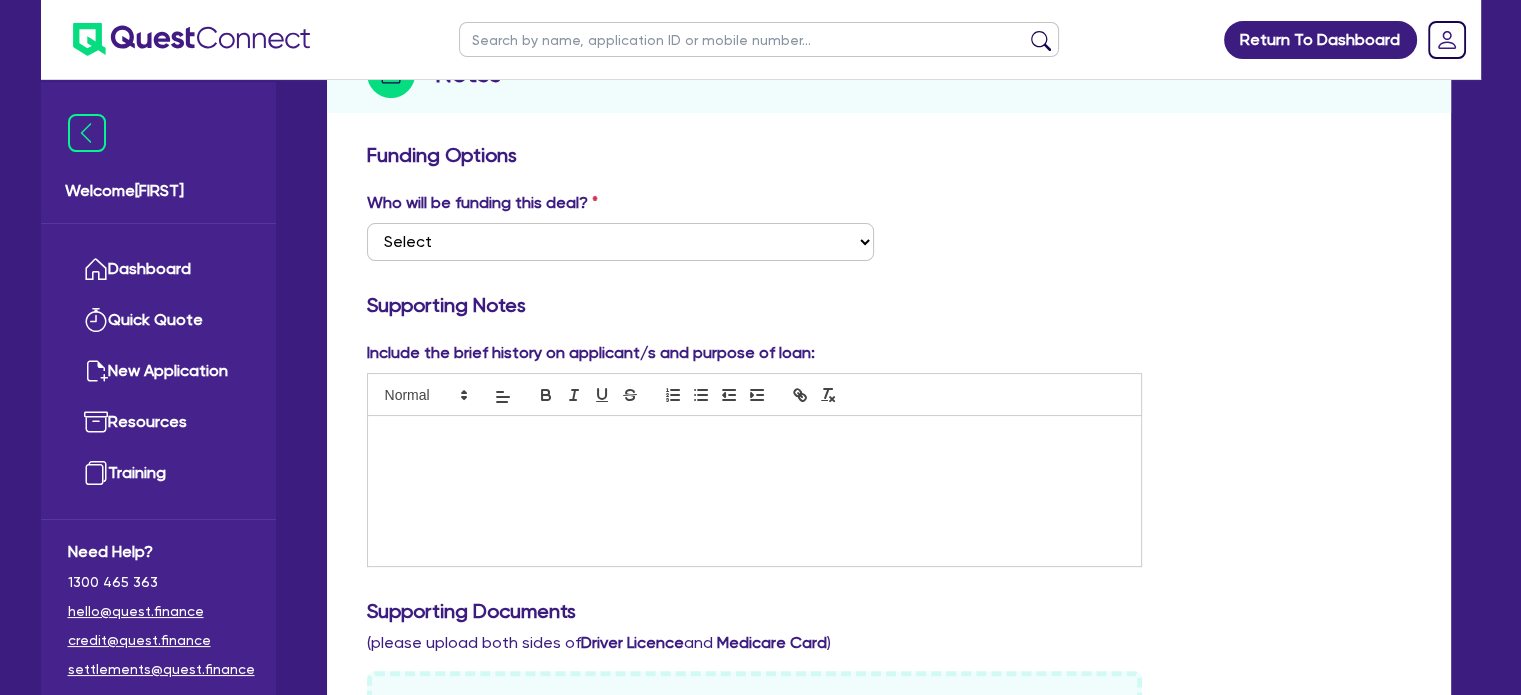click at bounding box center [755, 491] 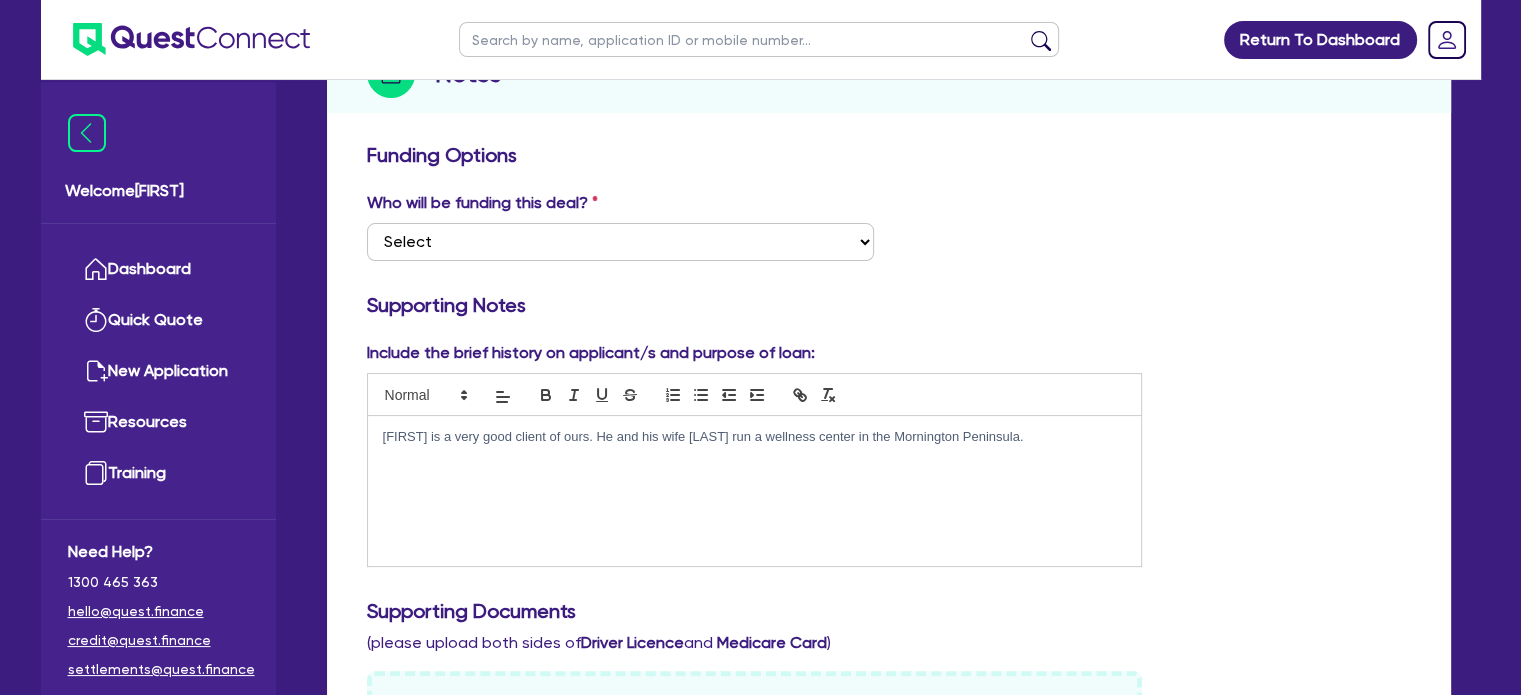 scroll, scrollTop: 0, scrollLeft: 0, axis: both 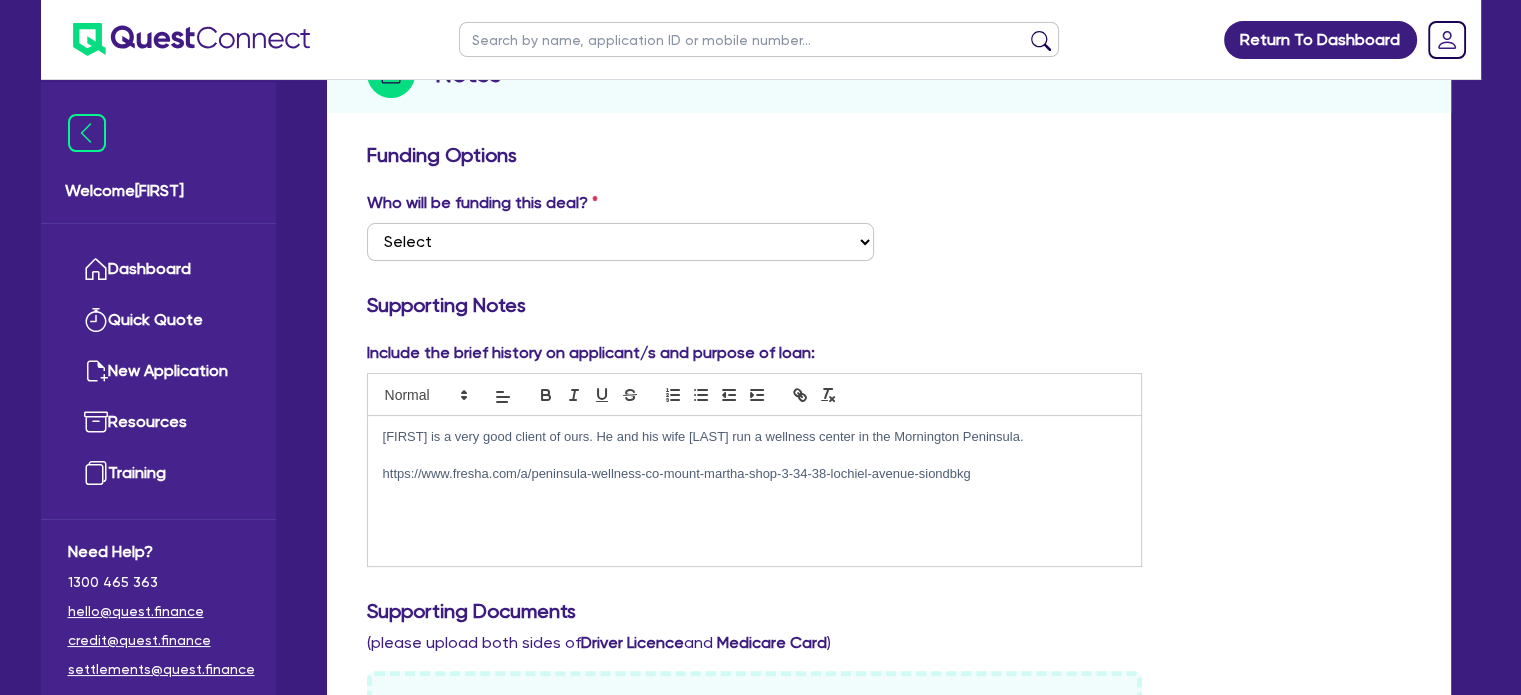 click on "Funding Options Who will be funding this deal? Select I want Quest to fund 100% I will fund 100% I will co-fund with Quest Other - I am referring this deal in I will contribute Supporting Notes  Include the brief history on applicant/s and purpose of loan:                                                                                                                                                 [FIRST] is a very good client of ours. He and his wife [FIRST] run a wellness center in the [LOCATION]. He has purchased a hand held Cryo device from America Cryo LLP and is looking to do a sale and buy back on this. https://www.fresha.com/a/[COMPANY_NAME]-[CITY]-[NUMBER]-[NUMBER]-[STREET]-[SUBURB] https://www.peninsulawellnessco.com.au/ https://www.instagram.com/peninsulawellnessco/ Supporting Documents (please upload both sides of  Driver Licence  and   Medicare Card ) Drop files to upload or Select files Document name Time uploaded Download link Screenshot [DATE] [TIME].png Download ?" at bounding box center [889, 234] 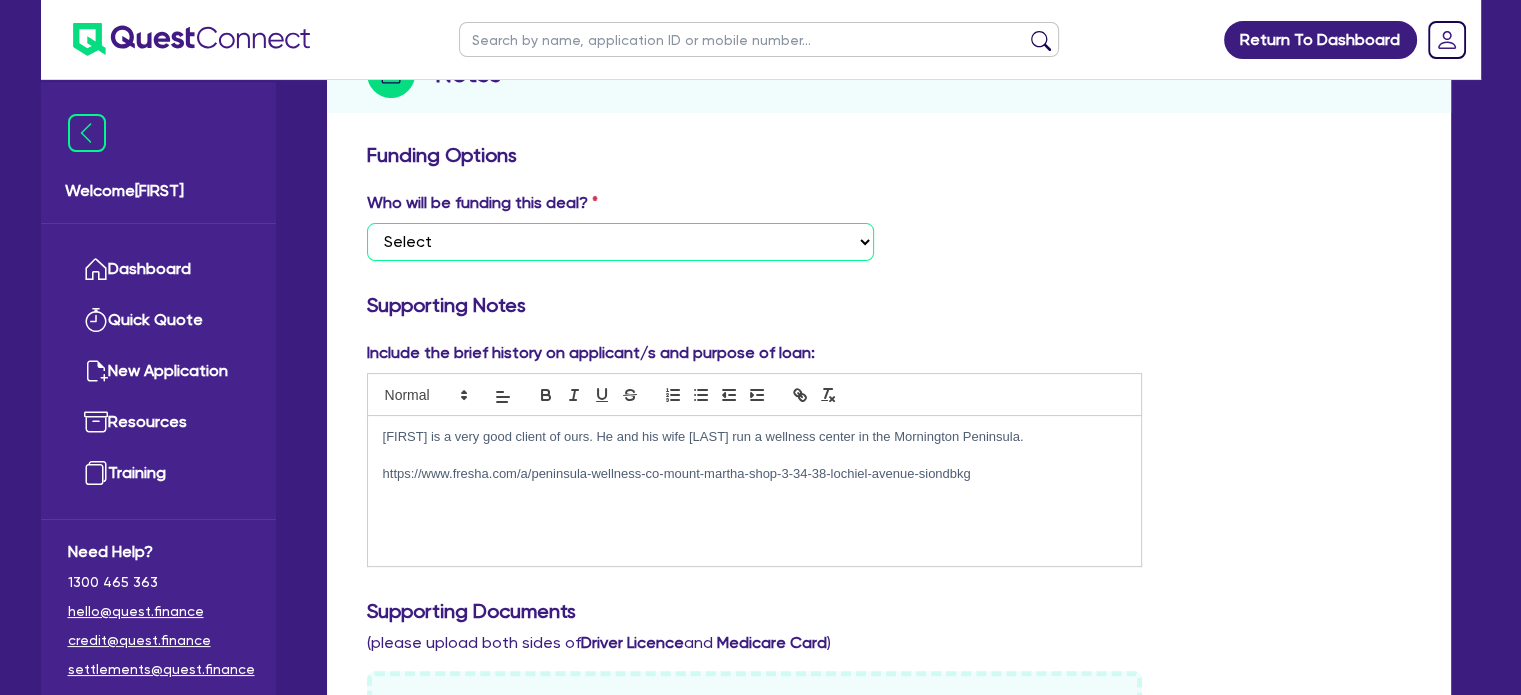 click on "Select I want Quest to fund 100% I will fund 100% I will co-fund with Quest Other - I am referring this deal in" at bounding box center (620, 242) 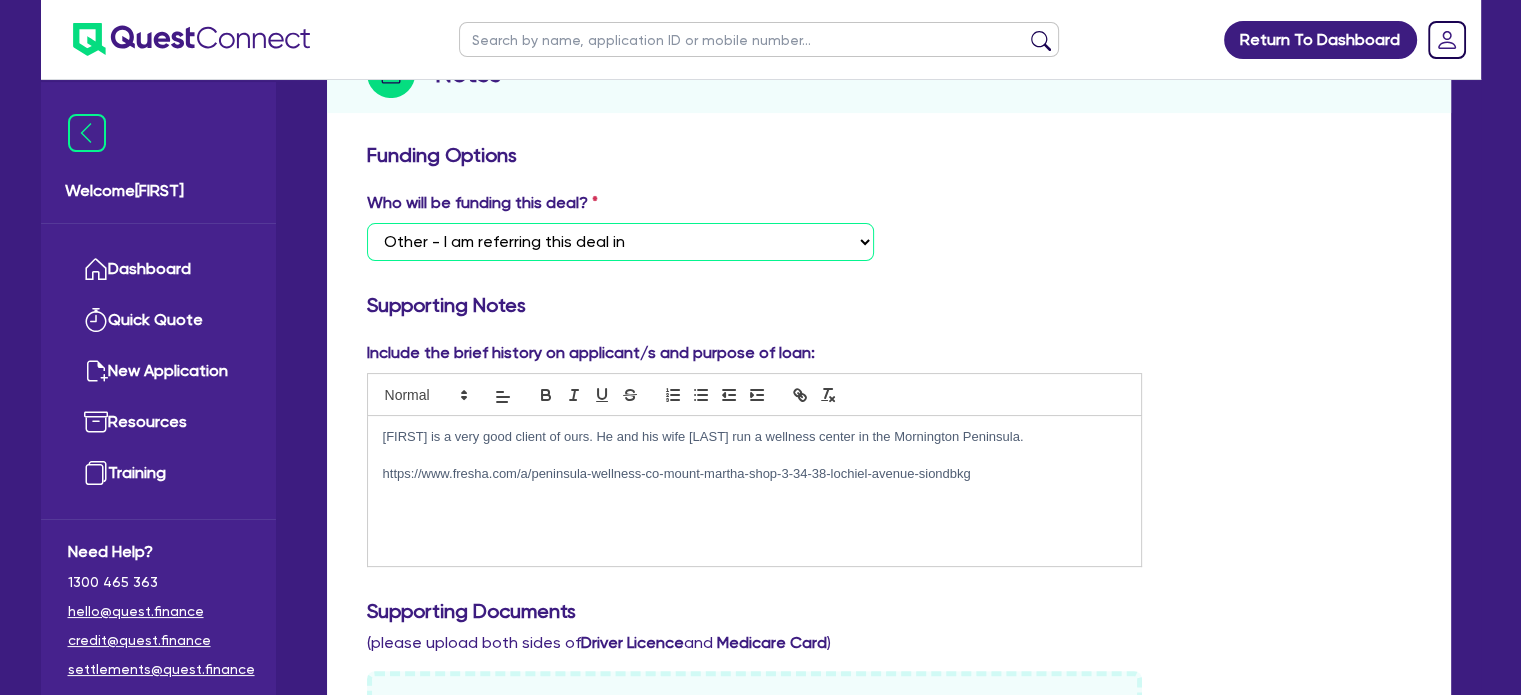 click on "Select I want Quest to fund 100% I will fund 100% I will co-fund with Quest Other - I am referring this deal in" at bounding box center (620, 242) 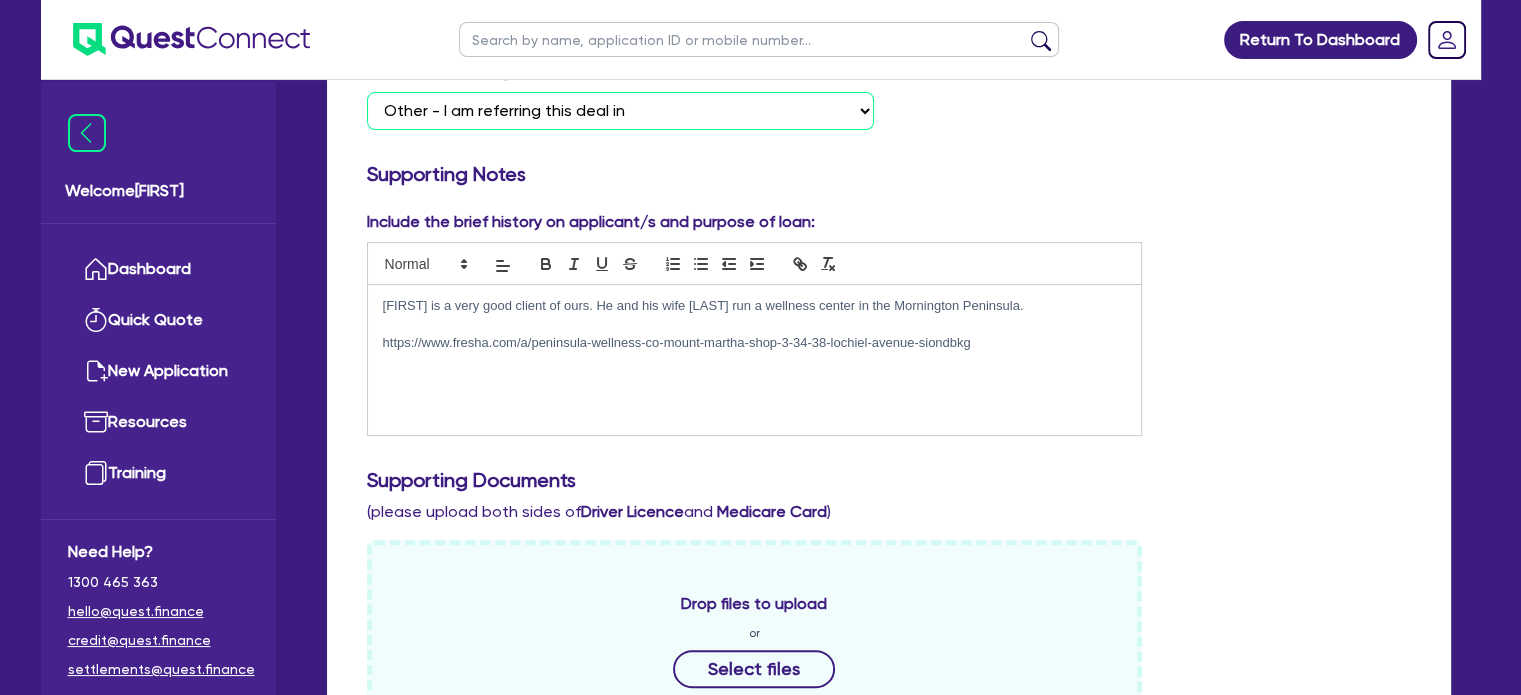 scroll, scrollTop: 412, scrollLeft: 0, axis: vertical 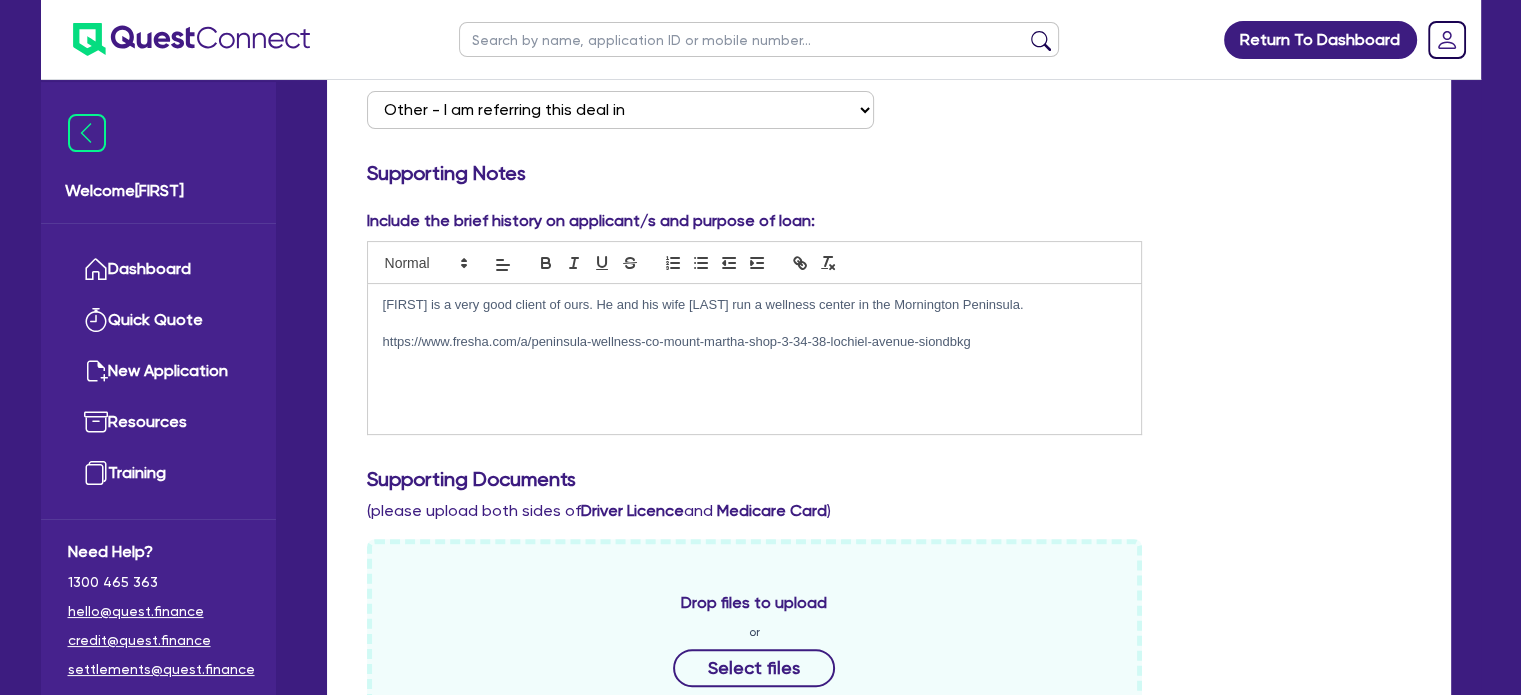 click on "[FIRST] is a very good client of ours. He and his wife [LAST] run a wellness center in the Mornington Peninsula." at bounding box center [755, 305] 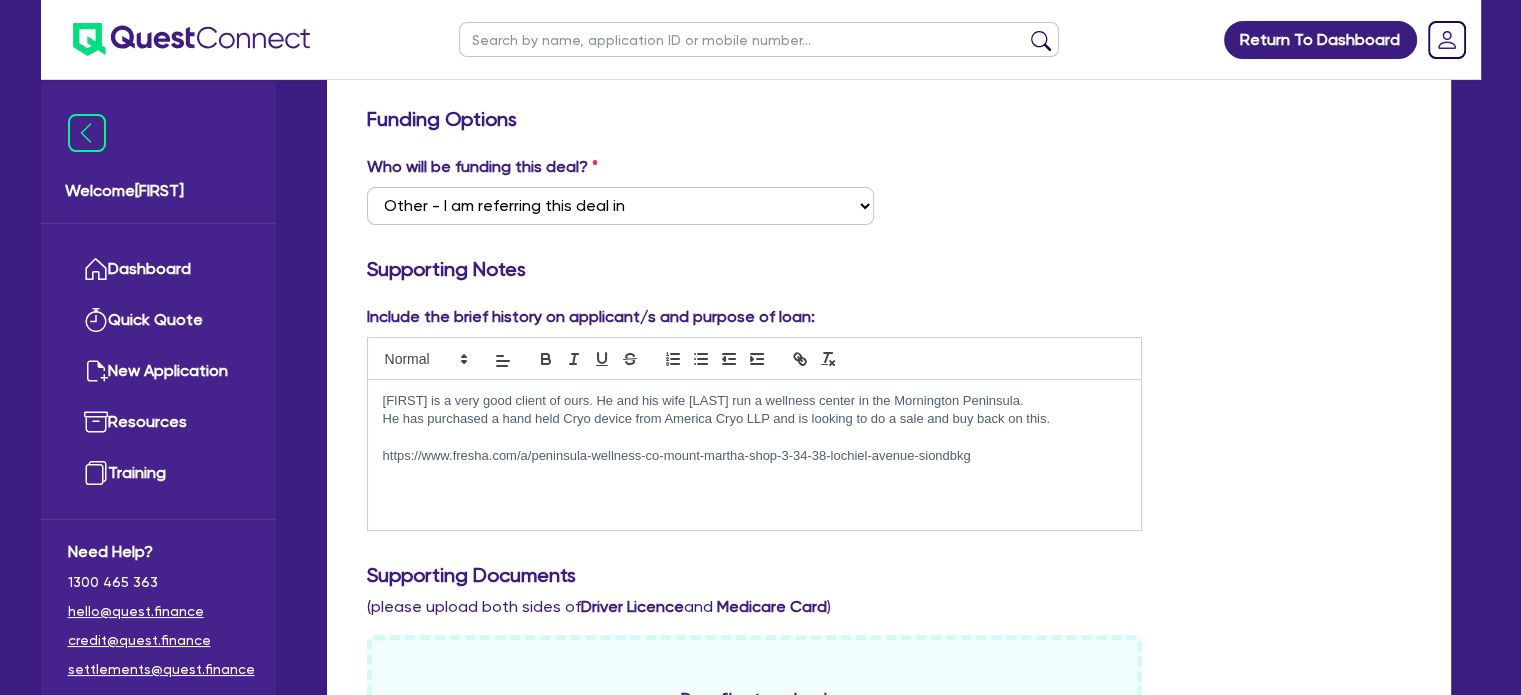 scroll, scrollTop: 316, scrollLeft: 0, axis: vertical 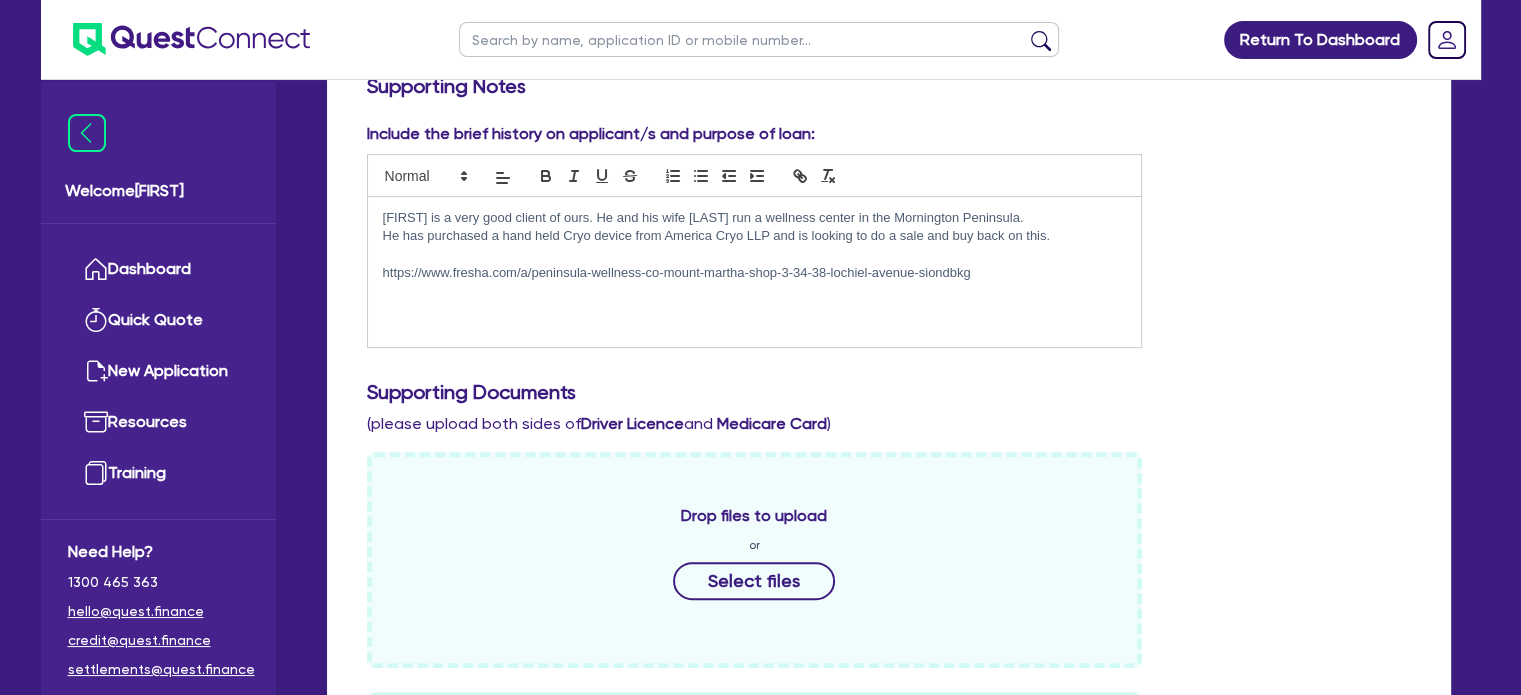 click on "[FIRST] is a very good client of ours. He and his wife [FIRST] run a wellness center in the [LOCATION]. He has purchased a hand held Cryo device from America Cryo LLP and is looking to do a sale and buy back on this. https://www.fresha.com/a/[COMPANY_NAME]-[CITY]-[NUMBER]-[NUMBER]-[STREET]-[SUBURB]" at bounding box center (755, 272) 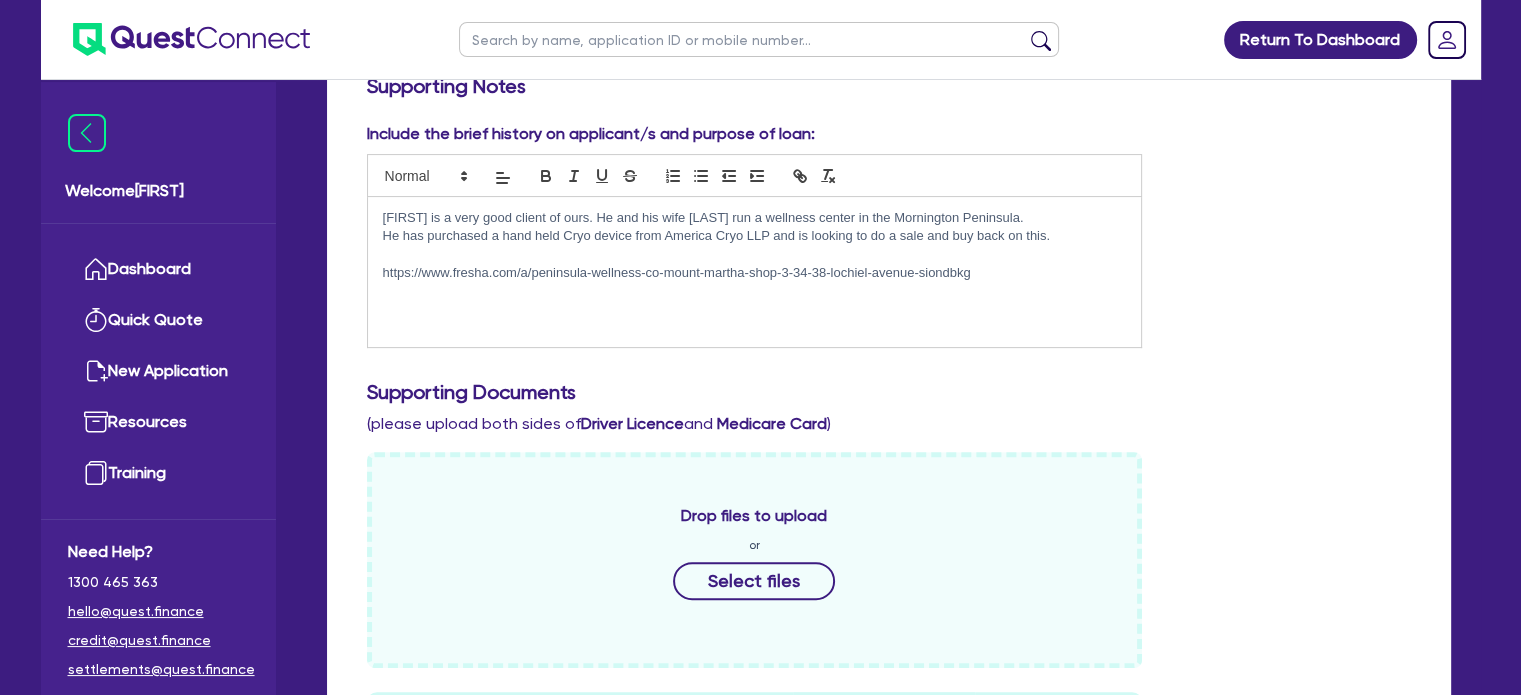 click on "https://www.fresha.com/a/peninsula-wellness-co-mount-martha-shop-3-34-38-lochiel-avenue-siondbkg" at bounding box center (755, 273) 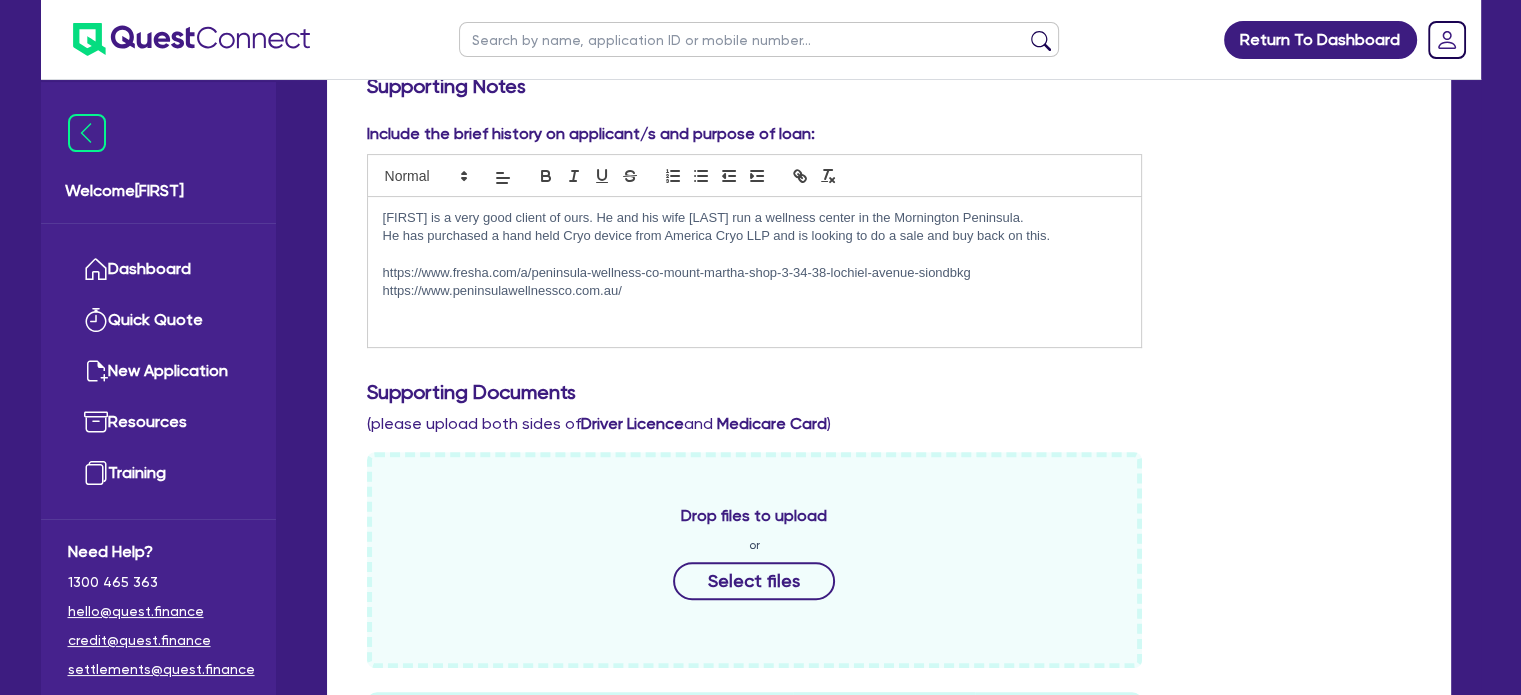scroll, scrollTop: 0, scrollLeft: 0, axis: both 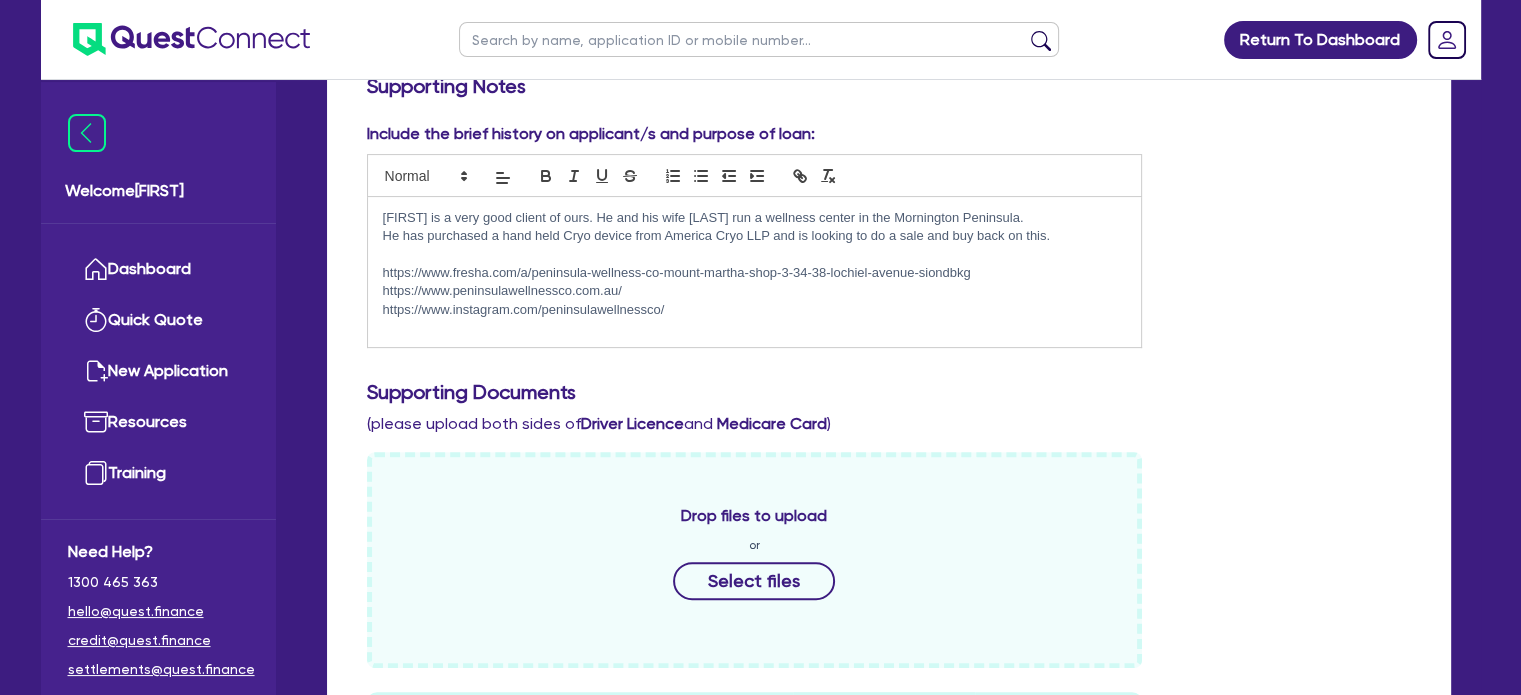 click on "He has purchased a hand held Cryo device from America Cryo LLP and is looking to do a sale and buy back on this." at bounding box center [755, 236] 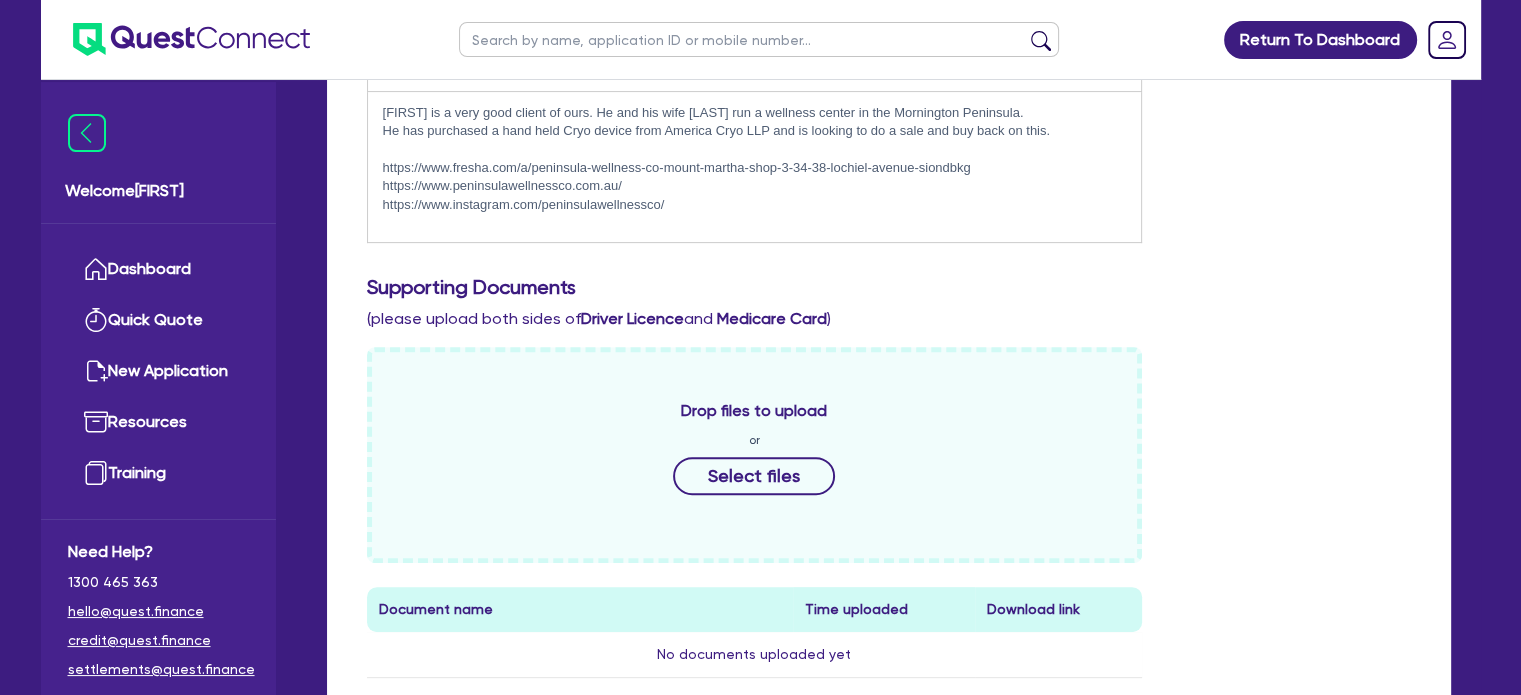 scroll, scrollTop: 608, scrollLeft: 0, axis: vertical 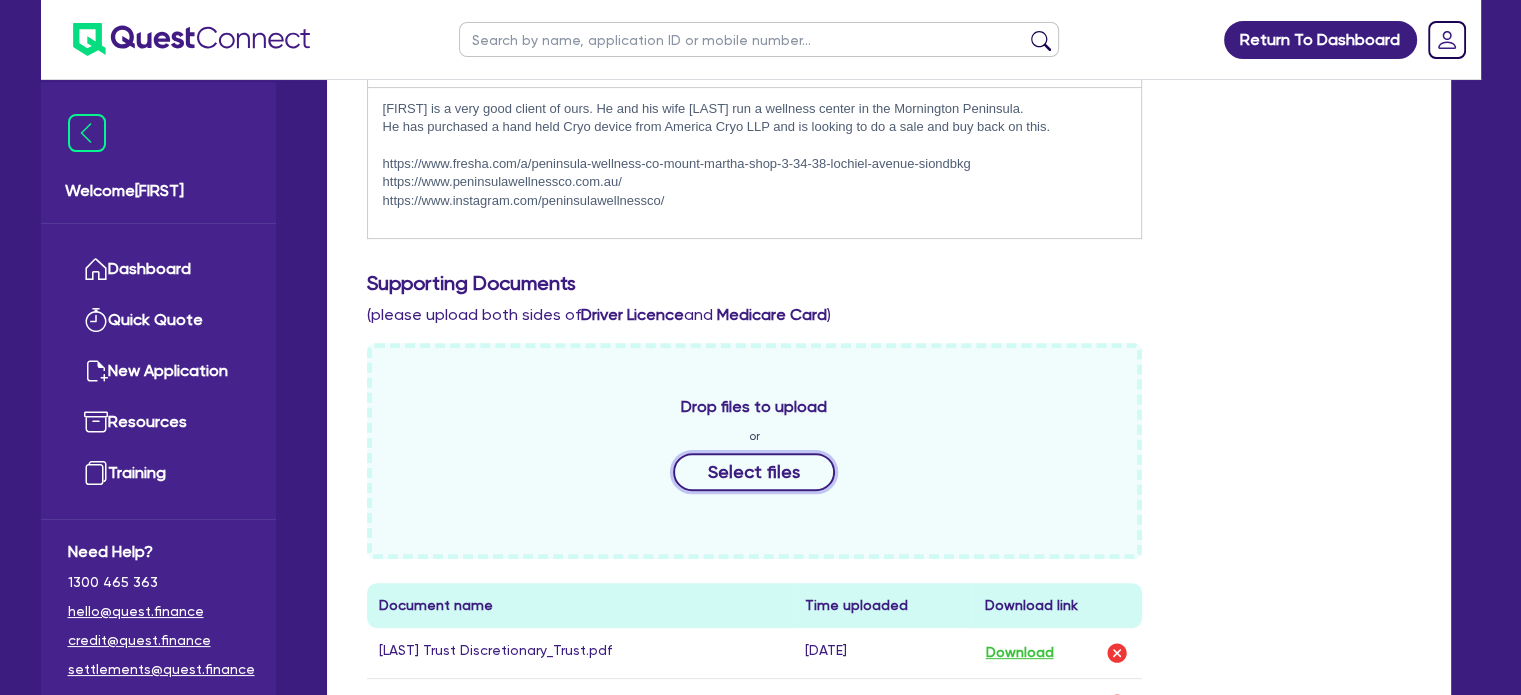click on "Select files" at bounding box center [754, 472] 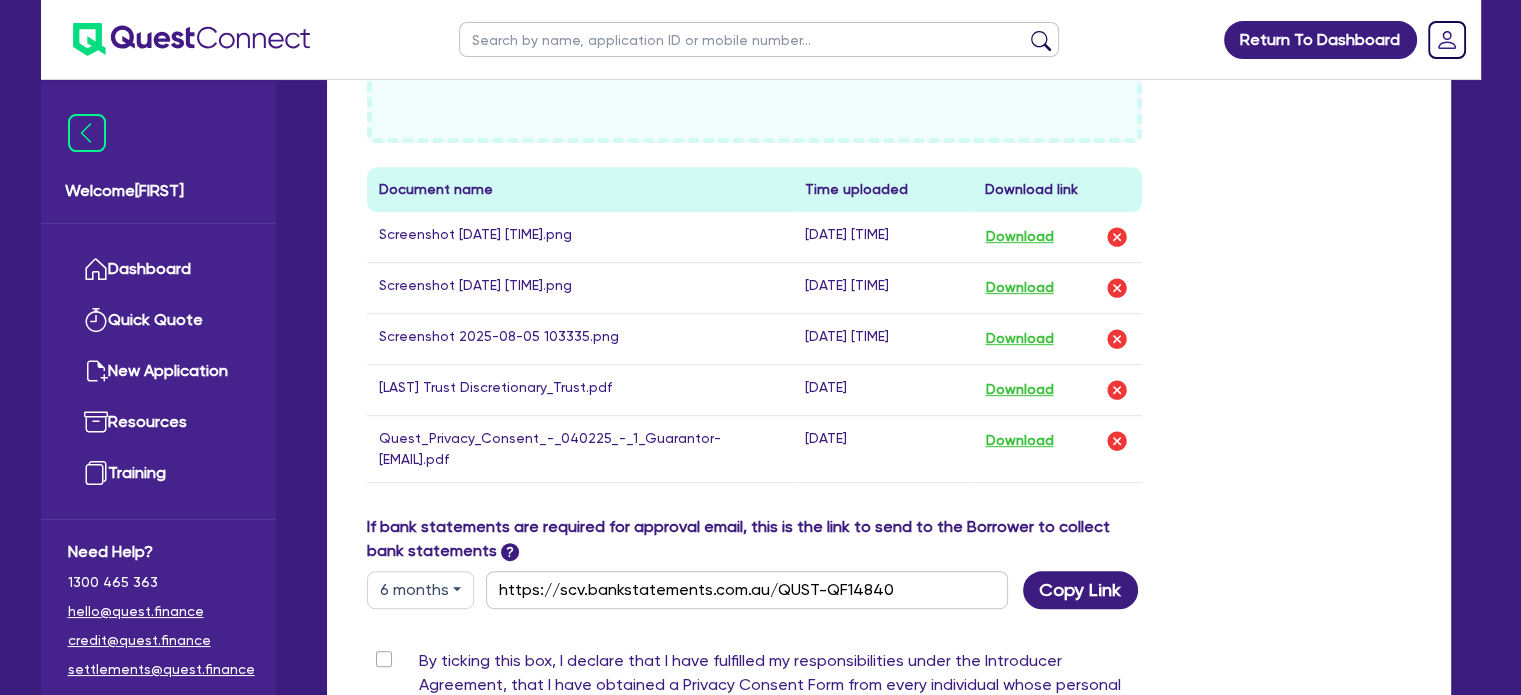 scroll, scrollTop: 1326, scrollLeft: 0, axis: vertical 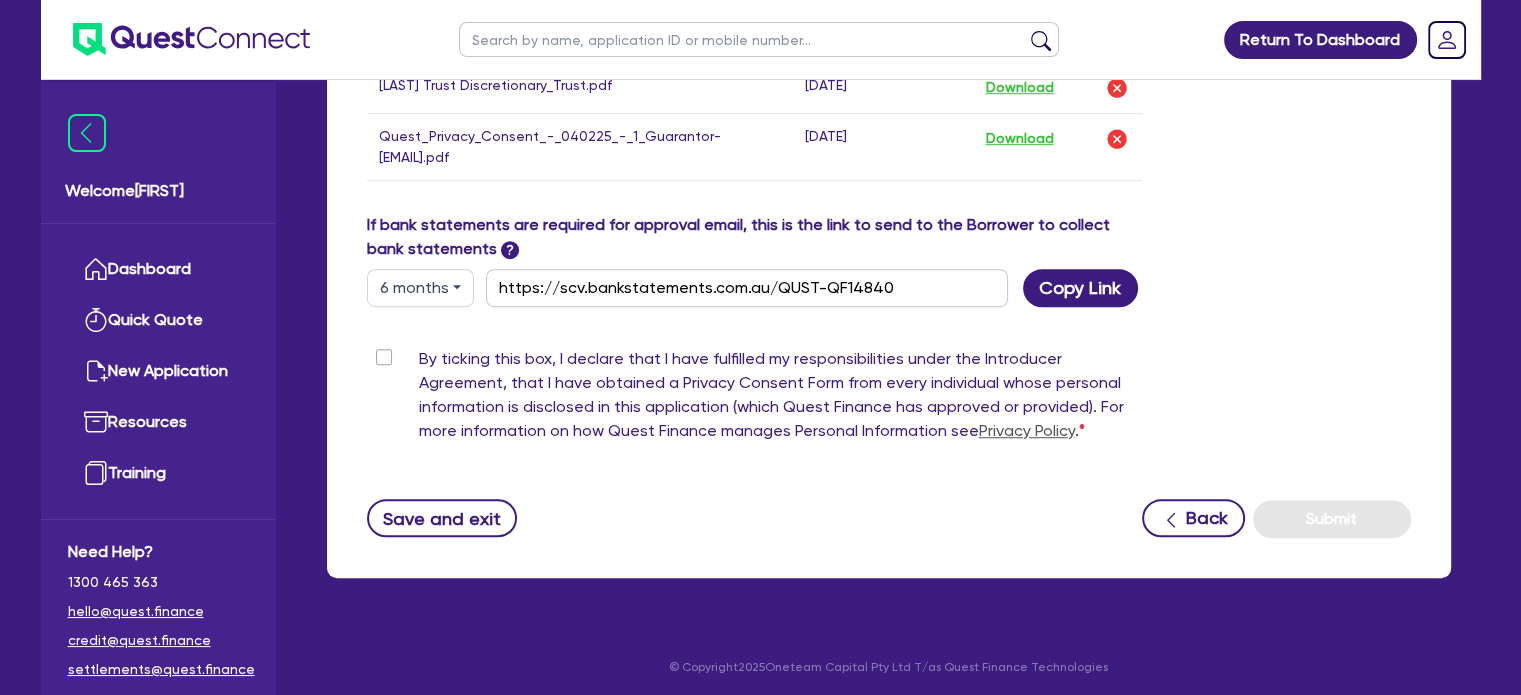 click on "By ticking this box, I declare that I have fulfilled my responsibilities under the Introducer Agreement, that I have obtained a Privacy Consent Form from every individual whose personal information is disclosed in this application (which Quest Finance has approved or provided). For more information on how Quest Finance manages Personal Information see   Privacy Policy ." at bounding box center [781, 399] 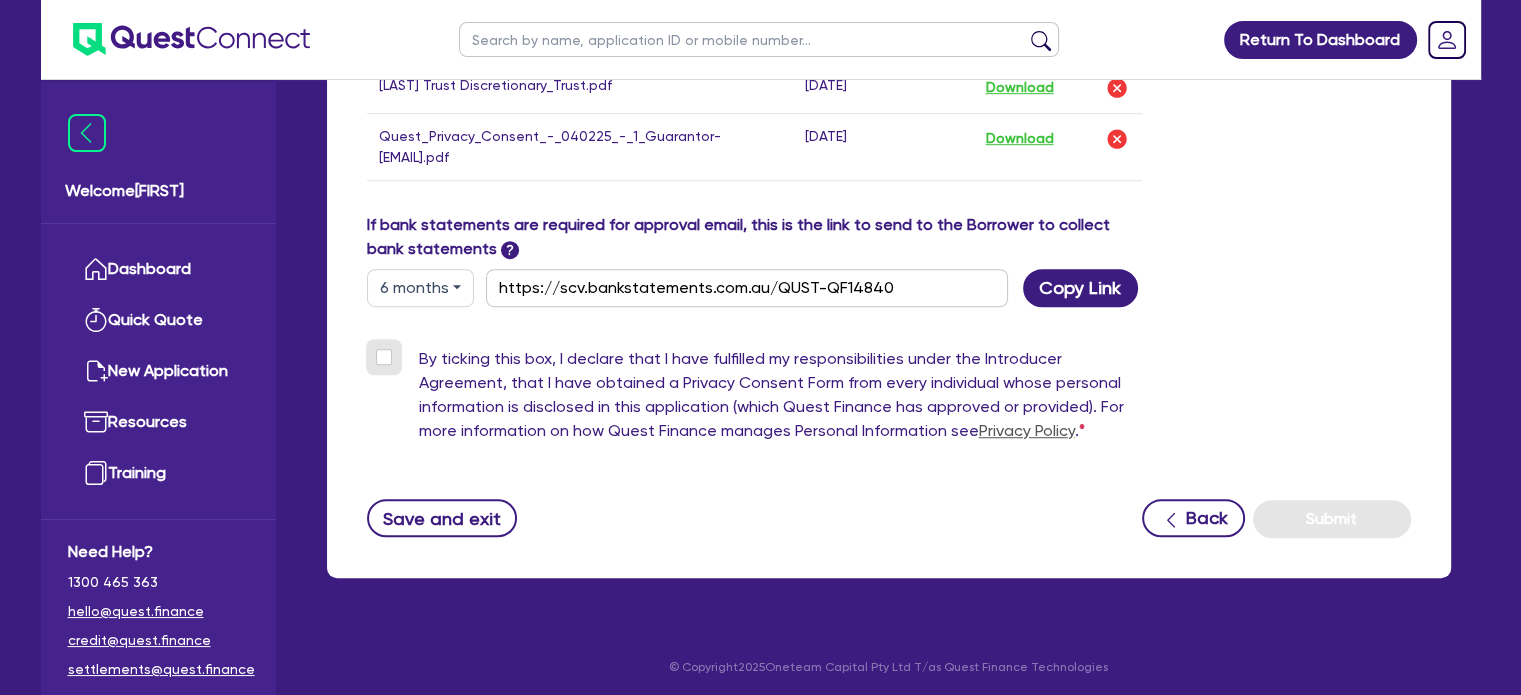 click on "By ticking this box, I declare that I have fulfilled my responsibilities under the Introducer Agreement, that I have obtained a Privacy Consent Form from every individual whose personal information is disclosed in this application (which Quest Finance has approved or provided). For more information on how Quest Finance manages Personal Information see   Privacy Policy ." at bounding box center [375, 356] 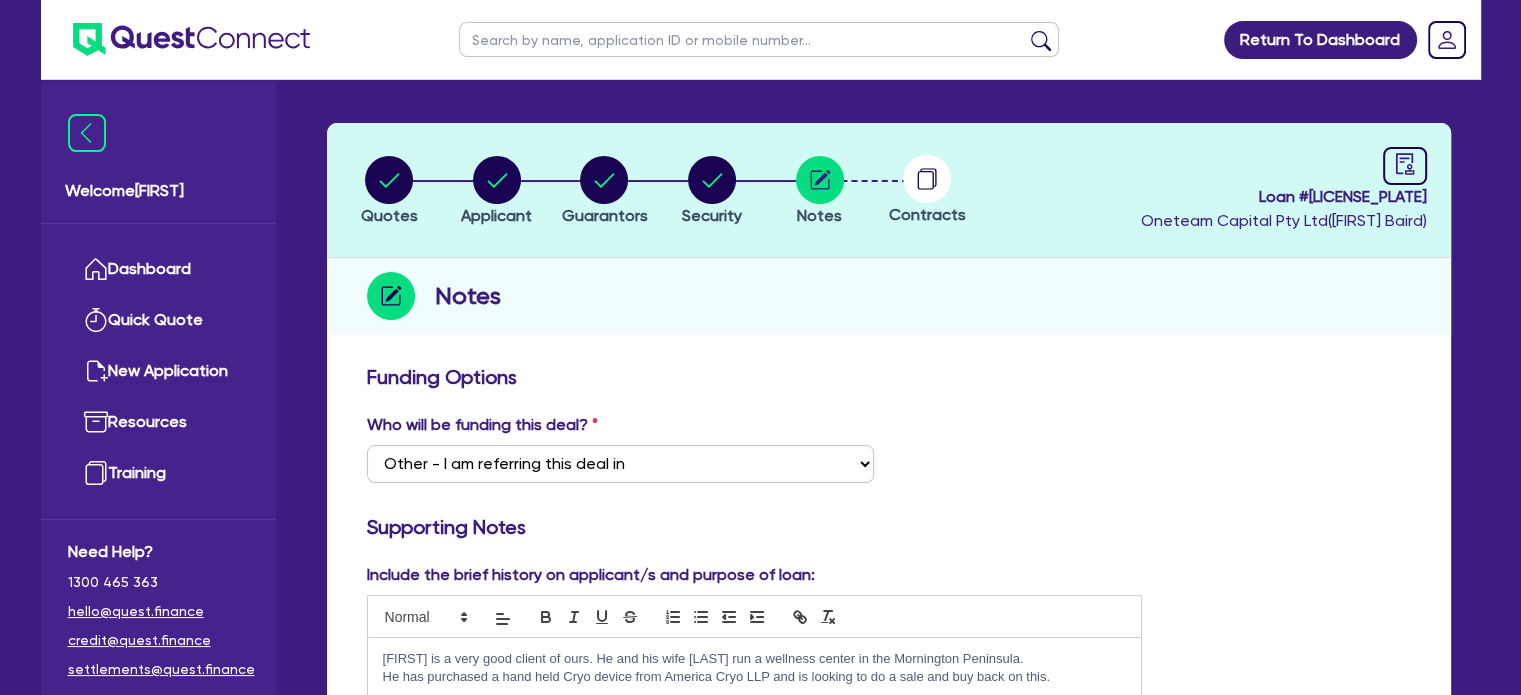scroll, scrollTop: 141, scrollLeft: 0, axis: vertical 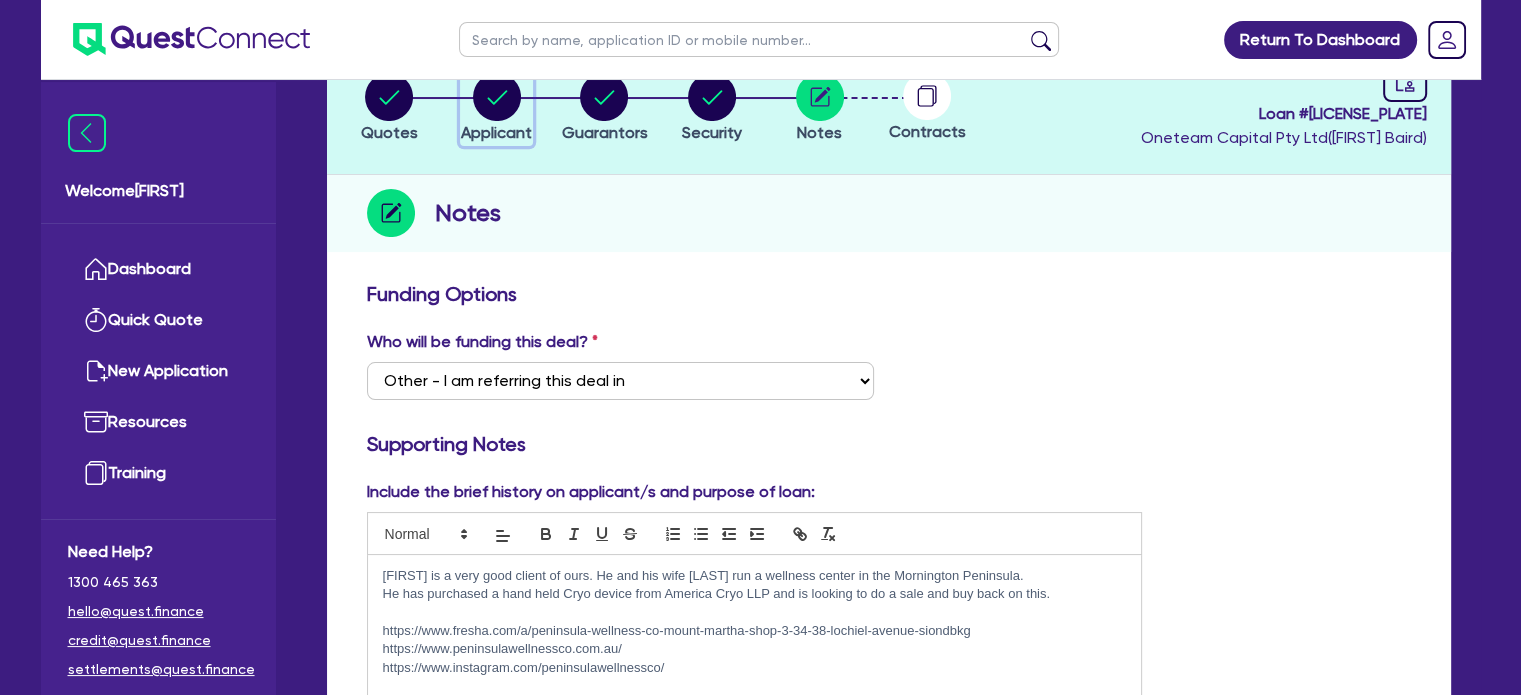 click 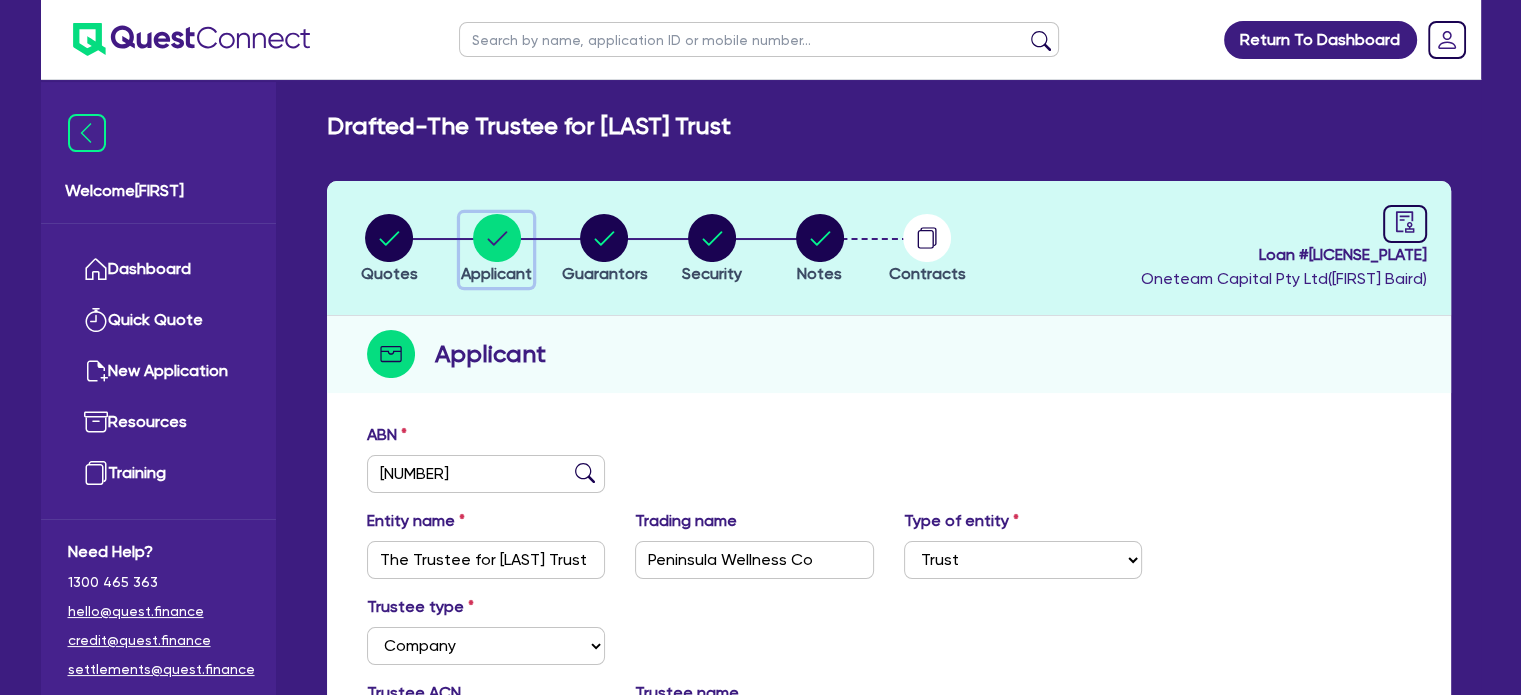 scroll, scrollTop: 66, scrollLeft: 0, axis: vertical 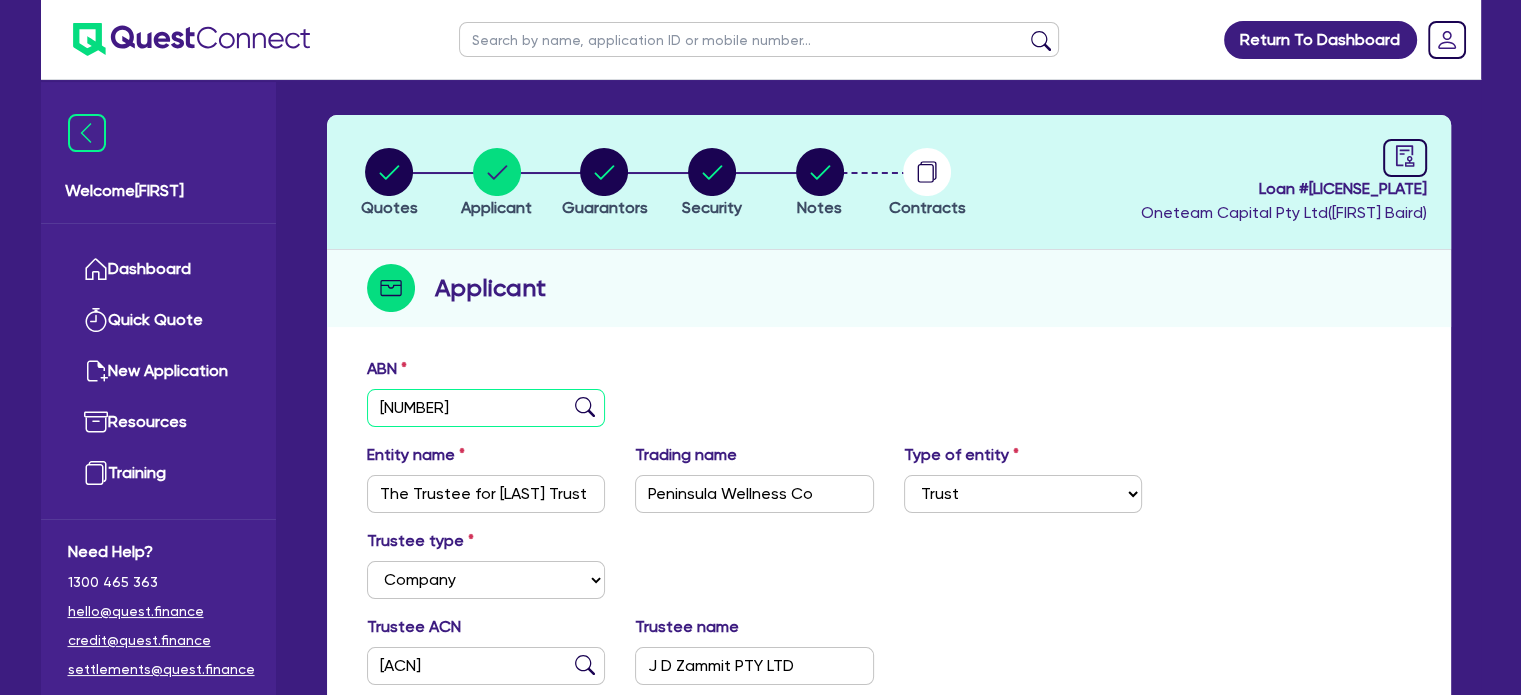 drag, startPoint x: 520, startPoint y: 415, endPoint x: 284, endPoint y: 394, distance: 236.93248 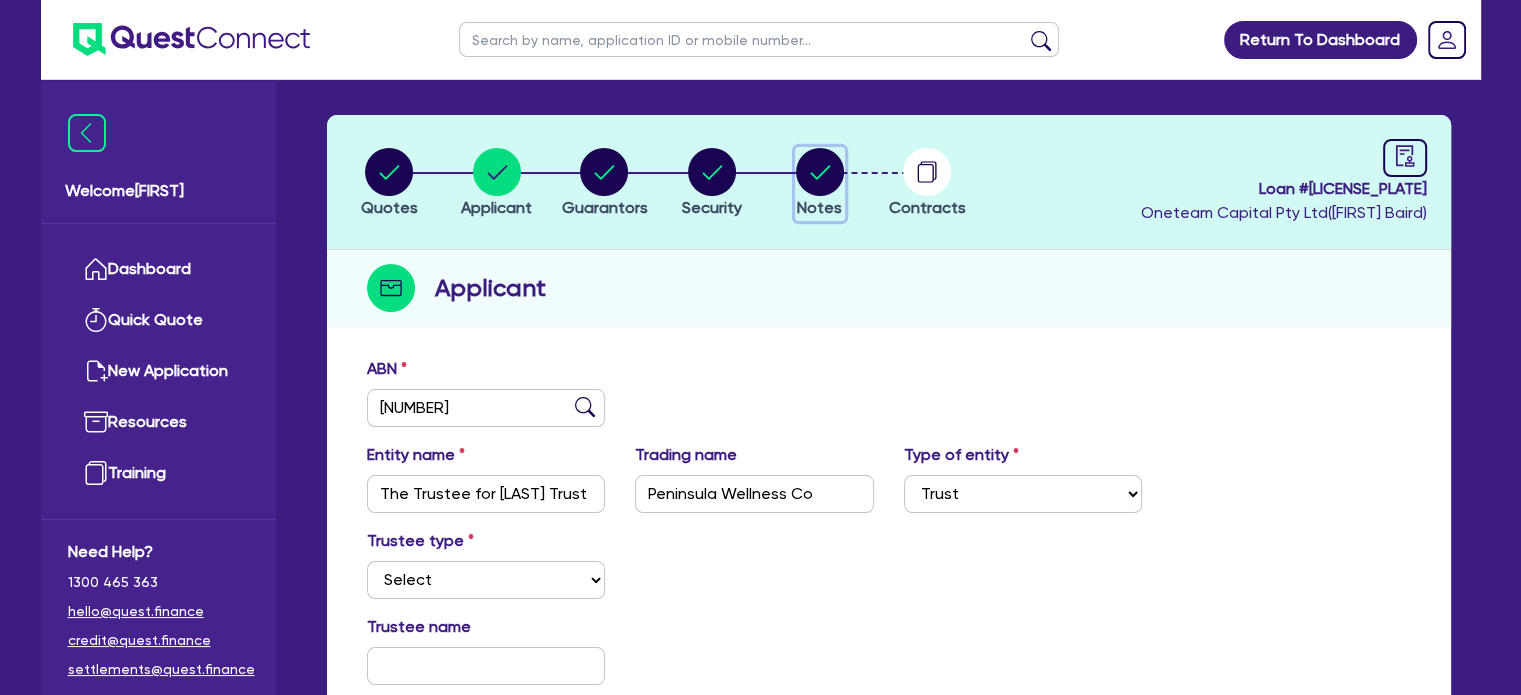 click 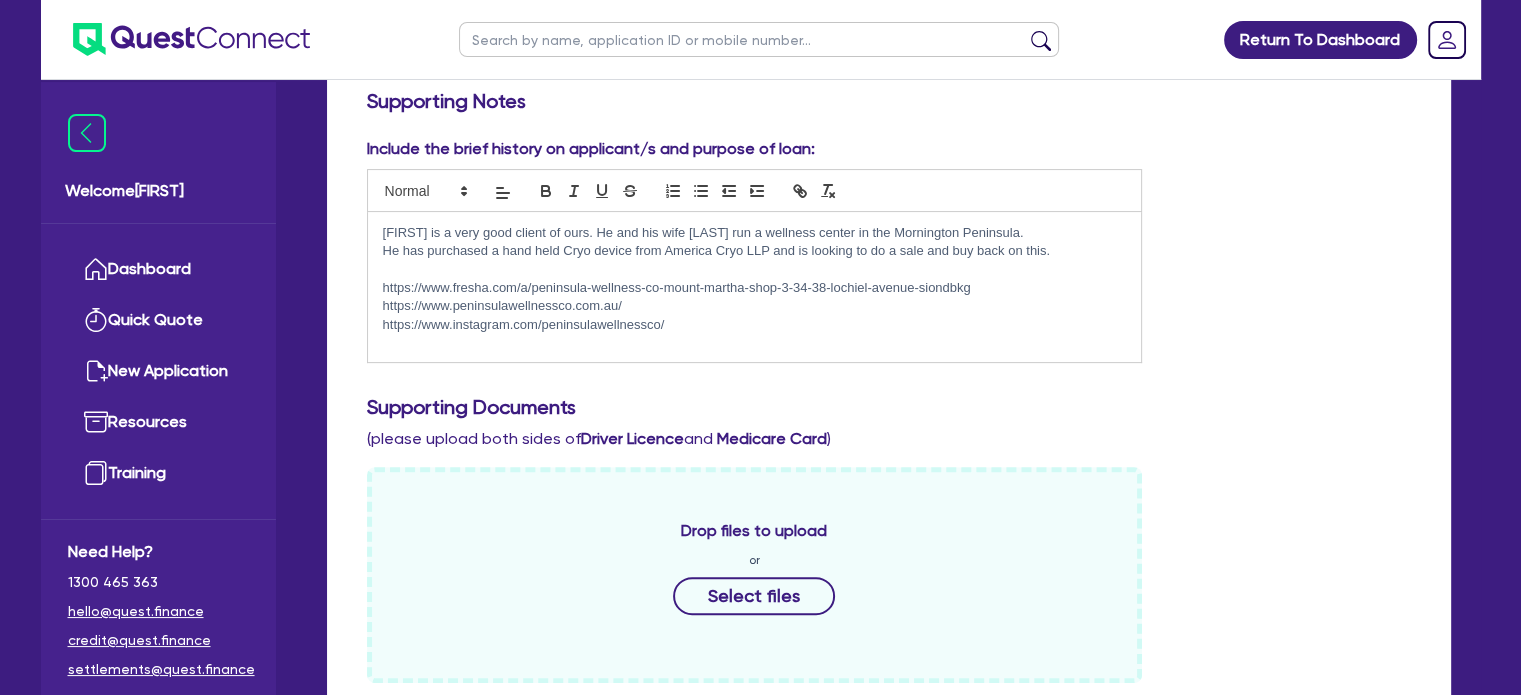 scroll, scrollTop: 492, scrollLeft: 0, axis: vertical 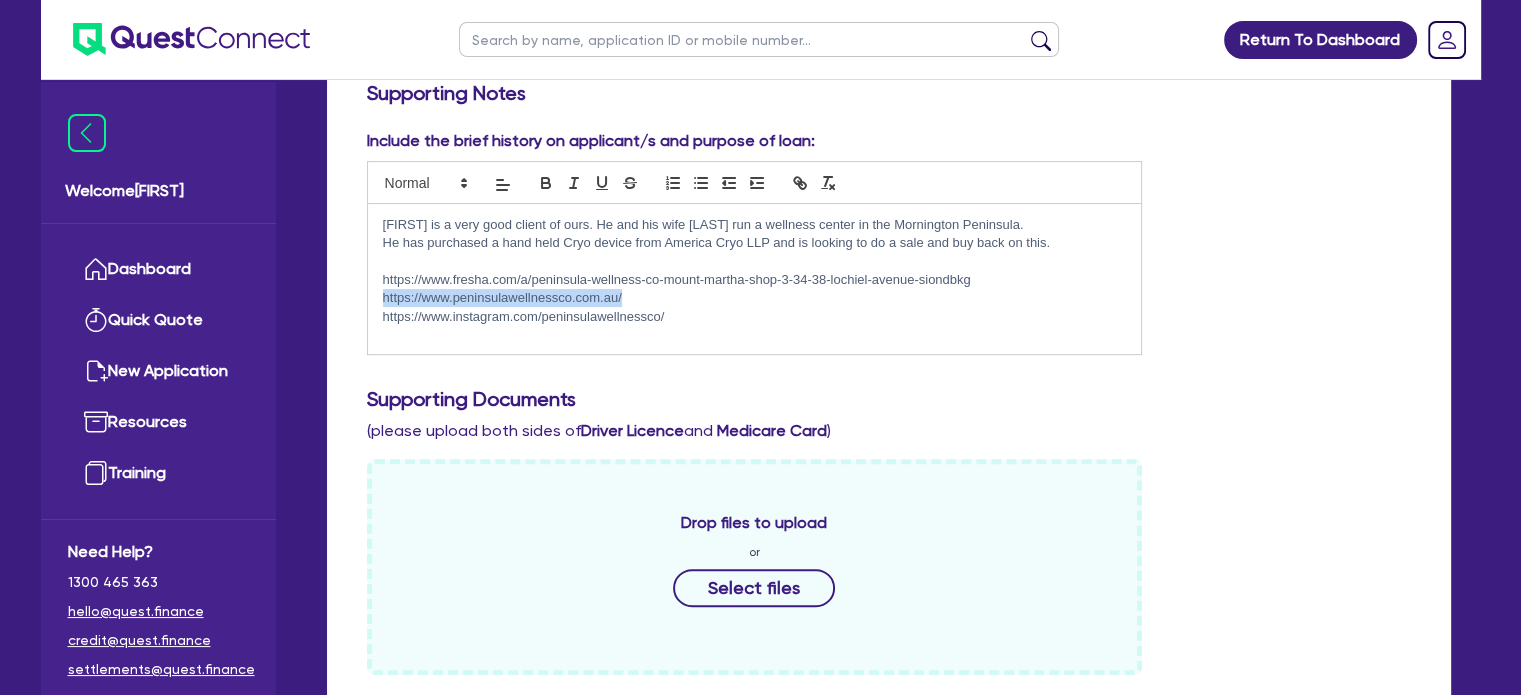 drag, startPoint x: 651, startPoint y: 303, endPoint x: 368, endPoint y: 303, distance: 283 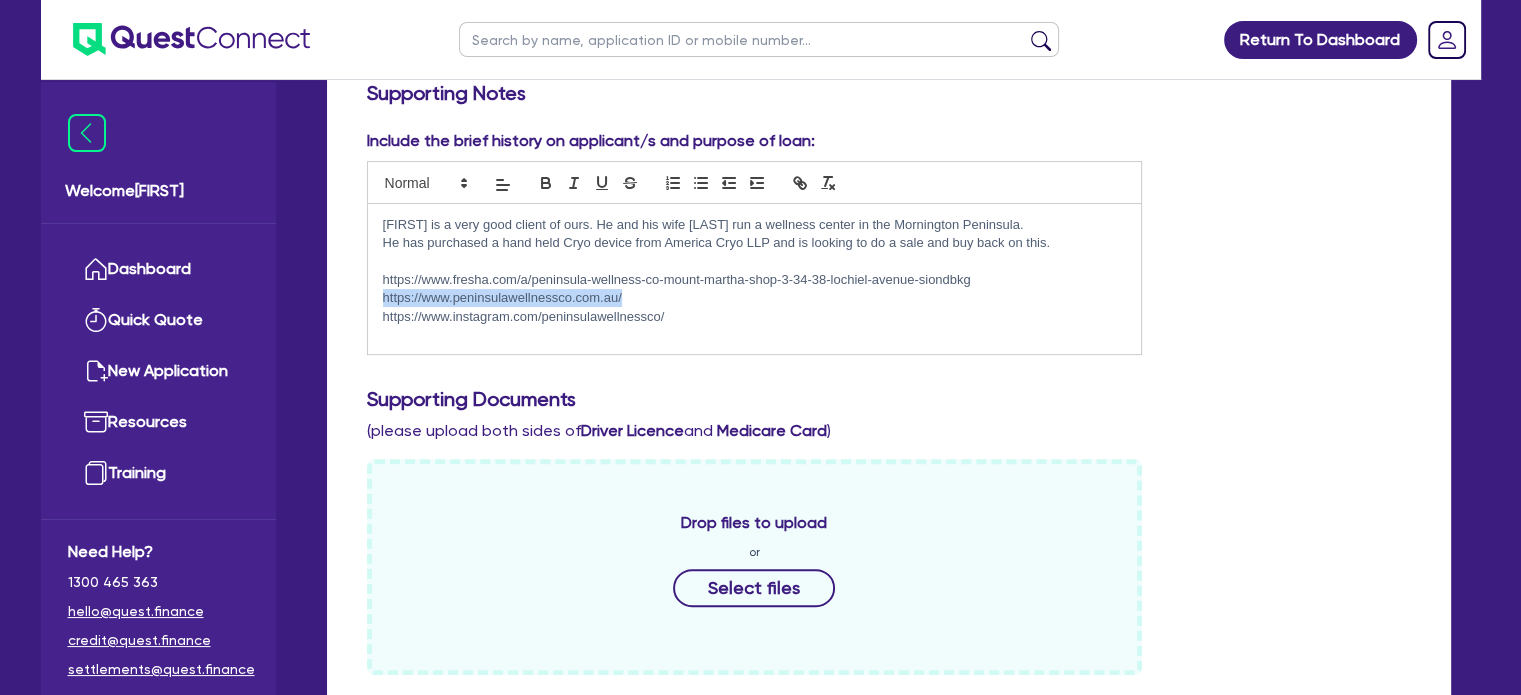copy on "https://www.peninsulawellnessco.com.au/" 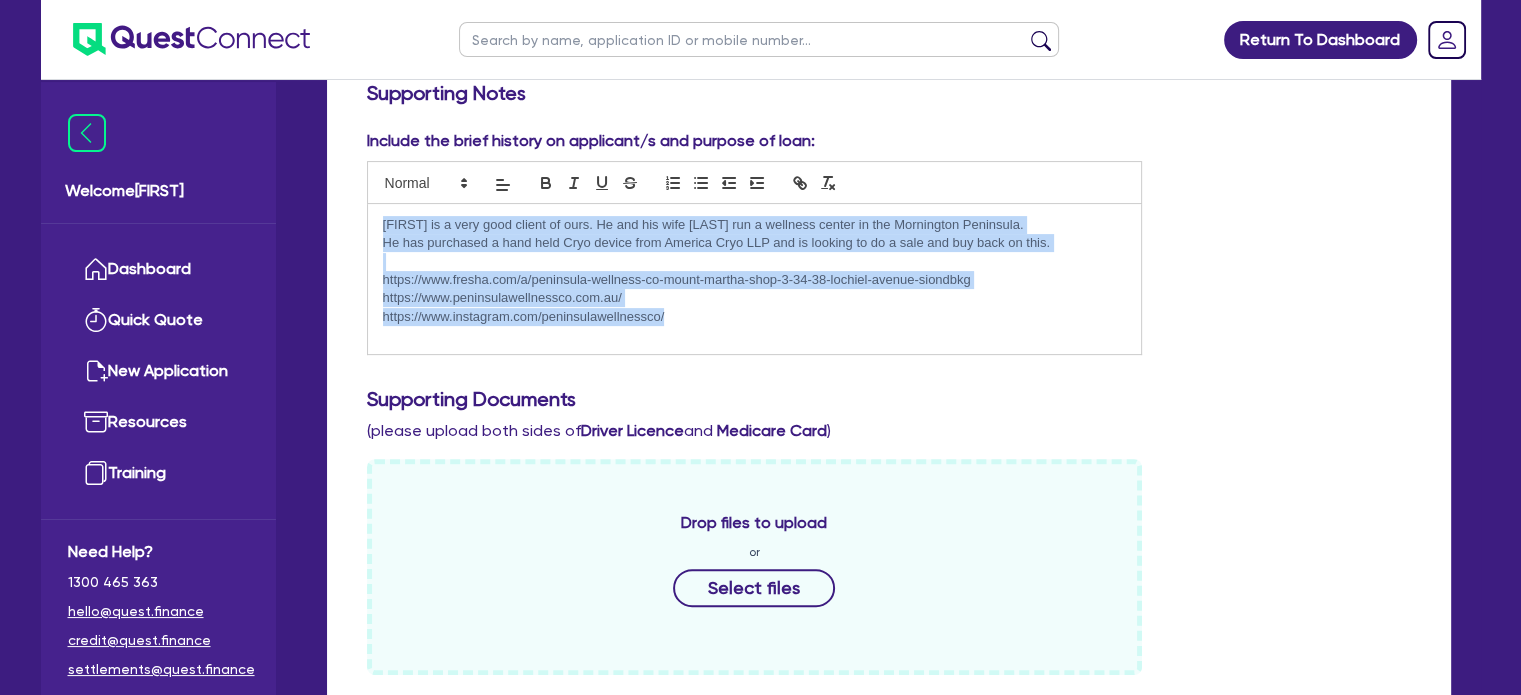 drag, startPoint x: 738, startPoint y: 313, endPoint x: 348, endPoint y: 223, distance: 400.2499 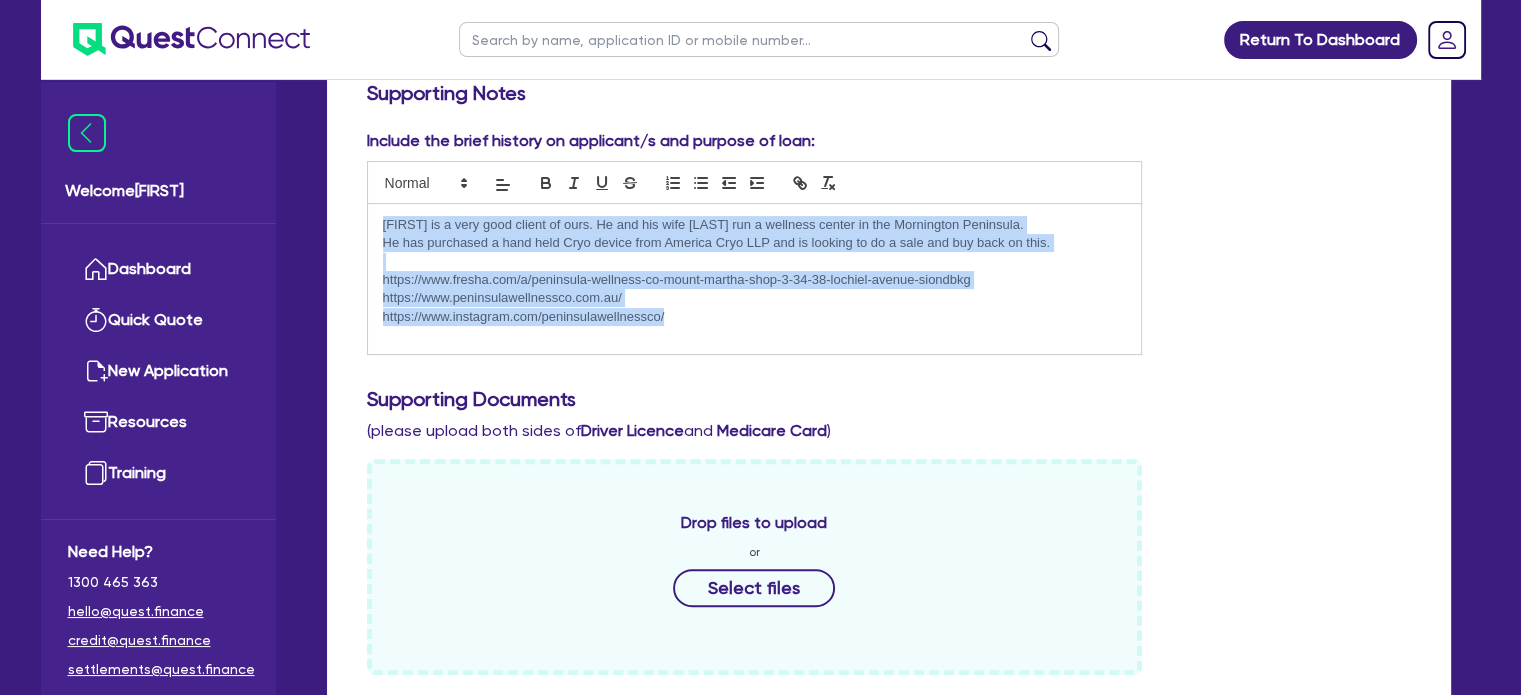 copy on "[FIRST] is a very good client of ours. He and his wife [LAST] run a wellness center in the Mornington Peninsula.  He has purchased a hand held Cryo device from America Cryo LLP and is looking to do a sale and buy back on this.  https://www.fresha.com/a/peninsula-wellness-co-mount-martha-shop-3-34-38-lochiel-avenue-siondbkg https://www.peninsulawellnessco.com.au/ https://www.instagram.com/peninsulawellnessco/" 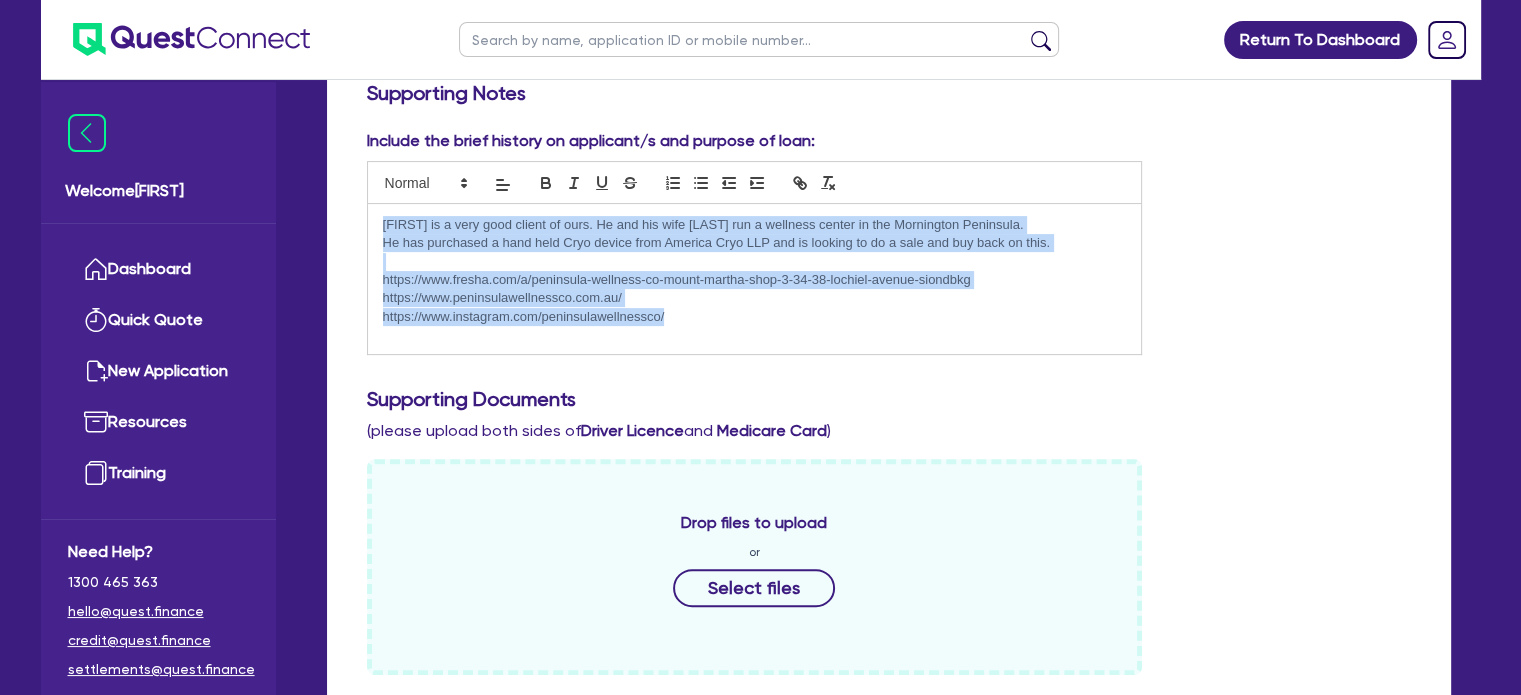 scroll, scrollTop: 0, scrollLeft: 0, axis: both 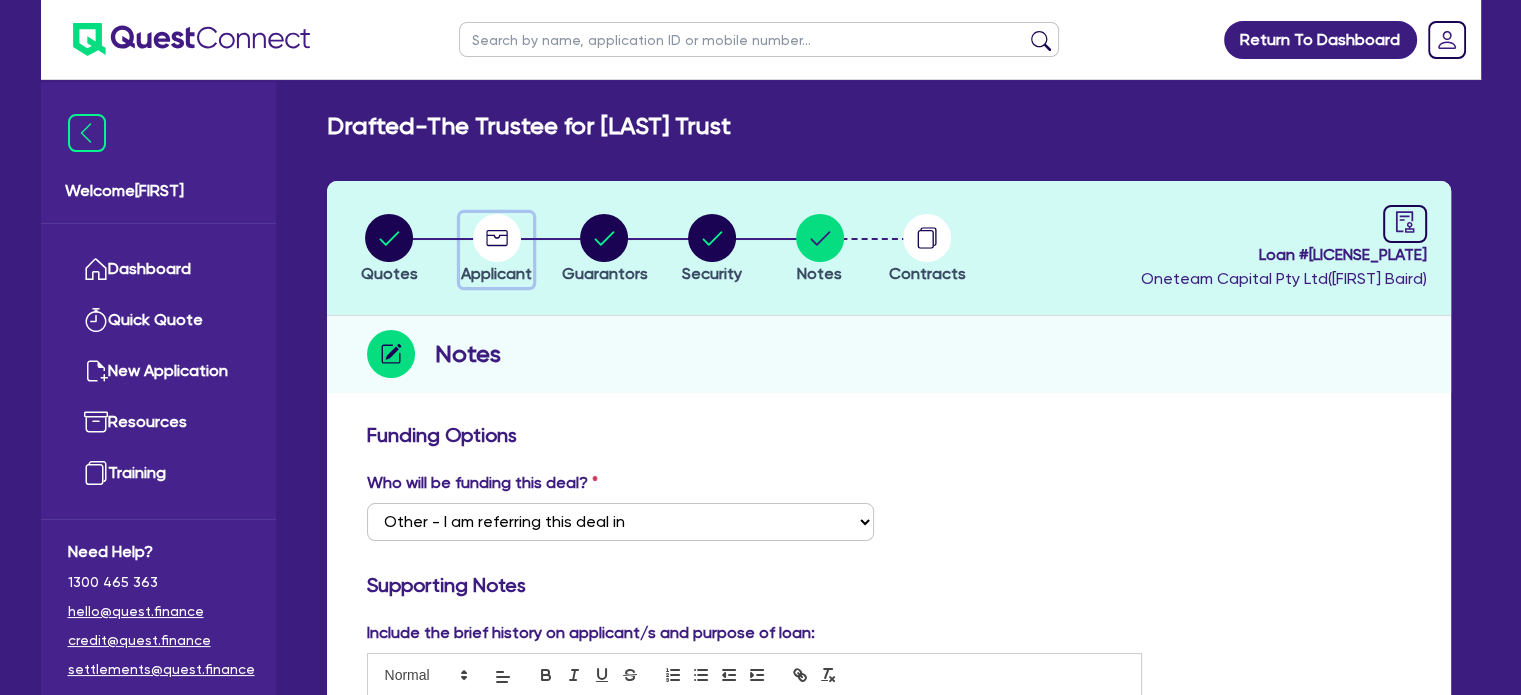 click on "Applicant" at bounding box center [496, 273] 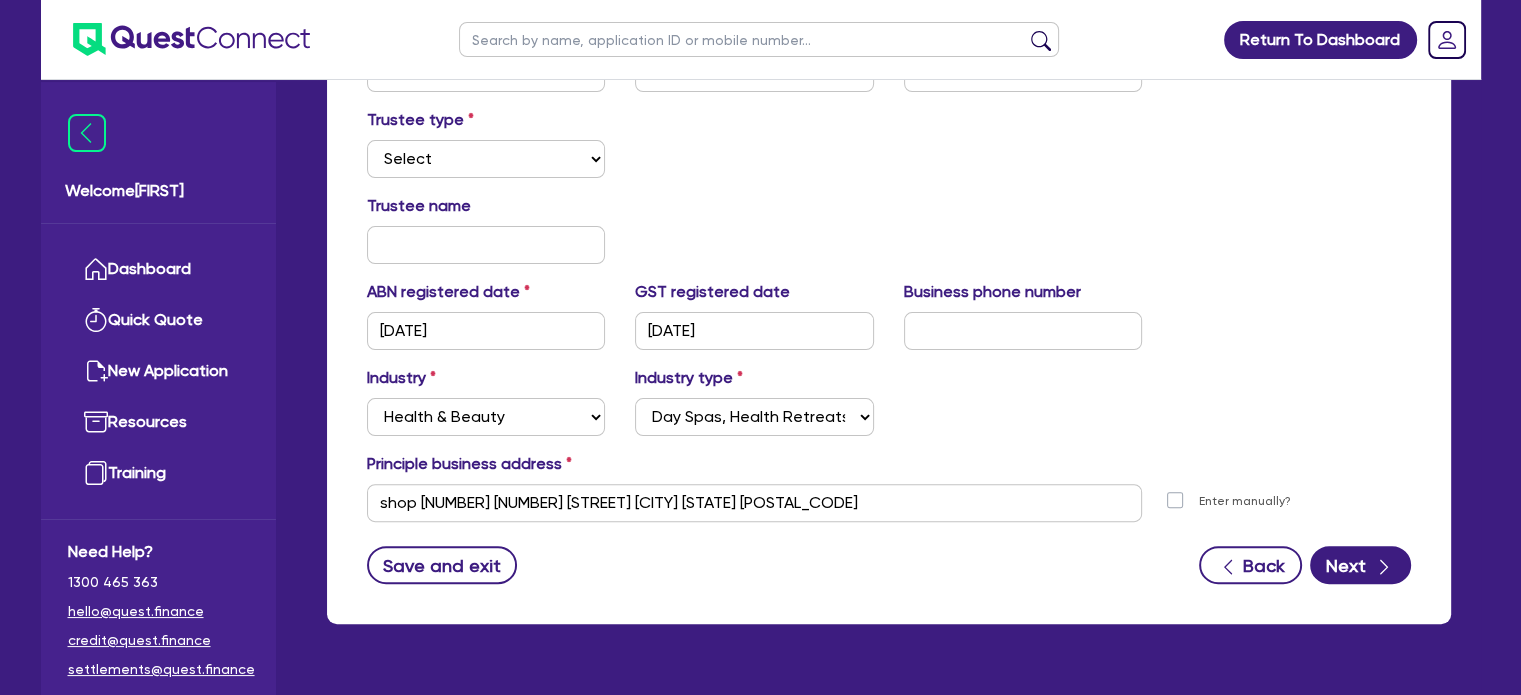 scroll, scrollTop: 536, scrollLeft: 0, axis: vertical 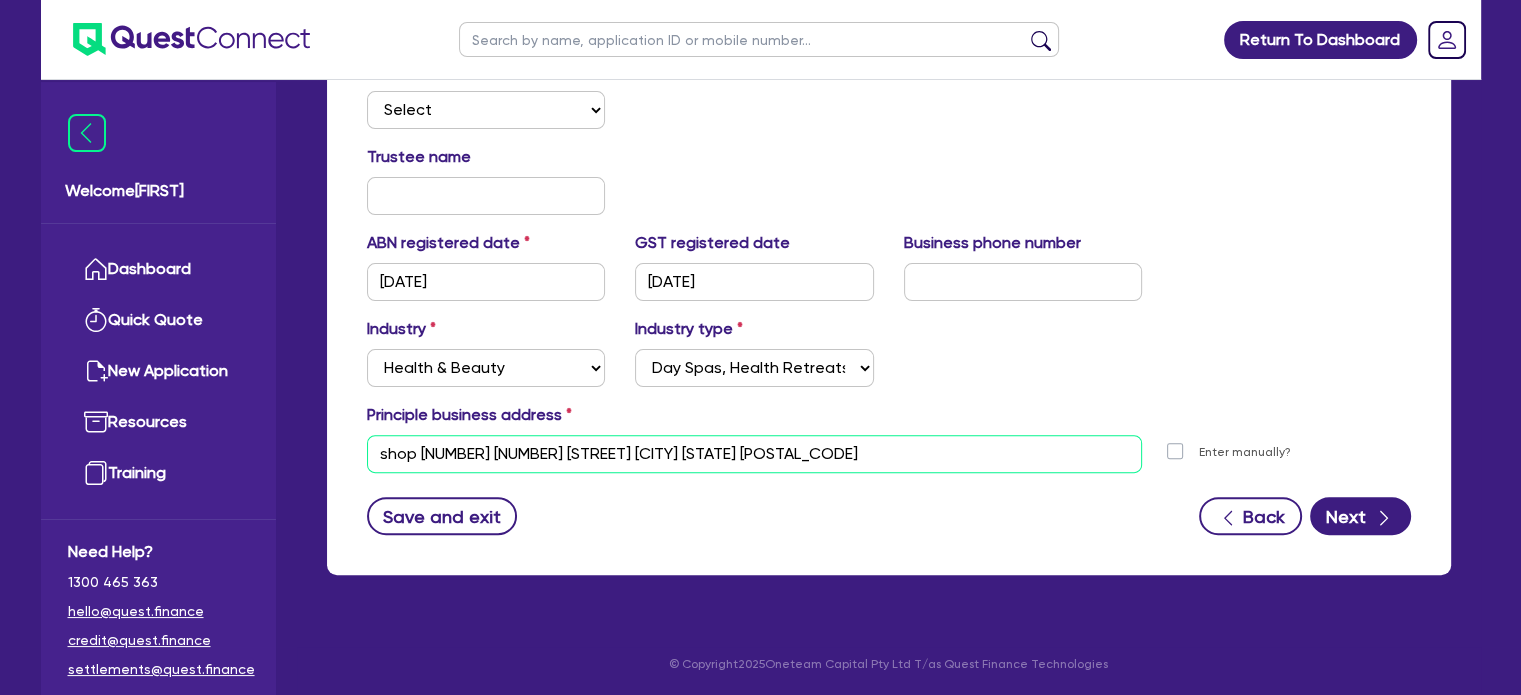 drag, startPoint x: 780, startPoint y: 455, endPoint x: 341, endPoint y: 451, distance: 439.01822 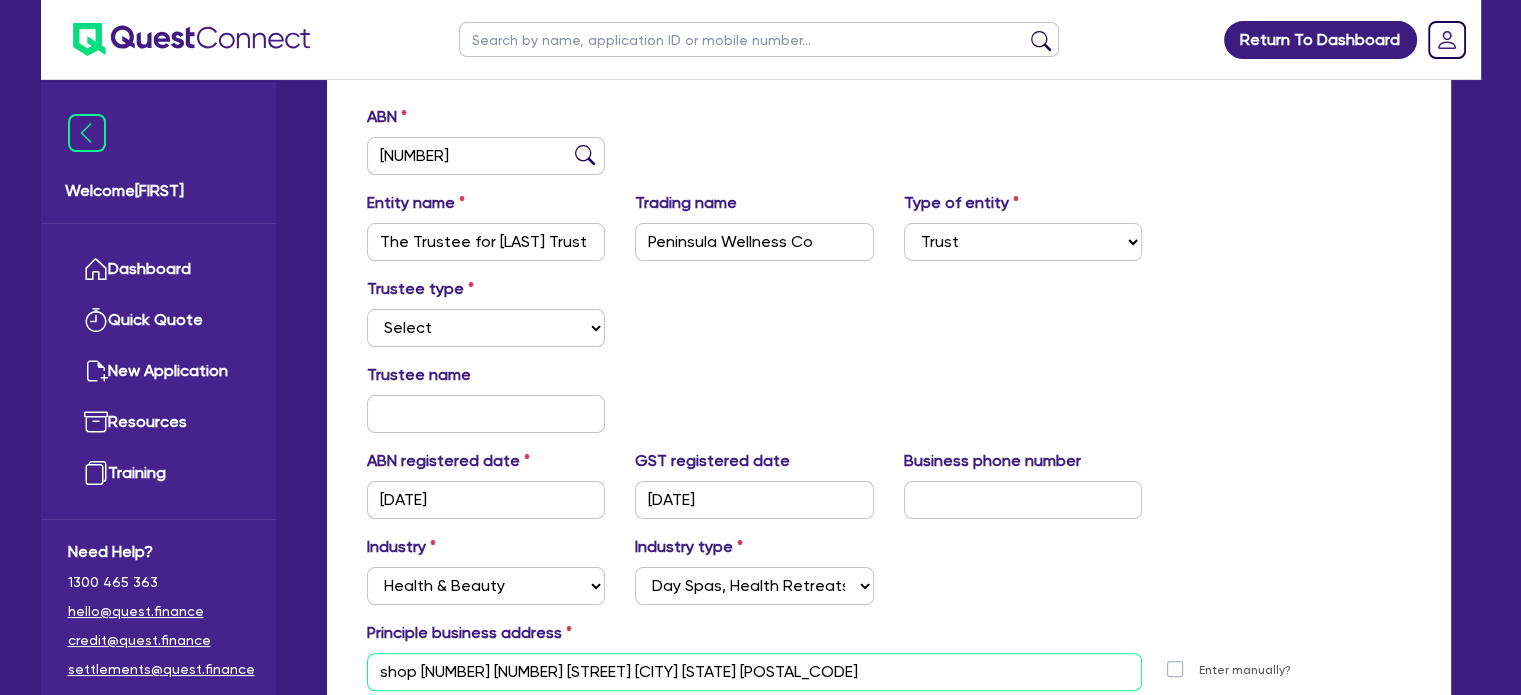 scroll, scrollTop: 316, scrollLeft: 0, axis: vertical 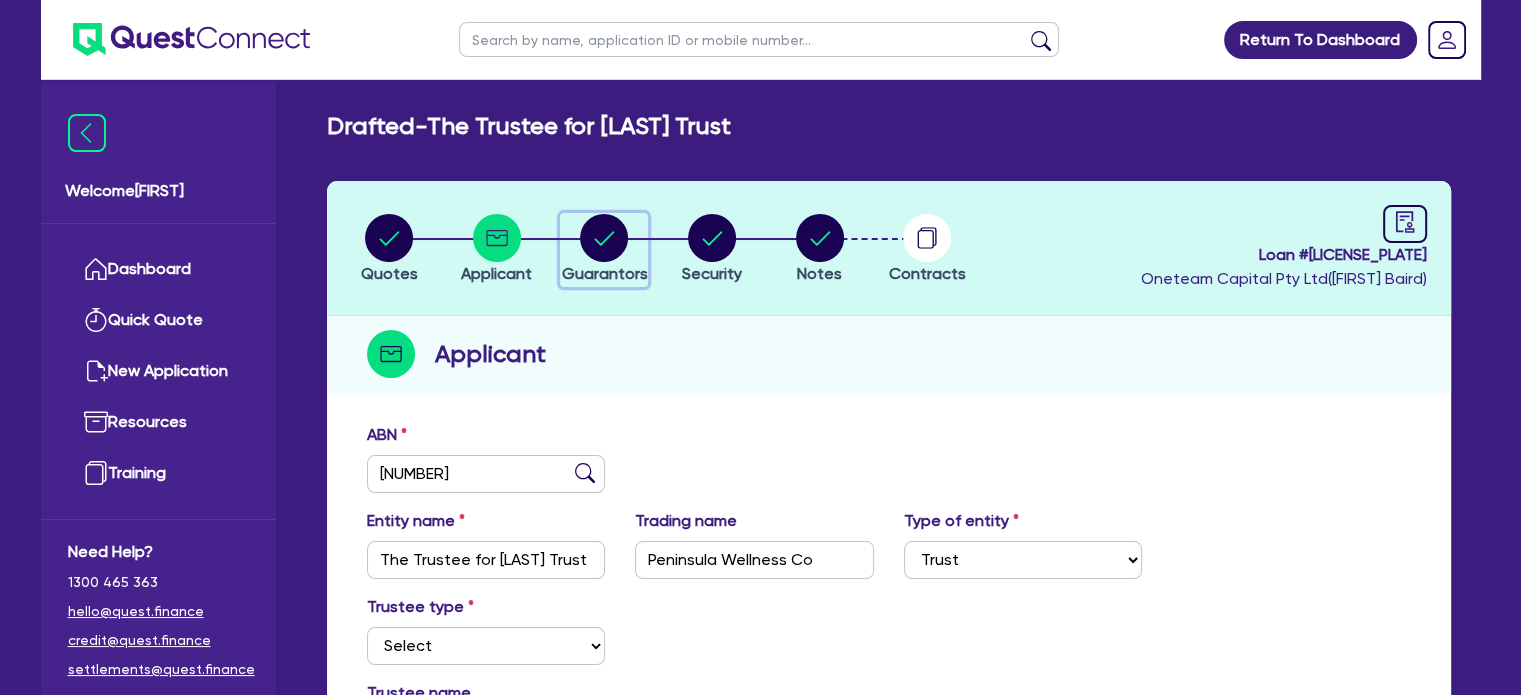 click at bounding box center [604, 238] 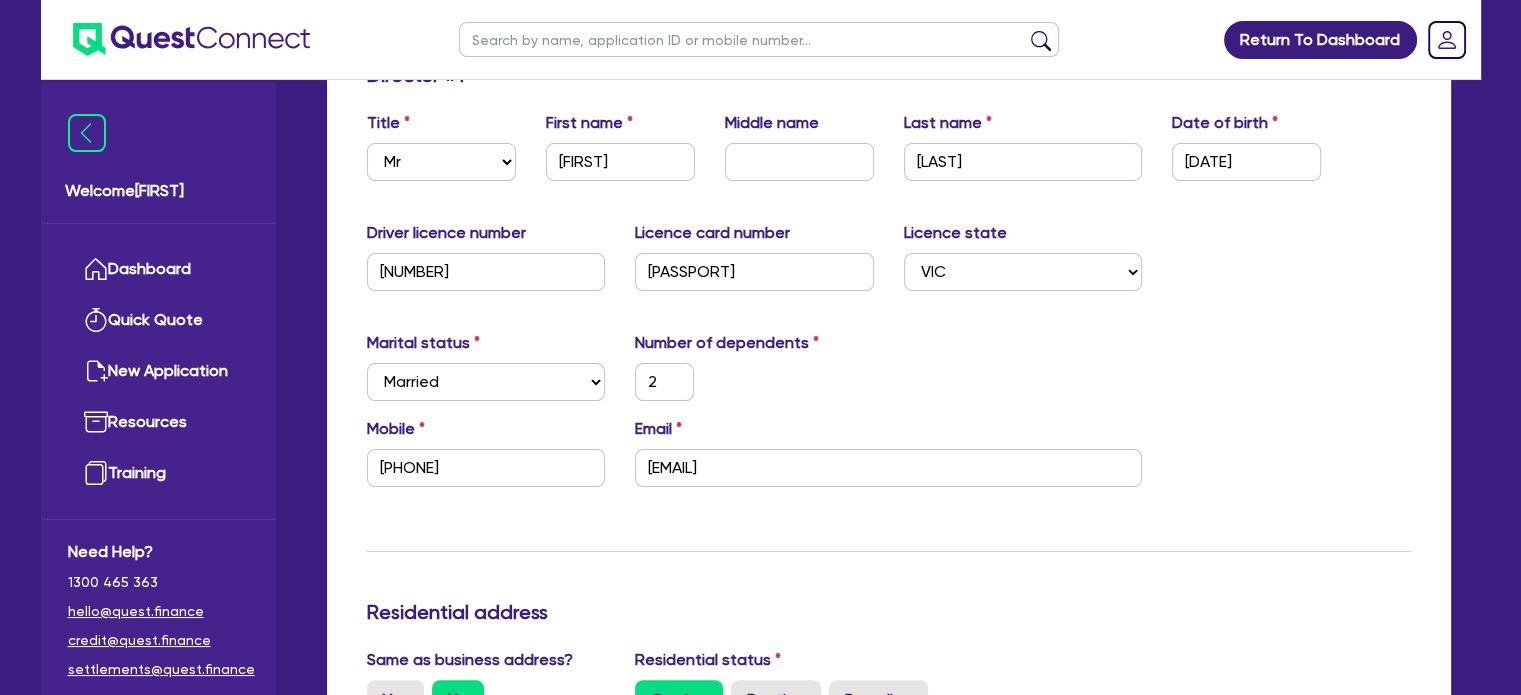 scroll, scrollTop: 431, scrollLeft: 0, axis: vertical 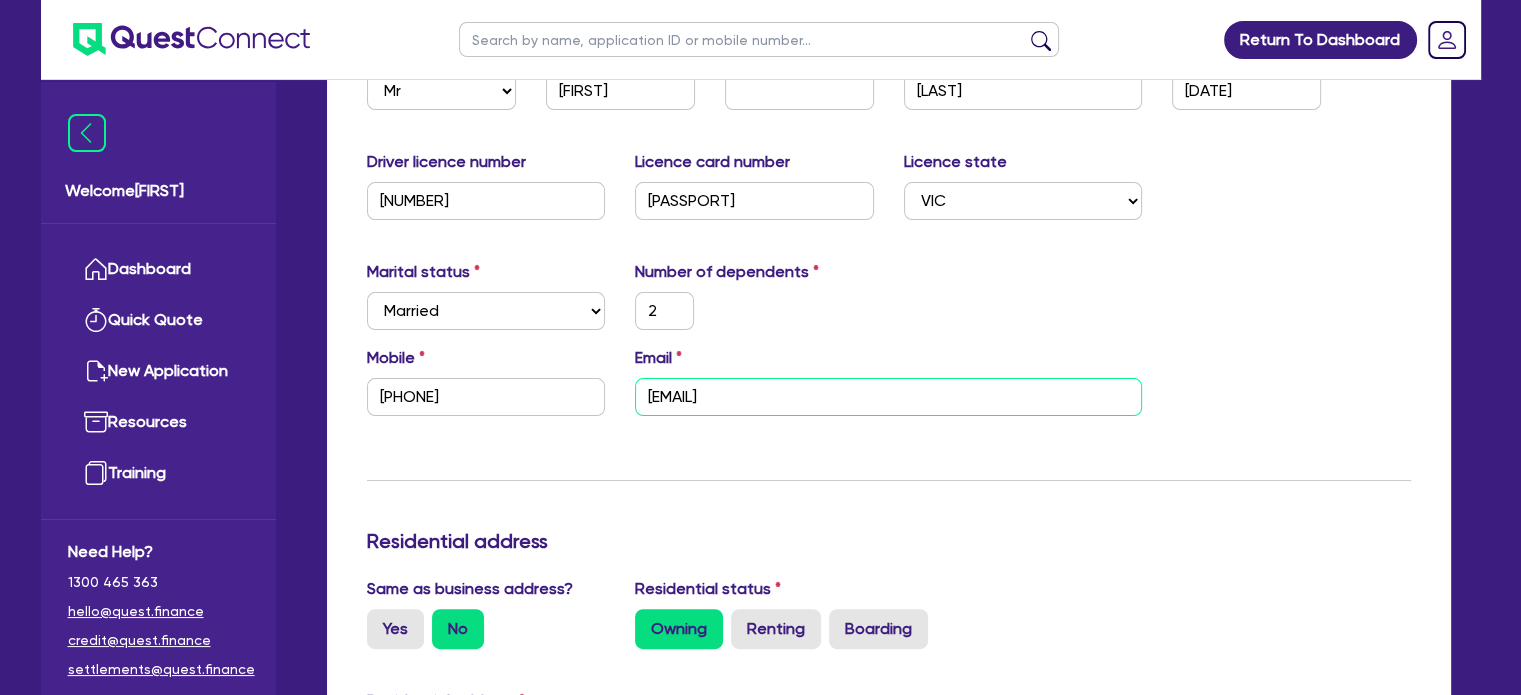 drag, startPoint x: 885, startPoint y: 393, endPoint x: 648, endPoint y: 376, distance: 237.60892 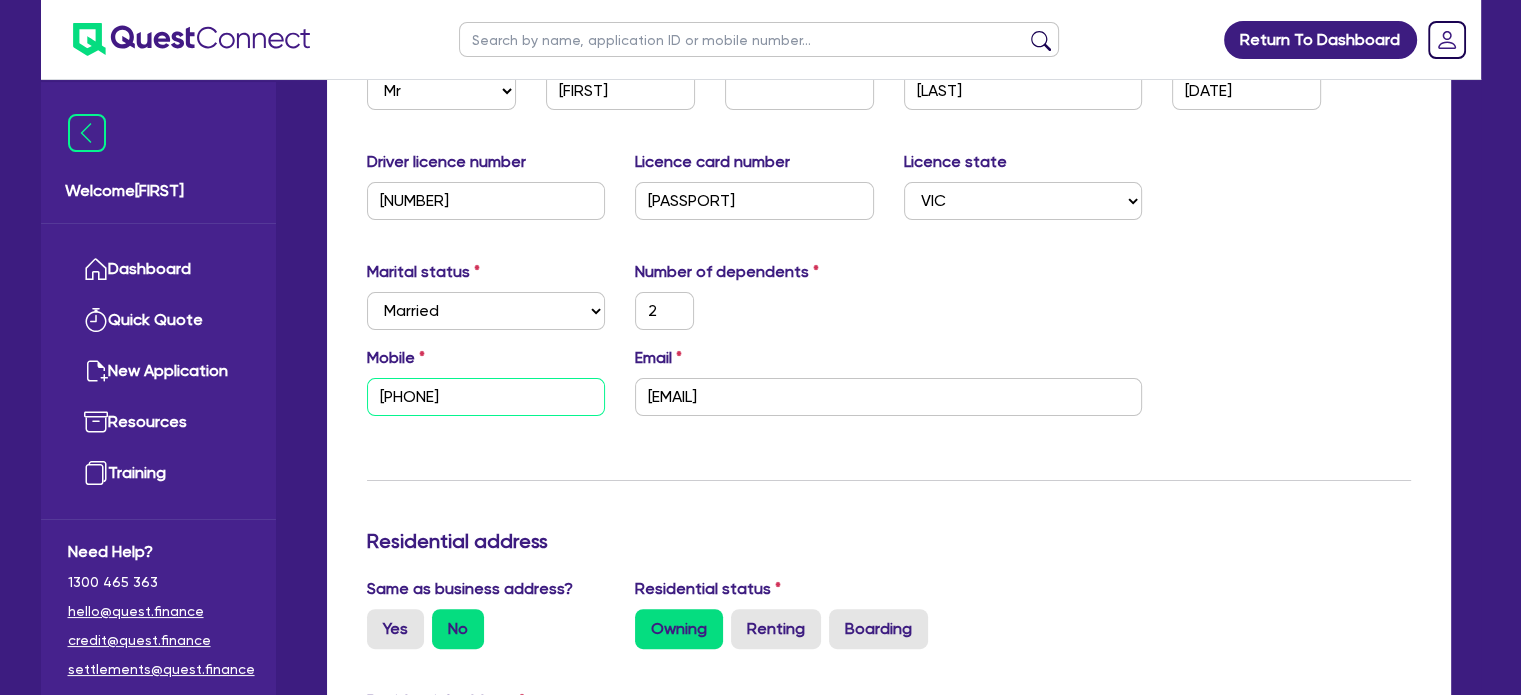drag, startPoint x: 500, startPoint y: 399, endPoint x: 300, endPoint y: 391, distance: 200.15994 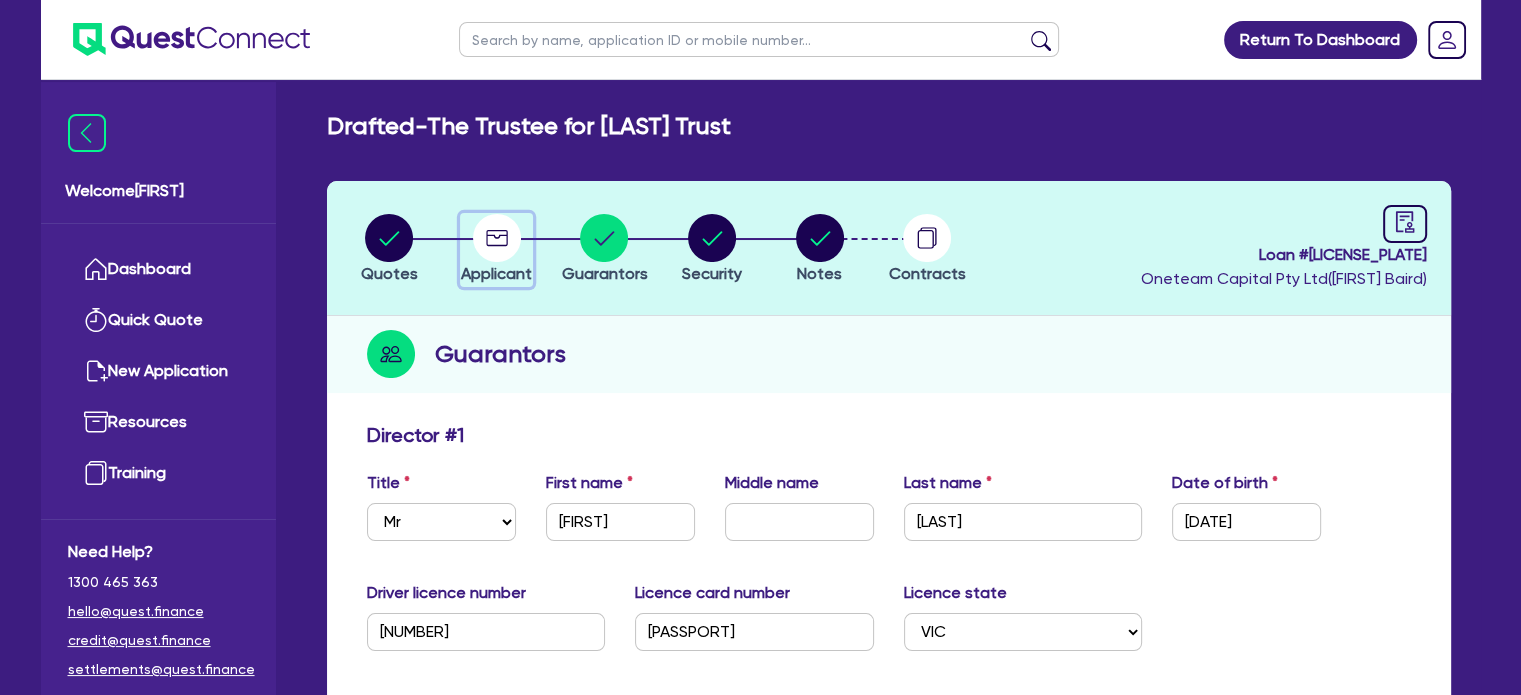 click 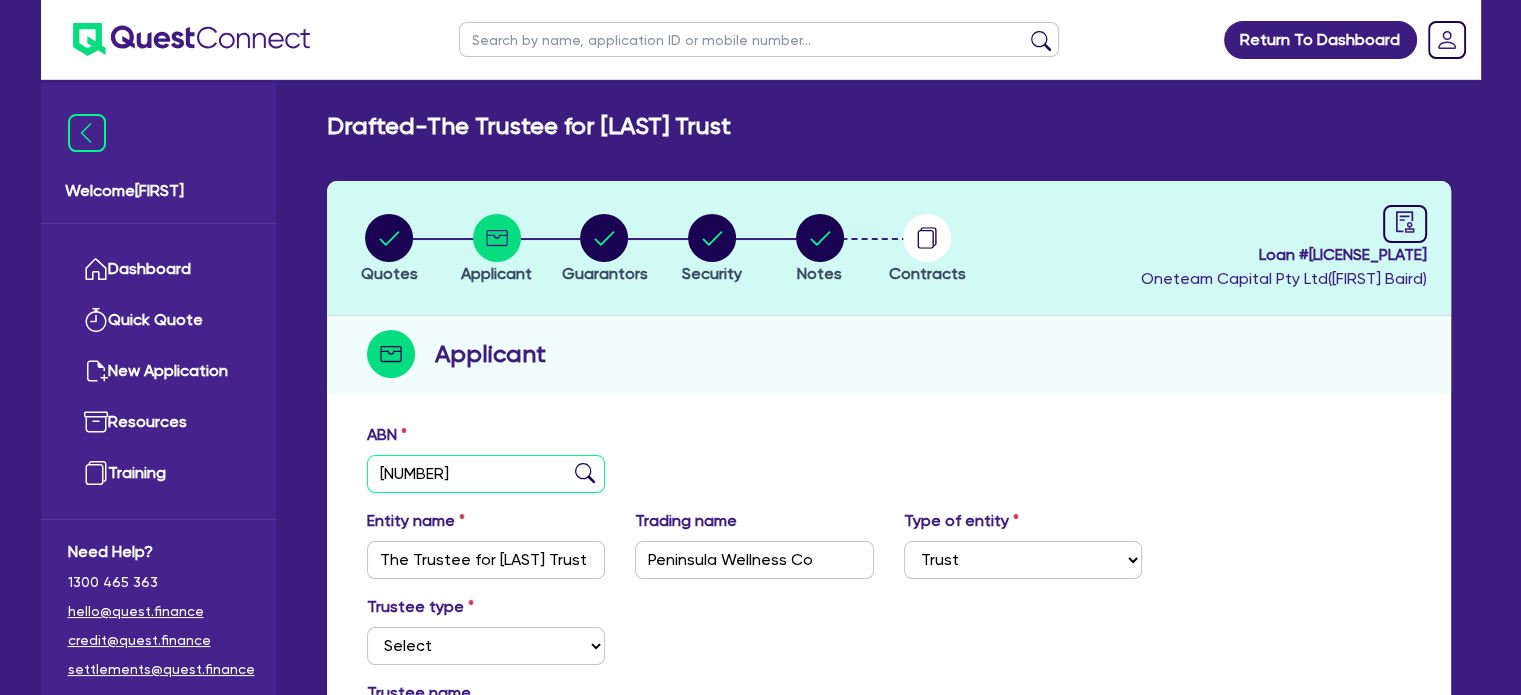 drag, startPoint x: 520, startPoint y: 478, endPoint x: 365, endPoint y: 459, distance: 156.16017 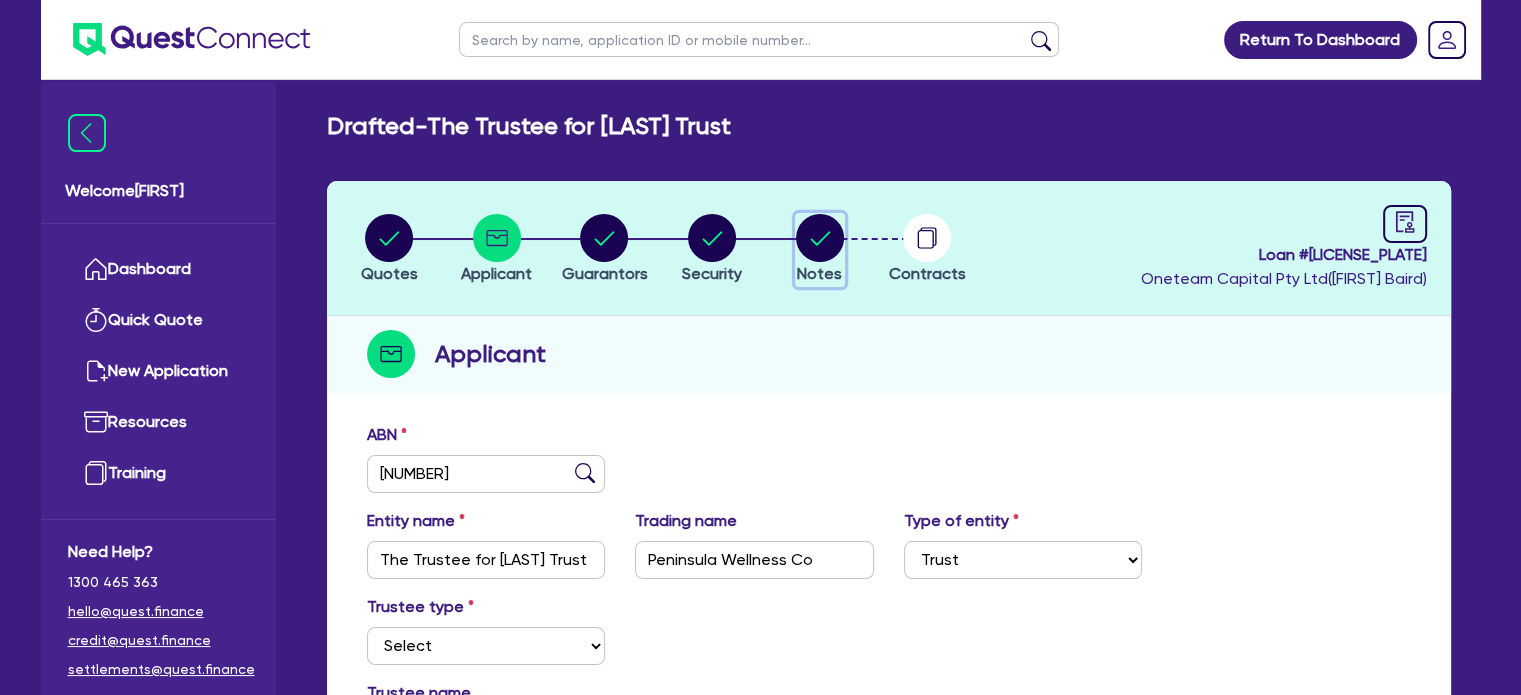 click 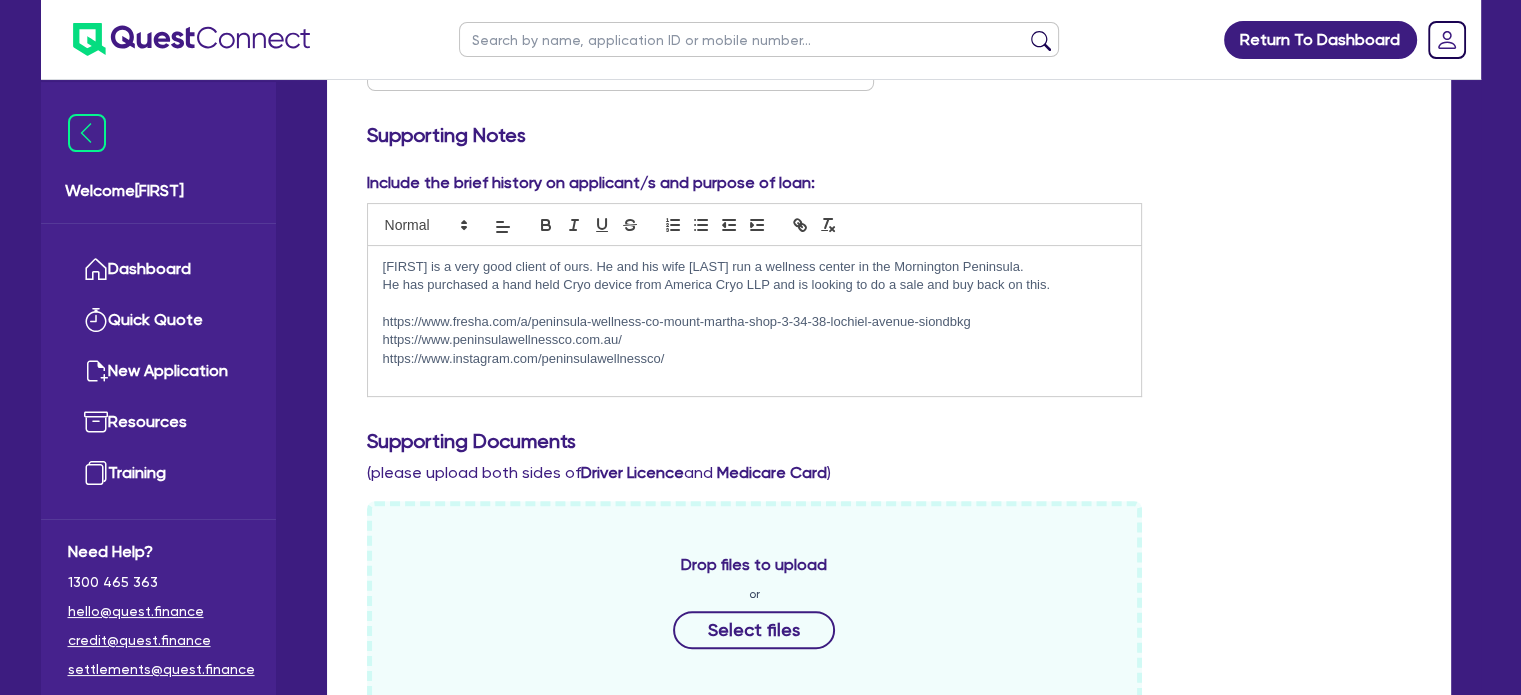scroll, scrollTop: 460, scrollLeft: 0, axis: vertical 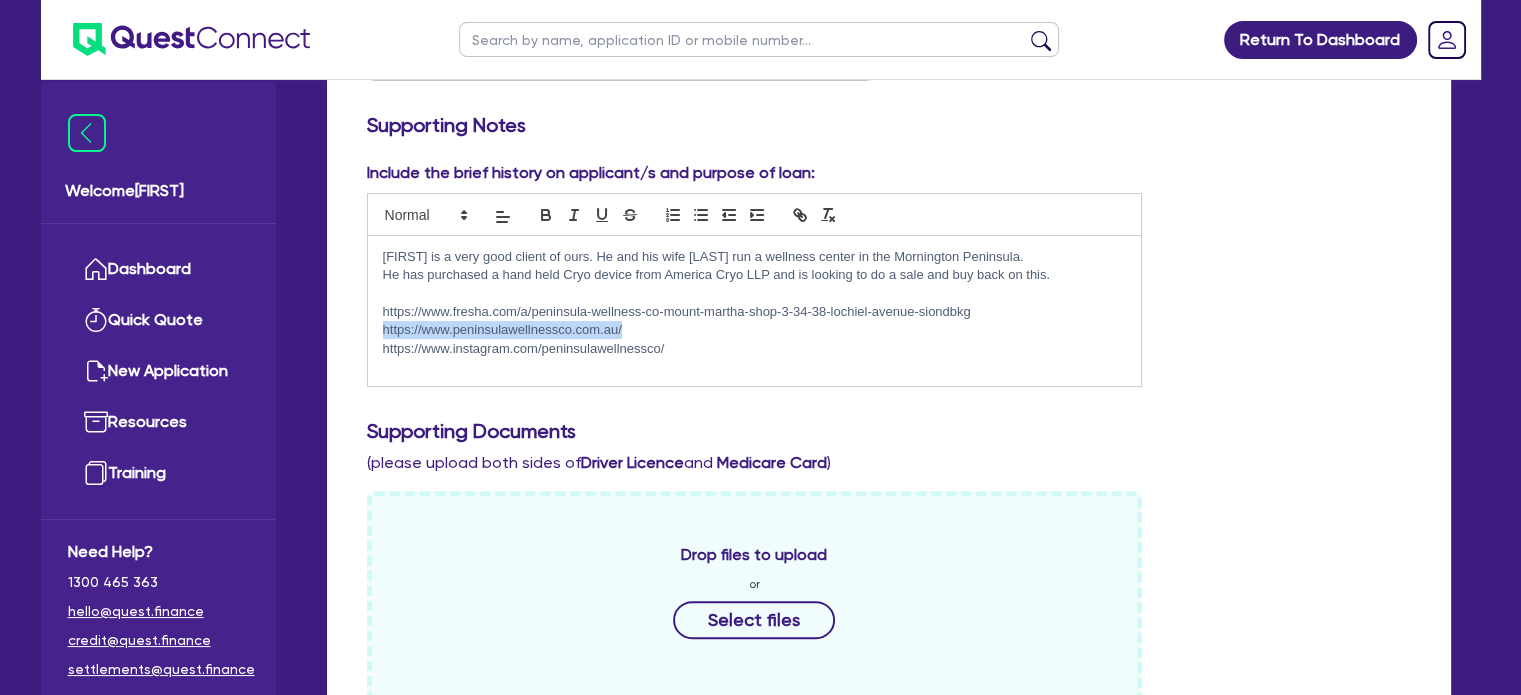 drag, startPoint x: 640, startPoint y: 322, endPoint x: 372, endPoint y: 327, distance: 268.04663 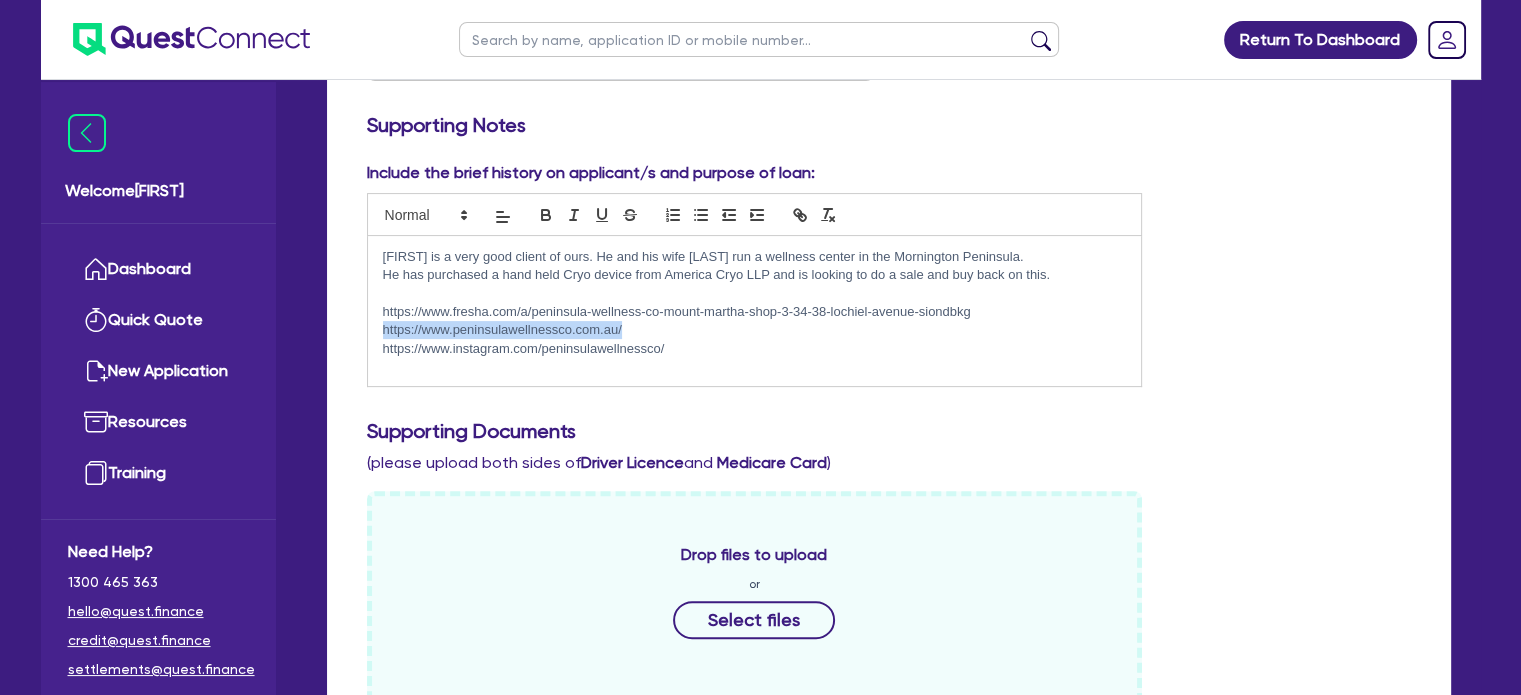 copy on "https://www.peninsulawellnessco.com.au/" 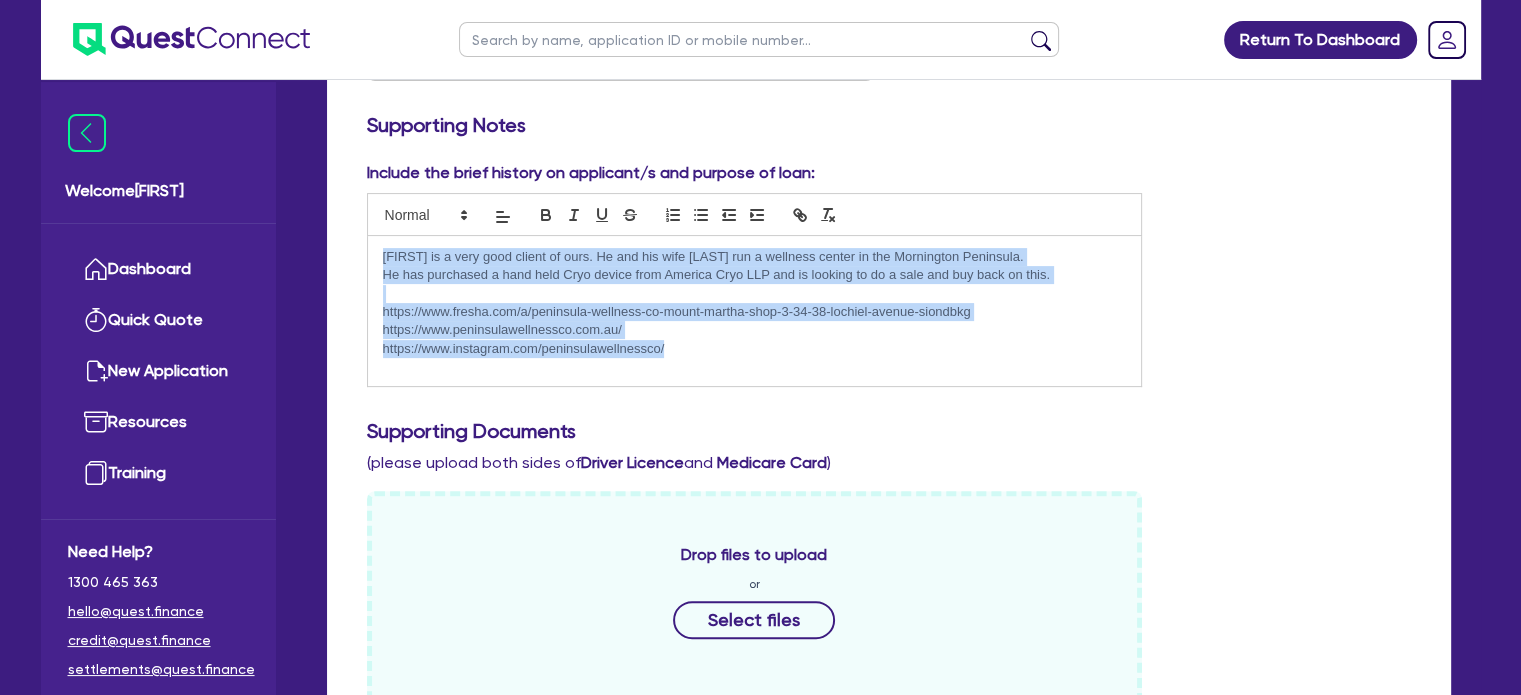drag, startPoint x: 699, startPoint y: 341, endPoint x: 367, endPoint y: 230, distance: 350.06427 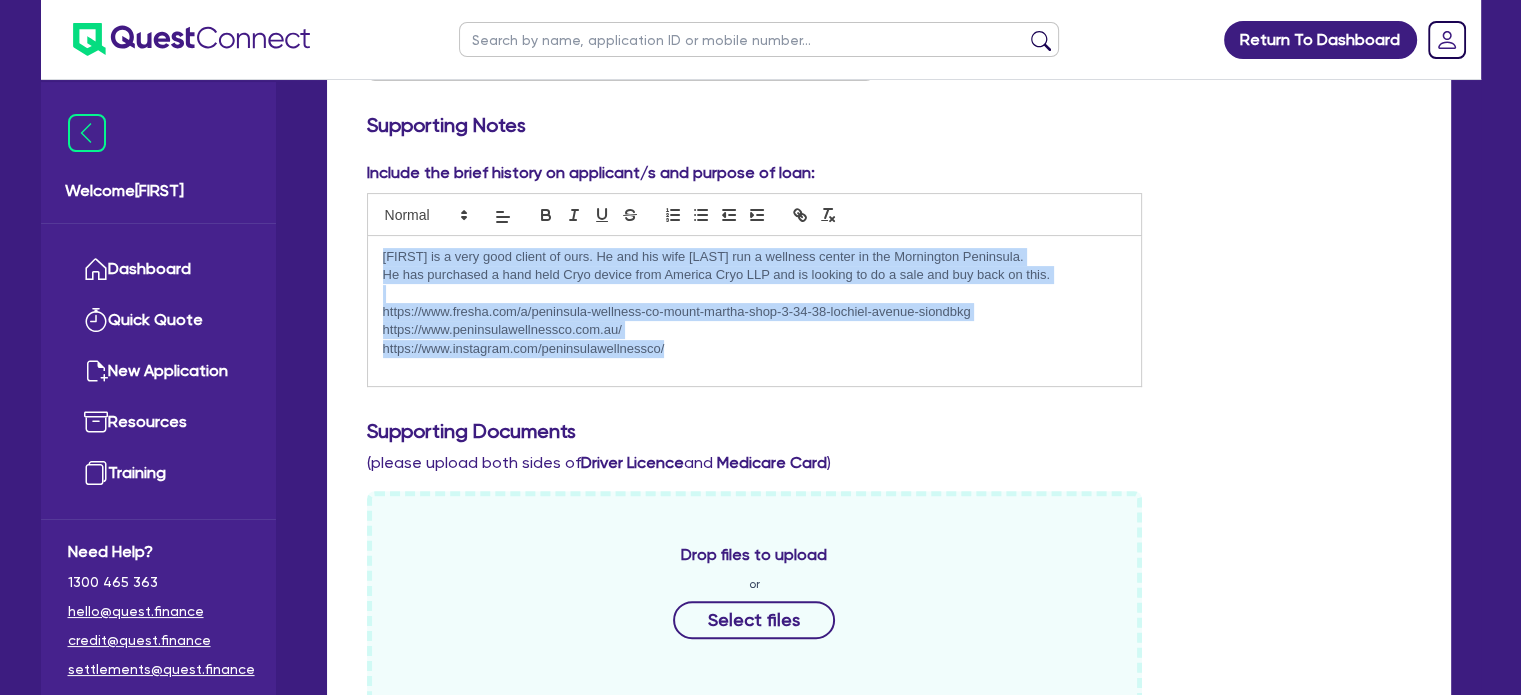 copy on "[FIRST] is a very good client of ours. He and his wife [LAST] run a wellness center in the Mornington Peninsula.  He has purchased a hand held Cryo device from America Cryo LLP and is looking to do a sale and buy back on this.  https://www.fresha.com/a/peninsula-wellness-co-mount-martha-shop-3-34-38-lochiel-avenue-siondbkg https://www.peninsulawellnessco.com.au/ https://www.instagram.com/peninsulawellnessco/" 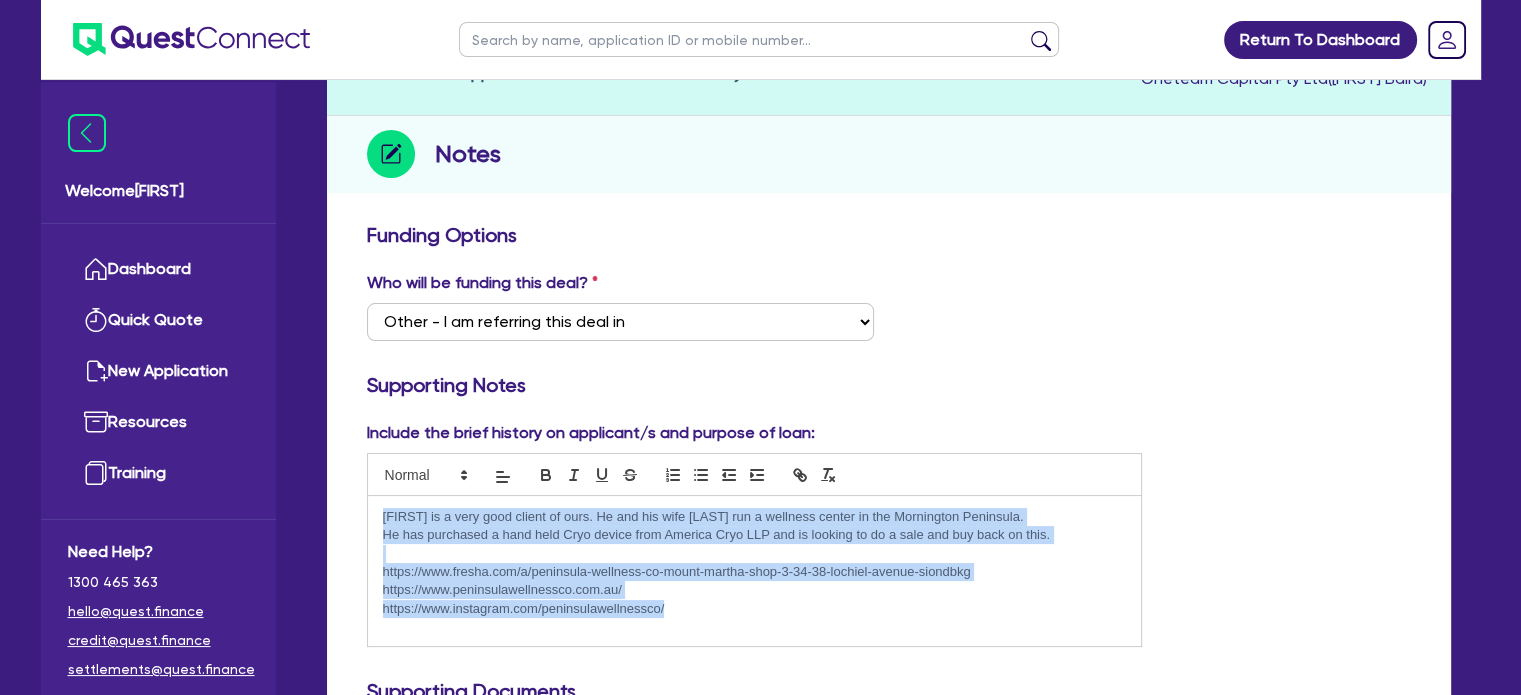 scroll, scrollTop: 0, scrollLeft: 0, axis: both 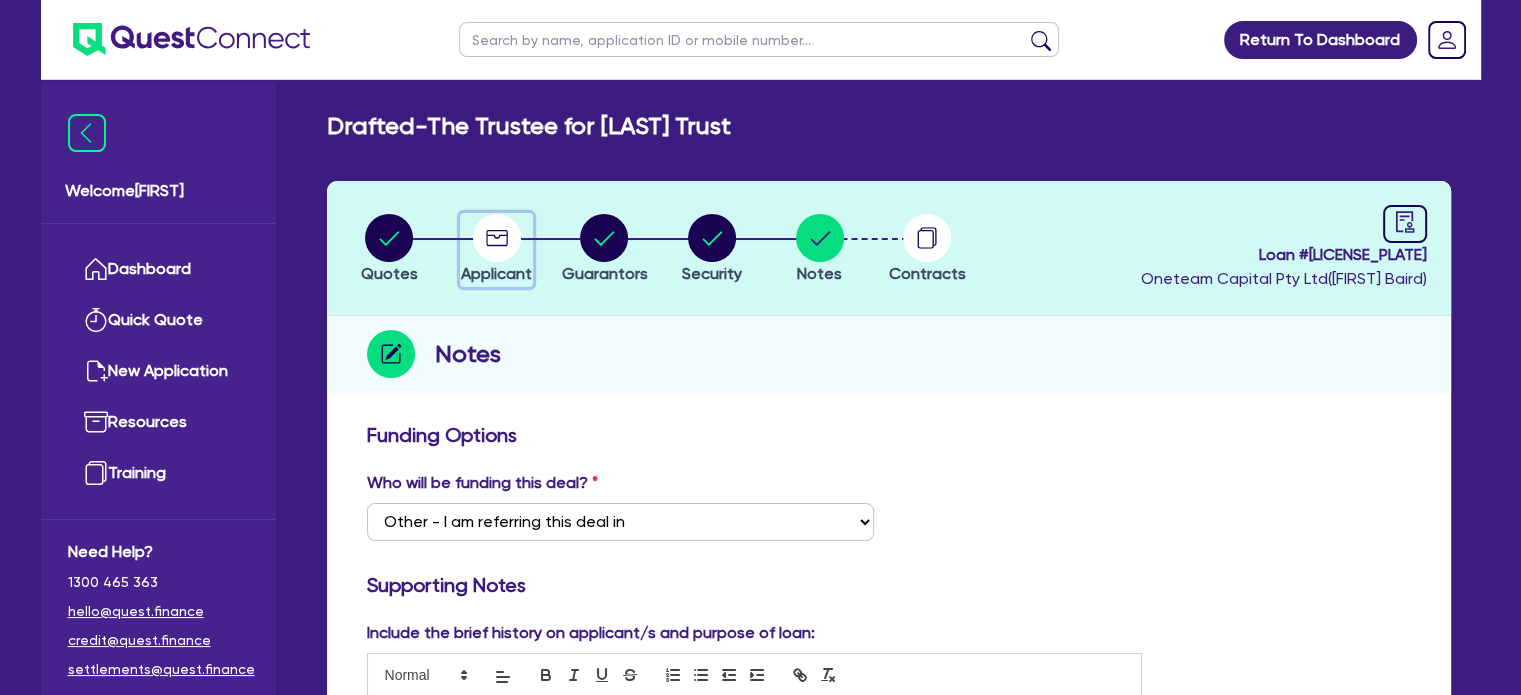 click 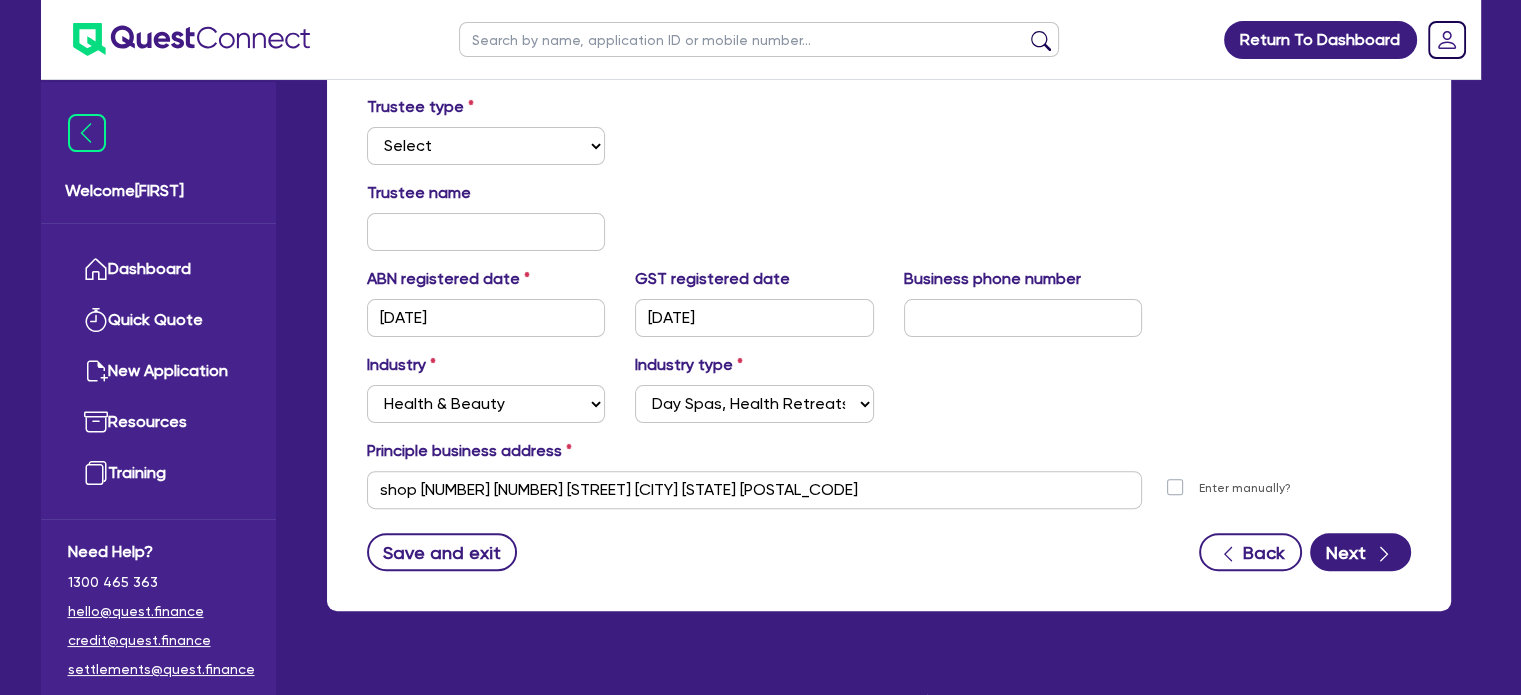 scroll, scrollTop: 500, scrollLeft: 0, axis: vertical 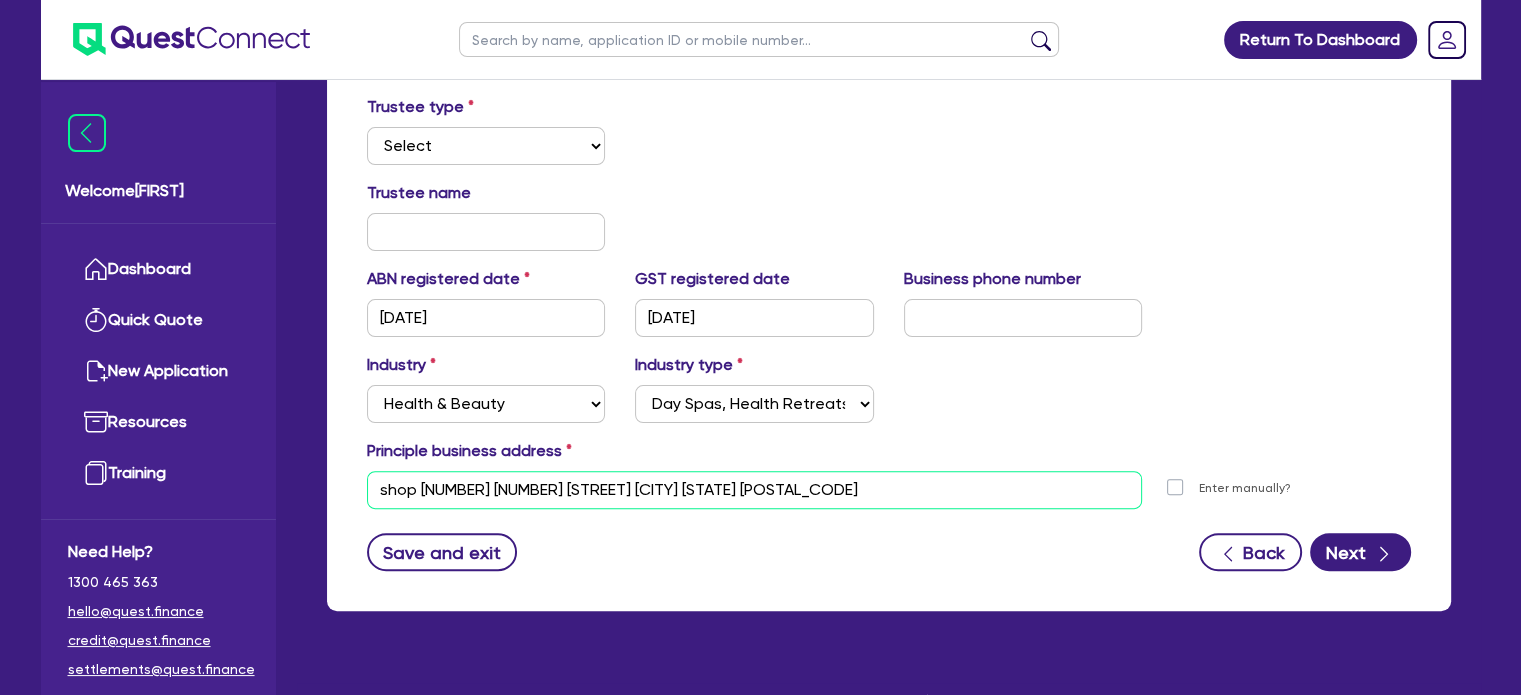 drag, startPoint x: 761, startPoint y: 491, endPoint x: 361, endPoint y: 469, distance: 400.60455 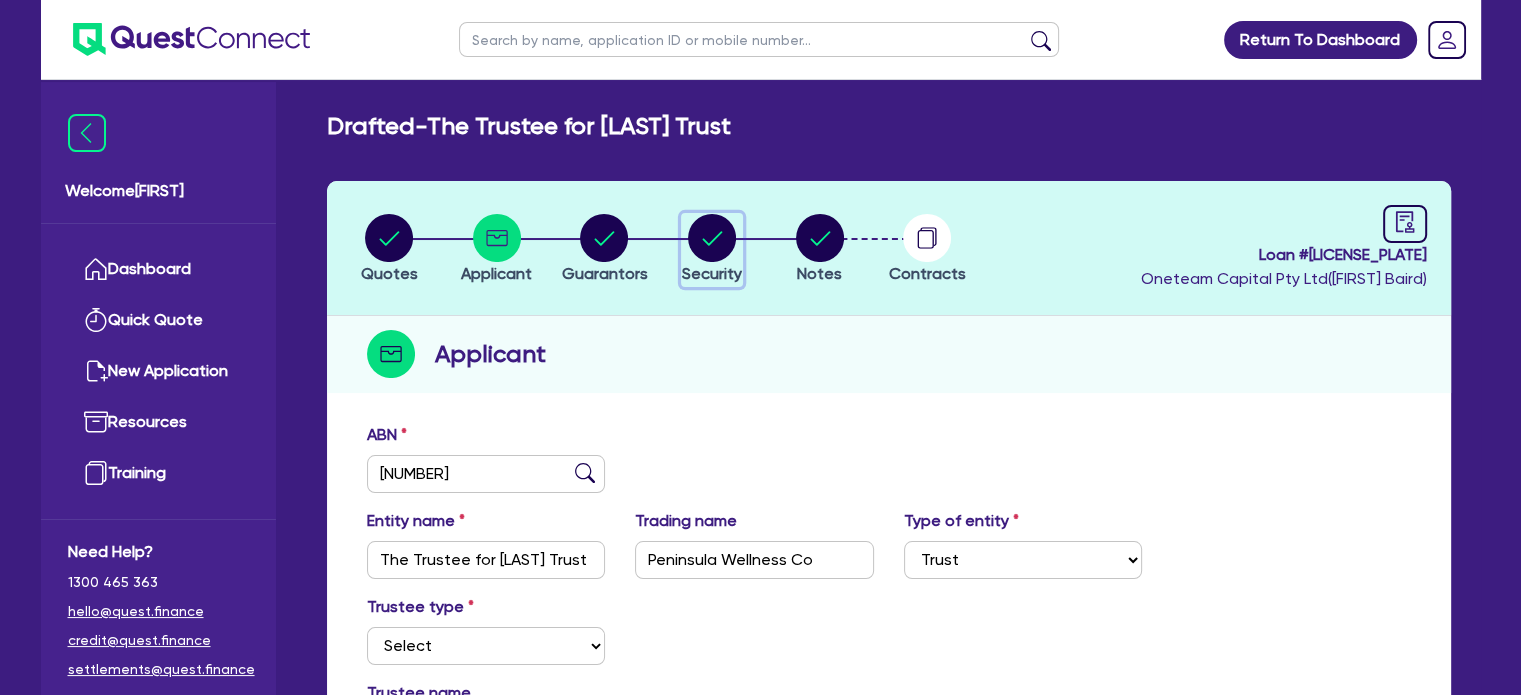 click 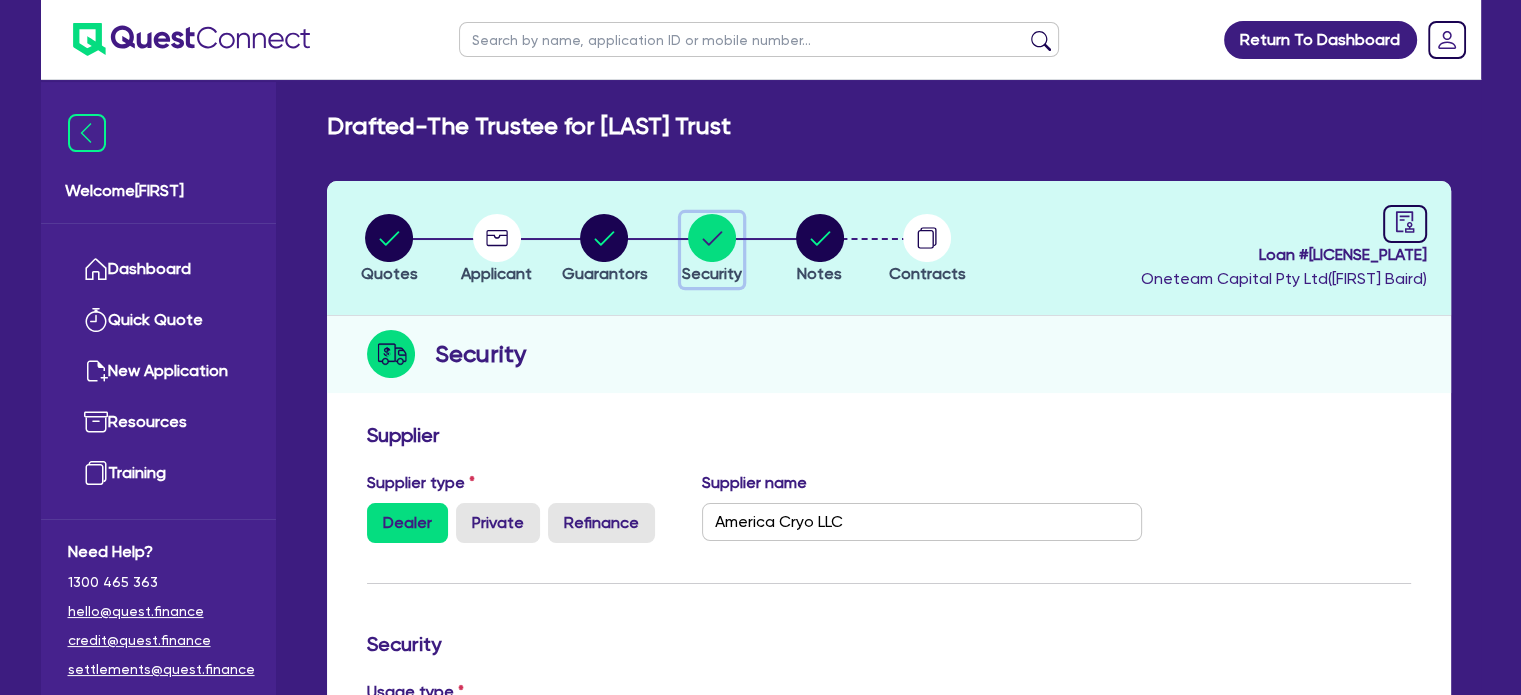 scroll, scrollTop: 0, scrollLeft: 0, axis: both 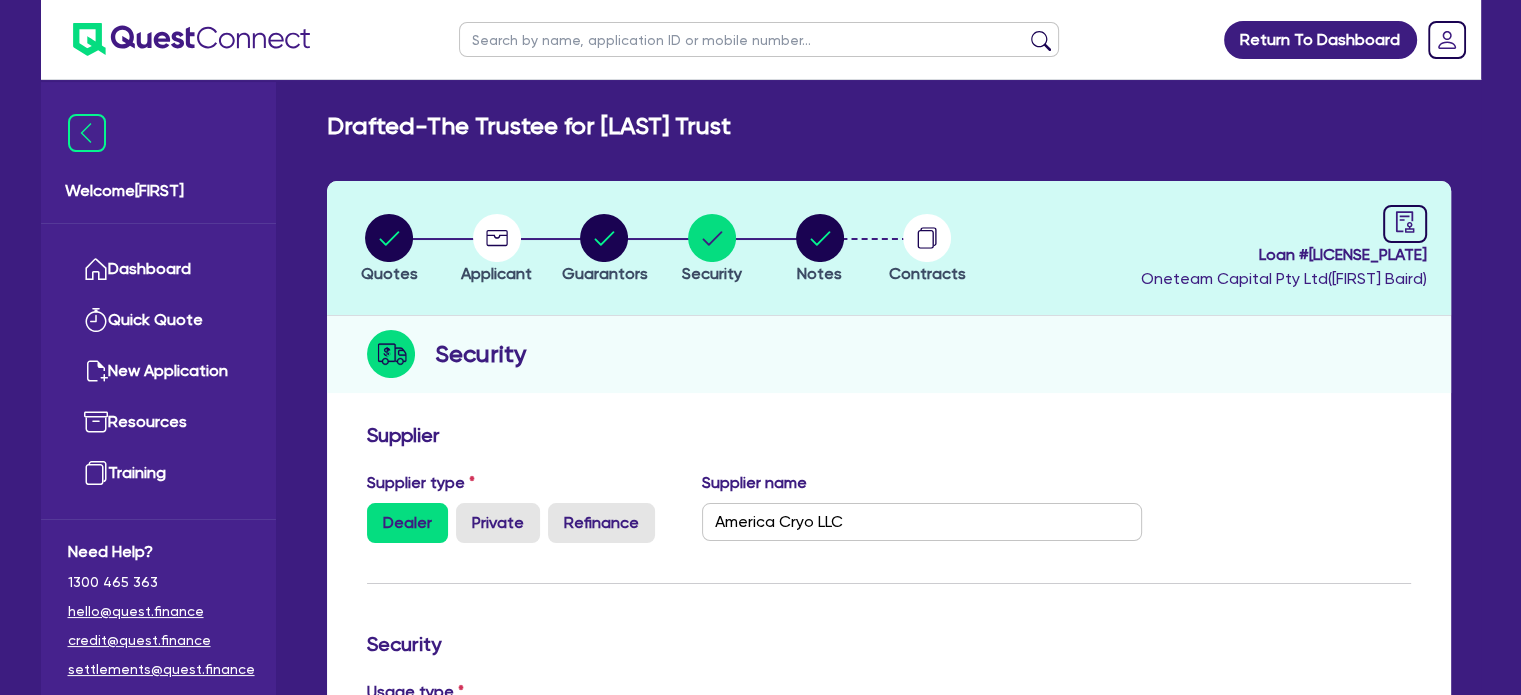 click on "Contracts Loan #  QF14840 Oneteam Capital Pty Ltd  ( [FIRST]   [LAST] )" at bounding box center (889, 248) 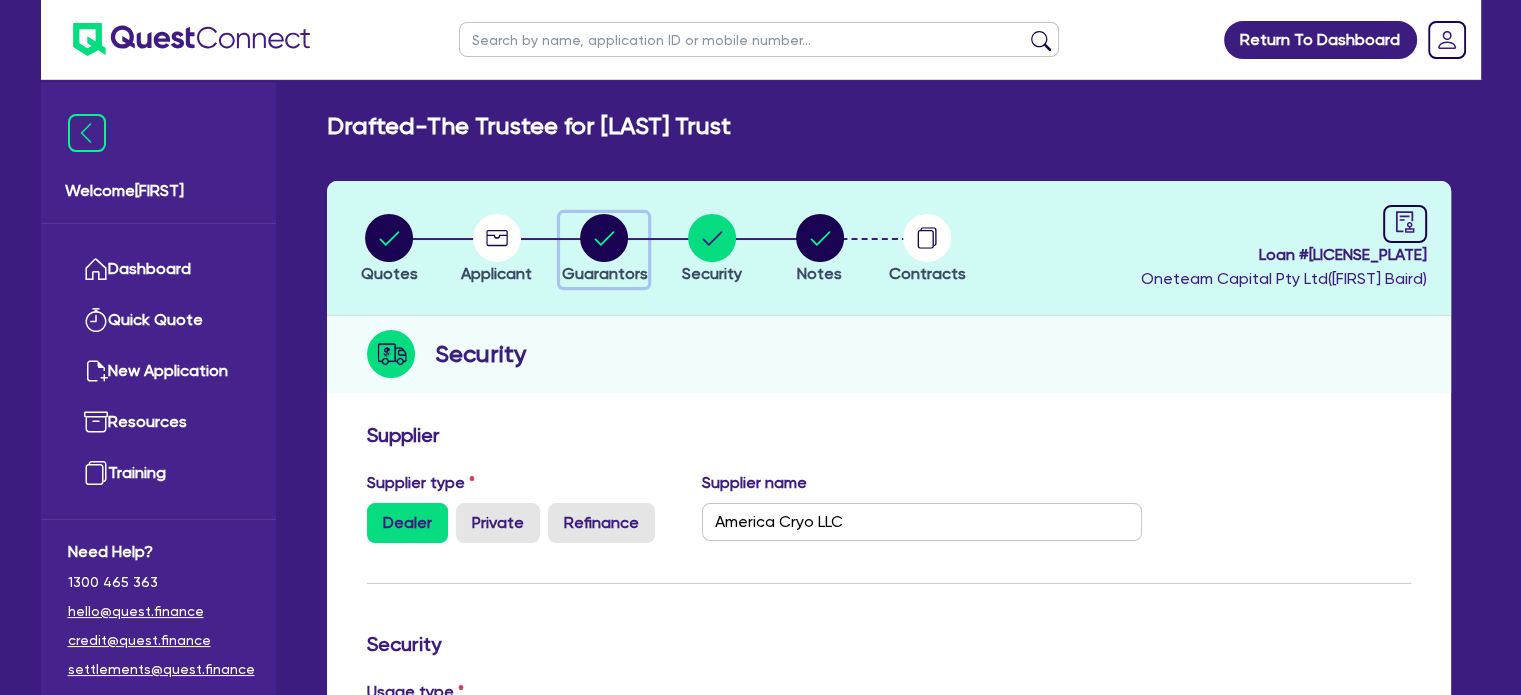 click 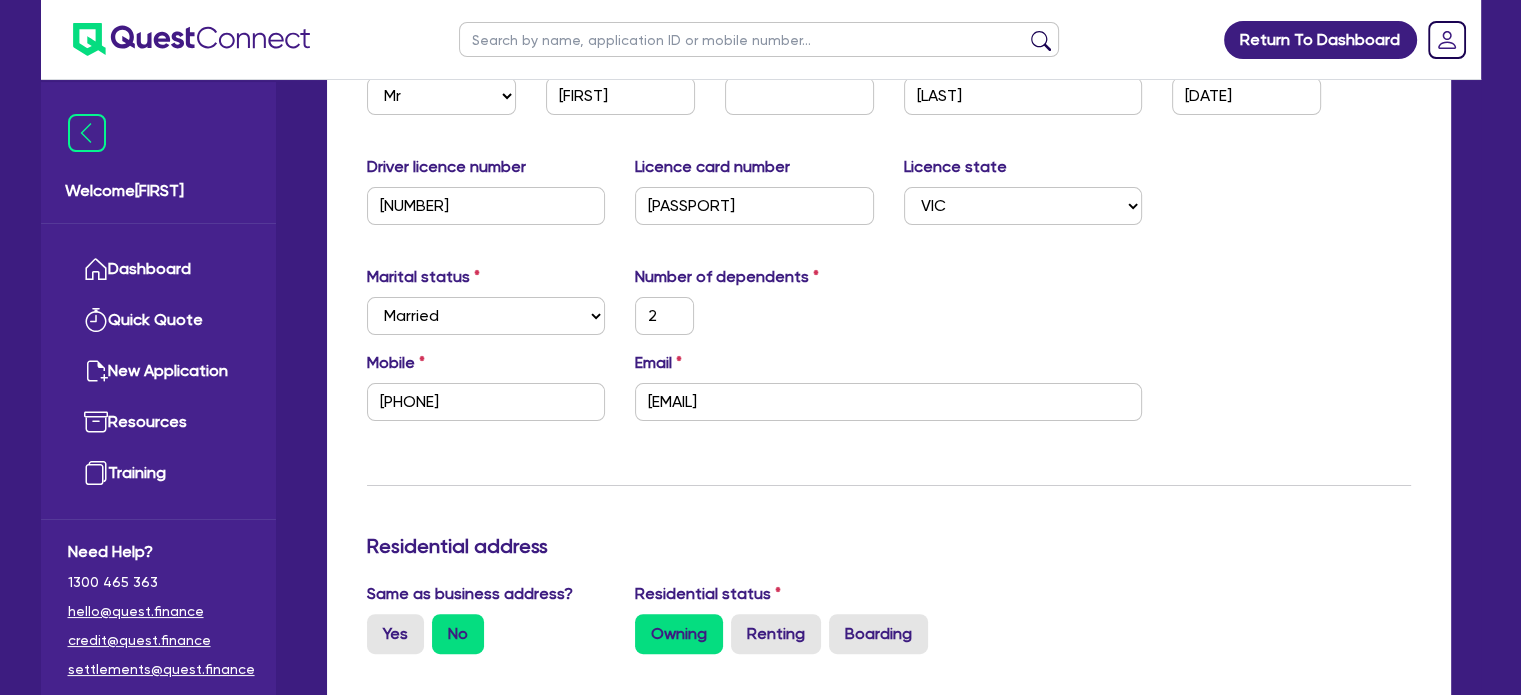 scroll, scrollTop: 439, scrollLeft: 0, axis: vertical 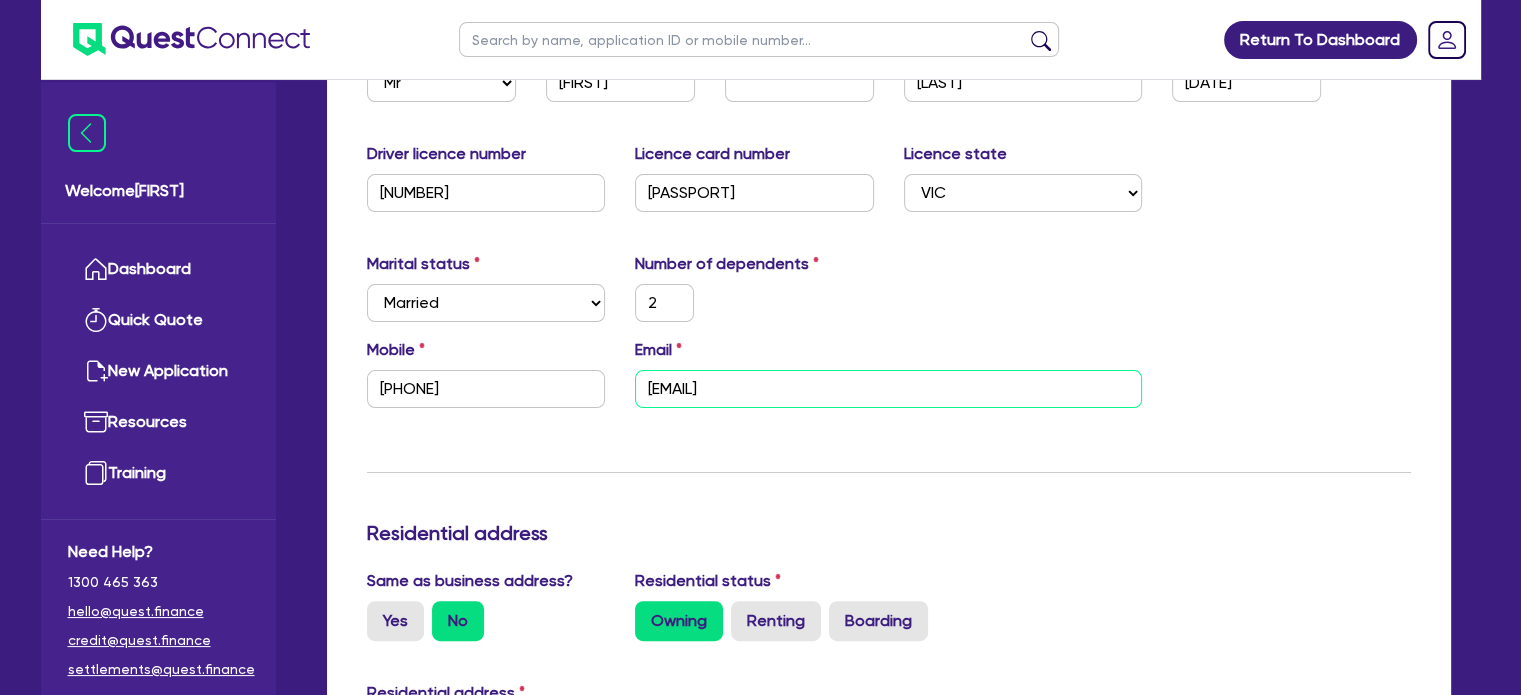 drag, startPoint x: 897, startPoint y: 391, endPoint x: 613, endPoint y: 379, distance: 284.25342 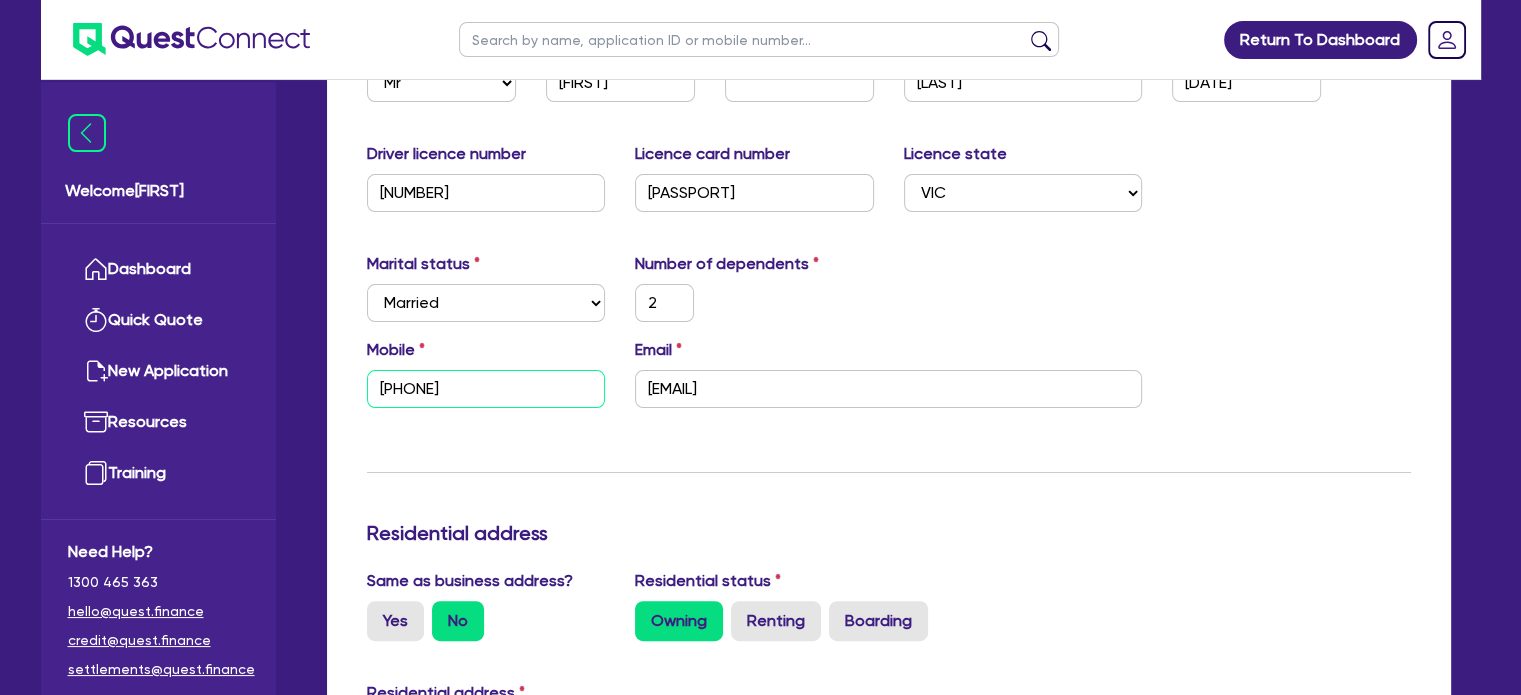 drag, startPoint x: 491, startPoint y: 383, endPoint x: 348, endPoint y: 362, distance: 144.53374 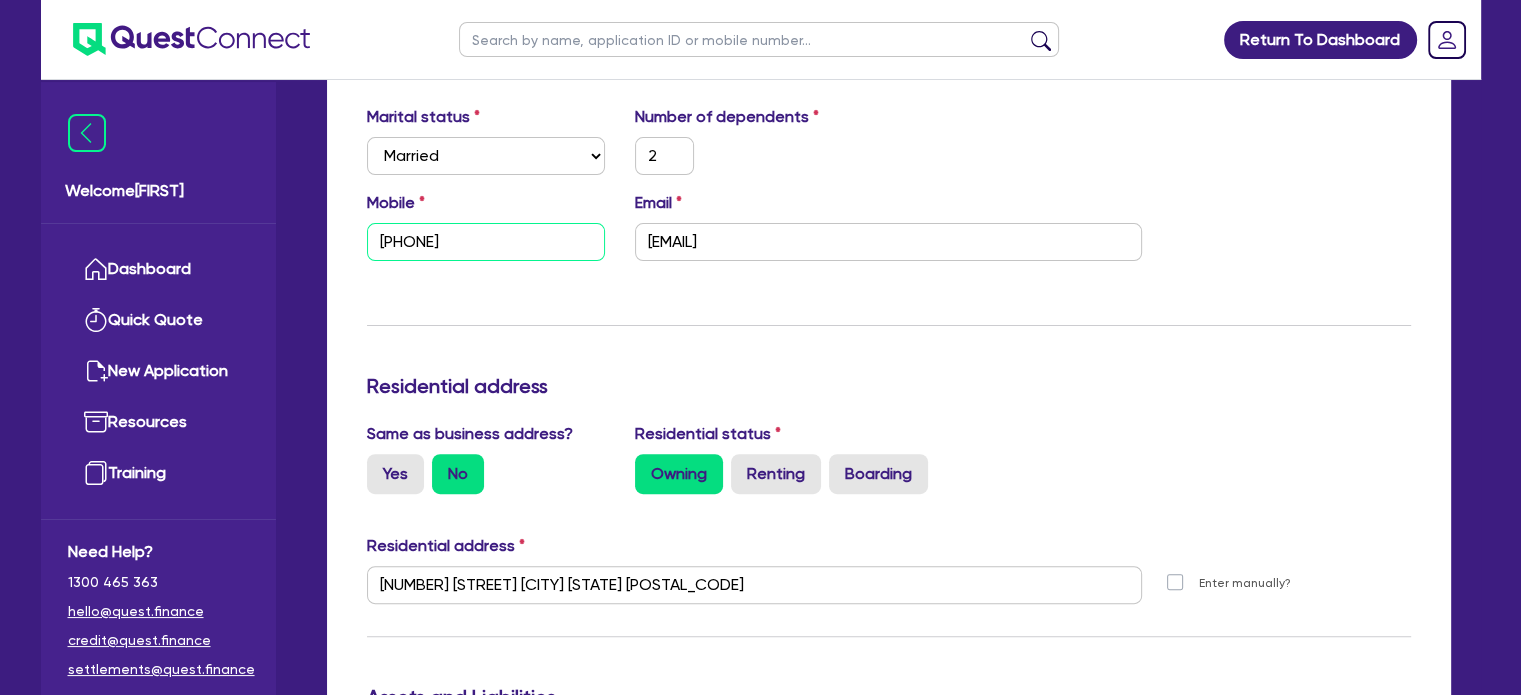 scroll, scrollTop: 591, scrollLeft: 0, axis: vertical 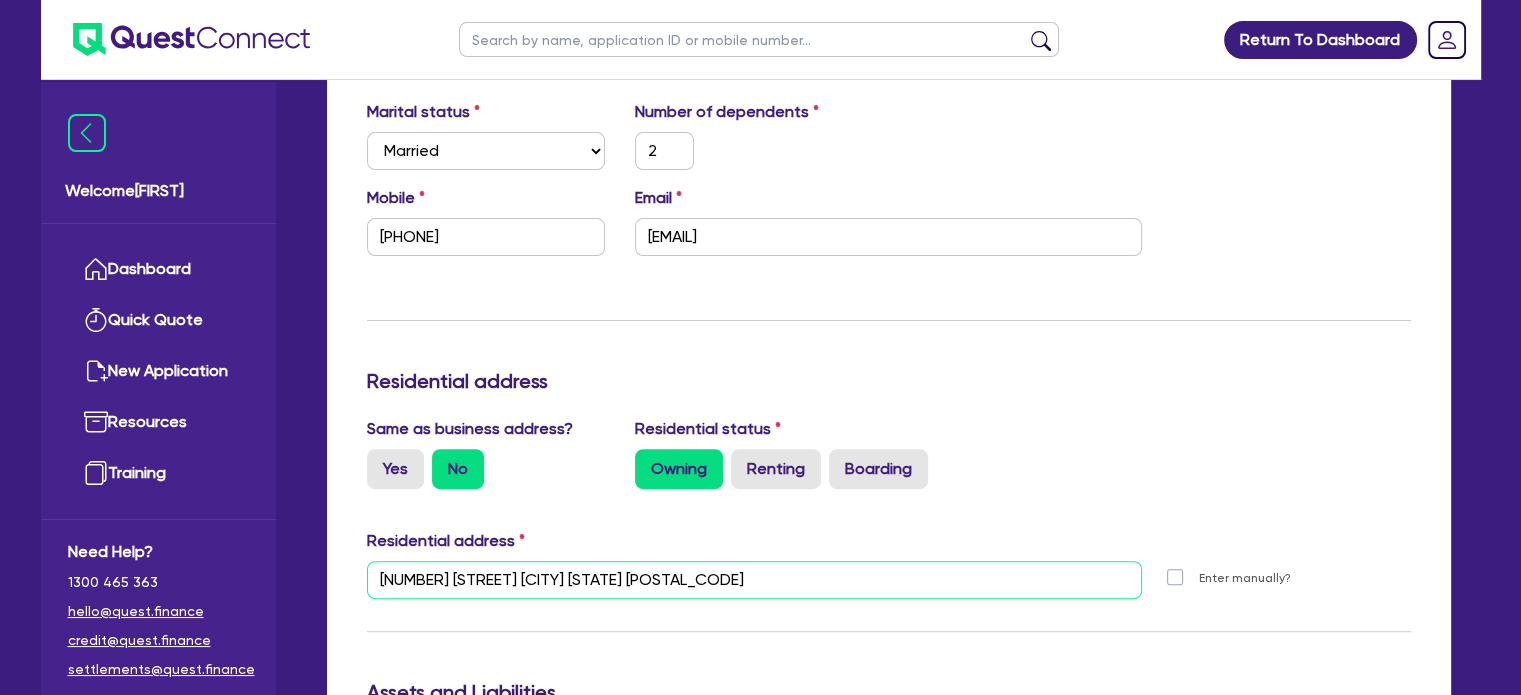 drag, startPoint x: 641, startPoint y: 574, endPoint x: 353, endPoint y: 552, distance: 288.83905 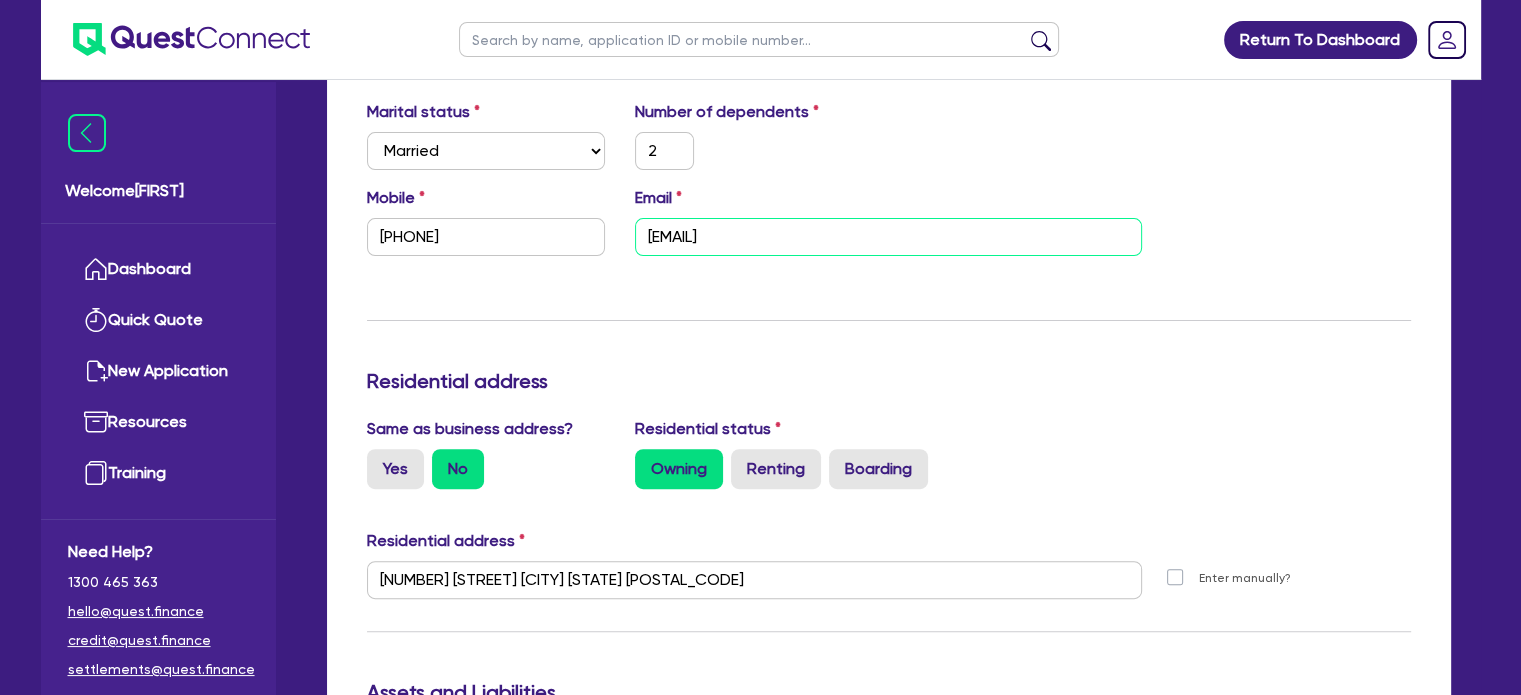 drag, startPoint x: 871, startPoint y: 221, endPoint x: 600, endPoint y: 205, distance: 271.47192 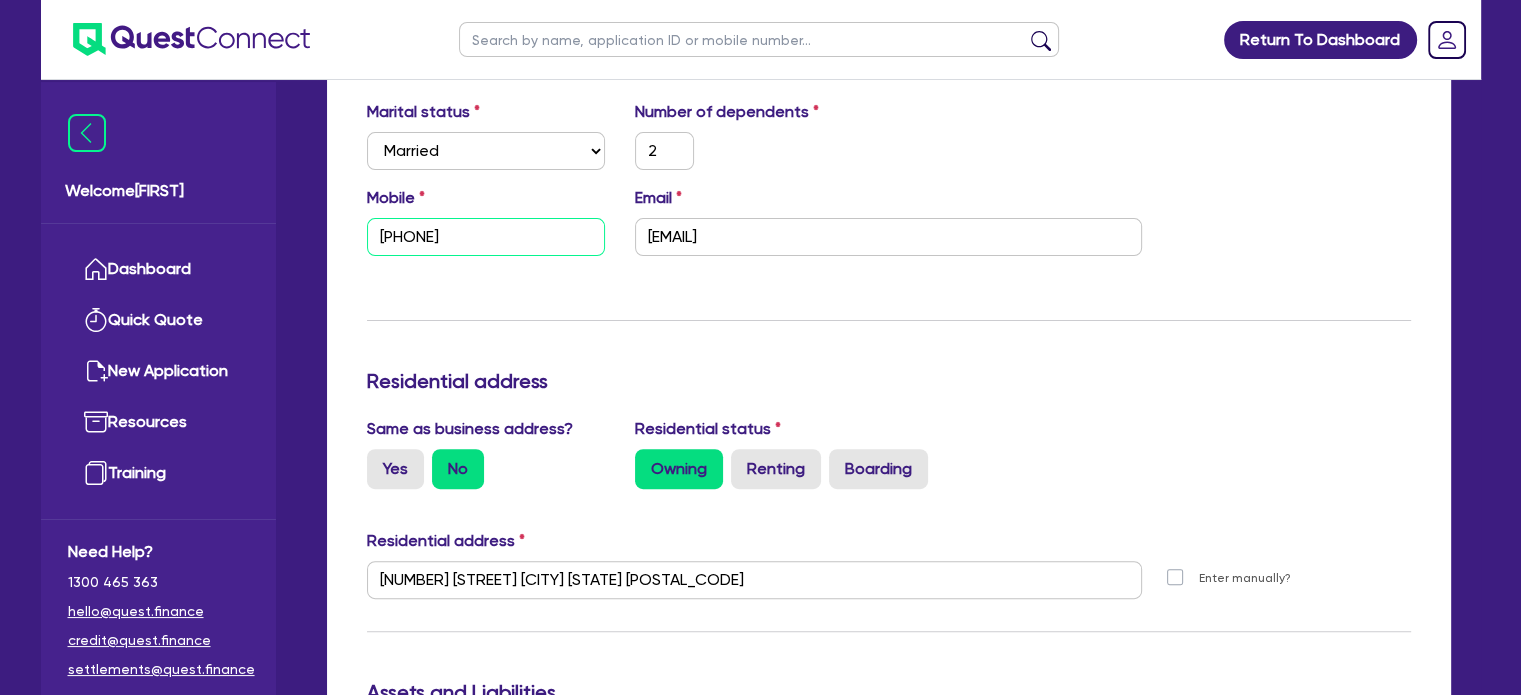 drag, startPoint x: 516, startPoint y: 233, endPoint x: 381, endPoint y: 225, distance: 135.23683 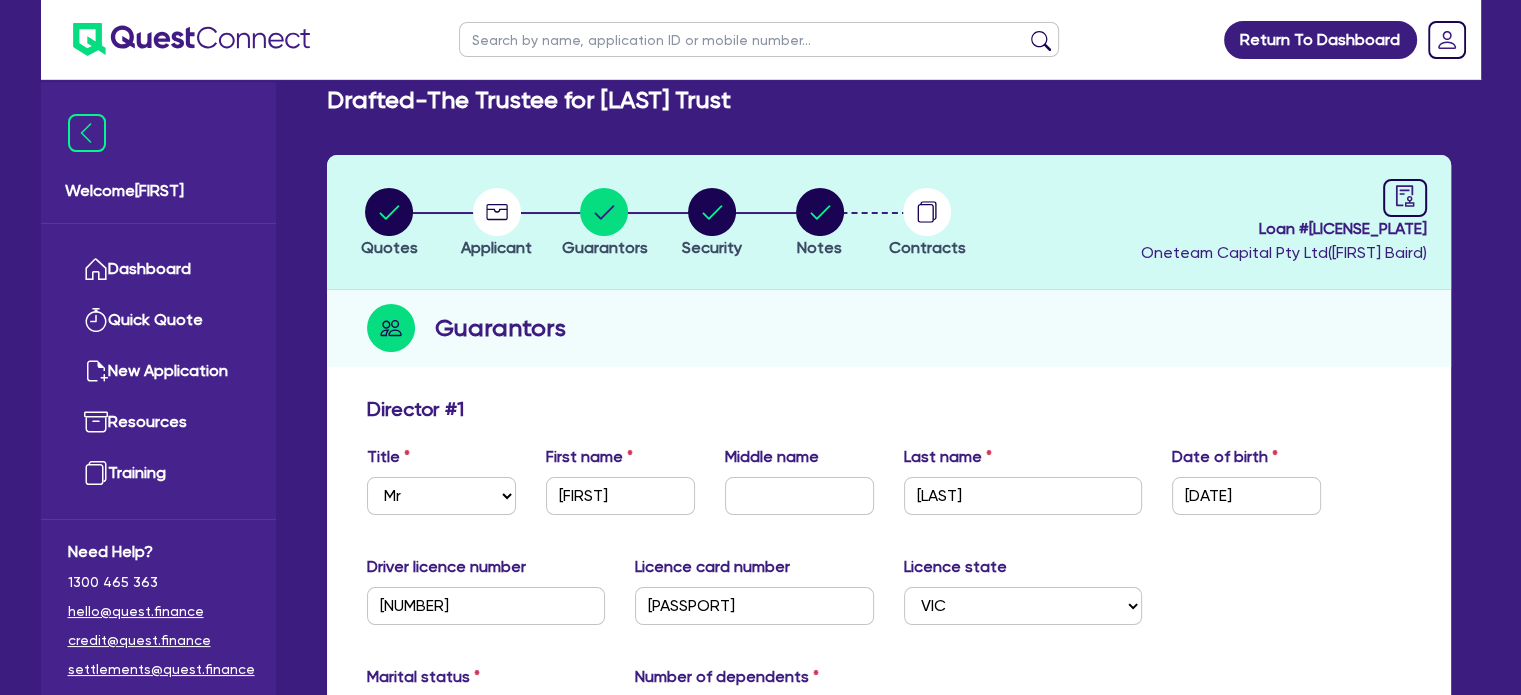 scroll, scrollTop: 0, scrollLeft: 0, axis: both 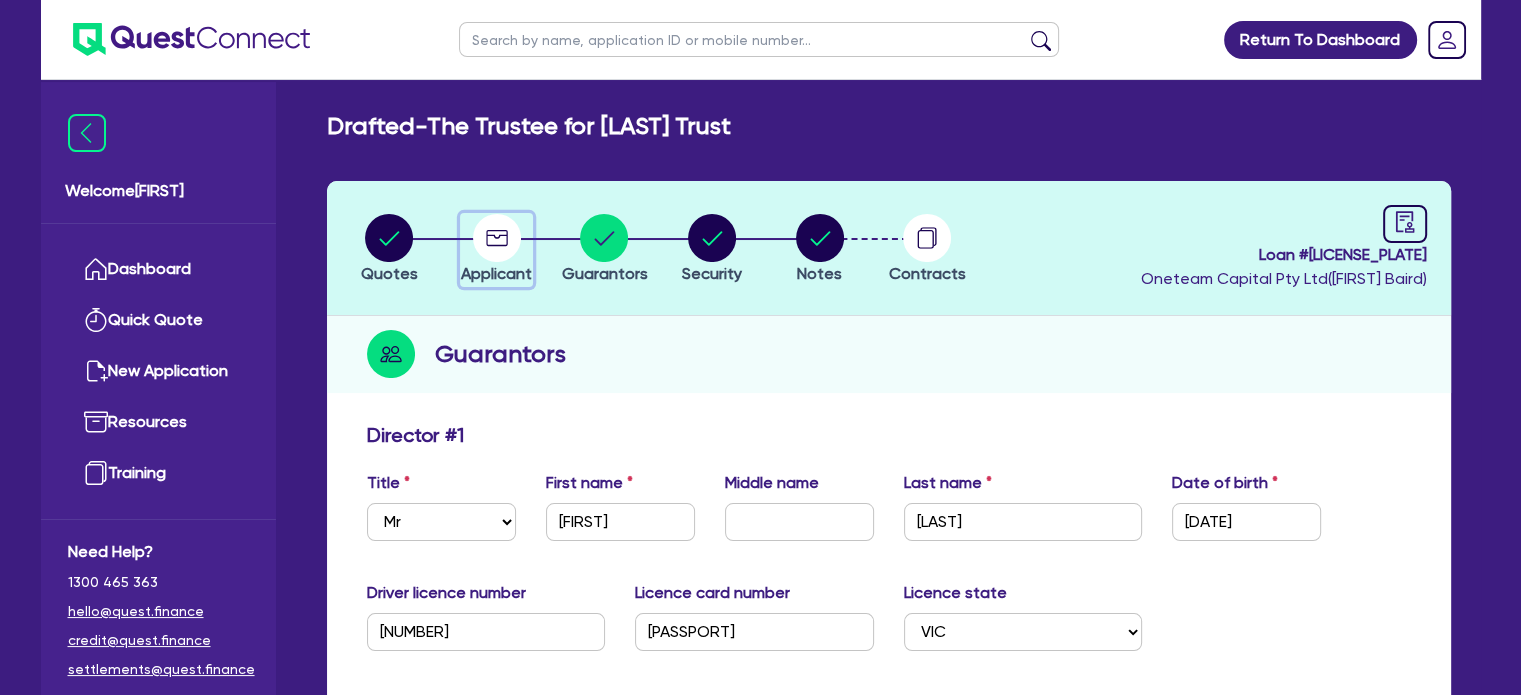 click 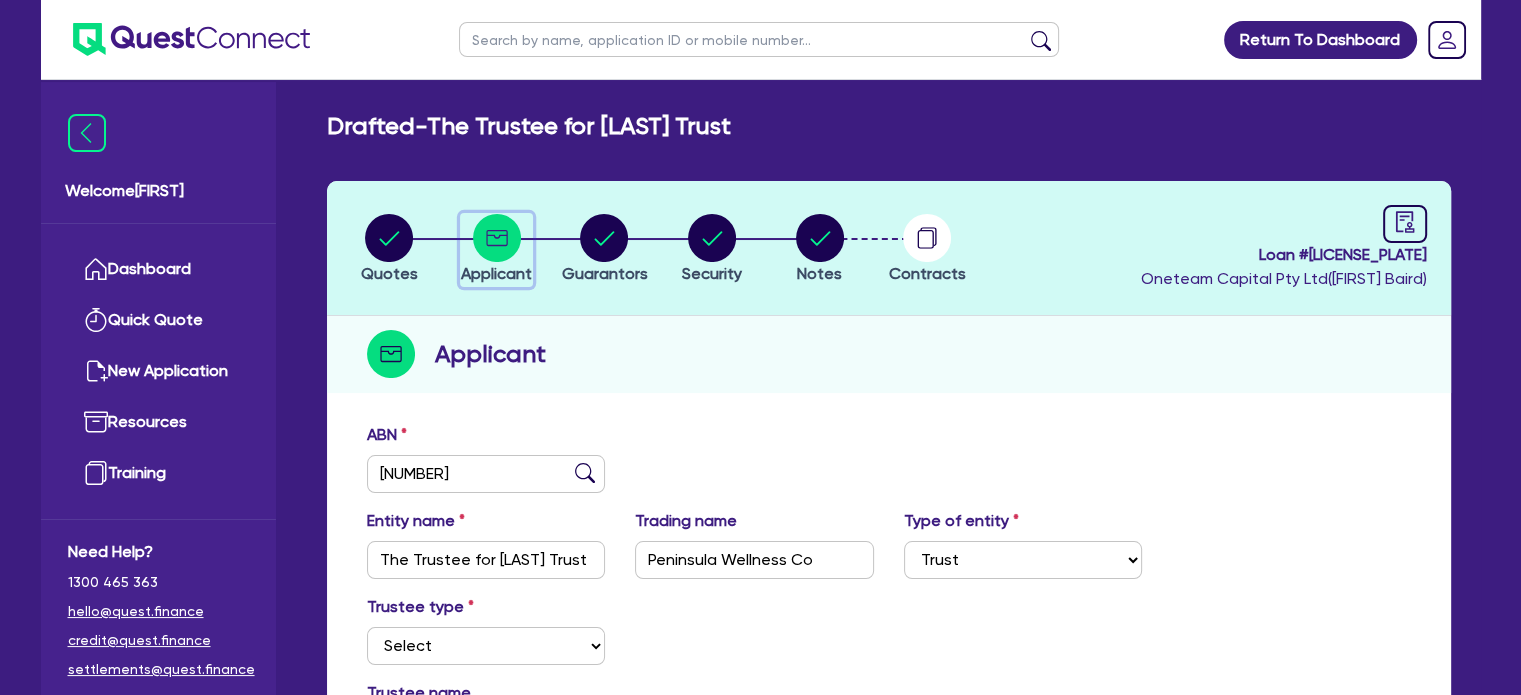 scroll, scrollTop: 536, scrollLeft: 0, axis: vertical 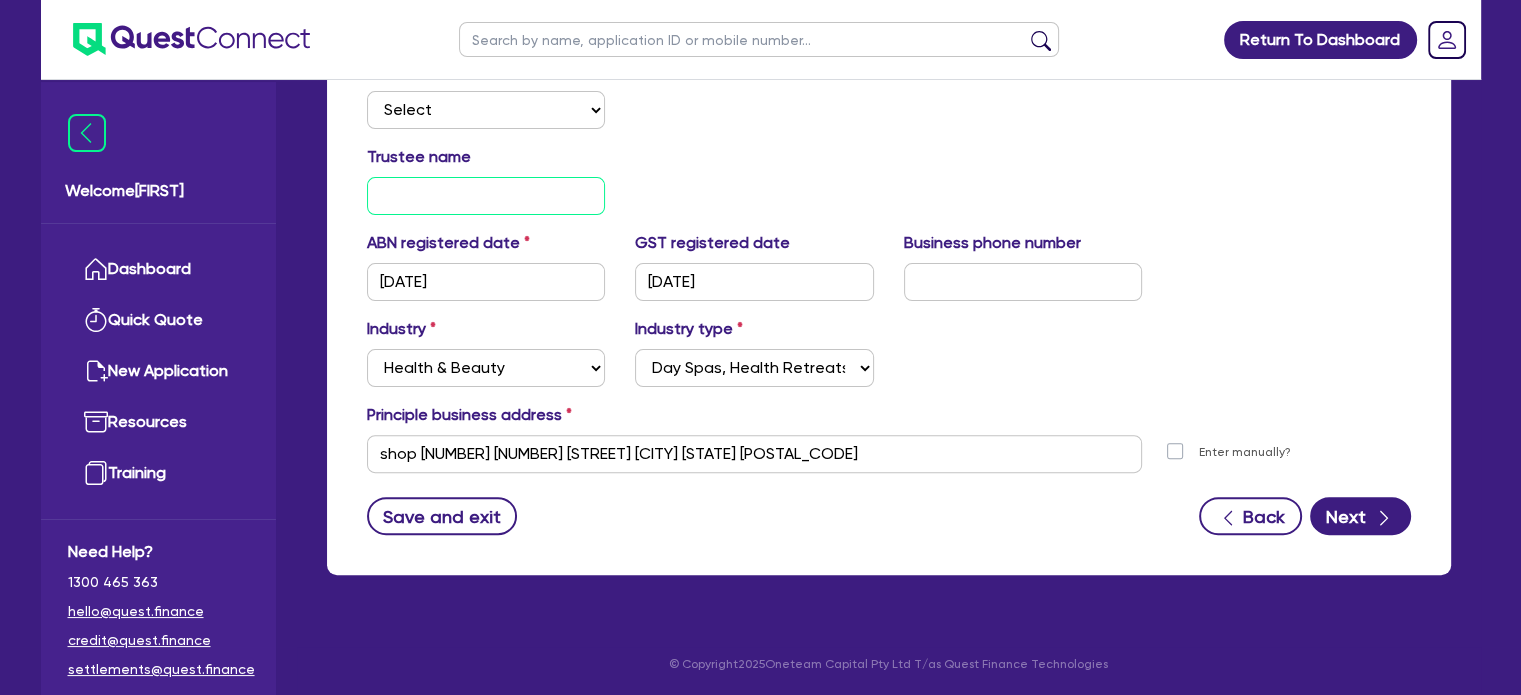 click at bounding box center [486, 196] 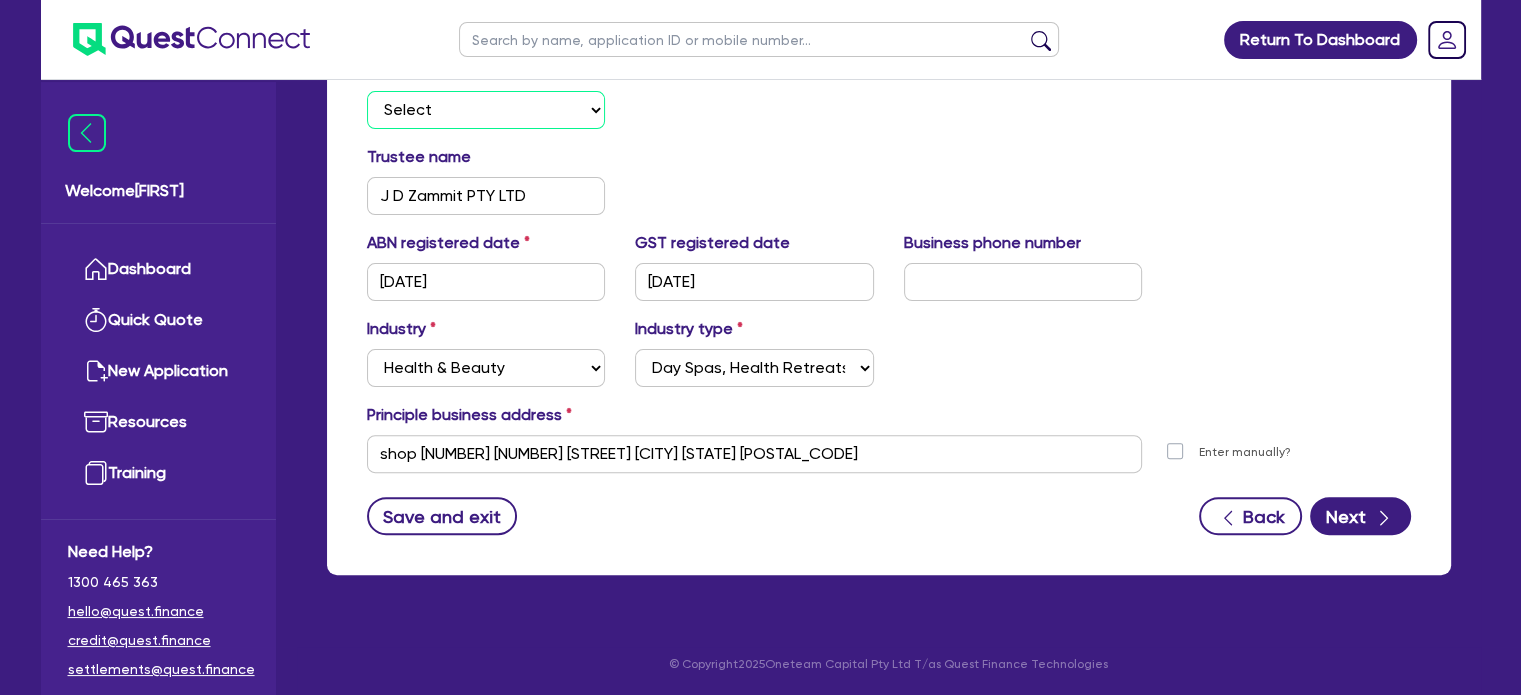 click on "Select Individual Company" at bounding box center [486, 110] 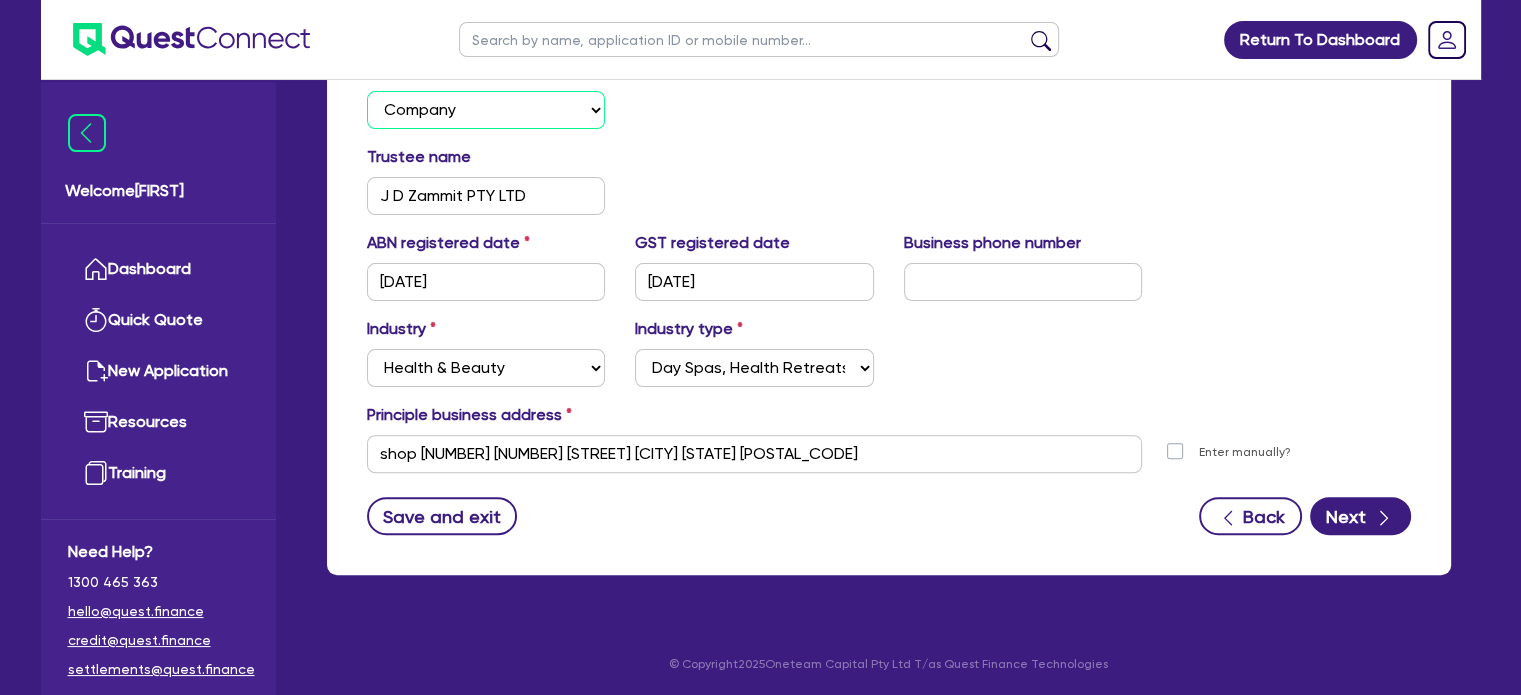 click on "Select Individual Company" at bounding box center [486, 110] 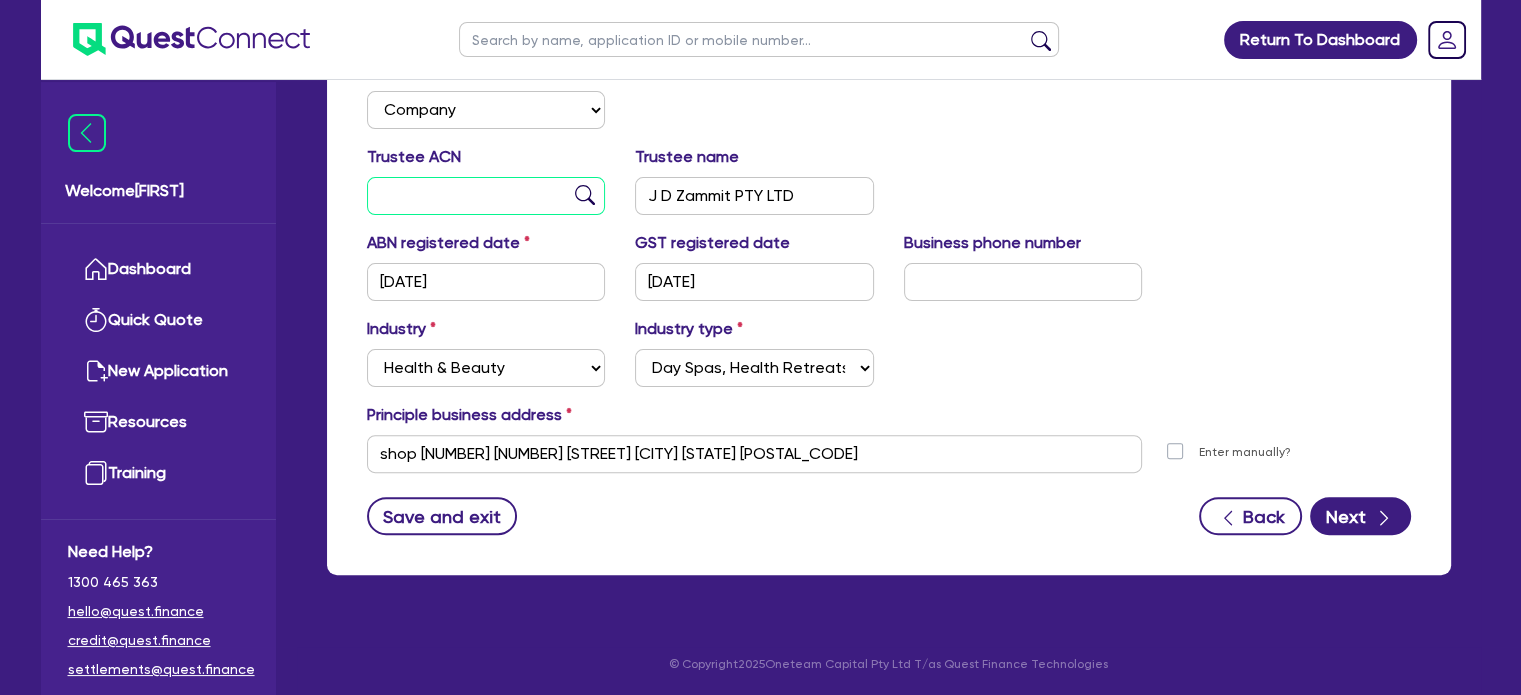 click at bounding box center [486, 196] 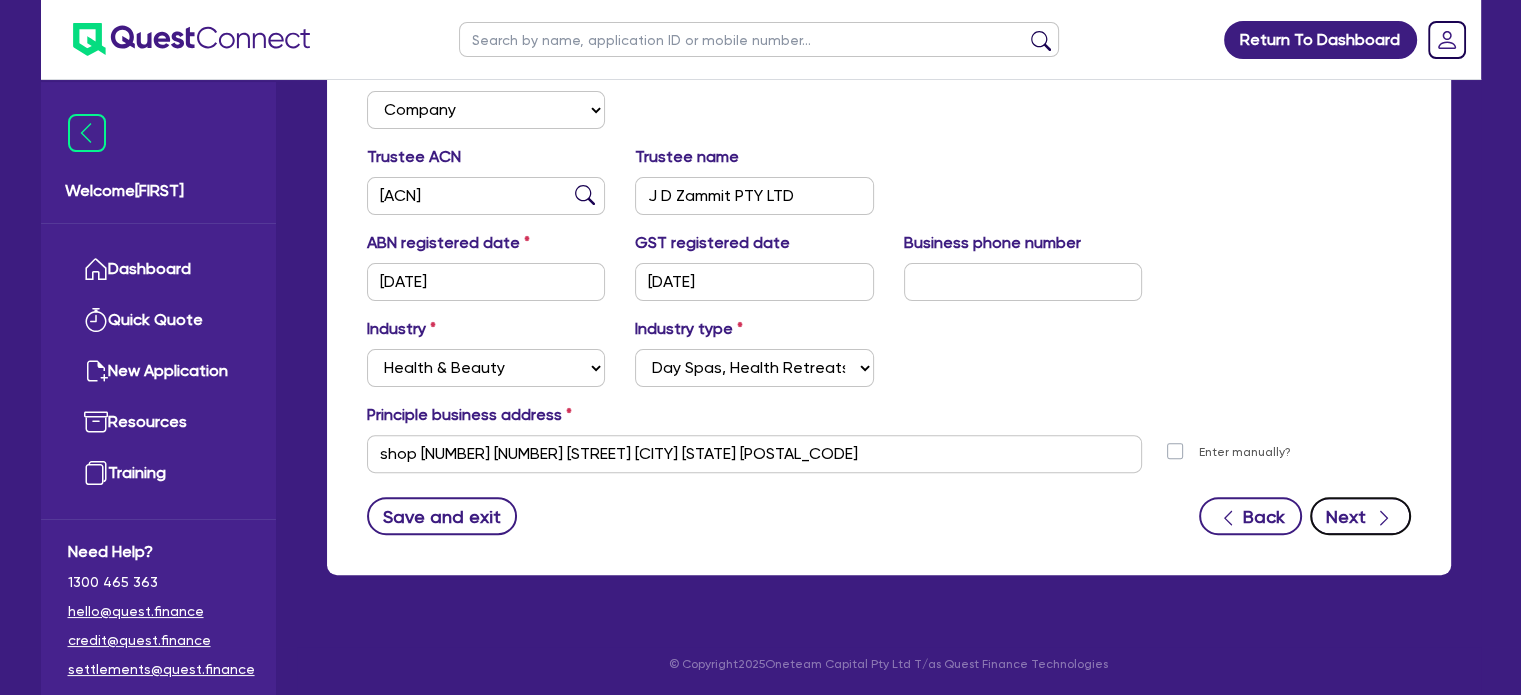 click on "Next" at bounding box center [1360, 516] 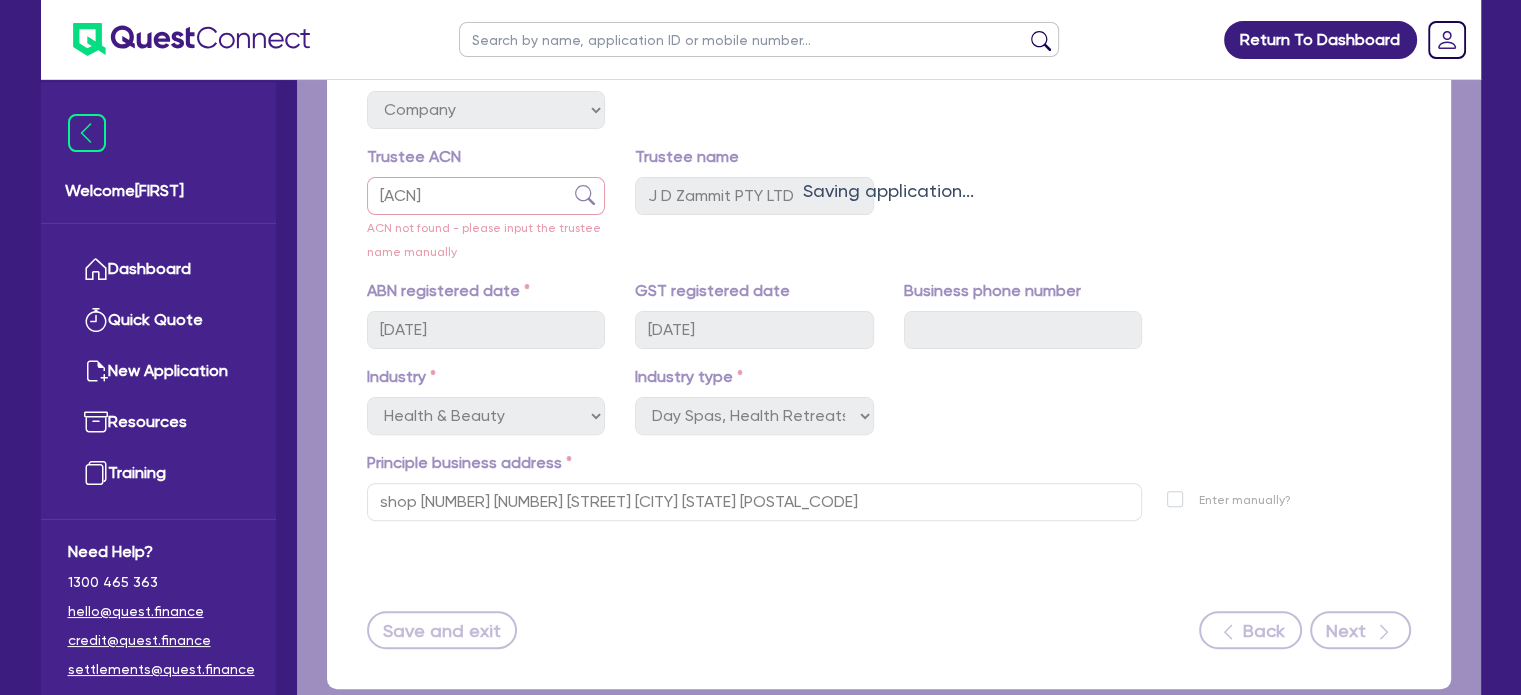 scroll, scrollTop: 0, scrollLeft: 0, axis: both 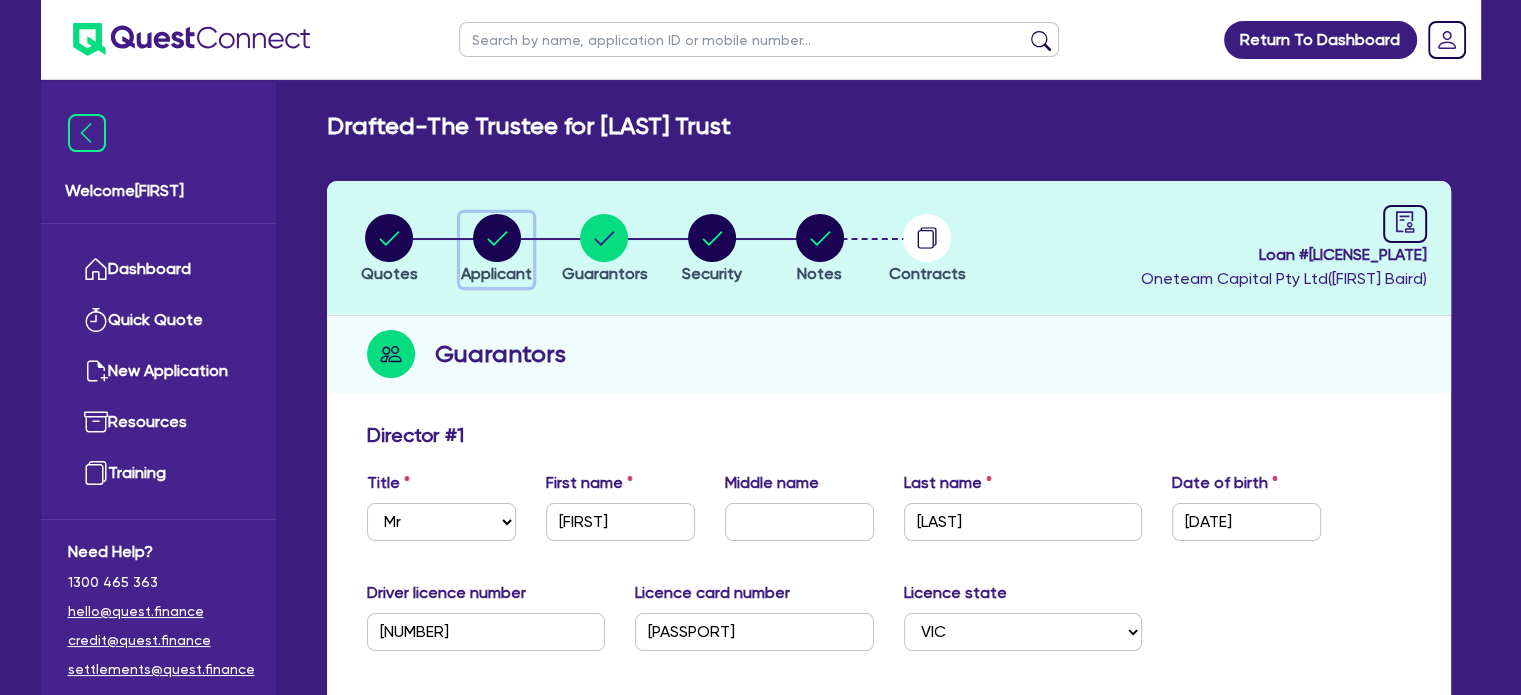 click 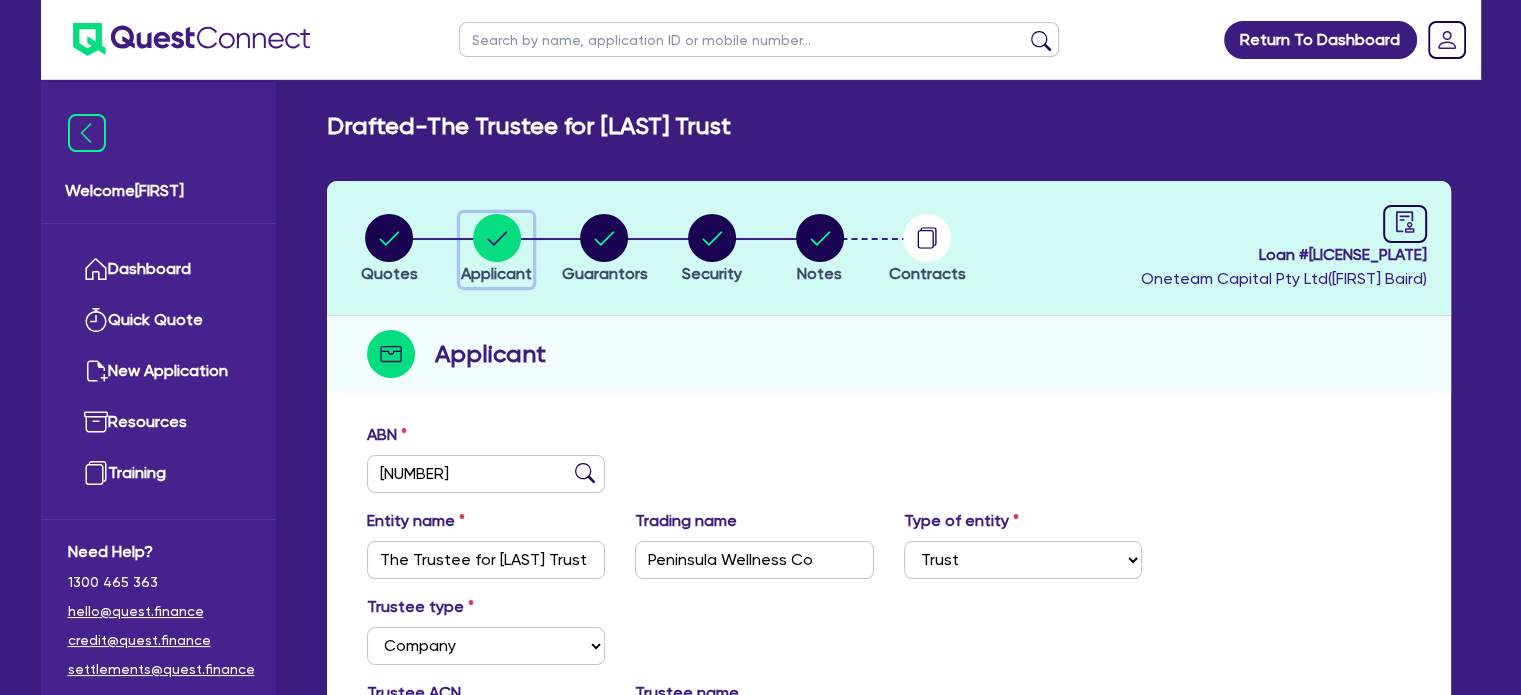 scroll, scrollTop: 348, scrollLeft: 0, axis: vertical 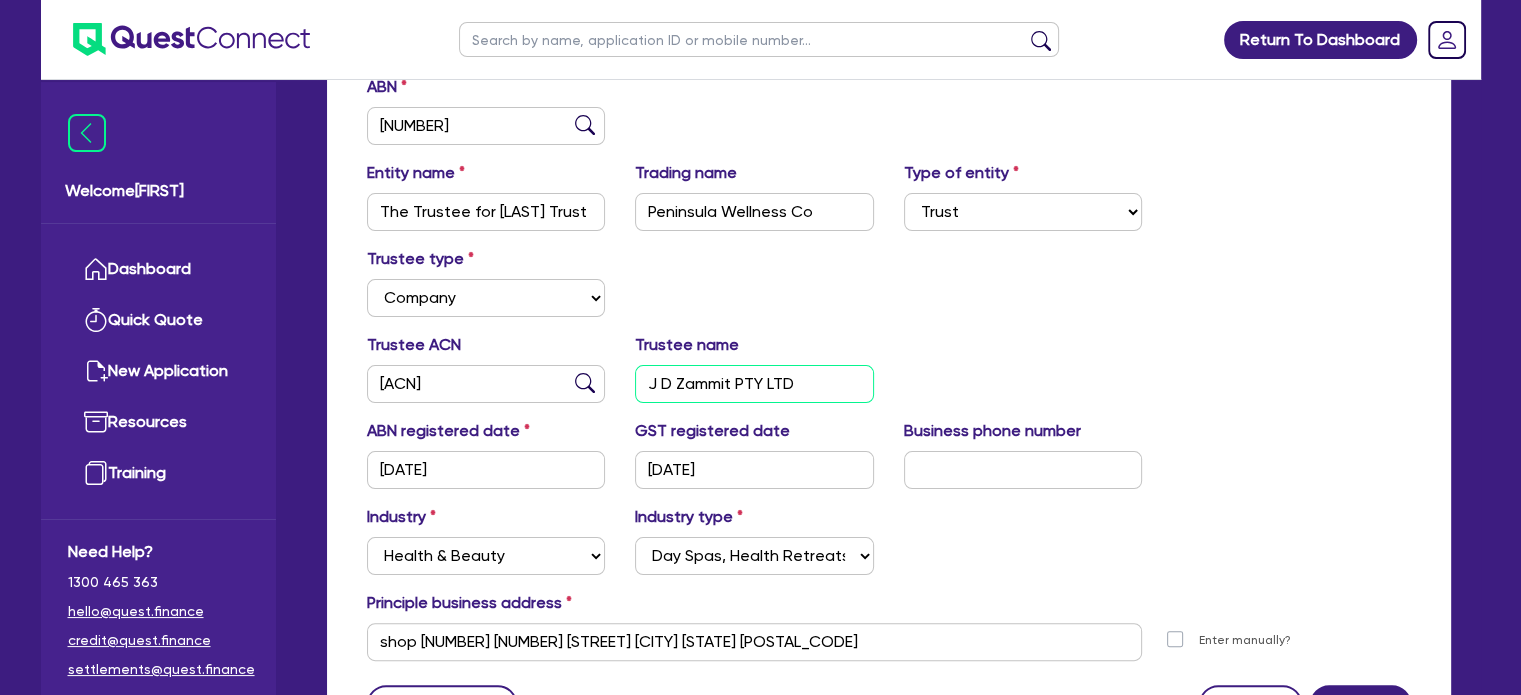 drag, startPoint x: 799, startPoint y: 387, endPoint x: 589, endPoint y: 361, distance: 211.60341 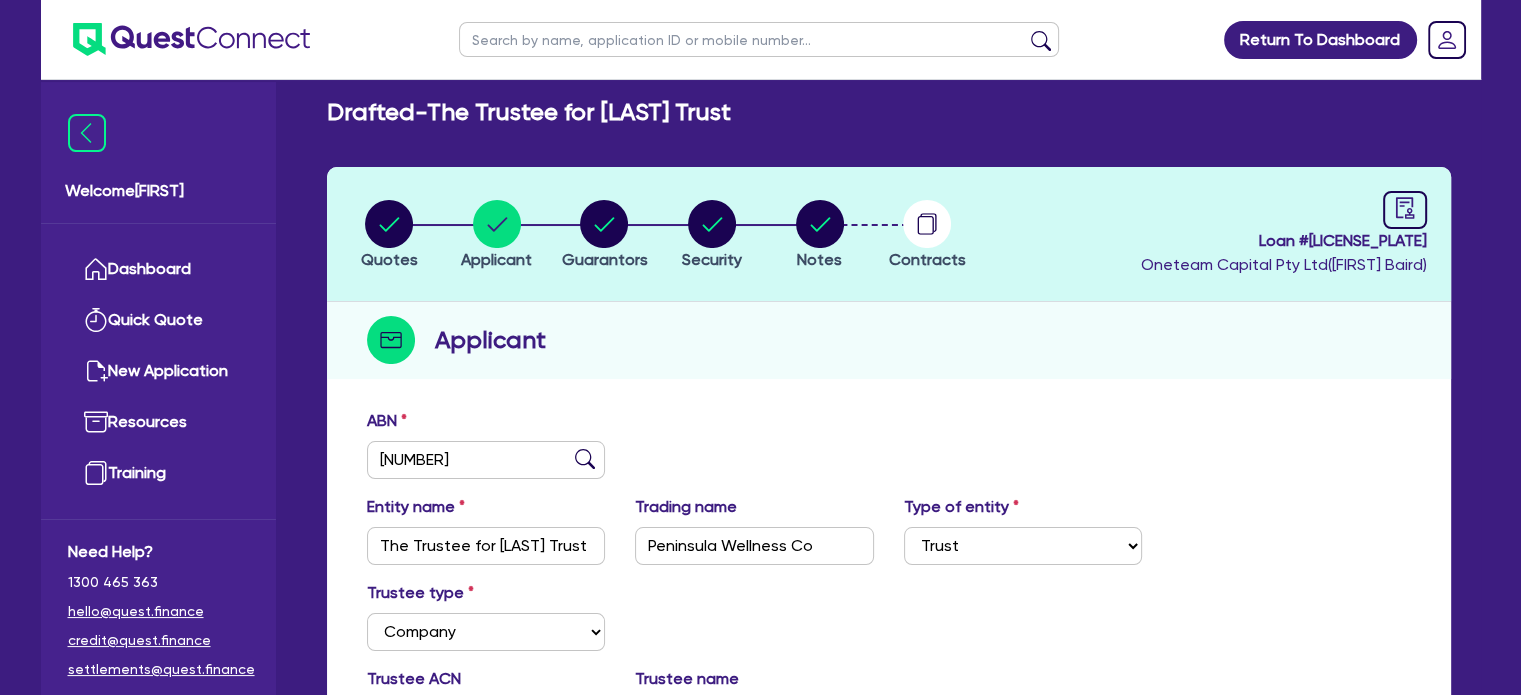 scroll, scrollTop: 0, scrollLeft: 0, axis: both 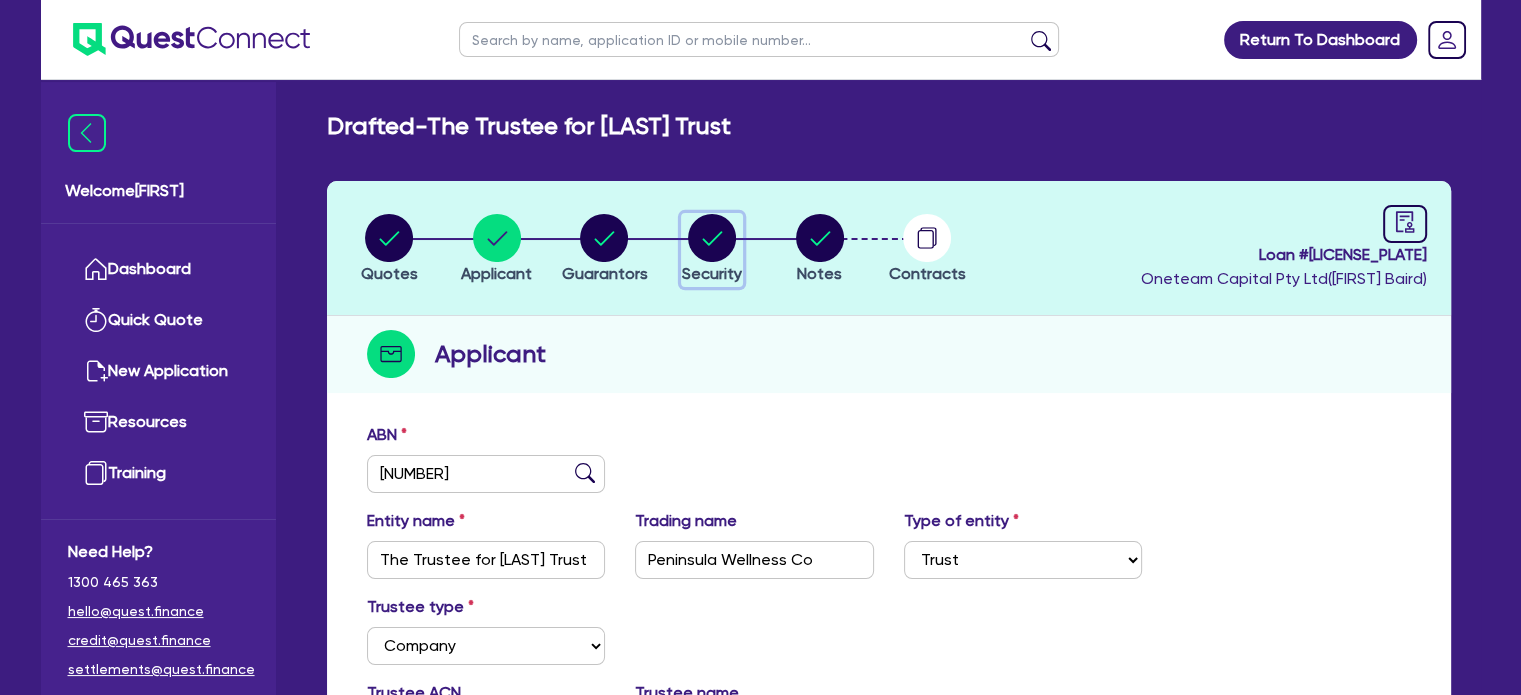 click 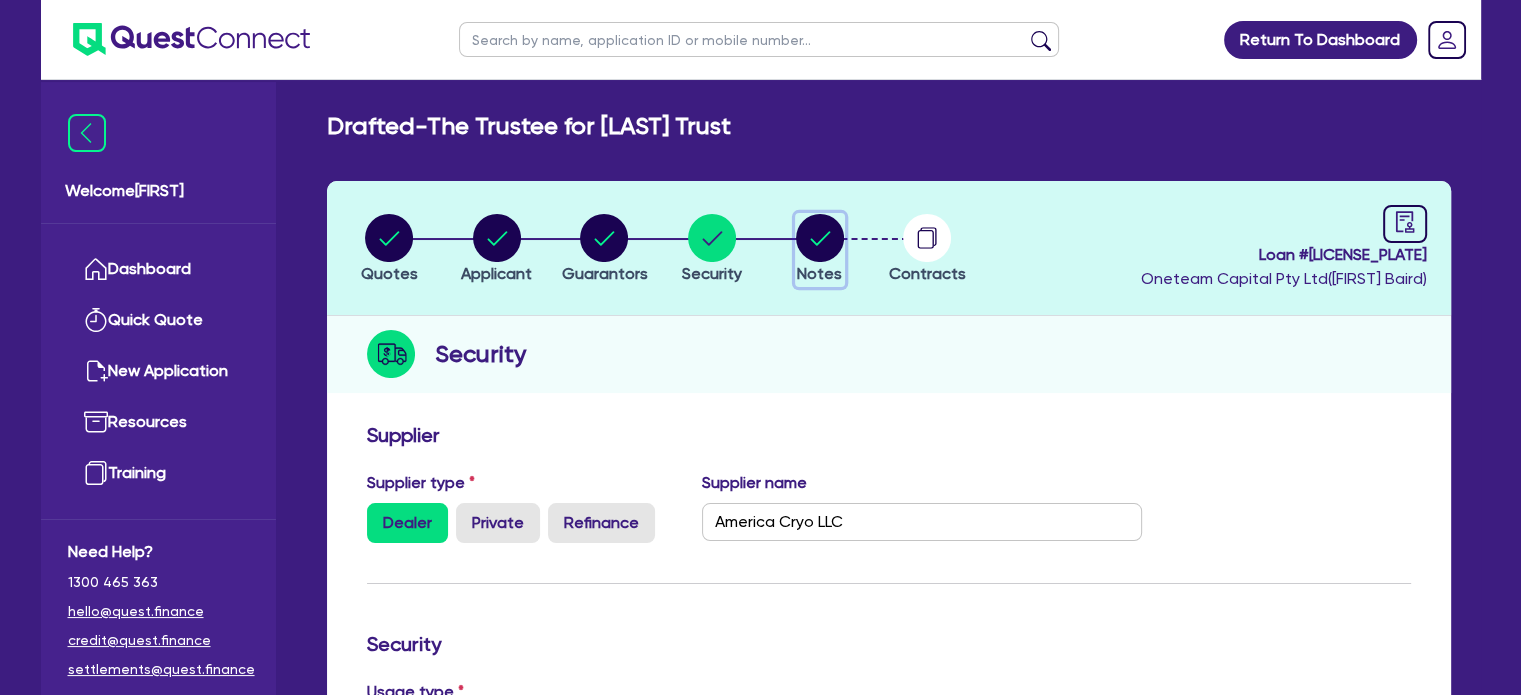 click 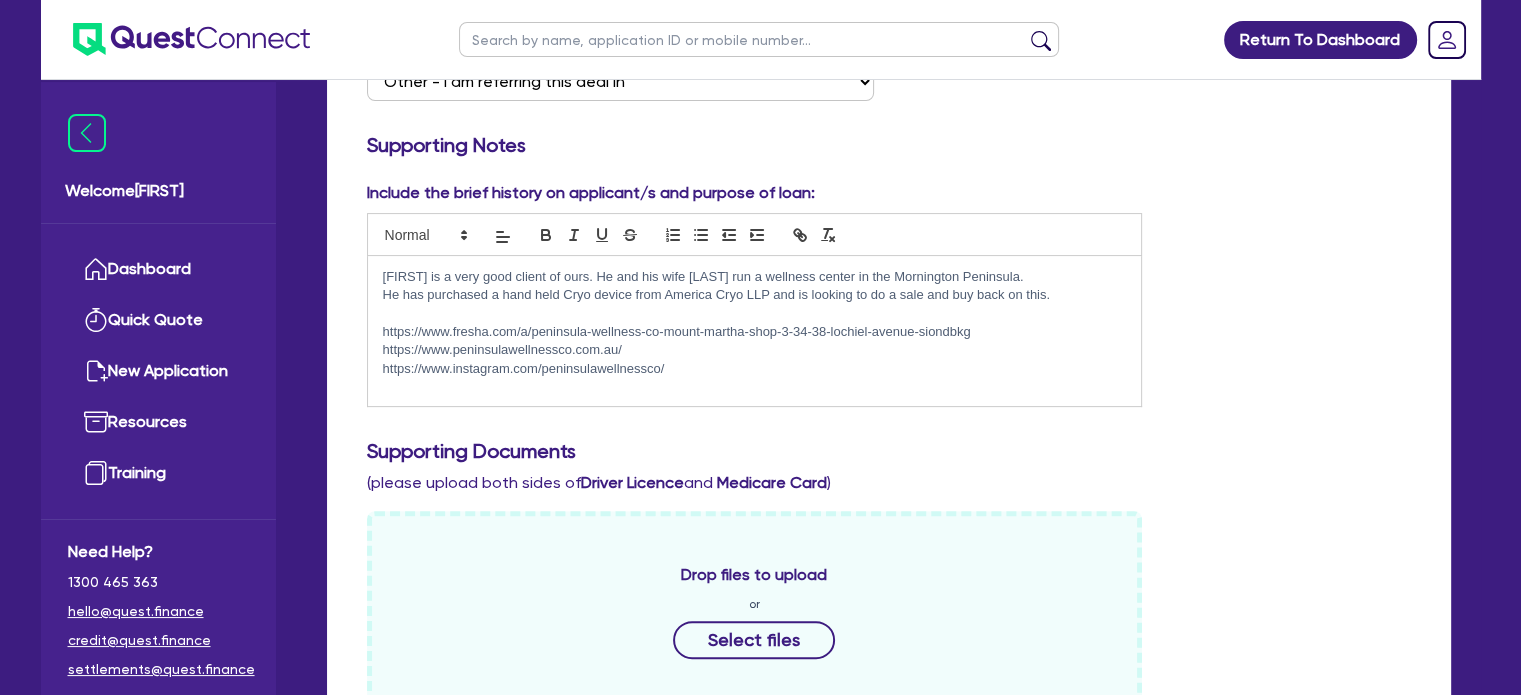 scroll, scrollTop: 448, scrollLeft: 0, axis: vertical 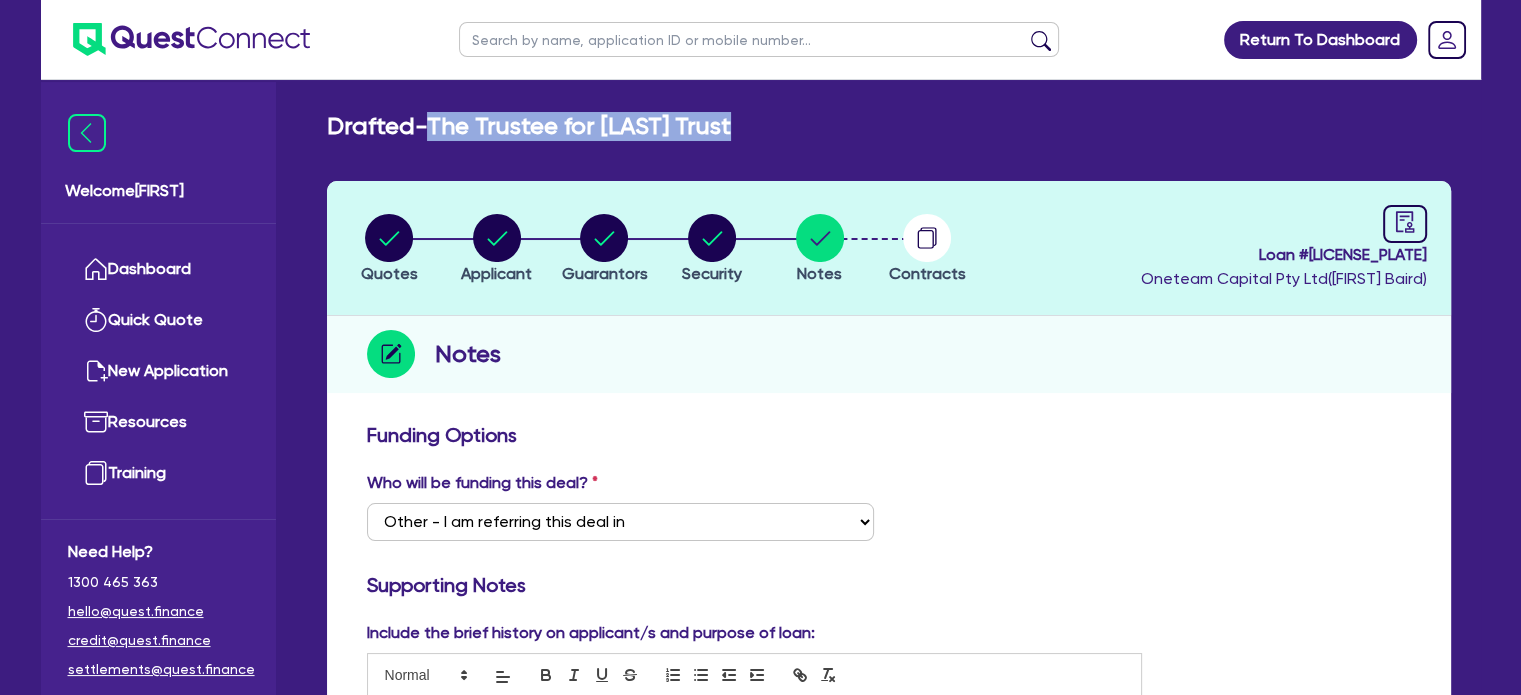 drag, startPoint x: 799, startPoint y: 117, endPoint x: 438, endPoint y: 120, distance: 361.01245 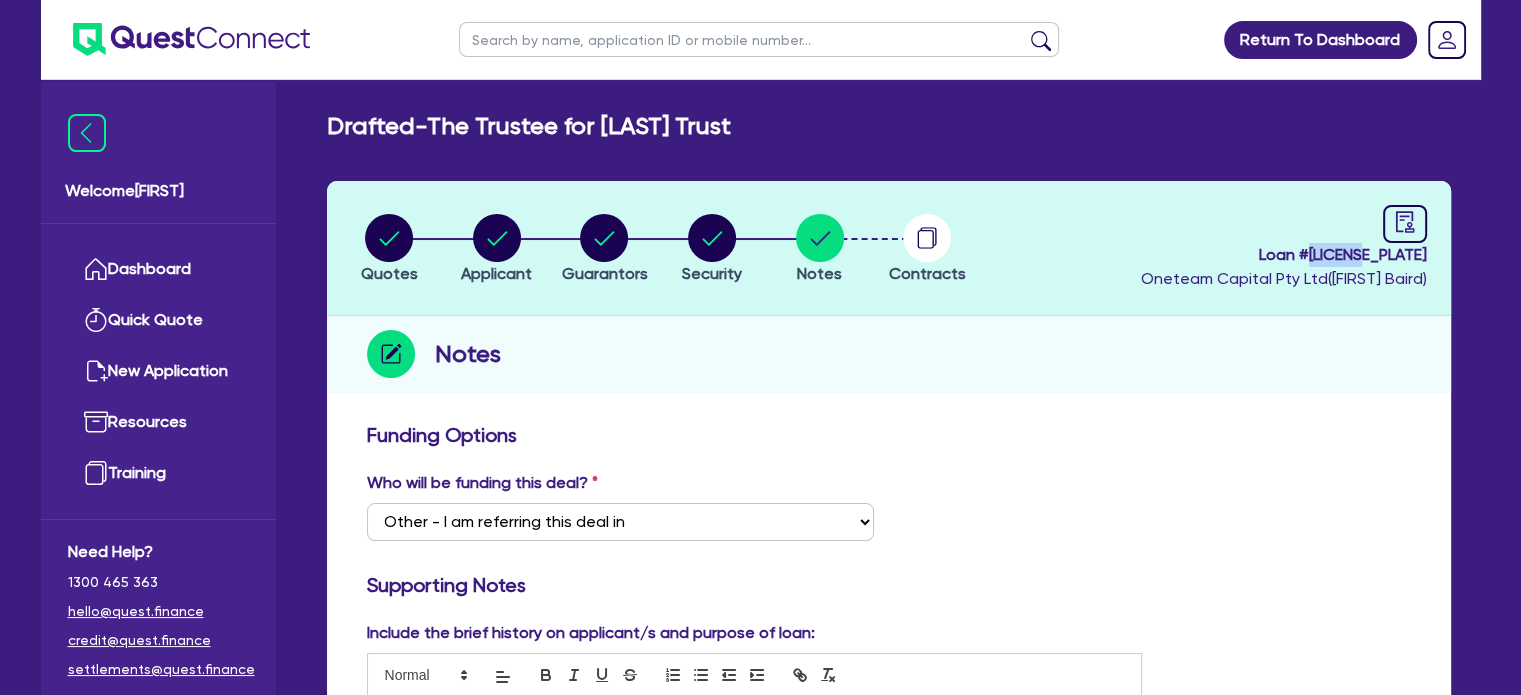 drag, startPoint x: 1425, startPoint y: 259, endPoint x: 1364, endPoint y: 259, distance: 61 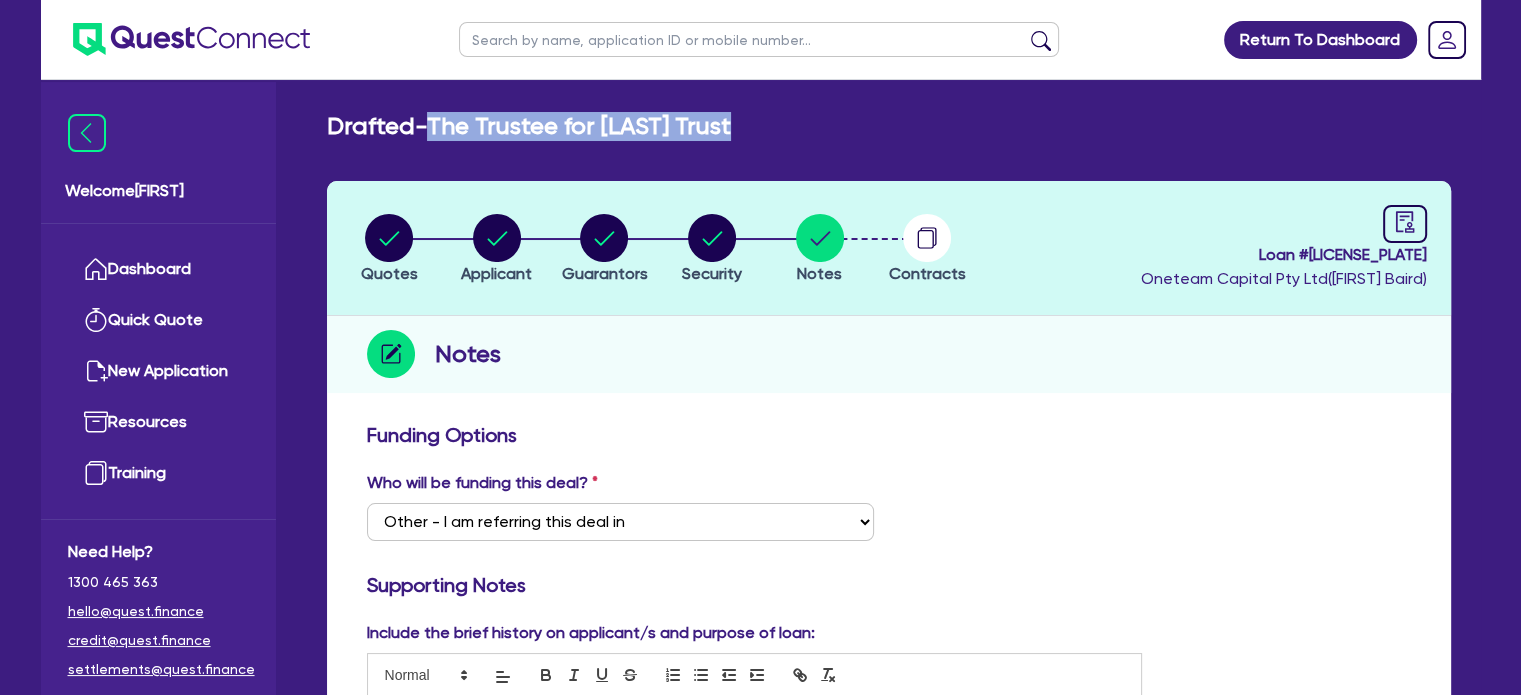 drag, startPoint x: 775, startPoint y: 131, endPoint x: 436, endPoint y: 126, distance: 339.03687 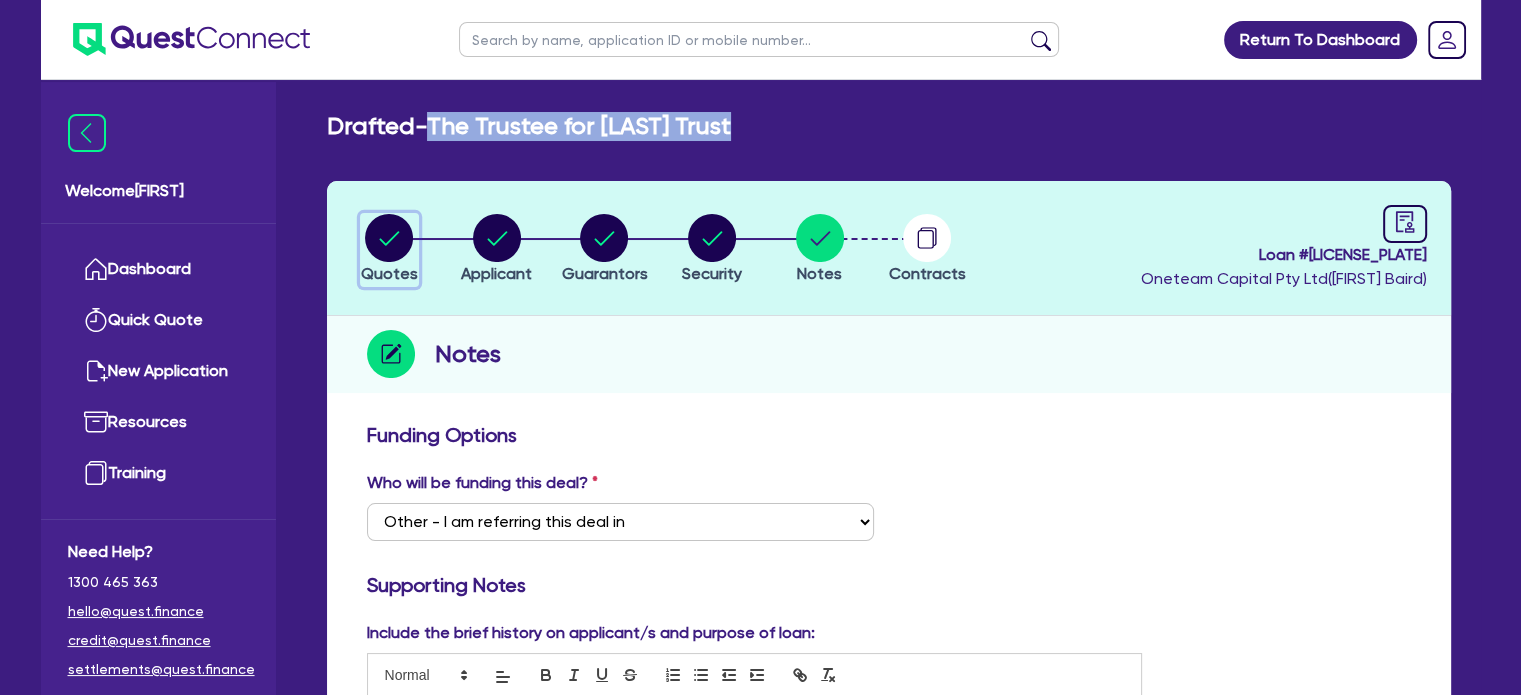click 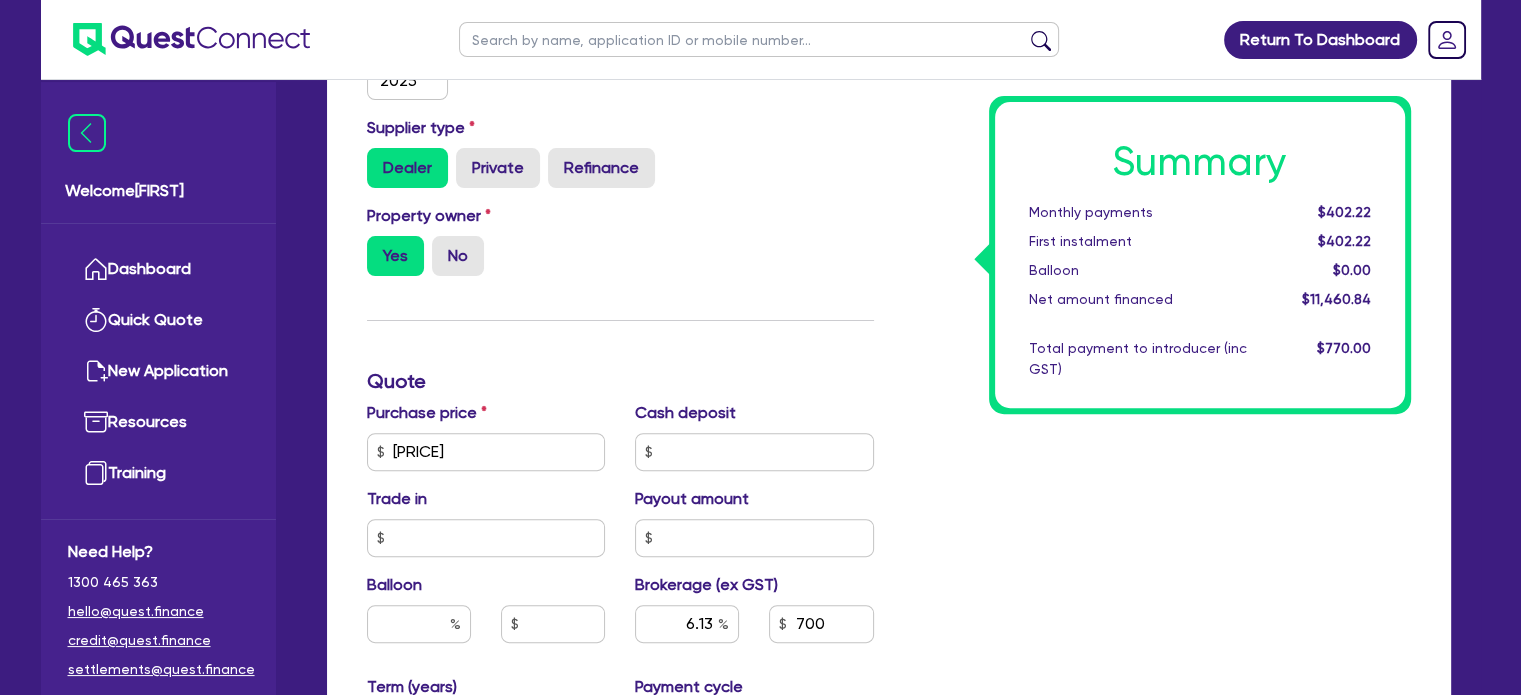 scroll, scrollTop: 566, scrollLeft: 0, axis: vertical 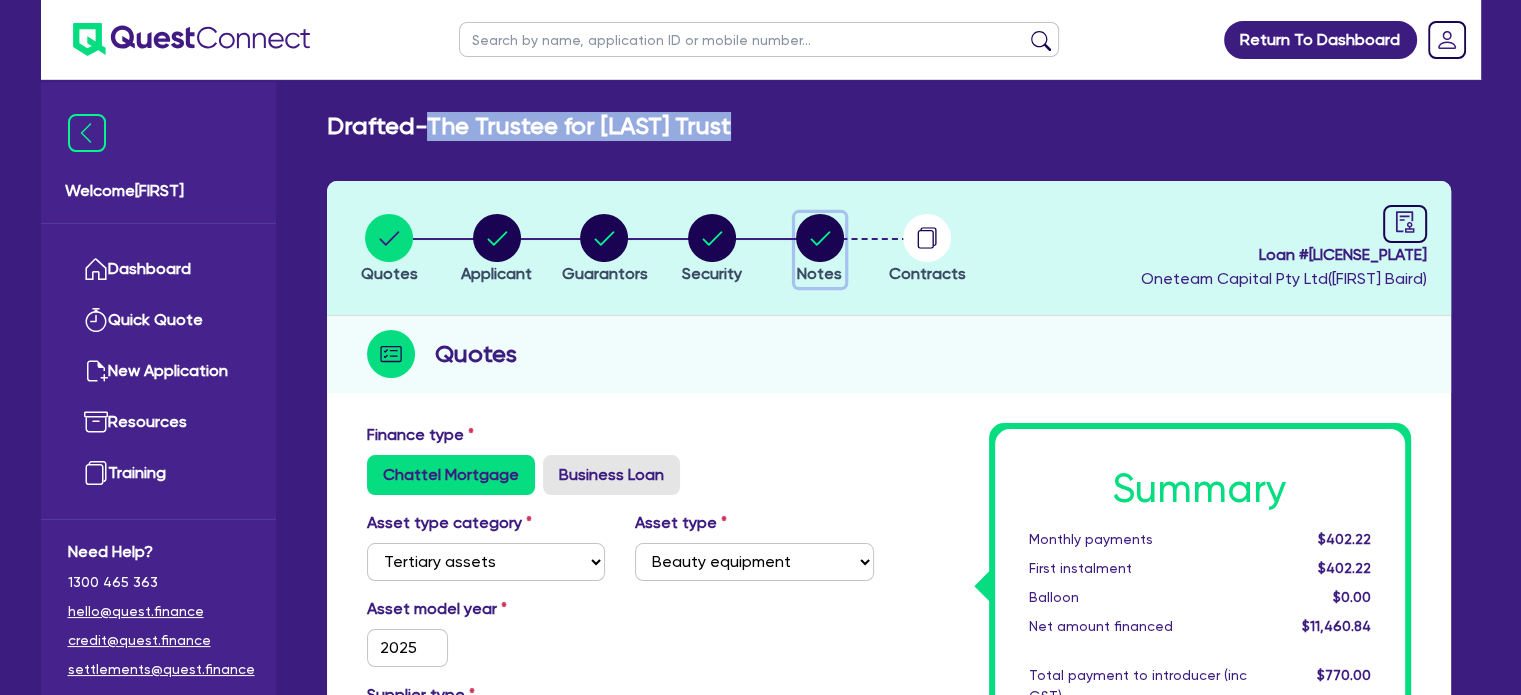 click 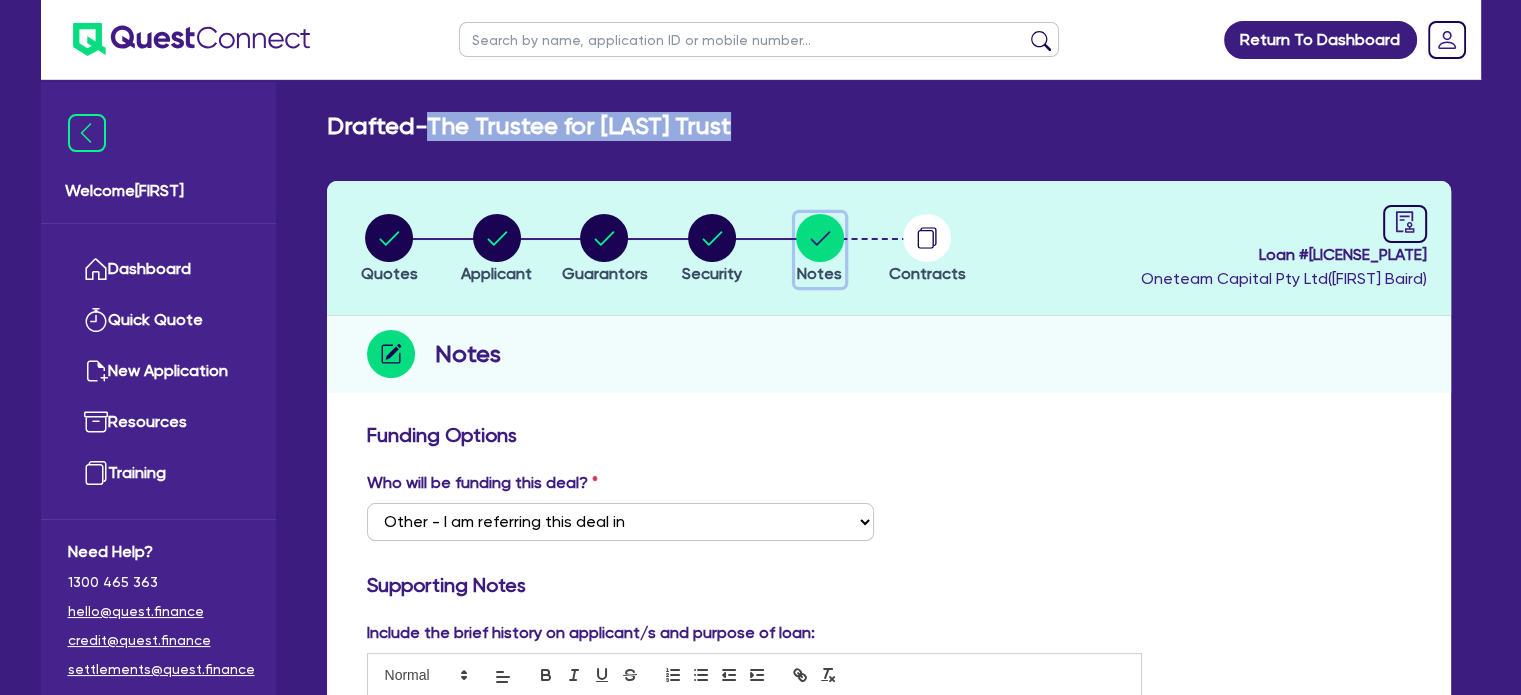 scroll, scrollTop: 1192, scrollLeft: 0, axis: vertical 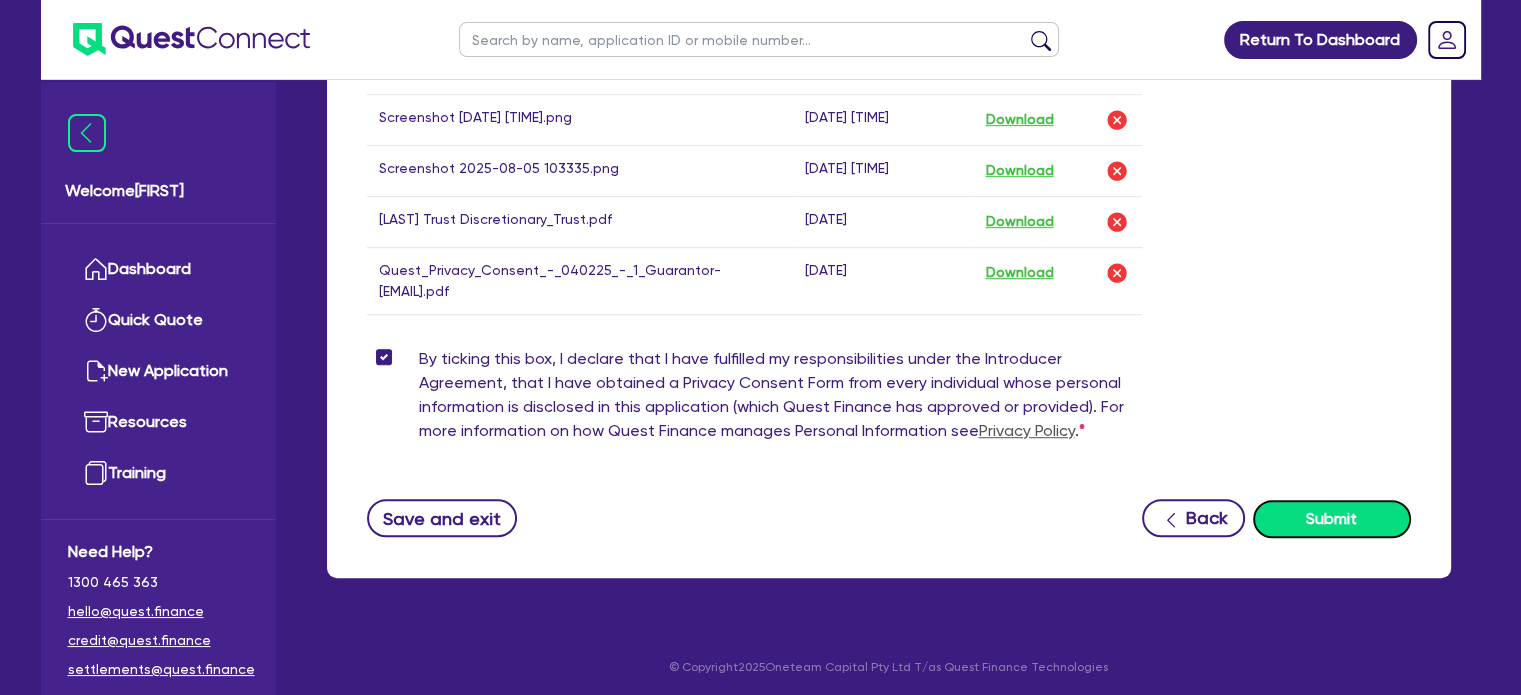 click on "Supporting Notes  Include the brief history on applicant/s and purpose of loan:                                                                                                                                                 [FIRST] is a very good client of ours. He and his wife [FIRST] run a wellness center in the Mornington Peninsula.  He has purchased a hand held Cryo device from America Cryo LLP and is looking to do a sale and buy back on this.  https://www.fresha.com/a/peninsula-wellness-co-mount-martha-shop-3-34-38-lochiel-avenue-siondbkg https://www.peninsulawellnessco.com.au/ https://www.instagram.com/peninsulawellnessco/ Supporting Documents (please upload both sides of  Driver Licence  and   Medicare Card ) Drop files to upload or Select files Document name Time uploaded Download link Screenshot 2025-08-05 103424.png Download ." at bounding box center [889, -116] 